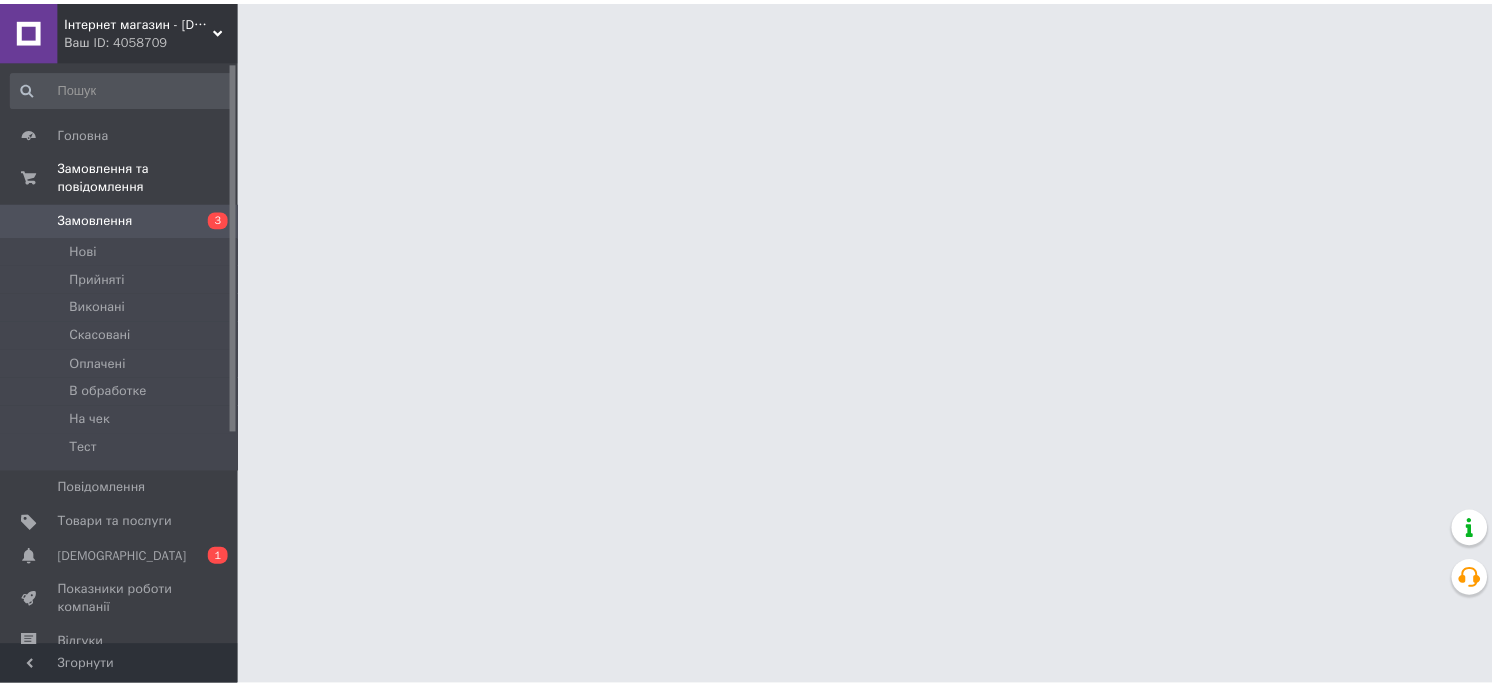 scroll, scrollTop: 0, scrollLeft: 0, axis: both 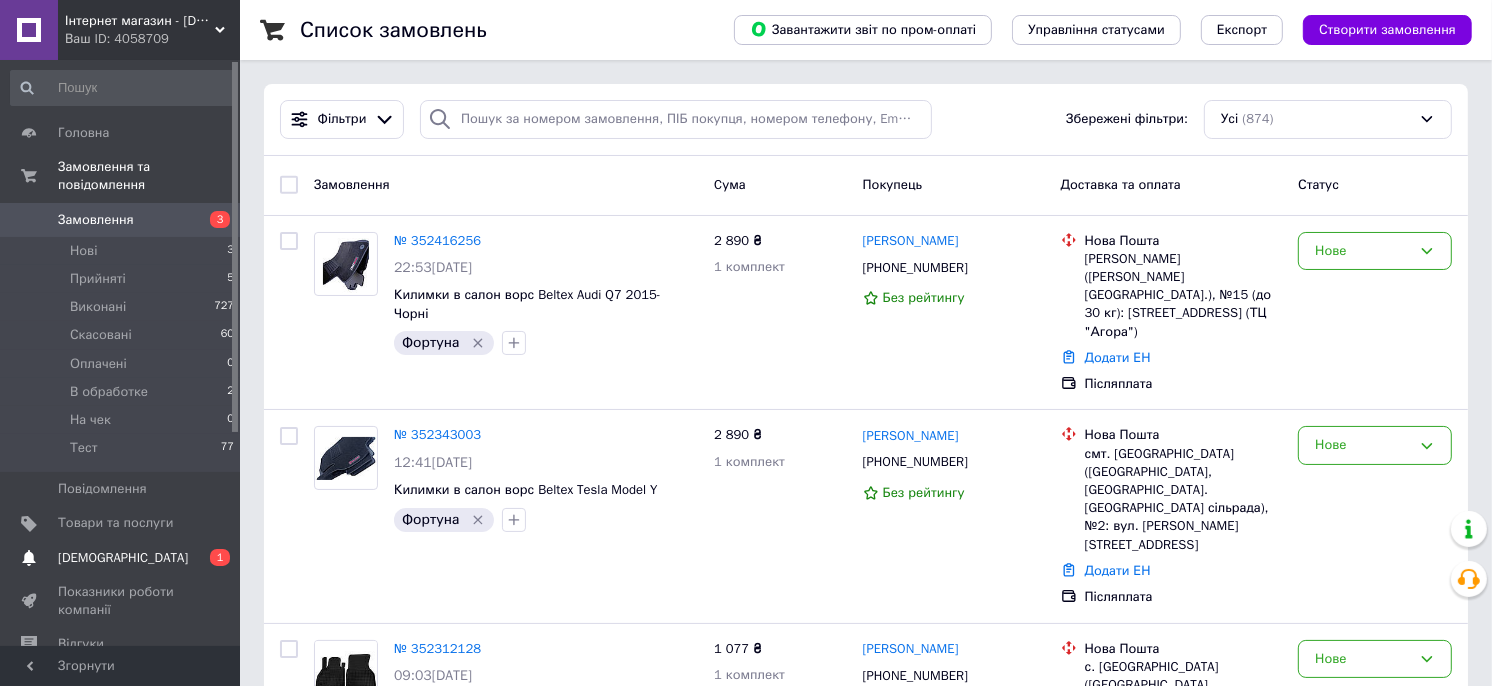 click on "[DEMOGRAPHIC_DATA]" at bounding box center (123, 558) 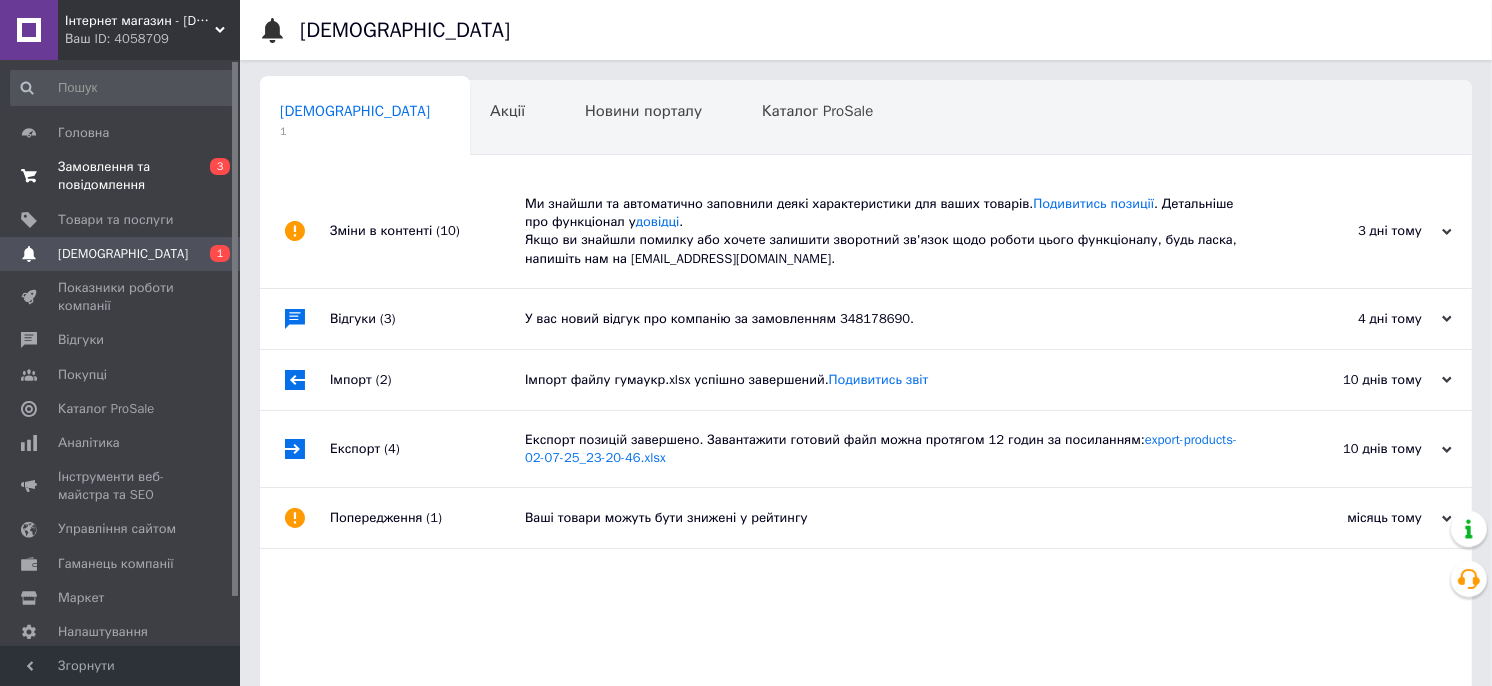 click on "Замовлення та повідомлення 0 3" at bounding box center [123, 176] 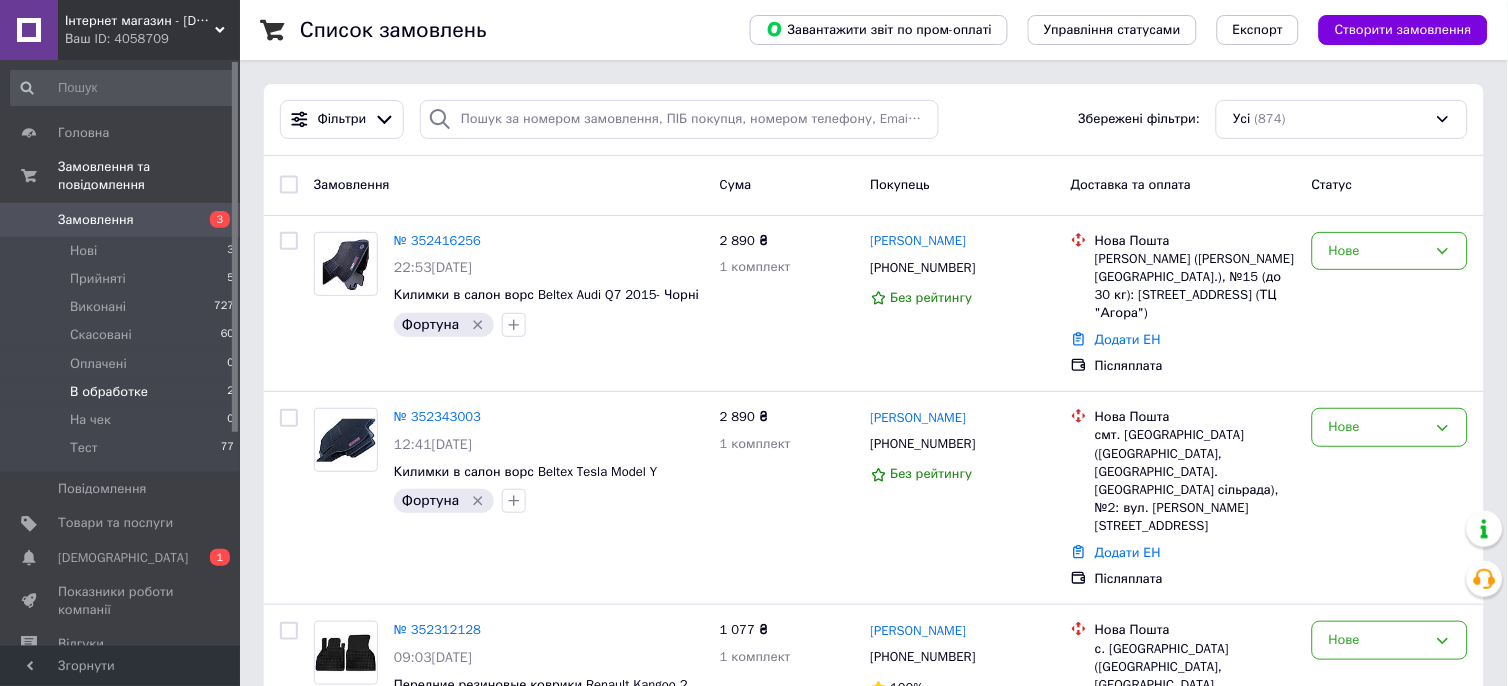 click on "В обработке" at bounding box center (109, 392) 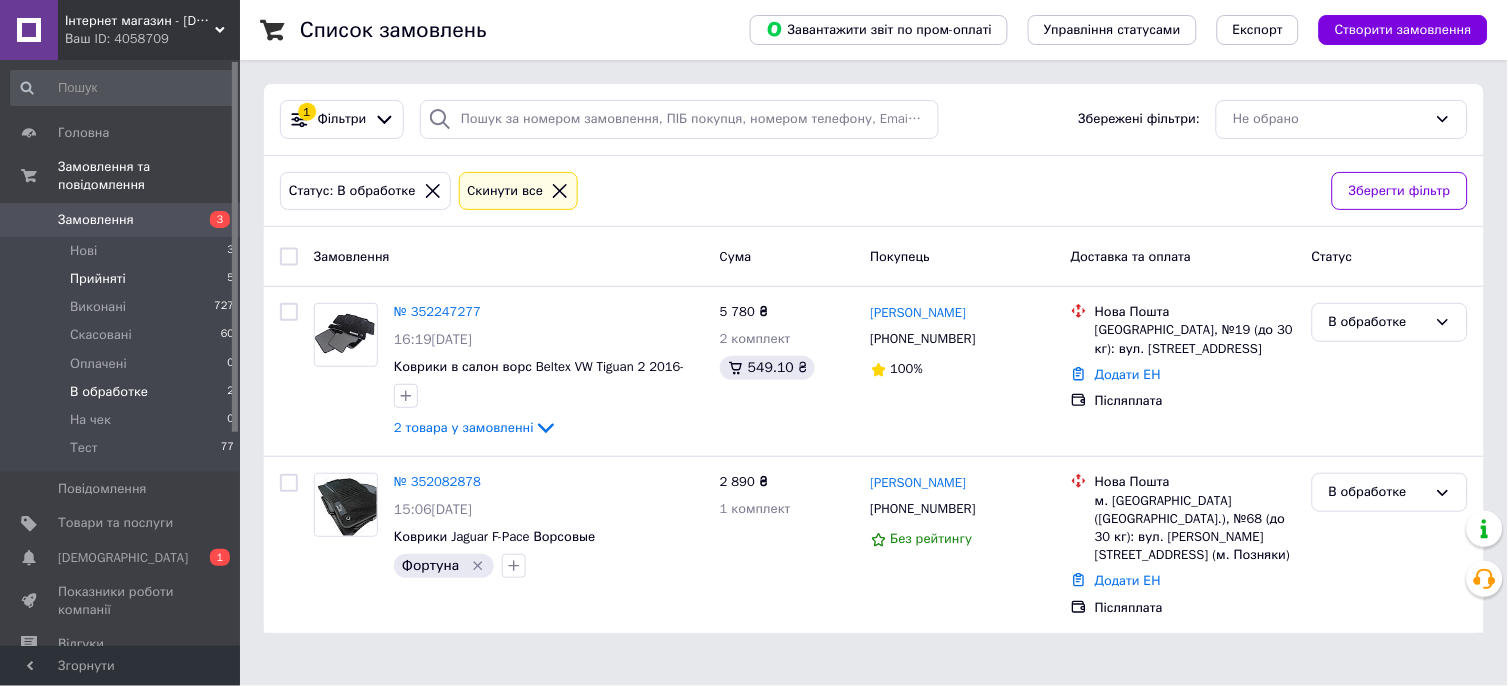 click on "Прийняті 5" at bounding box center [123, 279] 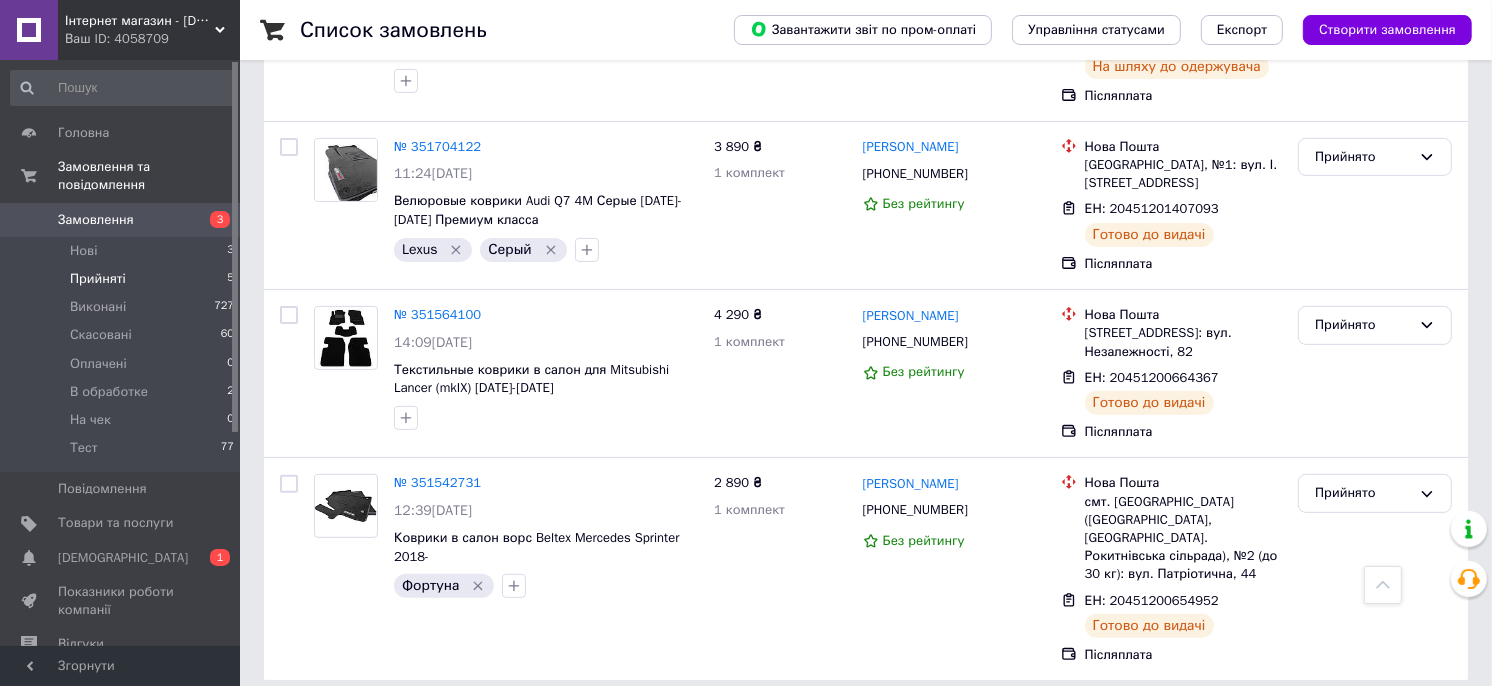 scroll, scrollTop: 0, scrollLeft: 0, axis: both 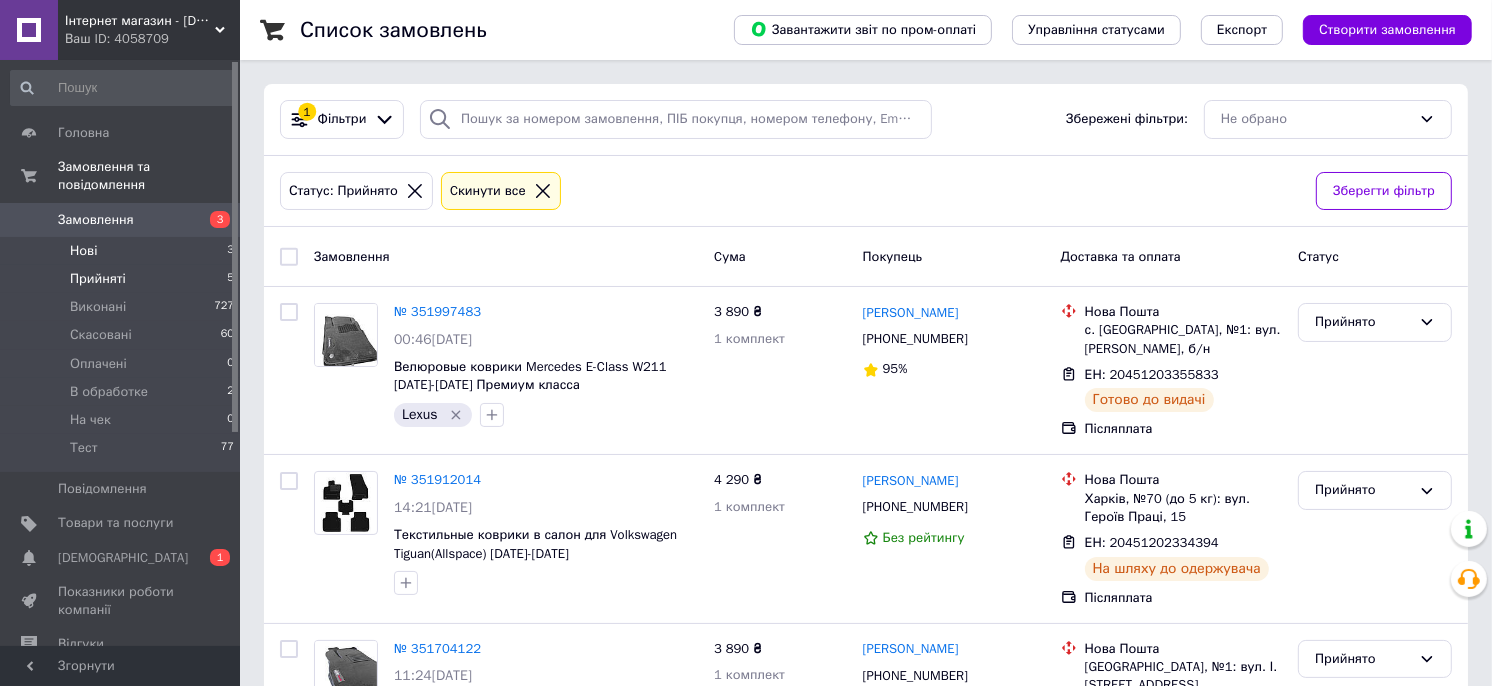 click on "Нові 3" at bounding box center (123, 251) 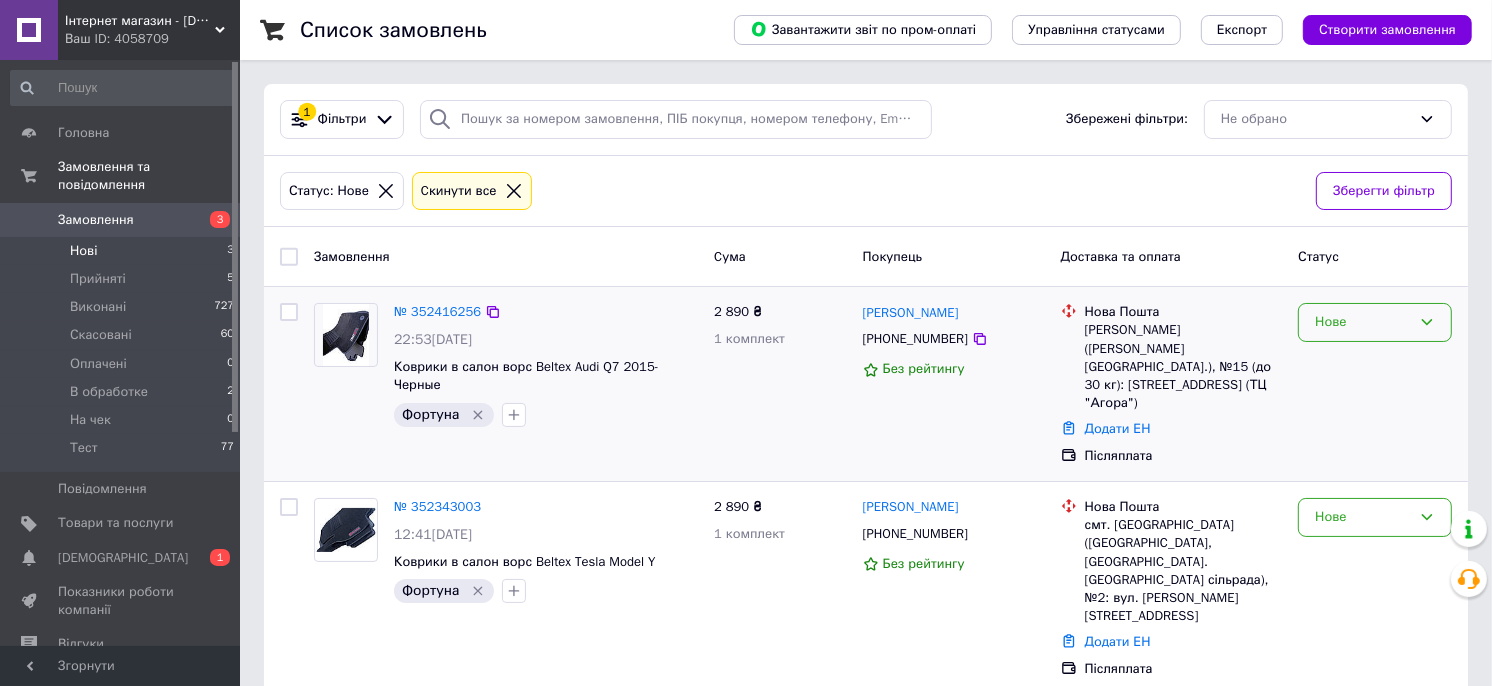 click on "Нове" at bounding box center (1363, 322) 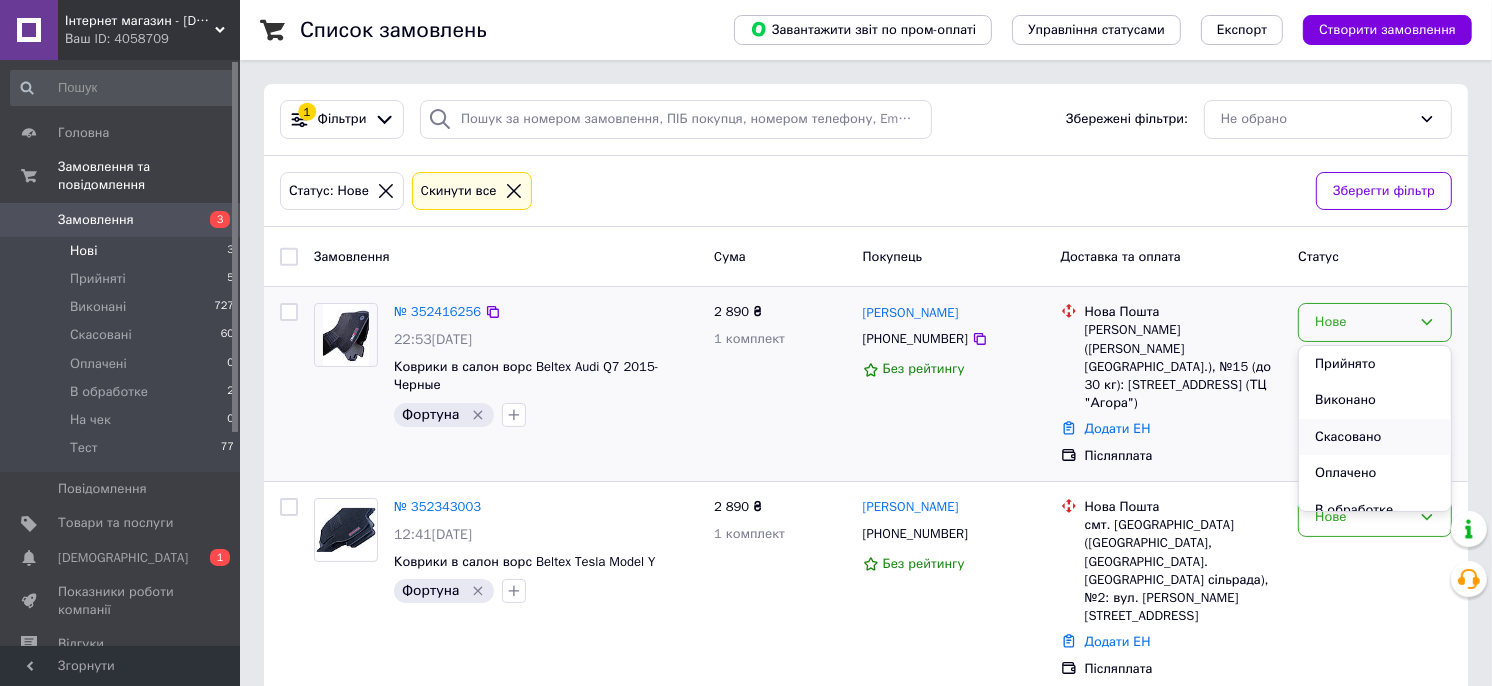 scroll, scrollTop: 90, scrollLeft: 0, axis: vertical 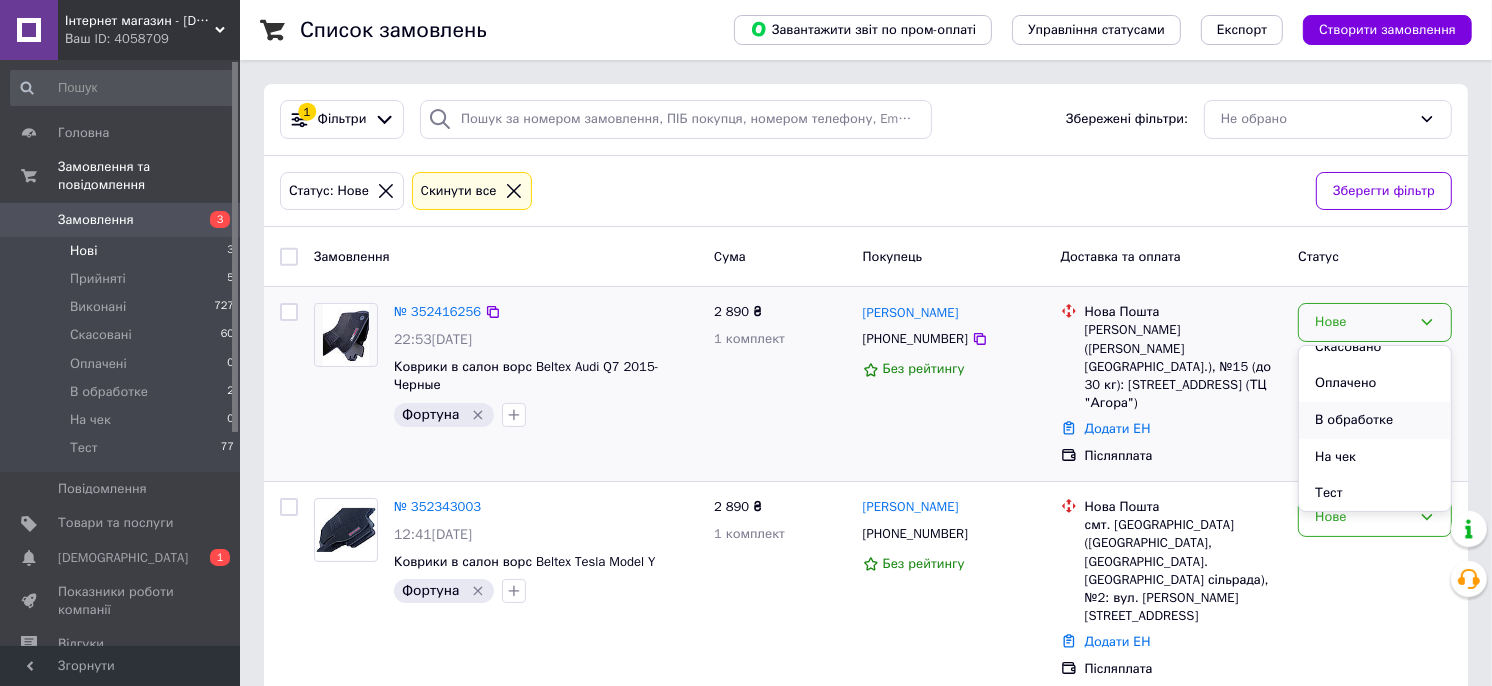 click on "В обработке" at bounding box center (1375, 420) 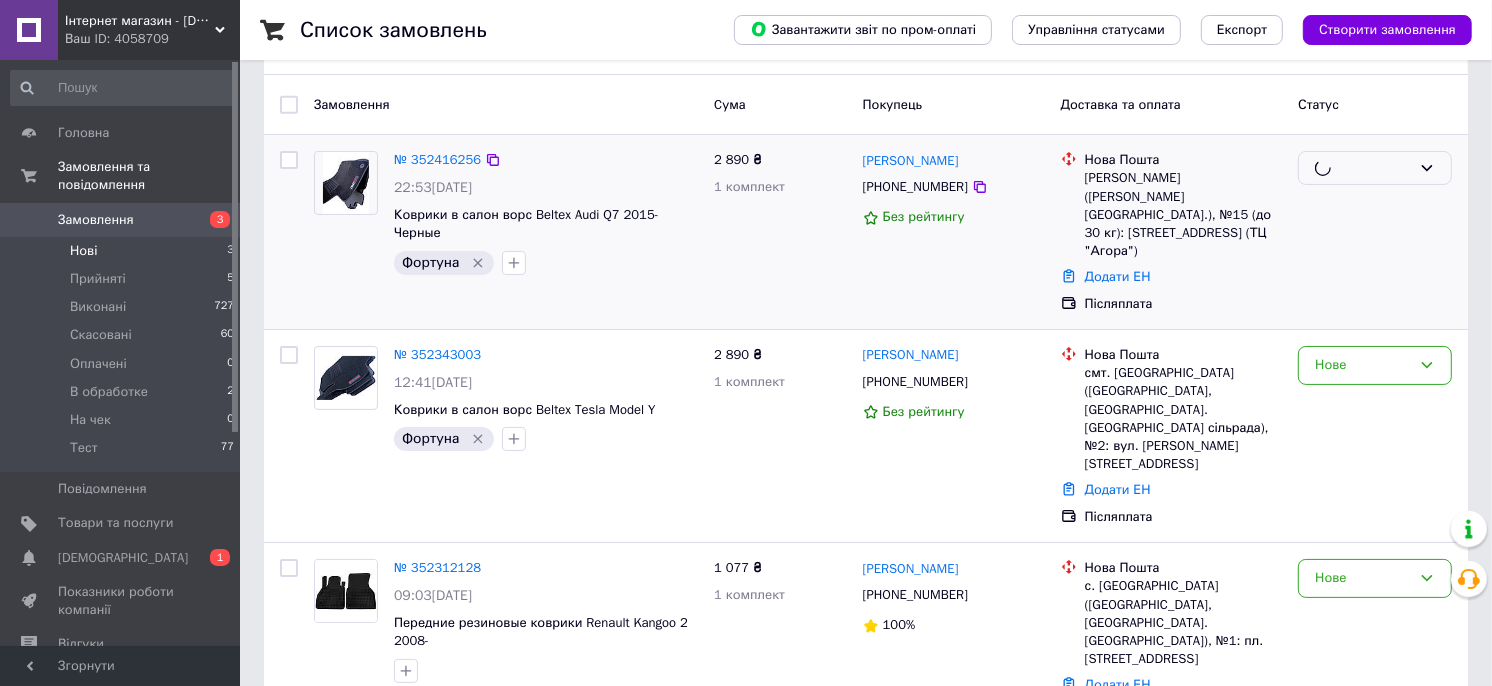 scroll, scrollTop: 154, scrollLeft: 0, axis: vertical 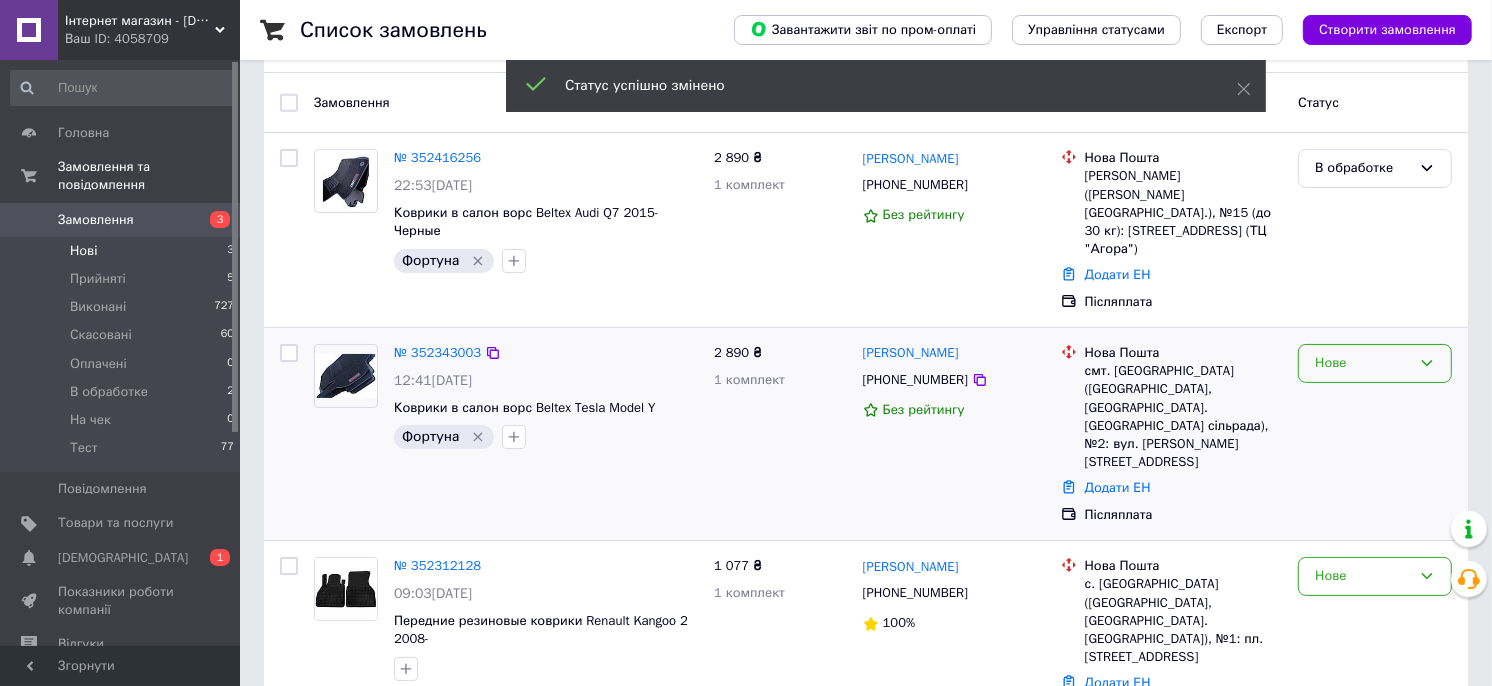 click on "Нове" at bounding box center (1363, 363) 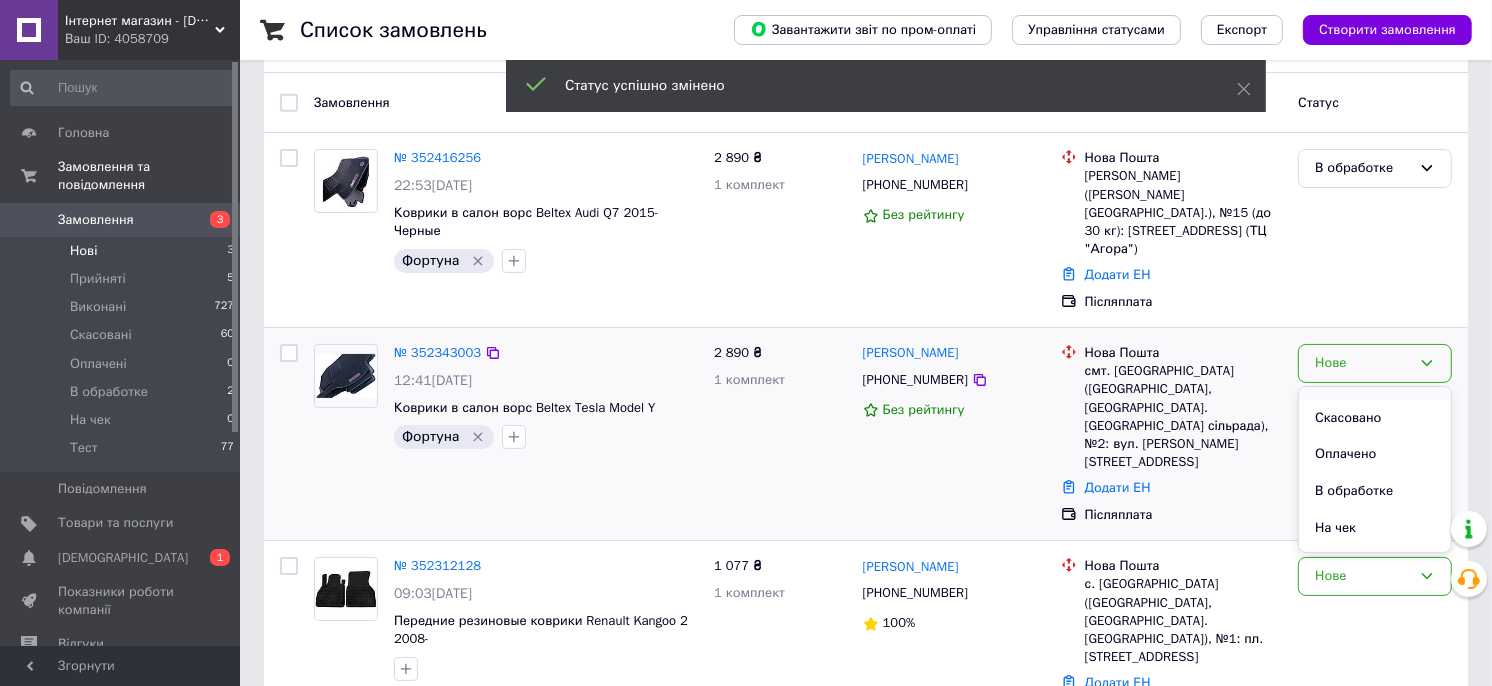 scroll, scrollTop: 90, scrollLeft: 0, axis: vertical 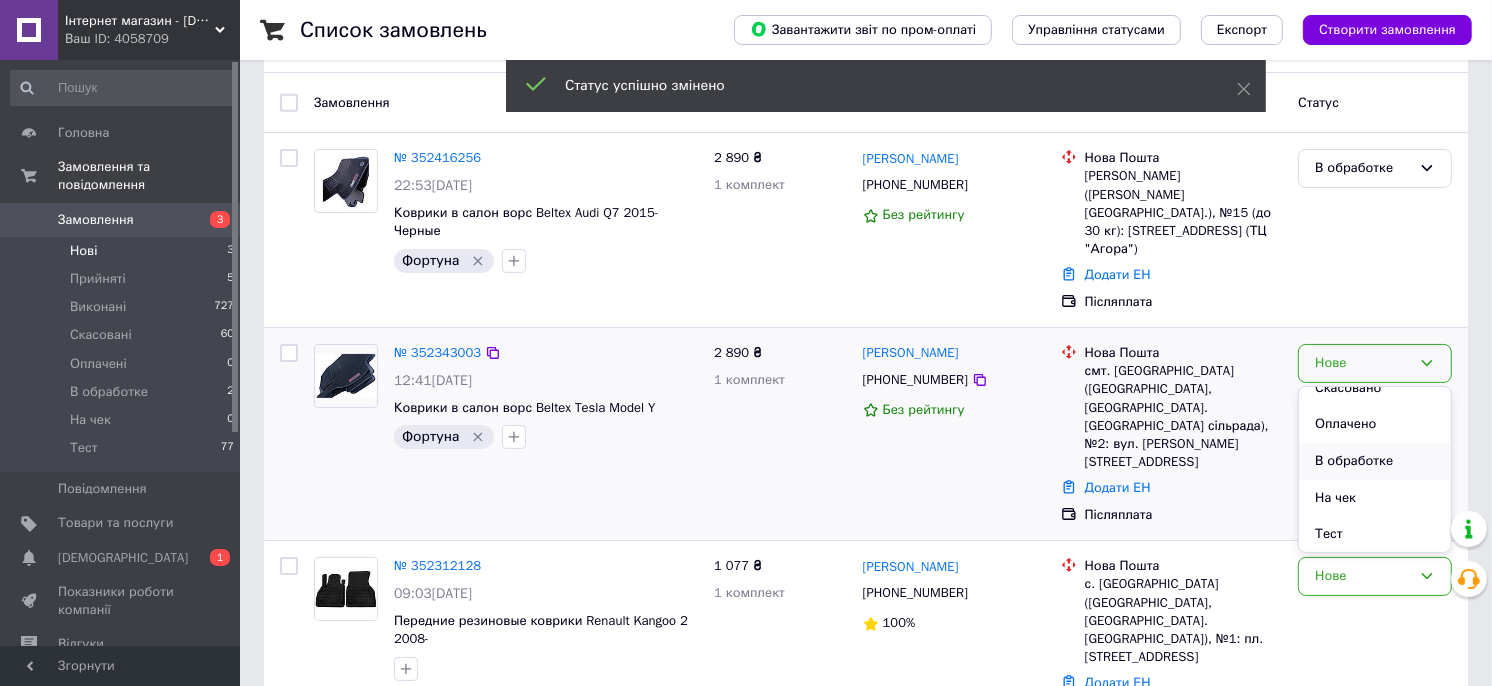 click on "В обработке" at bounding box center [1375, 461] 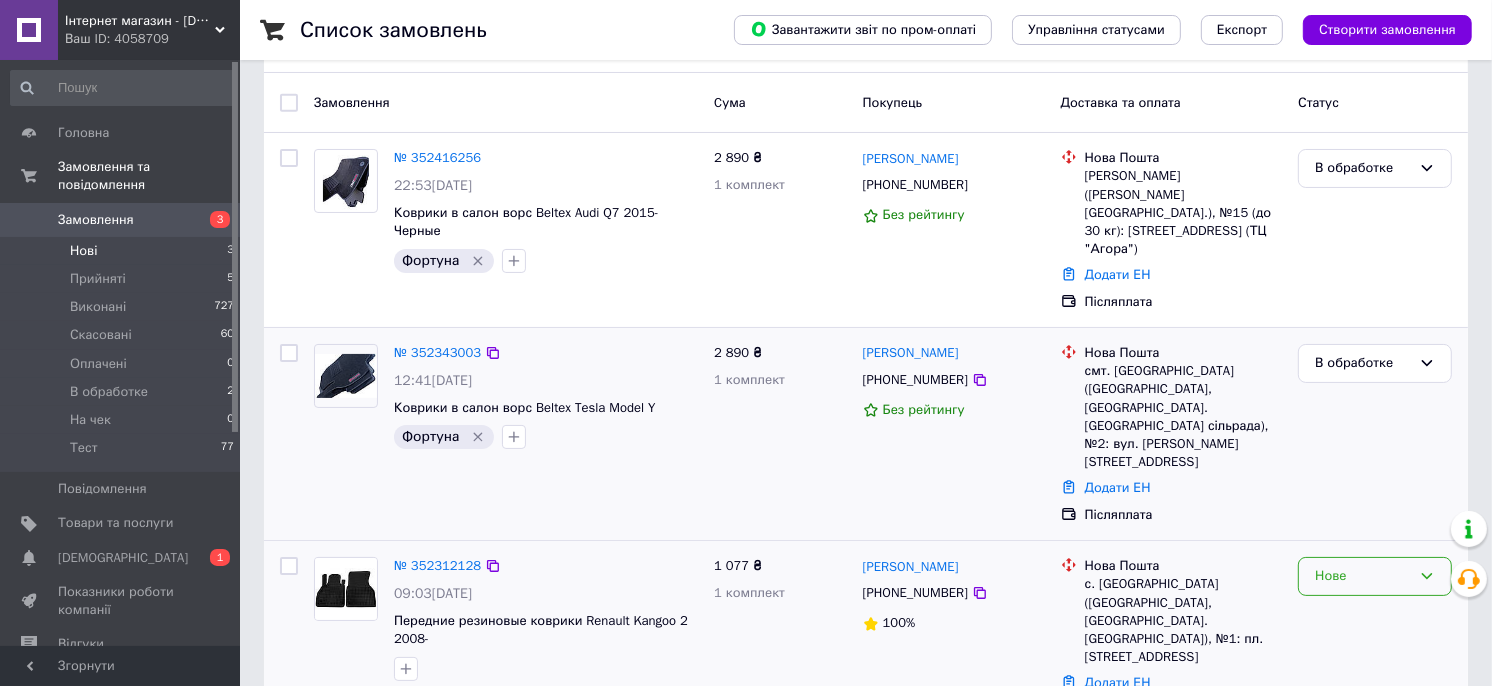 click on "Нове" at bounding box center [1363, 576] 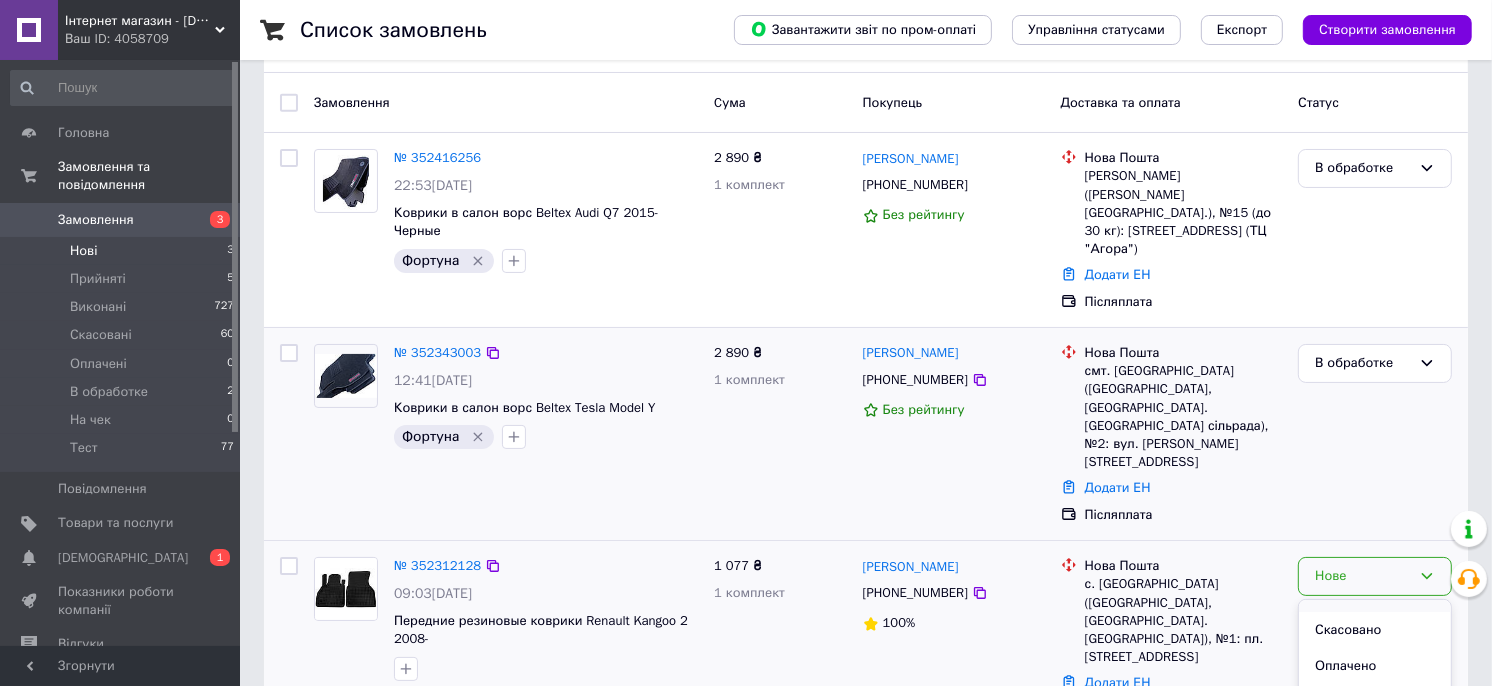 scroll, scrollTop: 90, scrollLeft: 0, axis: vertical 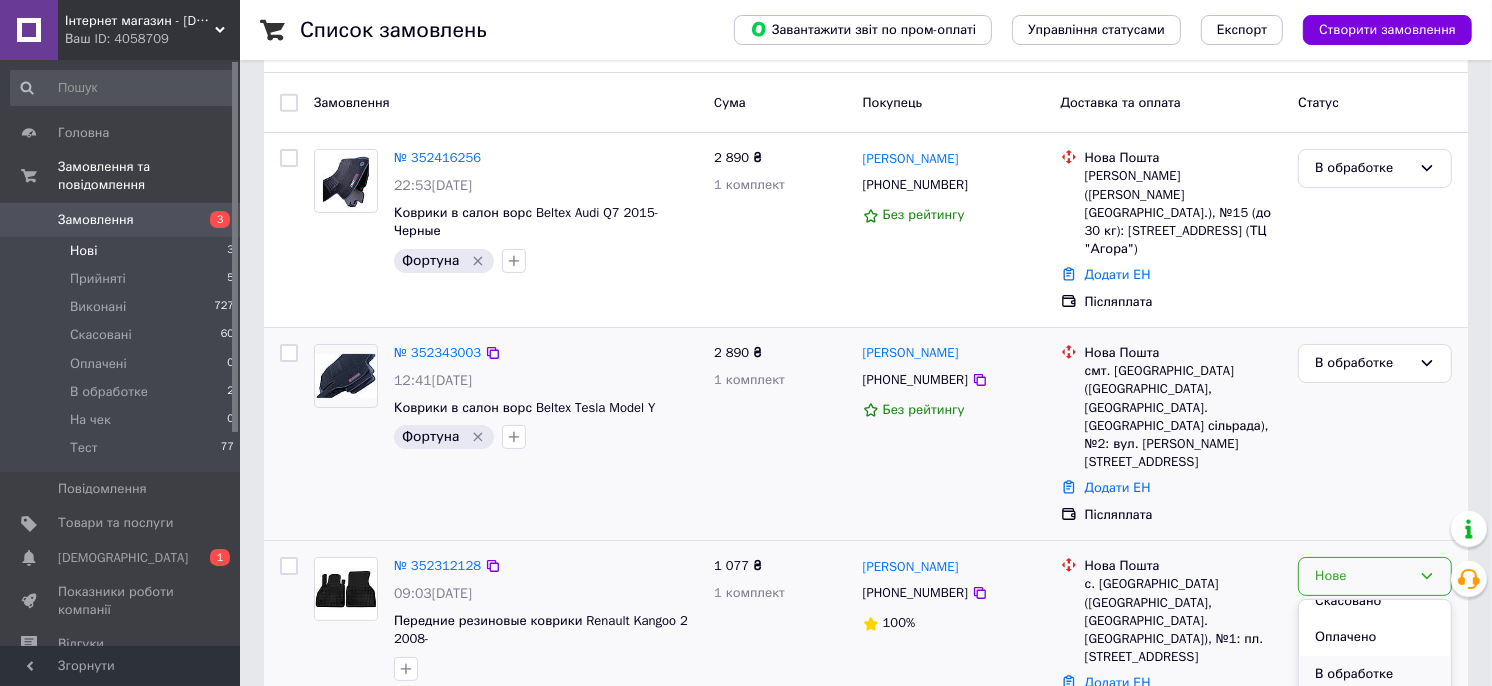click on "В обработке" at bounding box center [1375, 674] 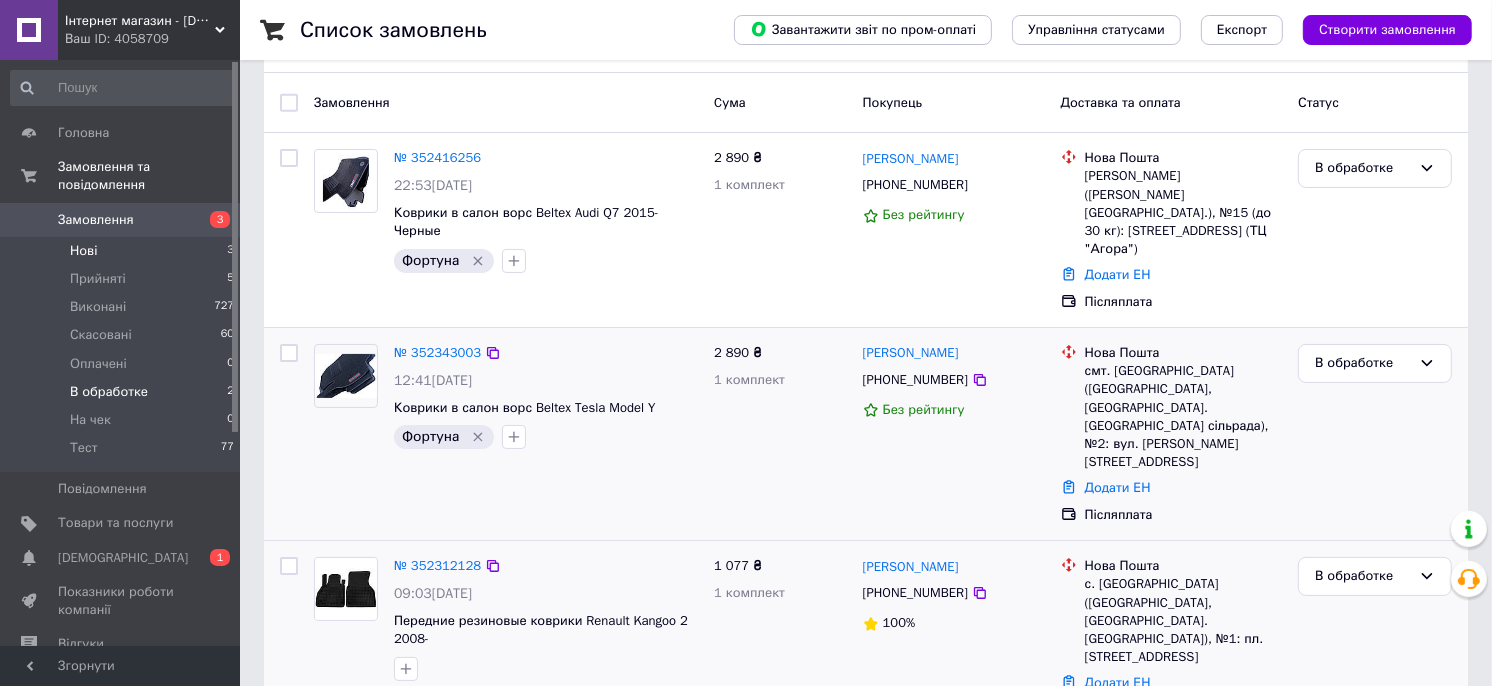 click on "В обработке" at bounding box center (109, 392) 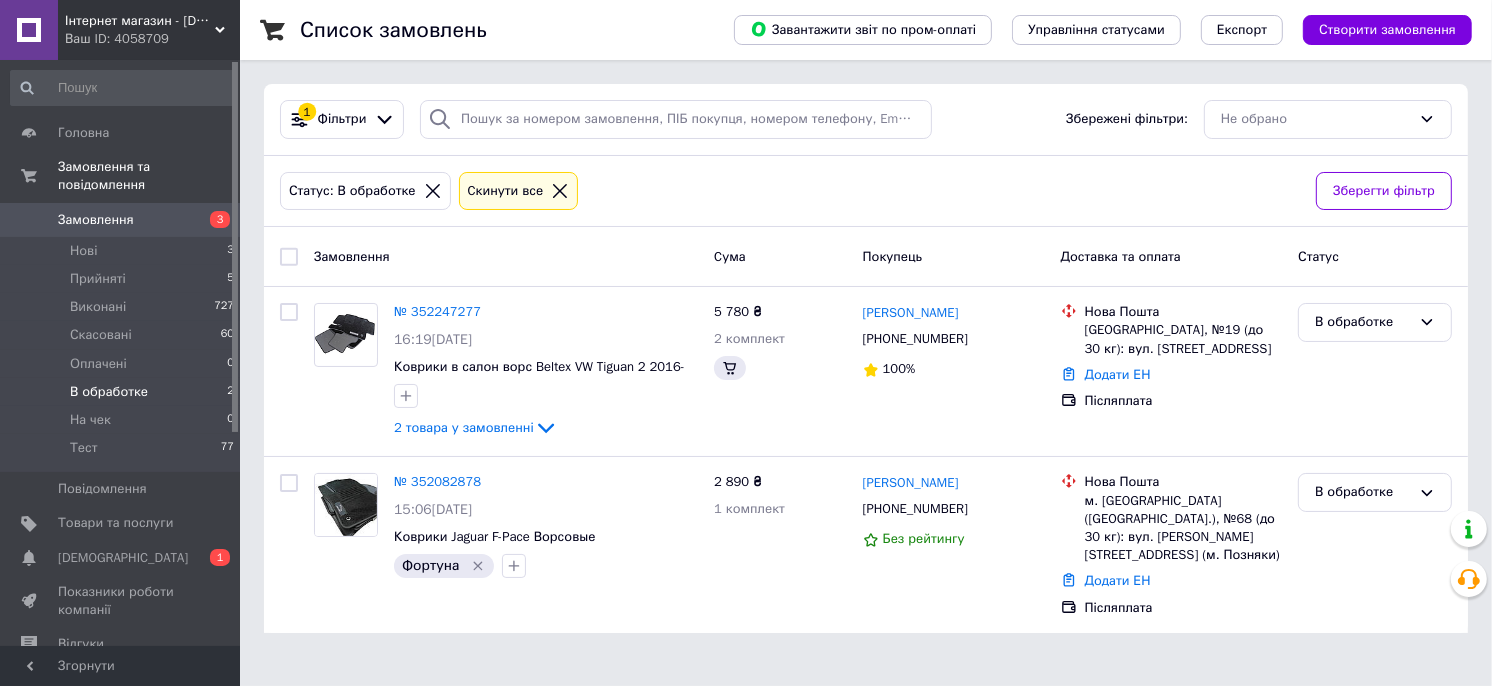 scroll, scrollTop: 0, scrollLeft: 0, axis: both 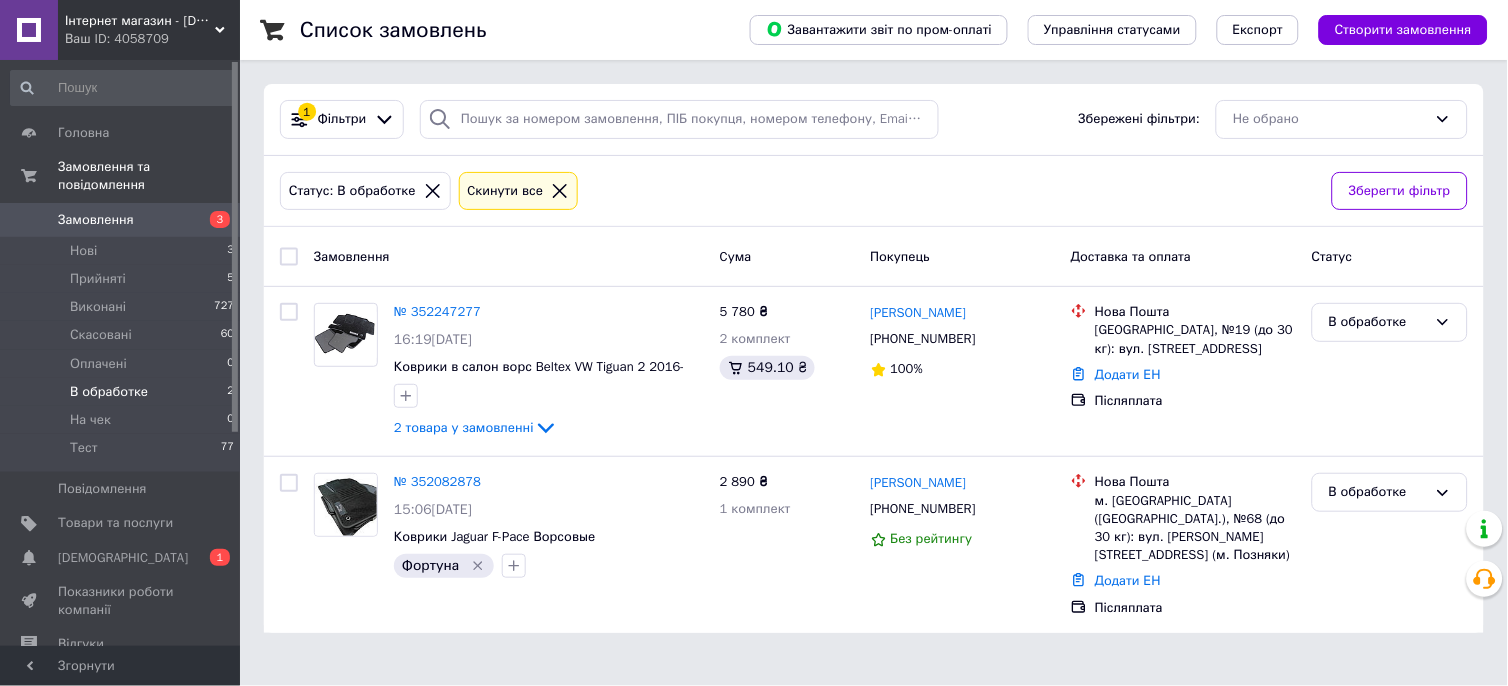 click on "Замовлення" at bounding box center (96, 220) 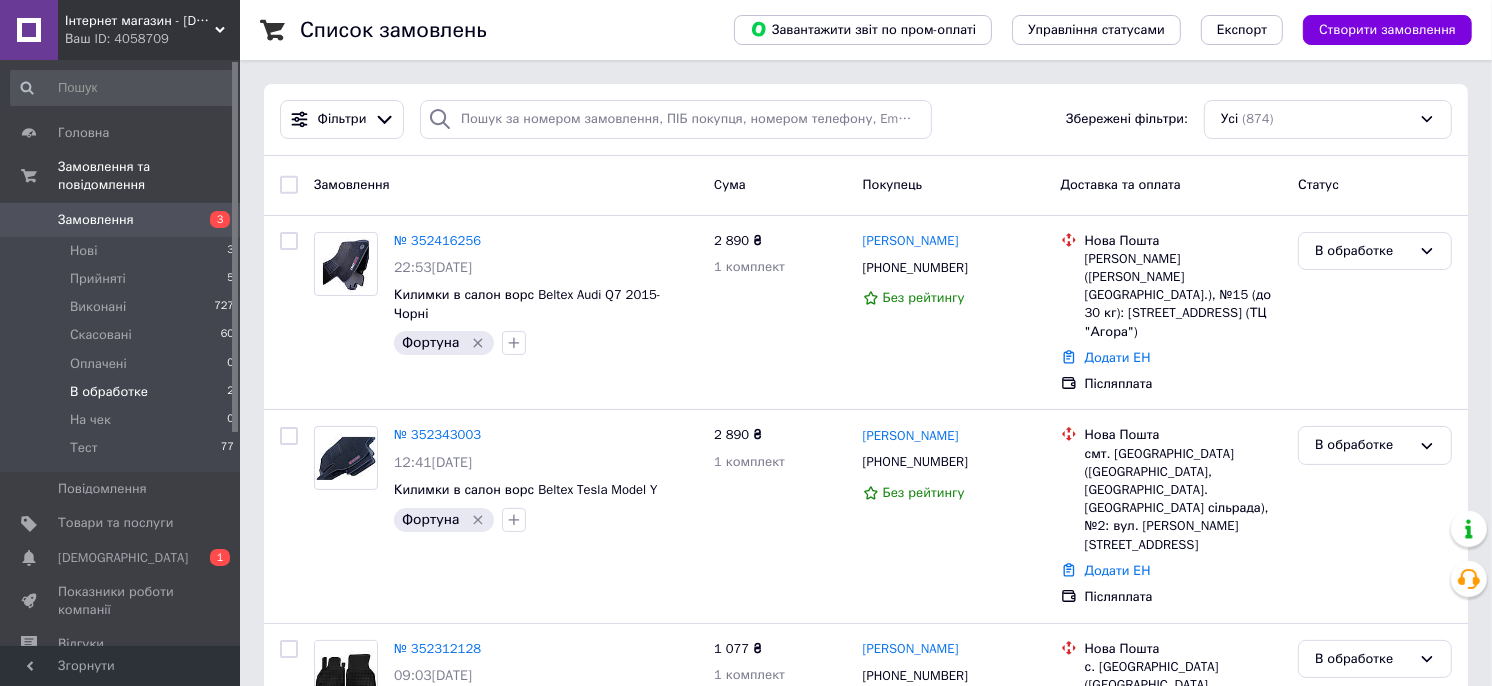 click on "В обработке 2" at bounding box center [123, 392] 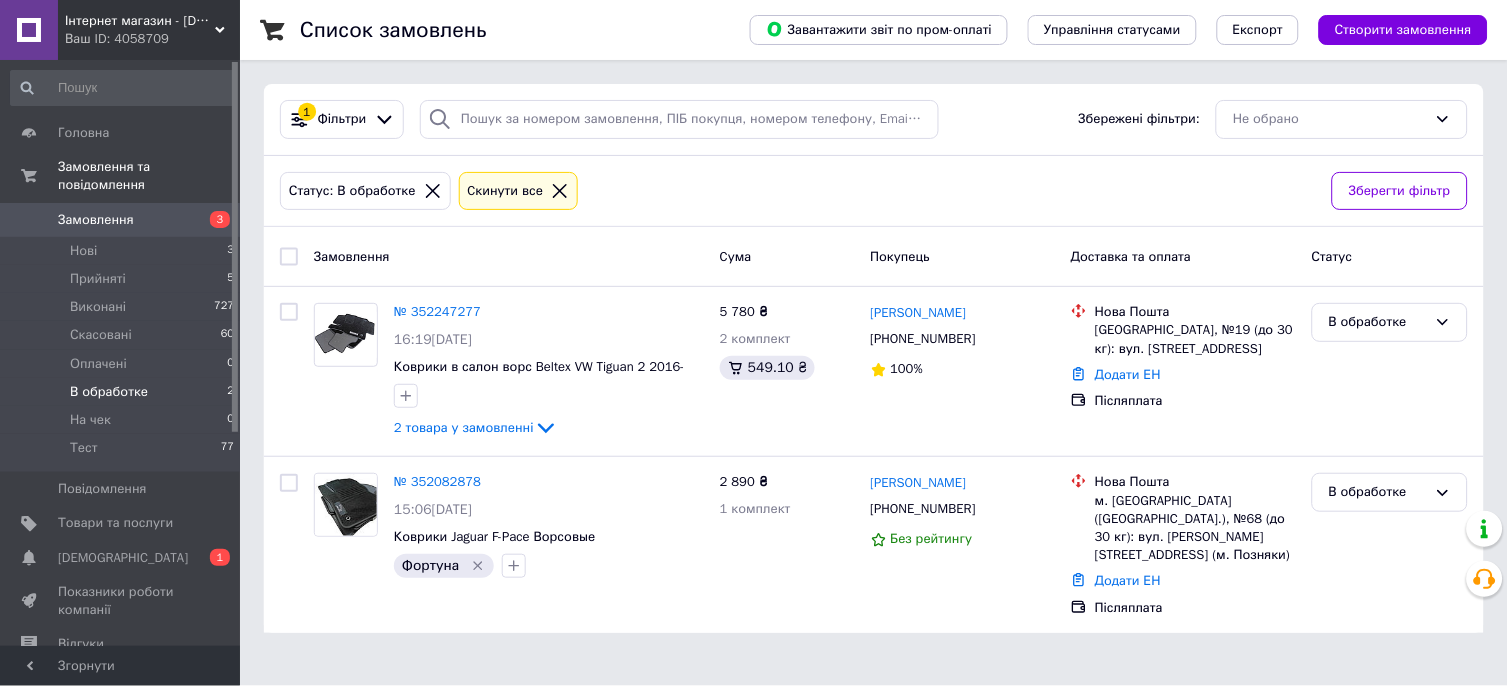 click on "Замовлення" at bounding box center (96, 220) 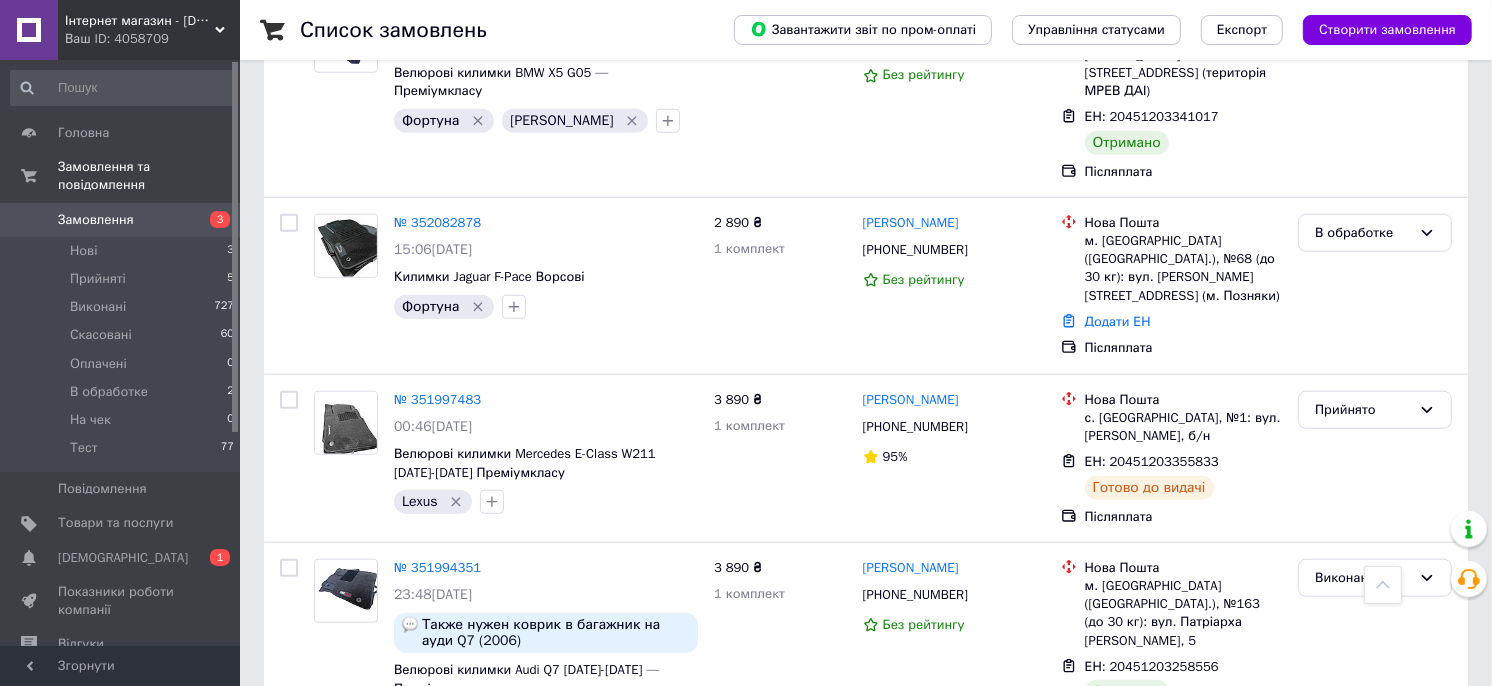 scroll, scrollTop: 1777, scrollLeft: 0, axis: vertical 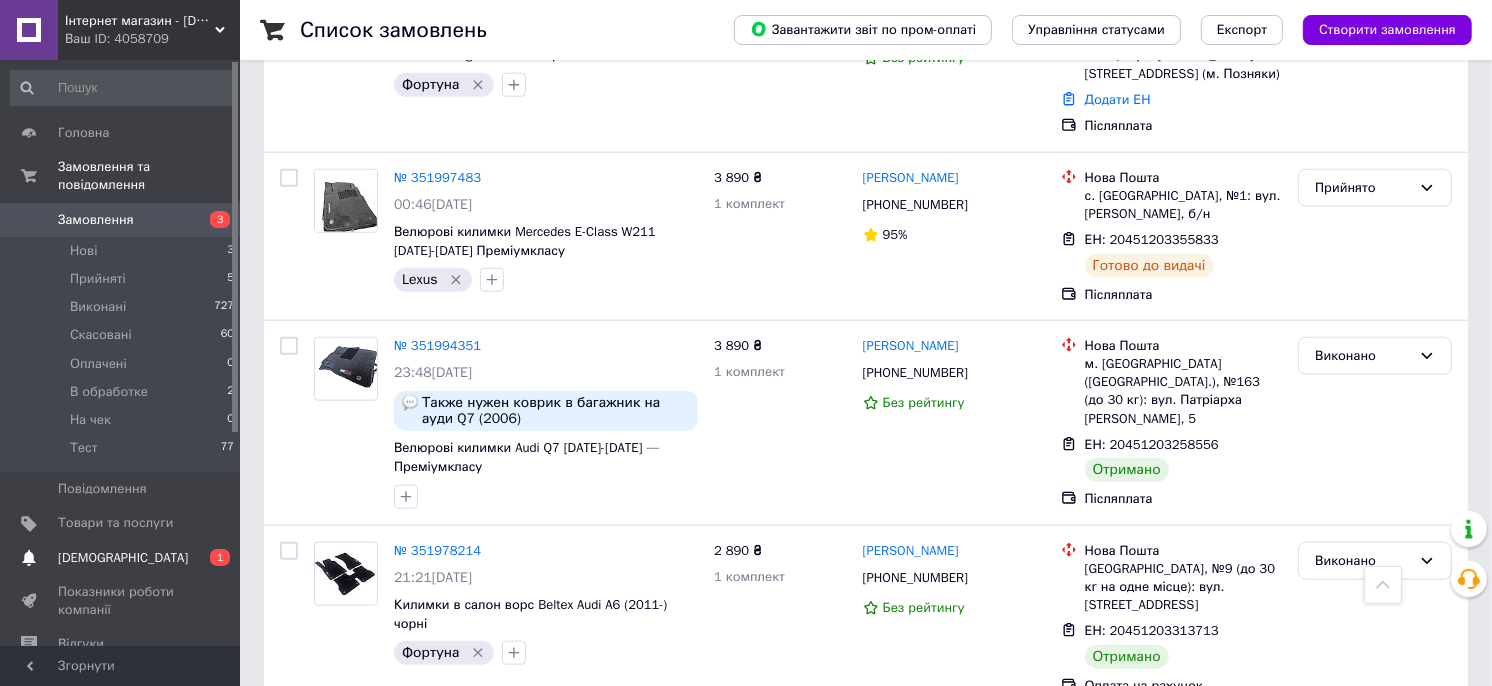 click on "[DEMOGRAPHIC_DATA]" at bounding box center (121, 558) 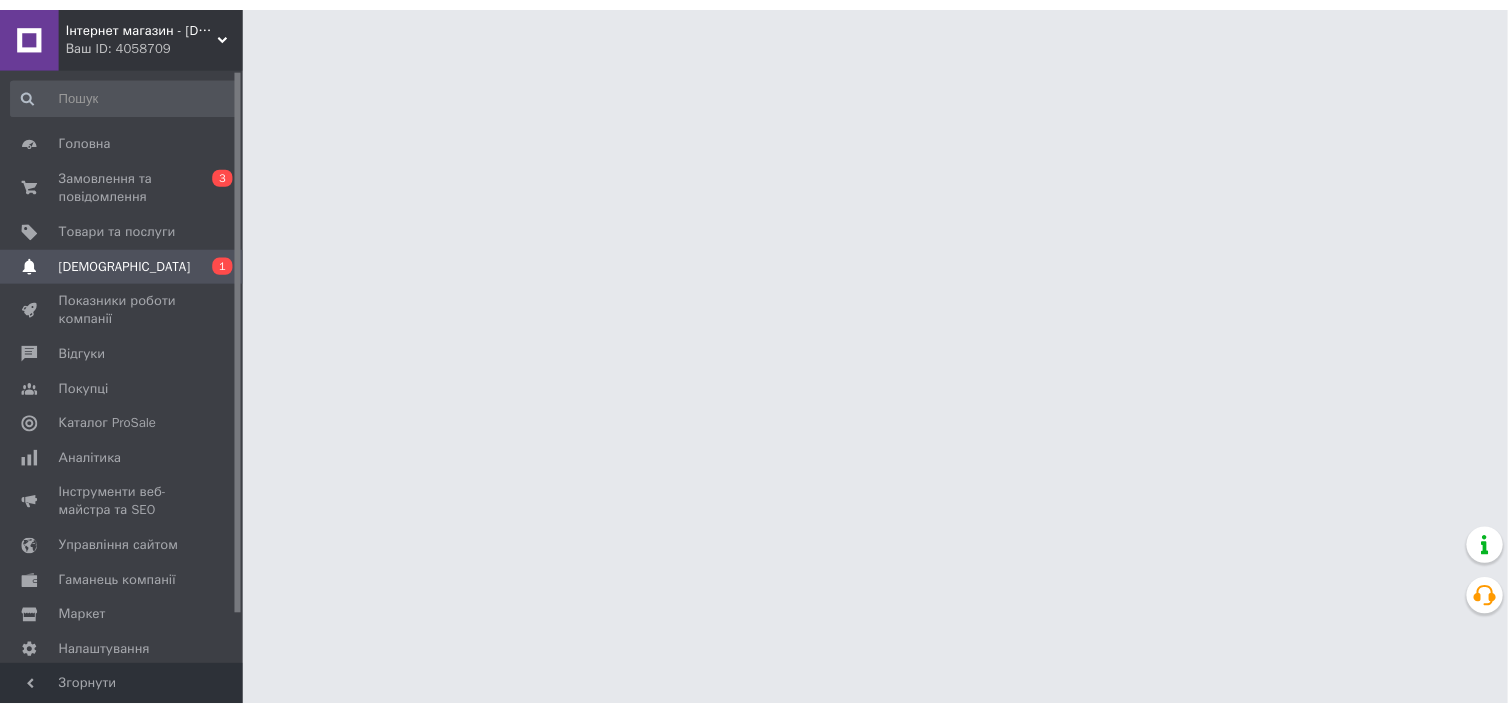 scroll, scrollTop: 0, scrollLeft: 0, axis: both 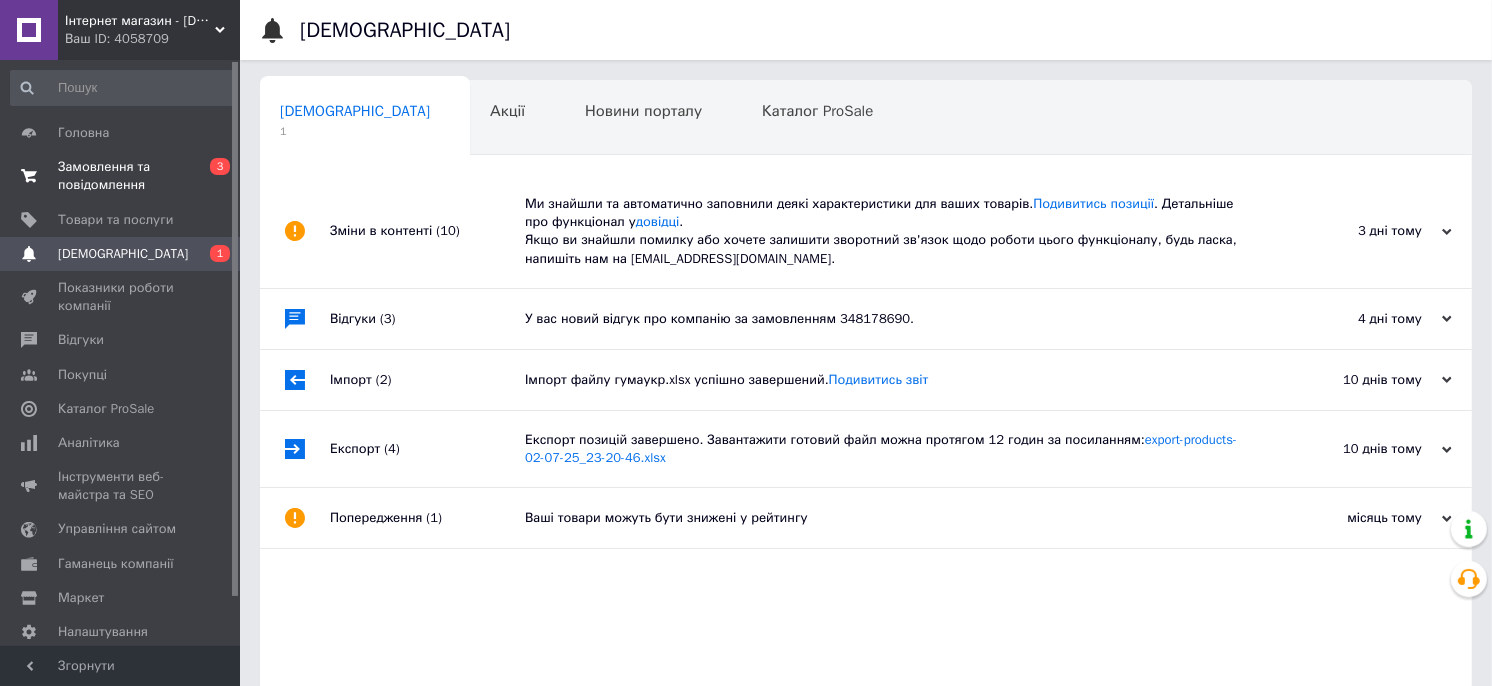 click on "Замовлення та повідомлення" at bounding box center [121, 176] 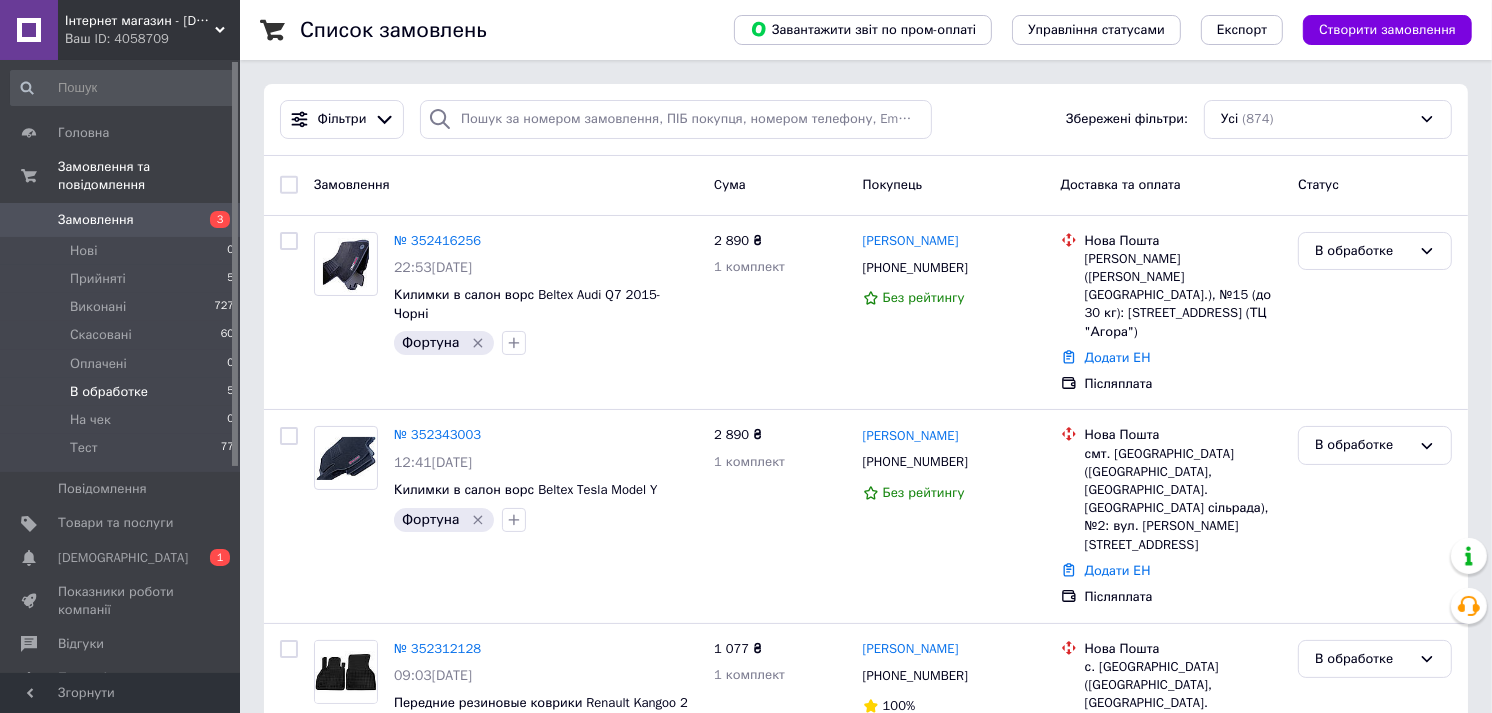 click on "В обработке" at bounding box center [109, 392] 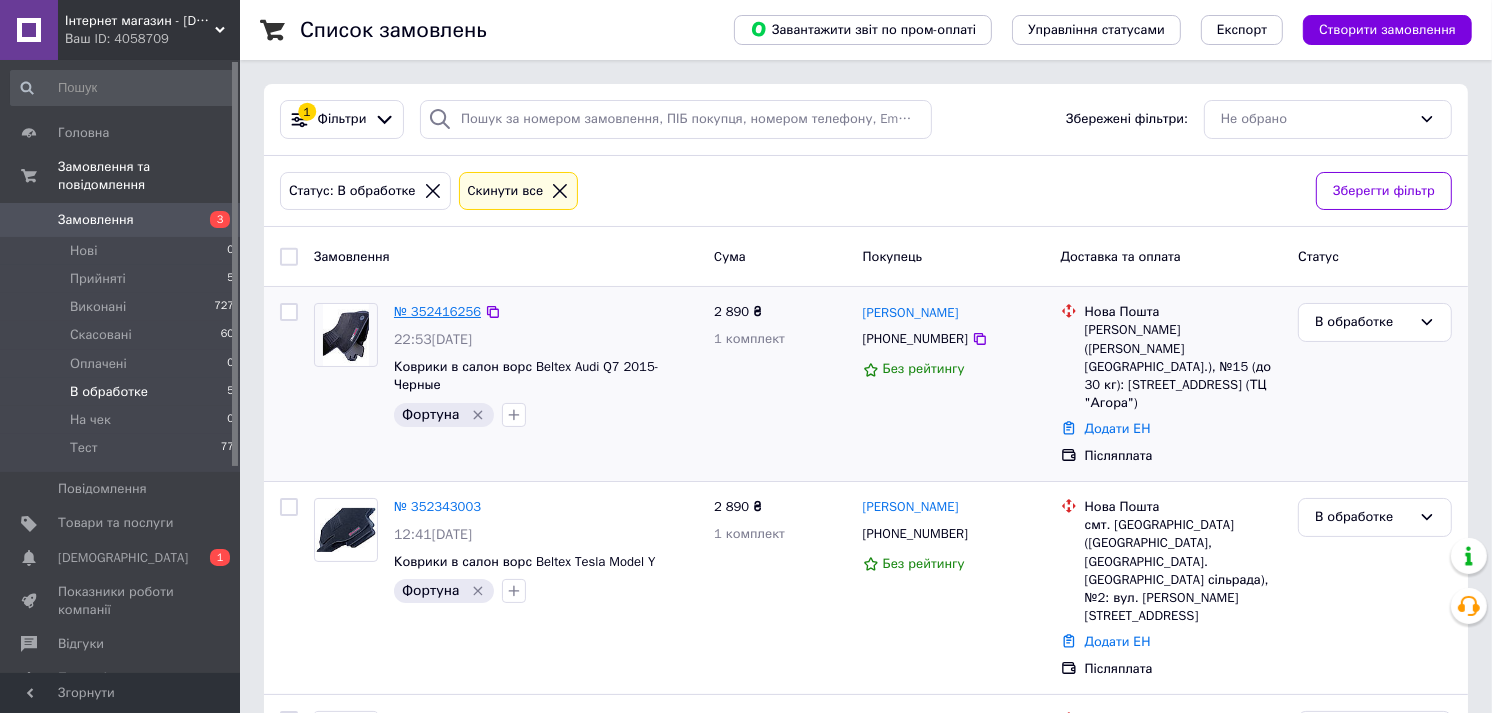 click on "№ 352416256" at bounding box center (437, 311) 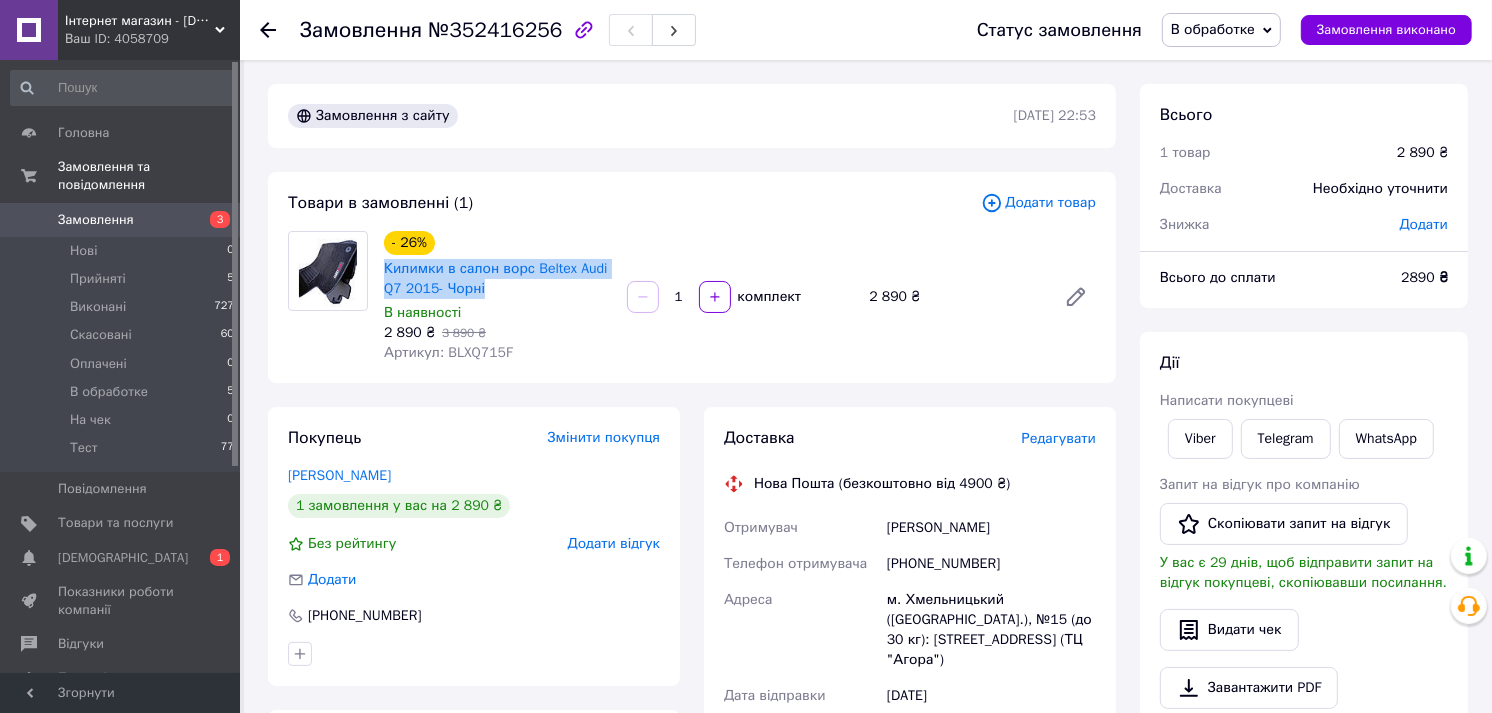 drag, startPoint x: 381, startPoint y: 263, endPoint x: 512, endPoint y: 295, distance: 134.85178 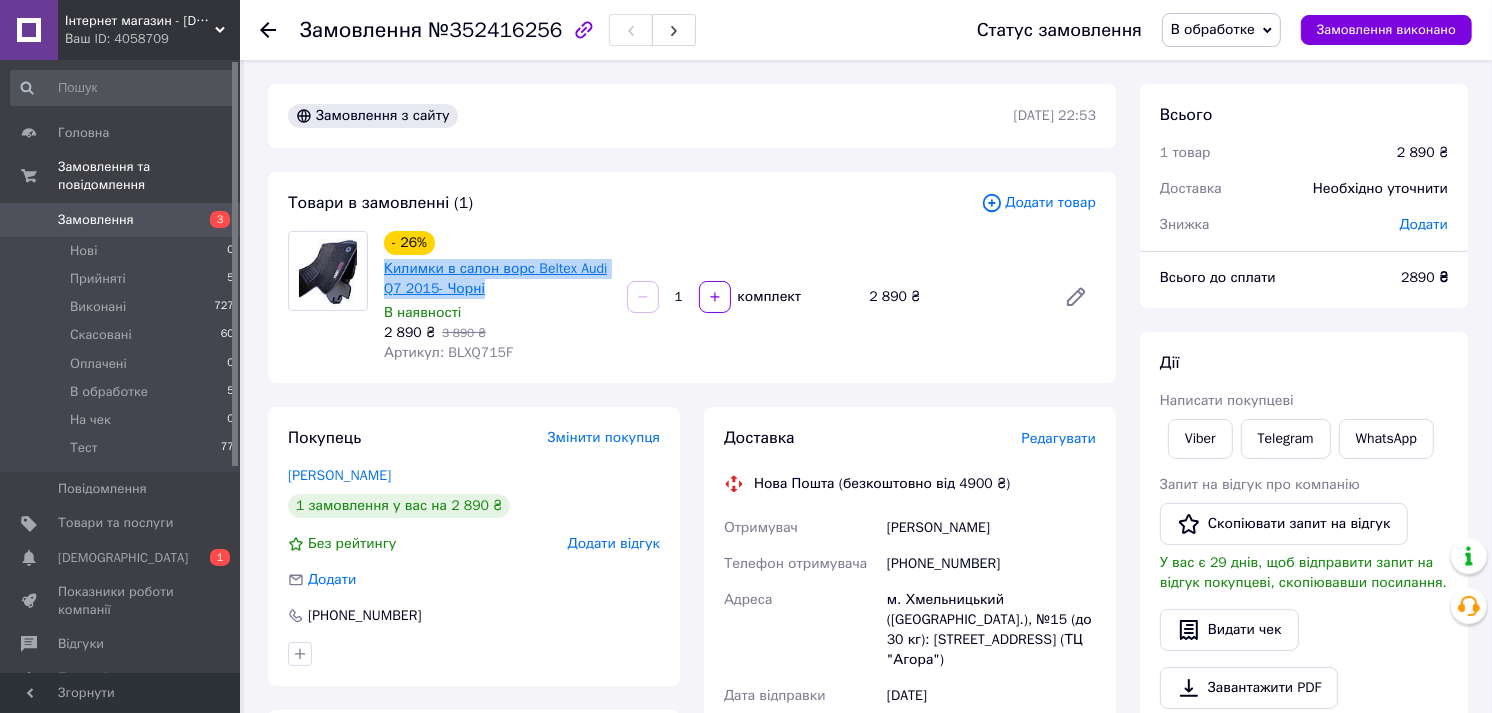 drag, startPoint x: 512, startPoint y: 295, endPoint x: 465, endPoint y: 293, distance: 47.042534 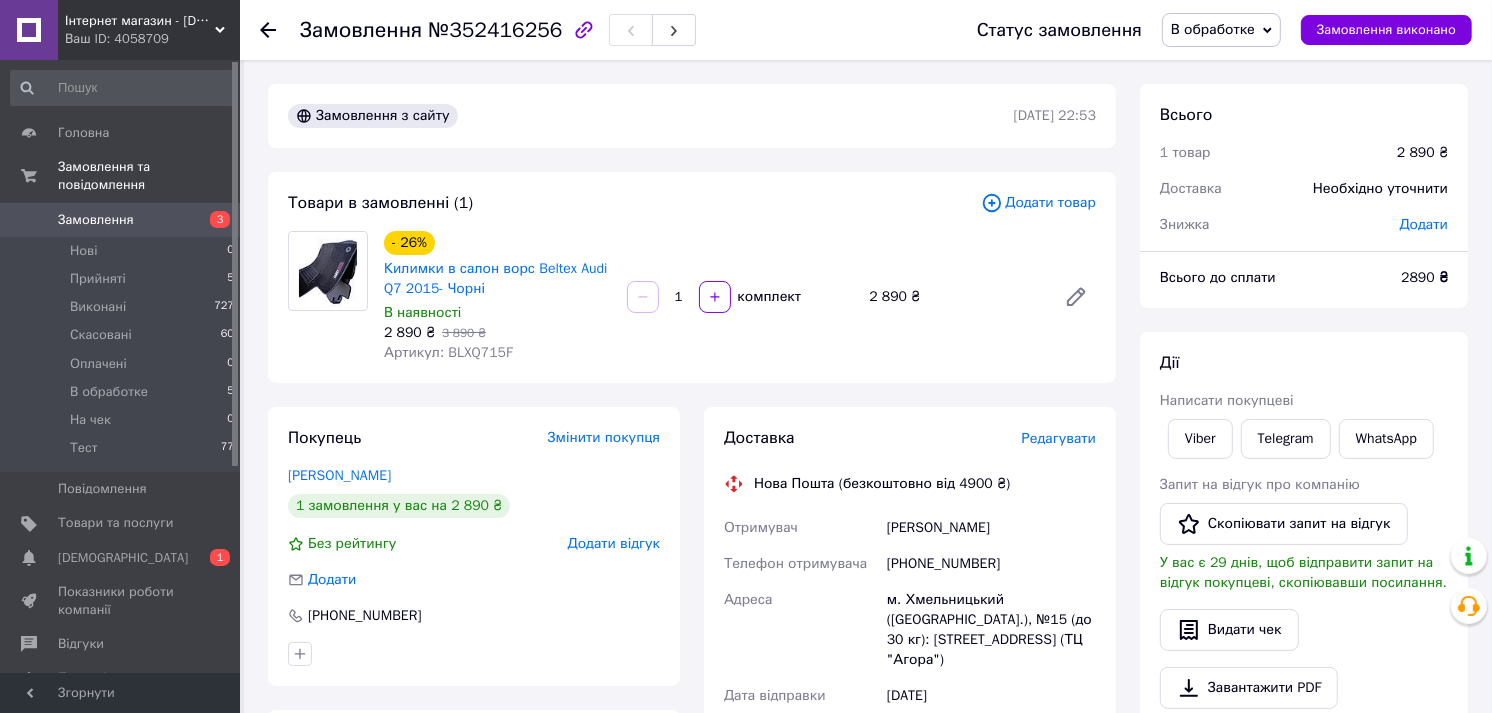click on "Редагувати" at bounding box center [1059, 438] 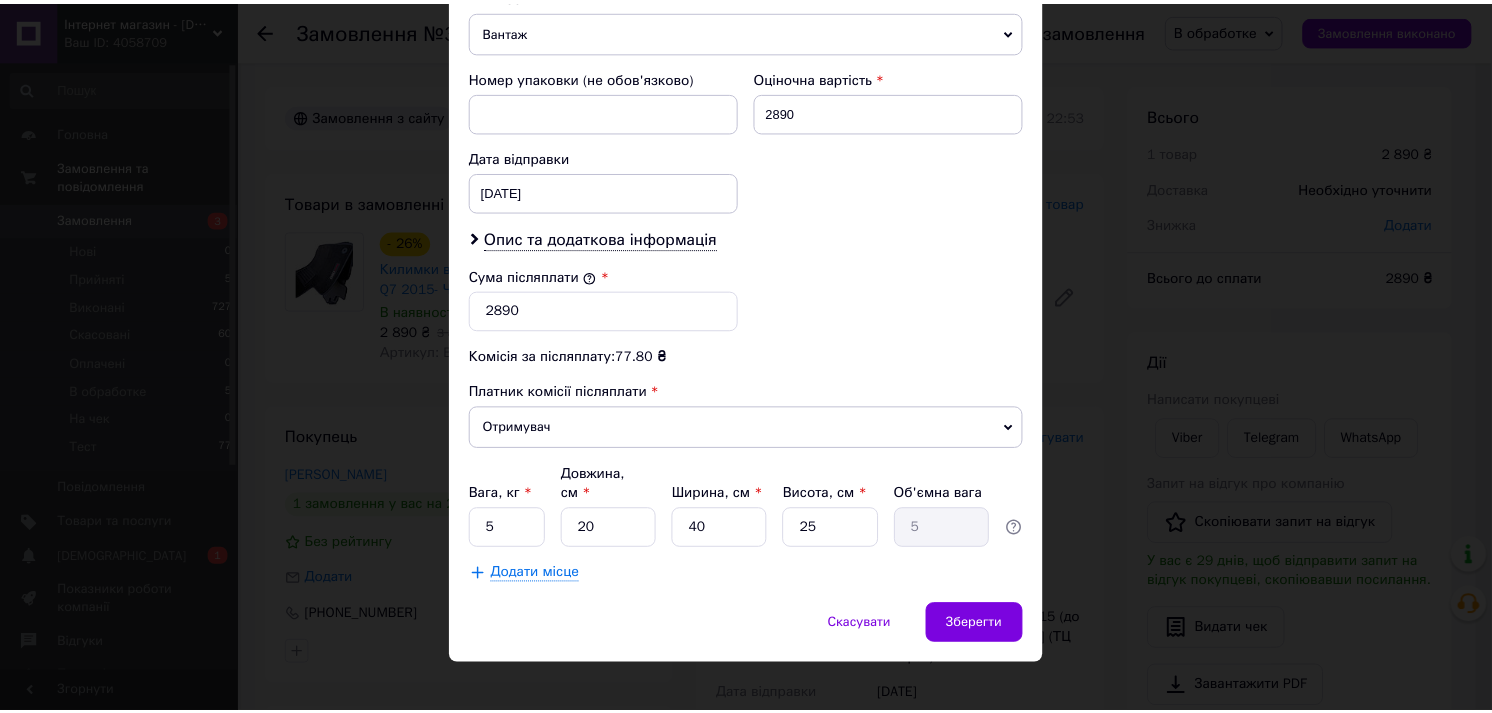 scroll, scrollTop: 815, scrollLeft: 0, axis: vertical 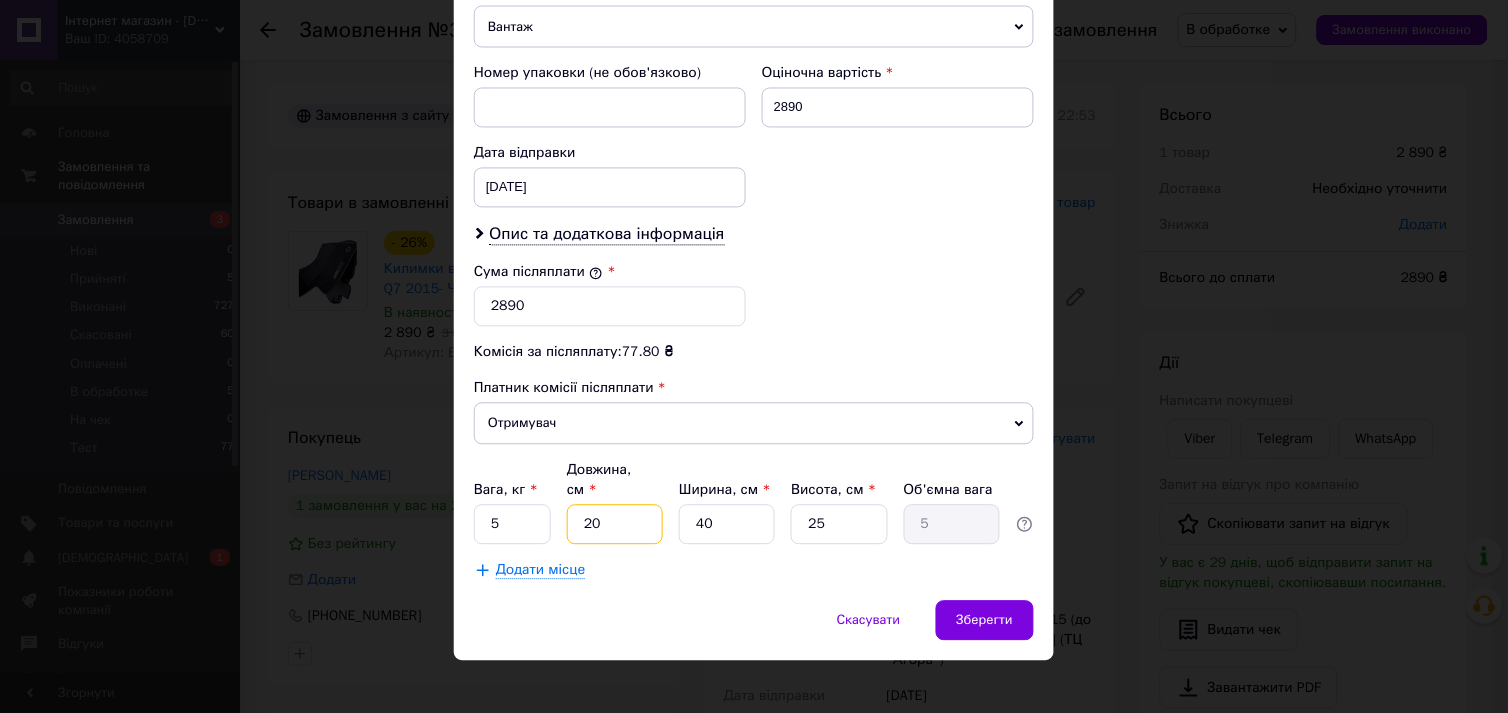 drag, startPoint x: 603, startPoint y: 511, endPoint x: 554, endPoint y: 507, distance: 49.162994 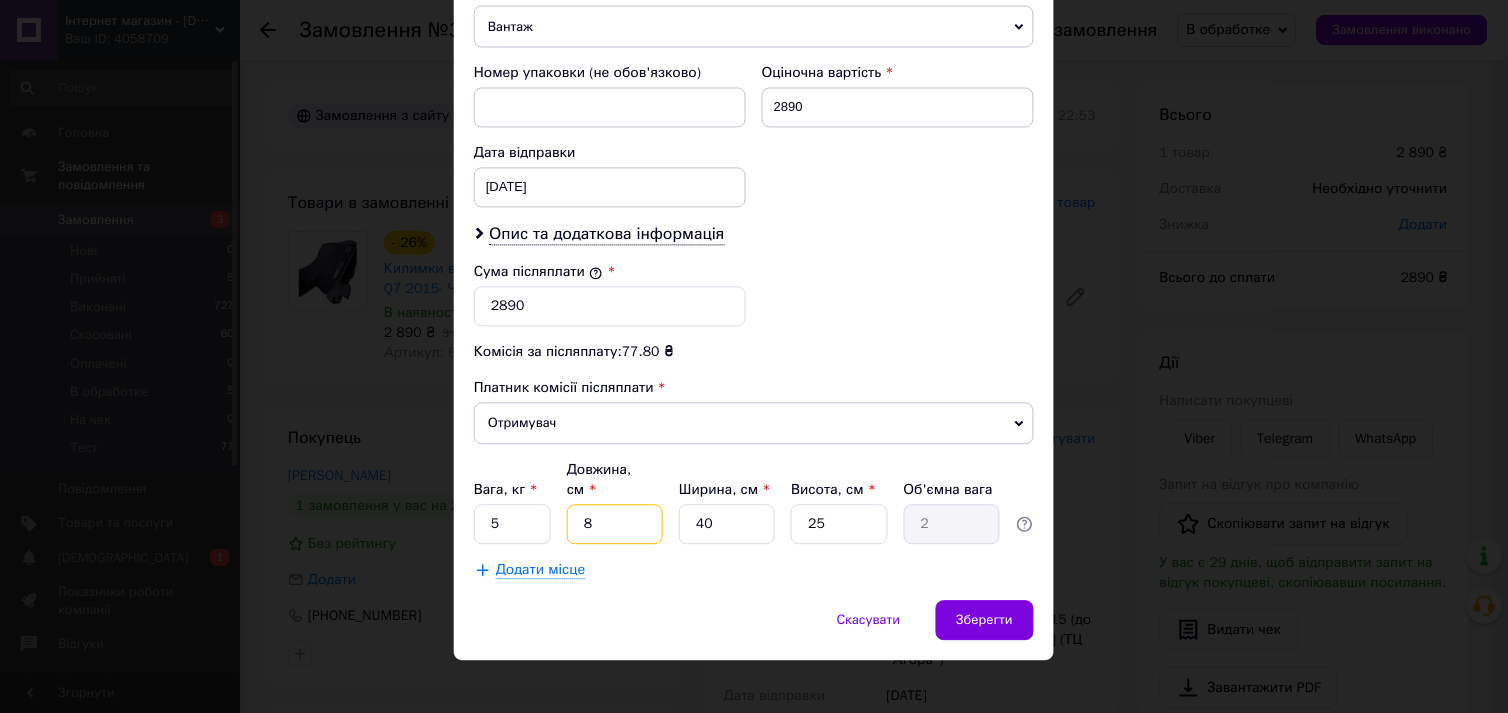 type on "80" 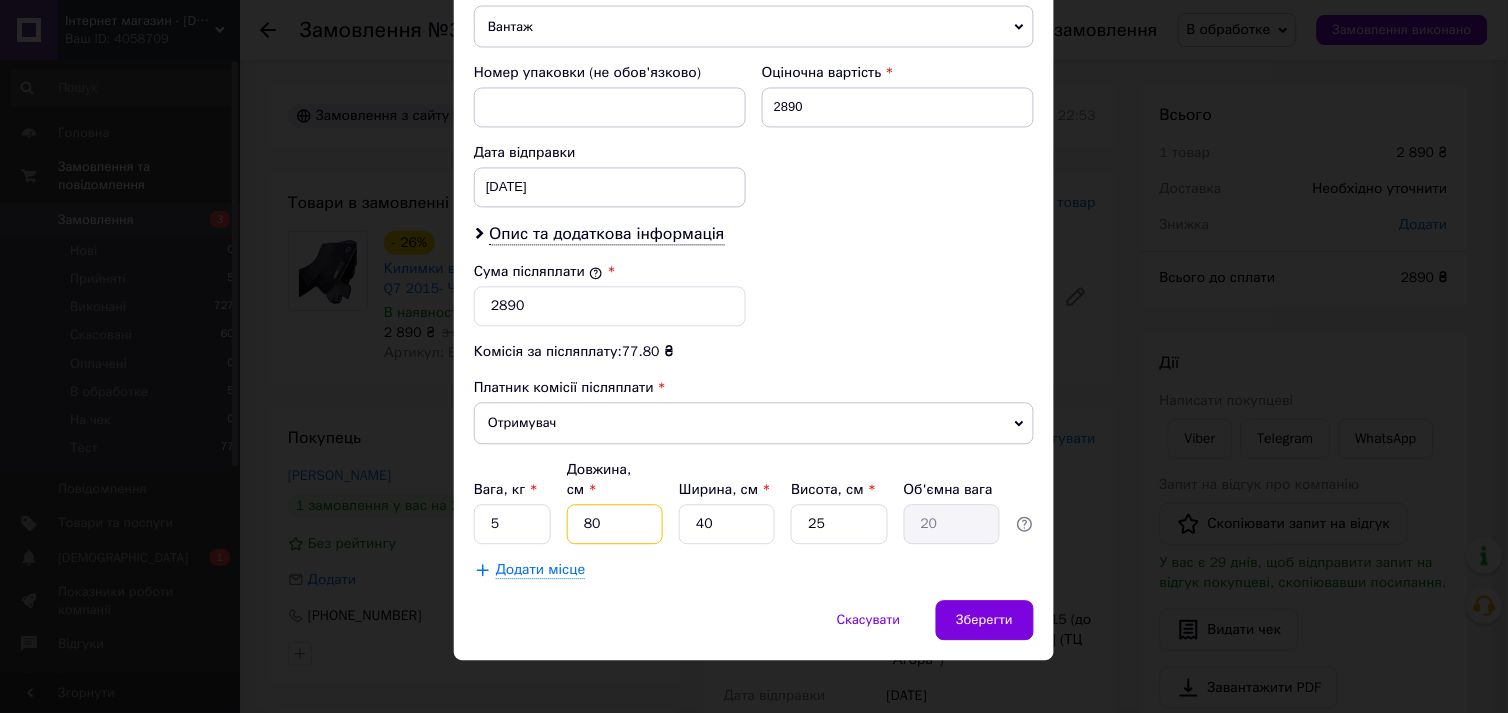 type on "80" 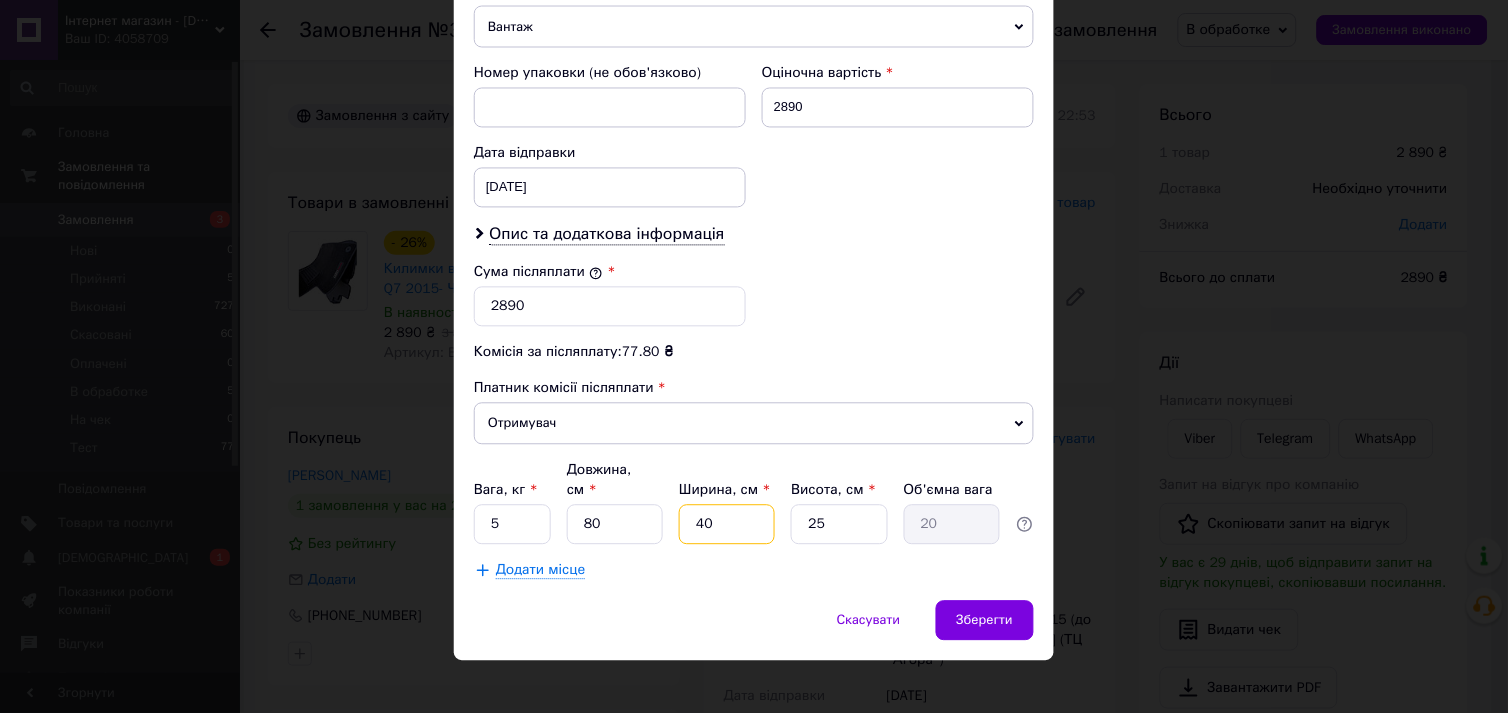 drag, startPoint x: 721, startPoint y: 502, endPoint x: 658, endPoint y: 498, distance: 63.126858 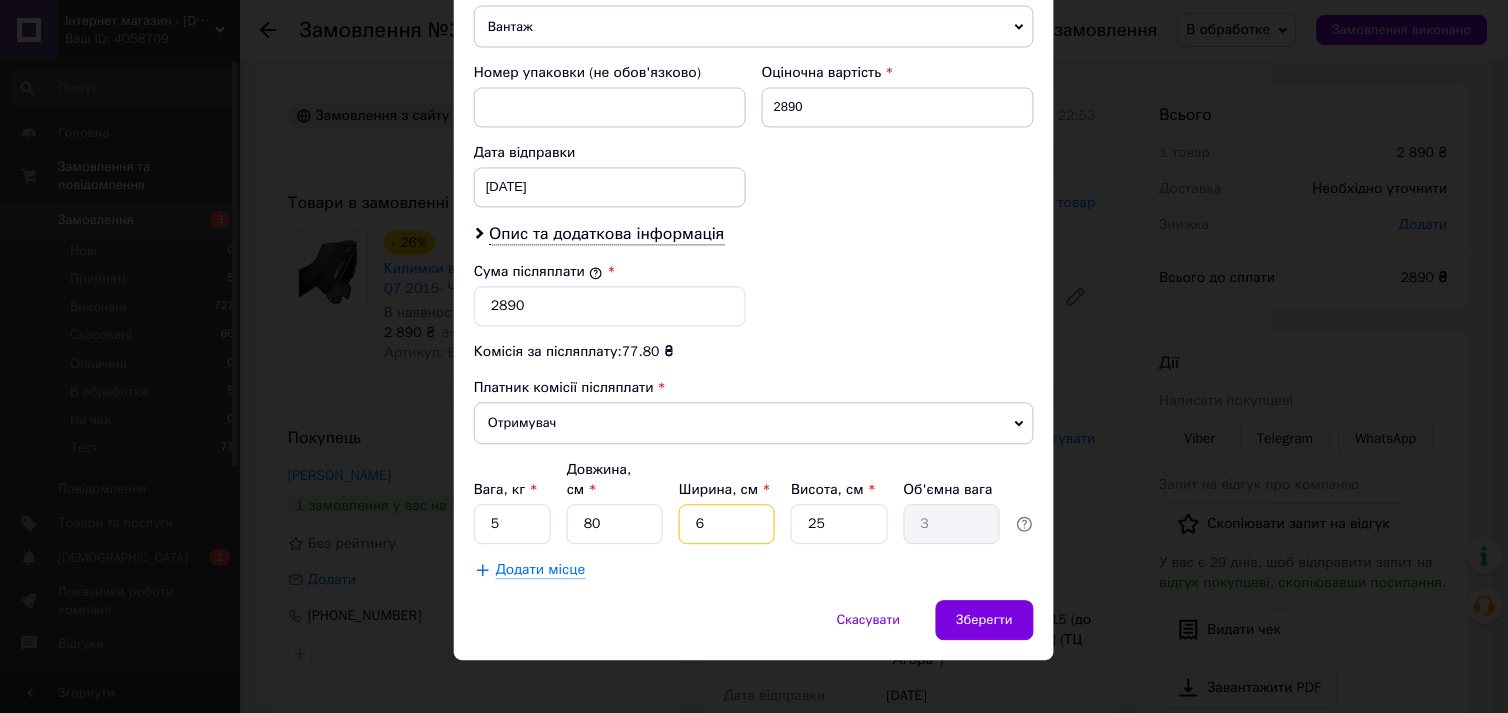 type on "60" 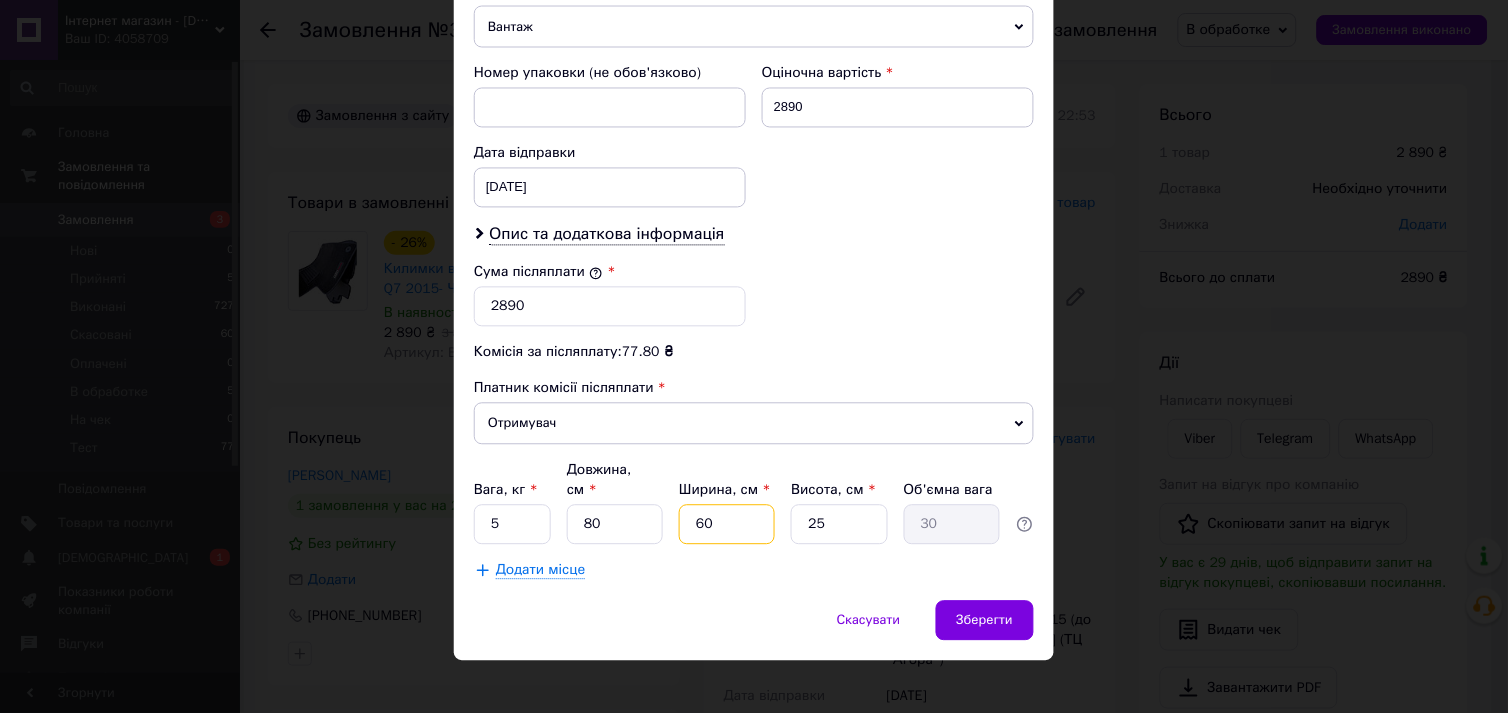 type on "60" 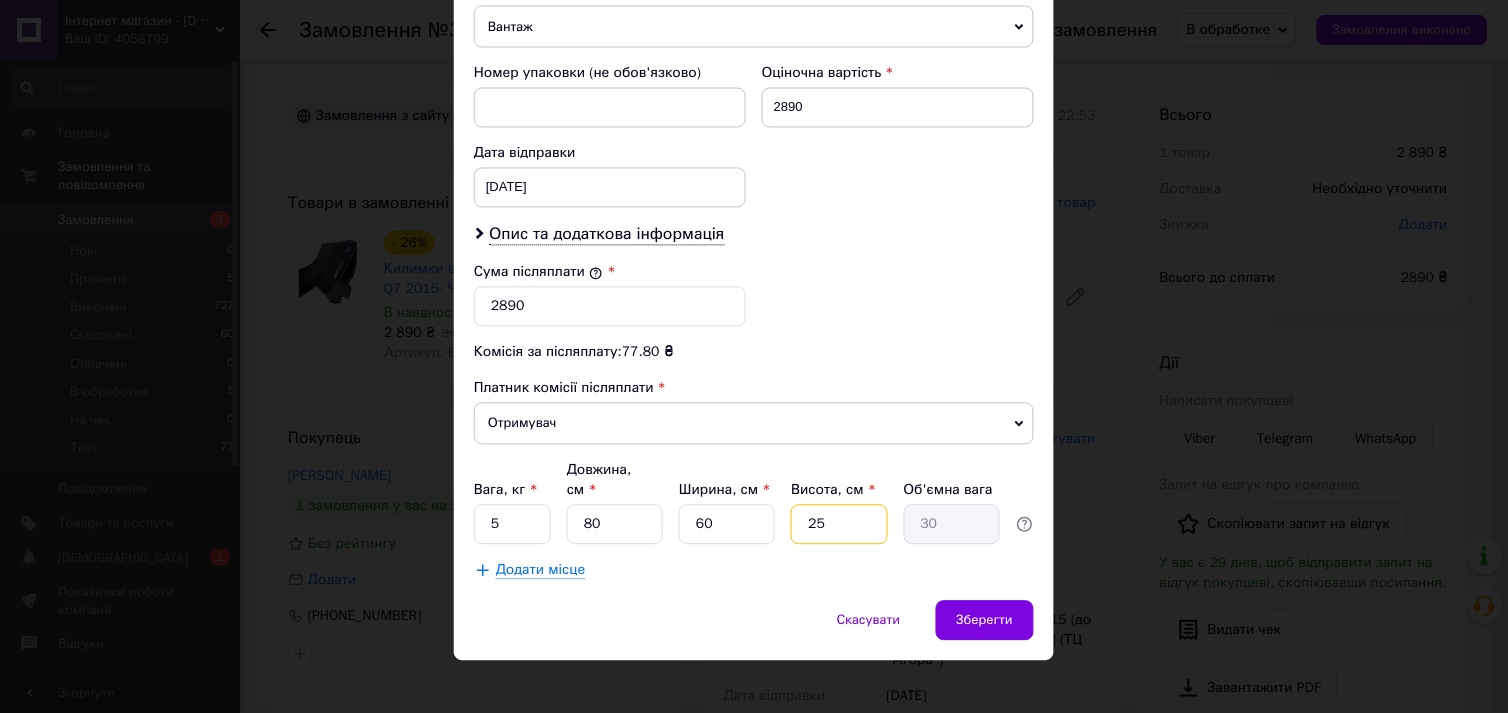 drag, startPoint x: 793, startPoint y: 506, endPoint x: 765, endPoint y: 497, distance: 29.410883 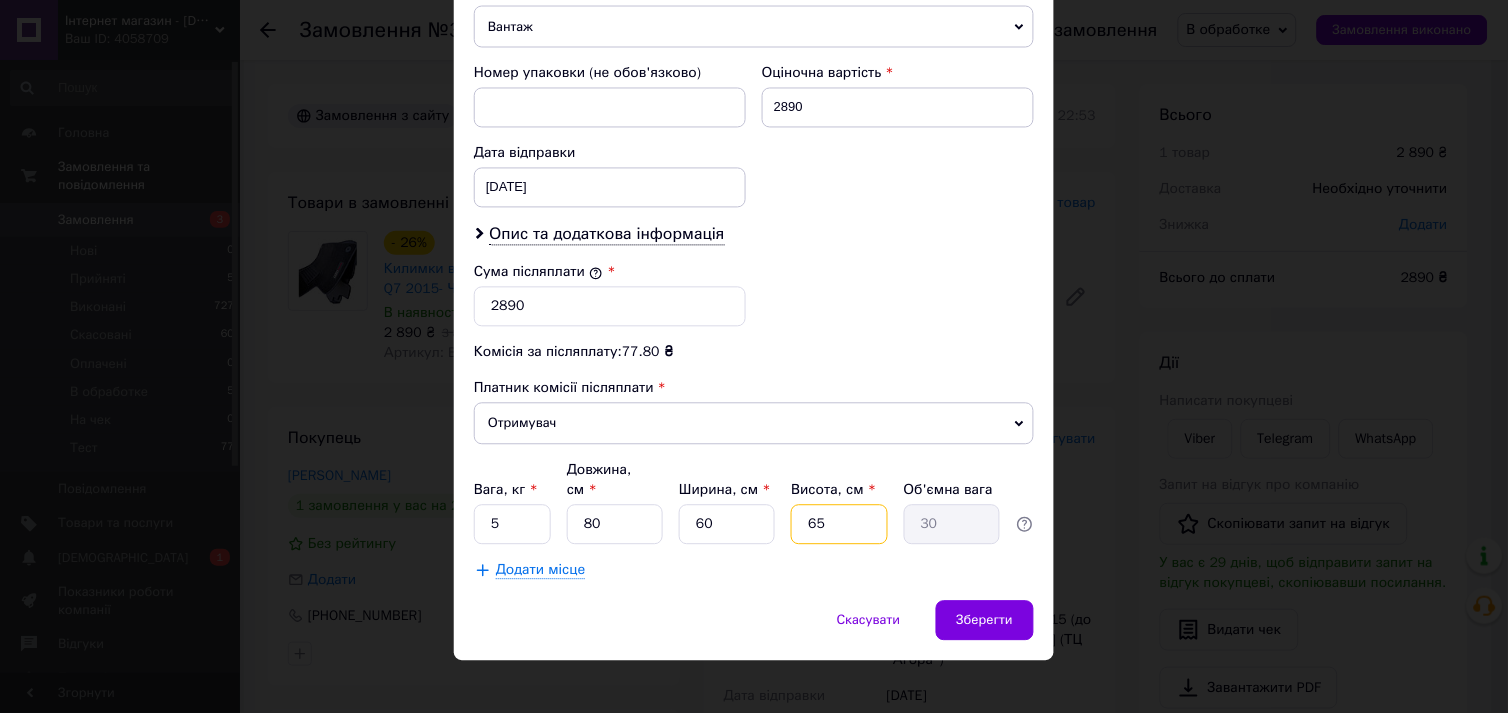 type on "78" 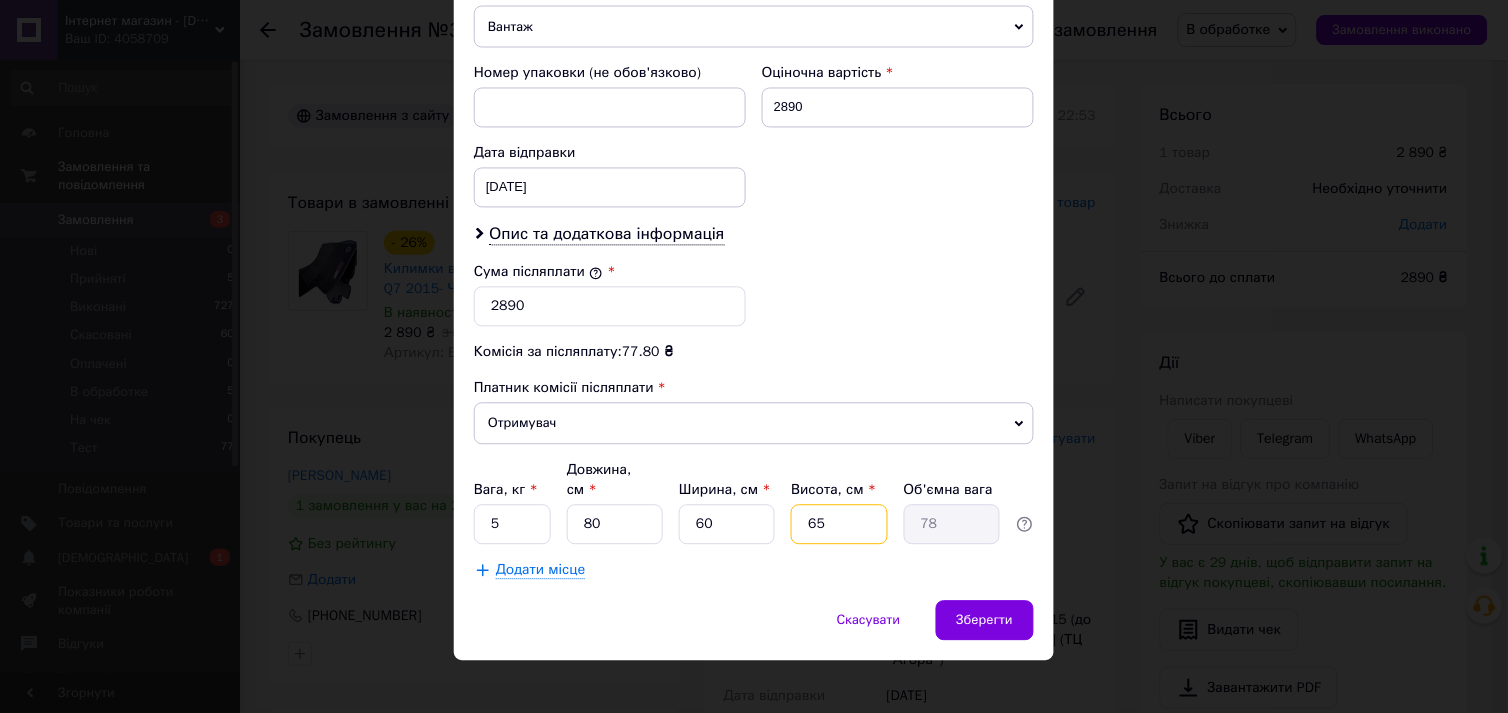 drag, startPoint x: 820, startPoint y: 493, endPoint x: 782, endPoint y: 492, distance: 38.013157 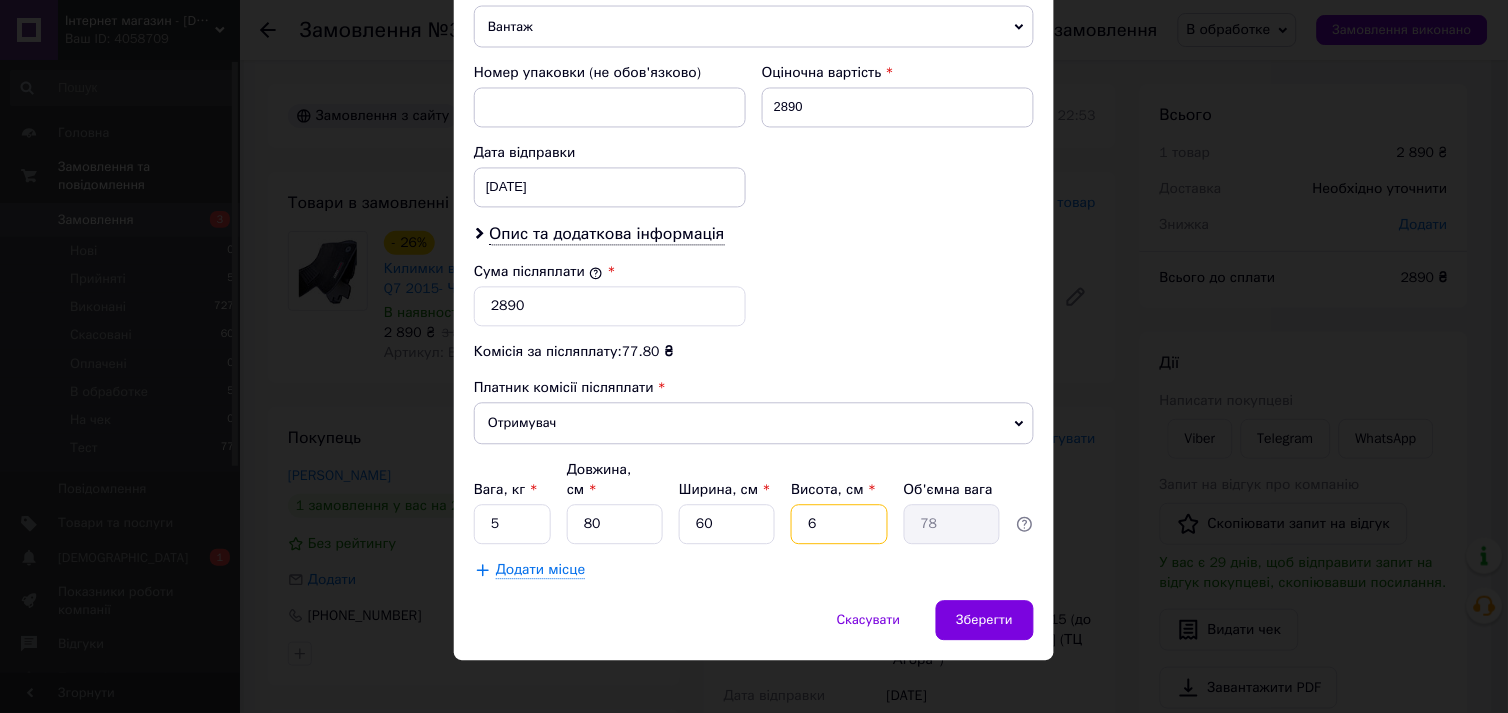 type on "7.2" 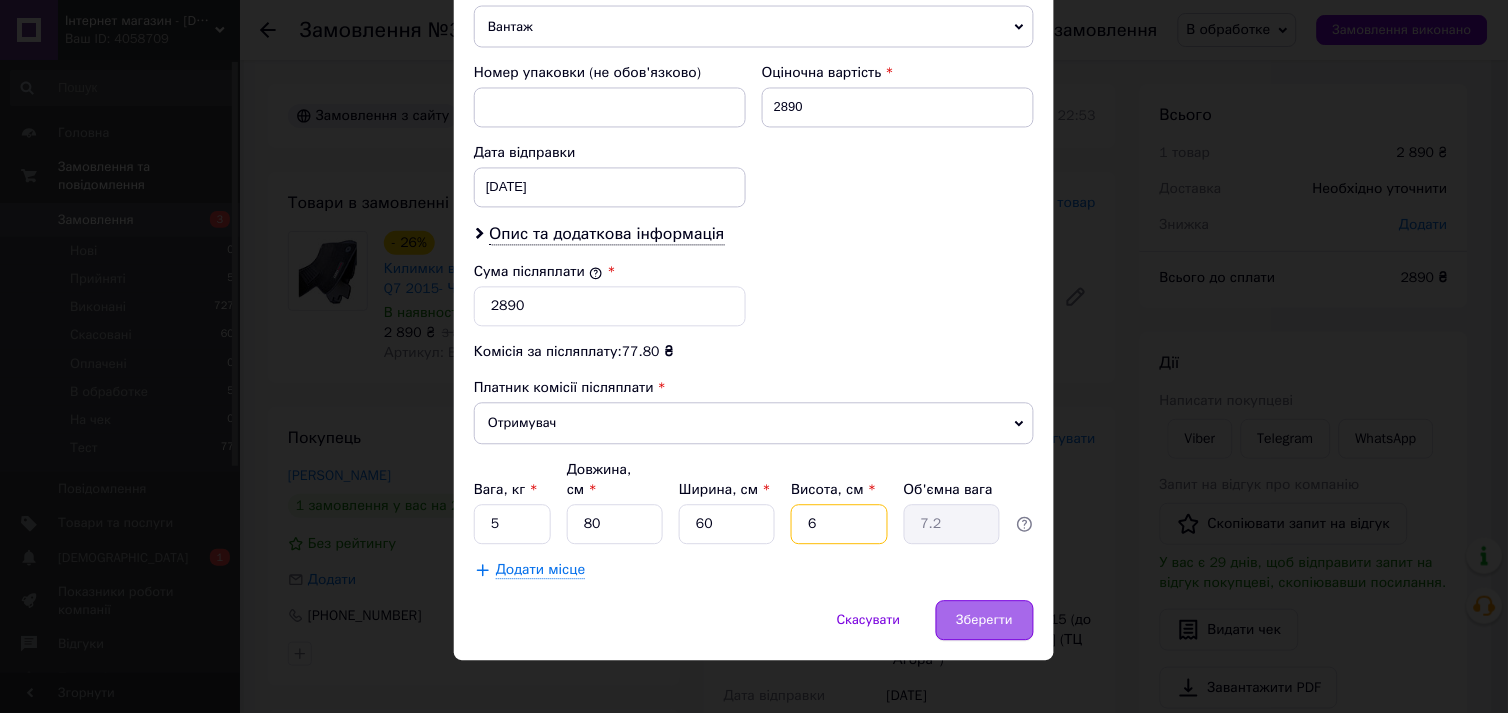 type on "6" 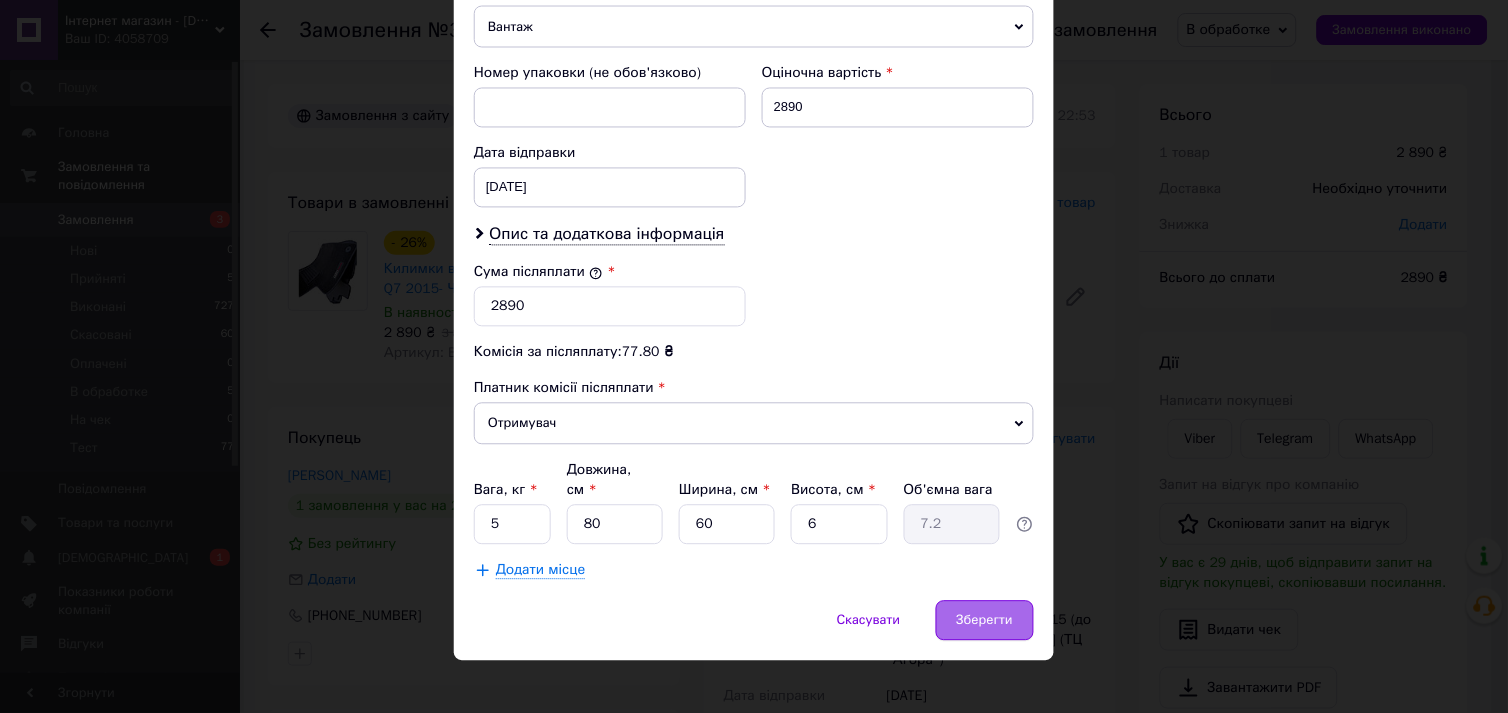 click on "Зберегти" at bounding box center (985, 621) 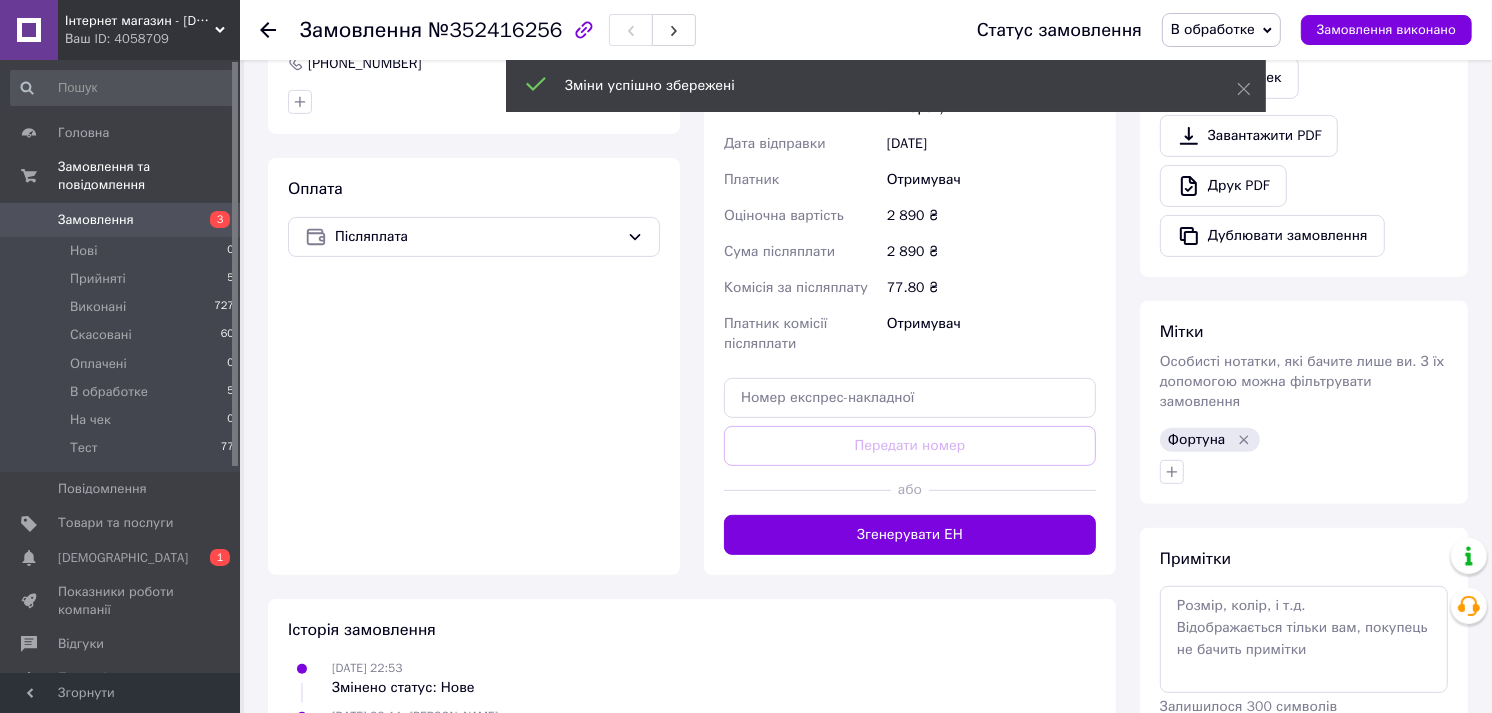 scroll, scrollTop: 555, scrollLeft: 0, axis: vertical 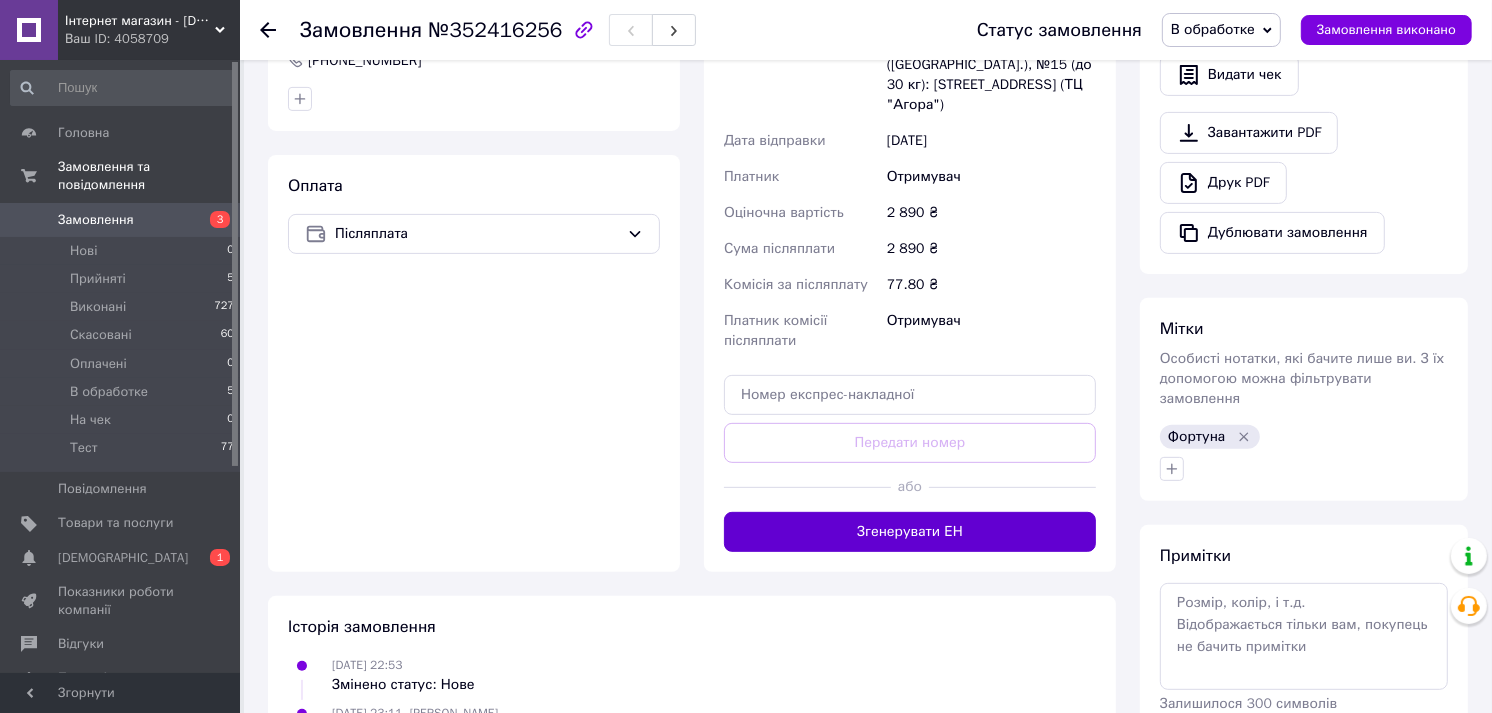 click on "Згенерувати ЕН" at bounding box center (910, 532) 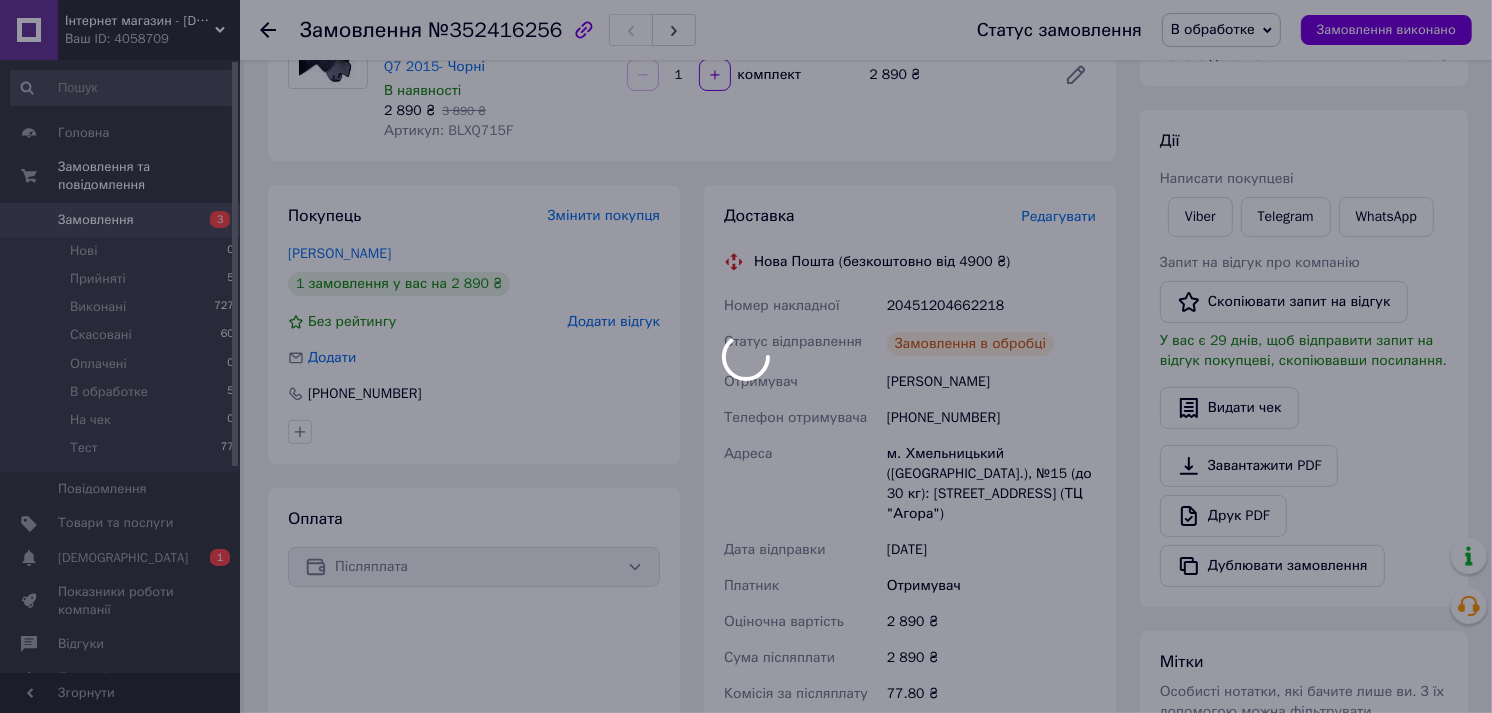 scroll, scrollTop: 0, scrollLeft: 0, axis: both 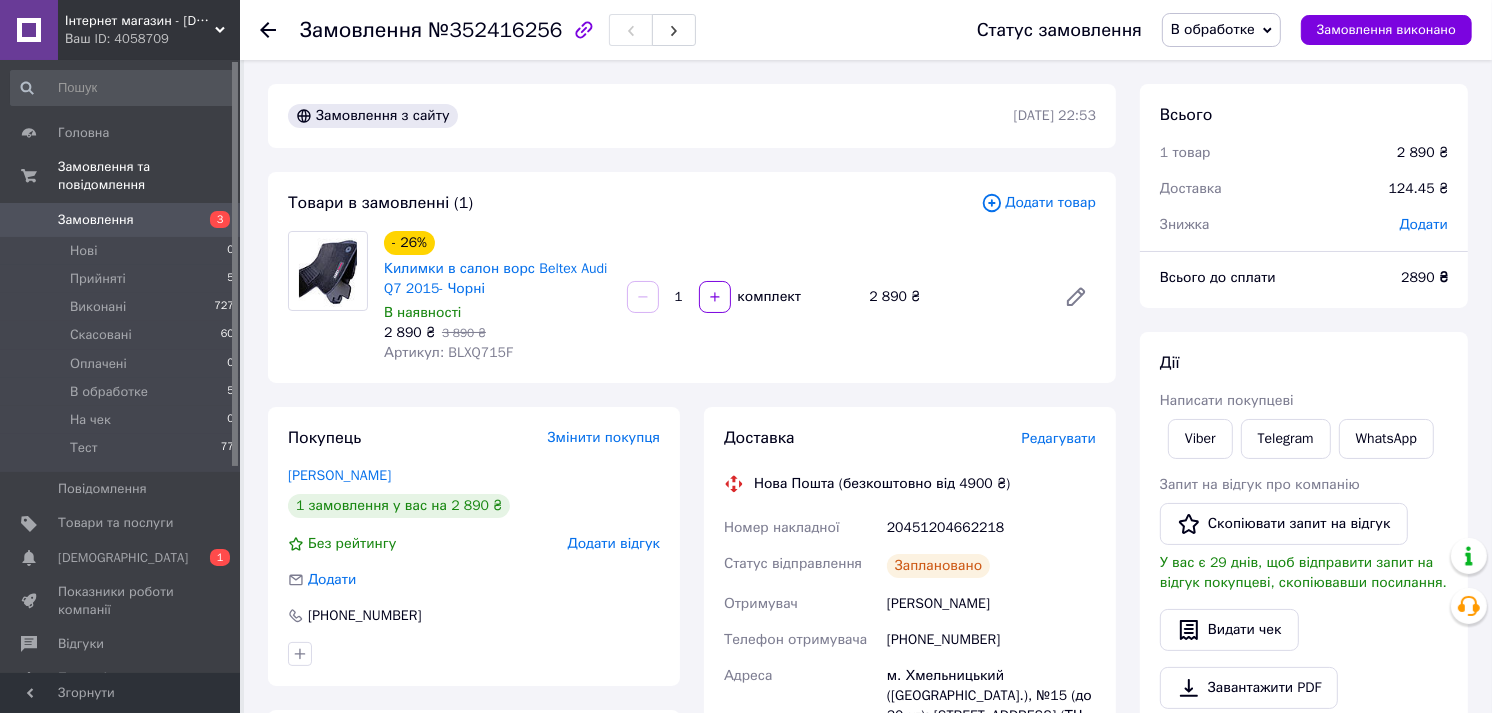 click on "В обработке" at bounding box center (1213, 29) 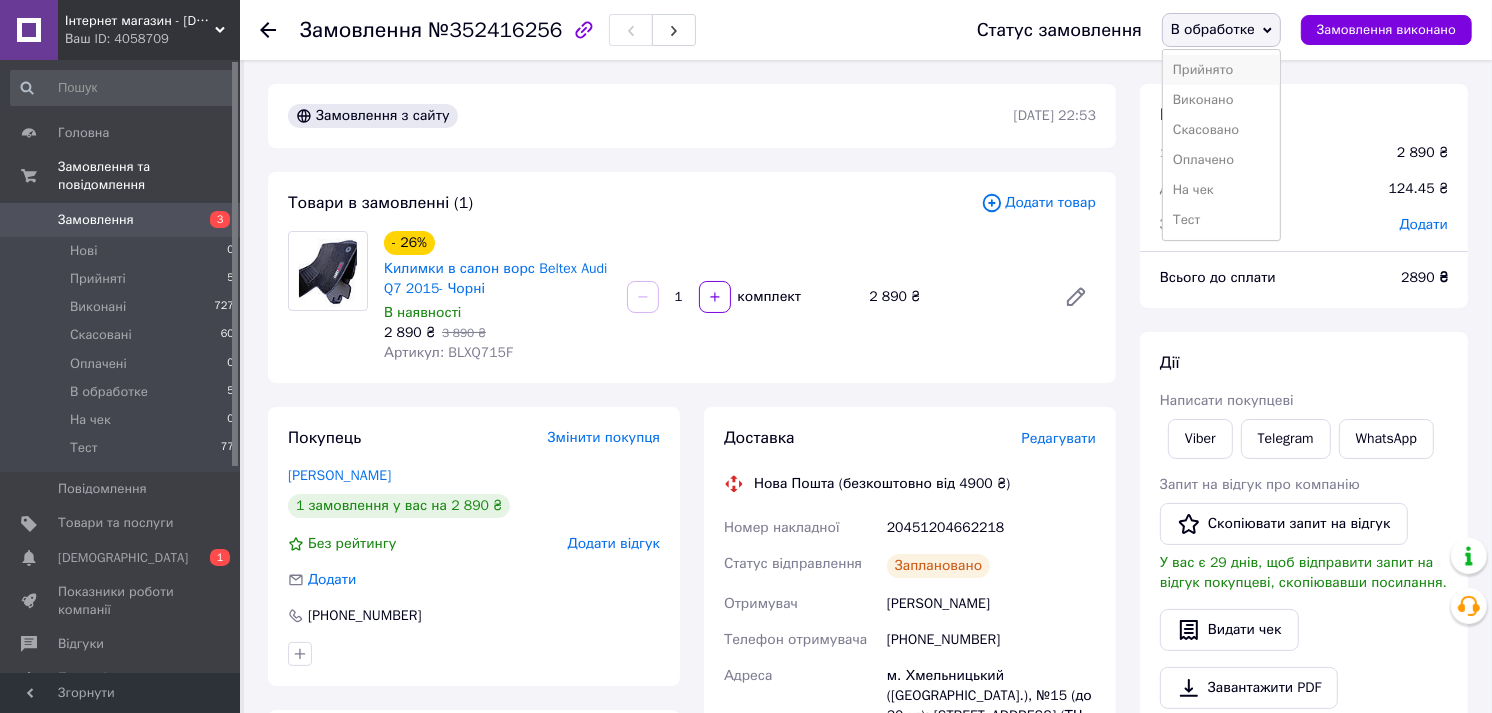 click on "Прийнято" at bounding box center [1221, 70] 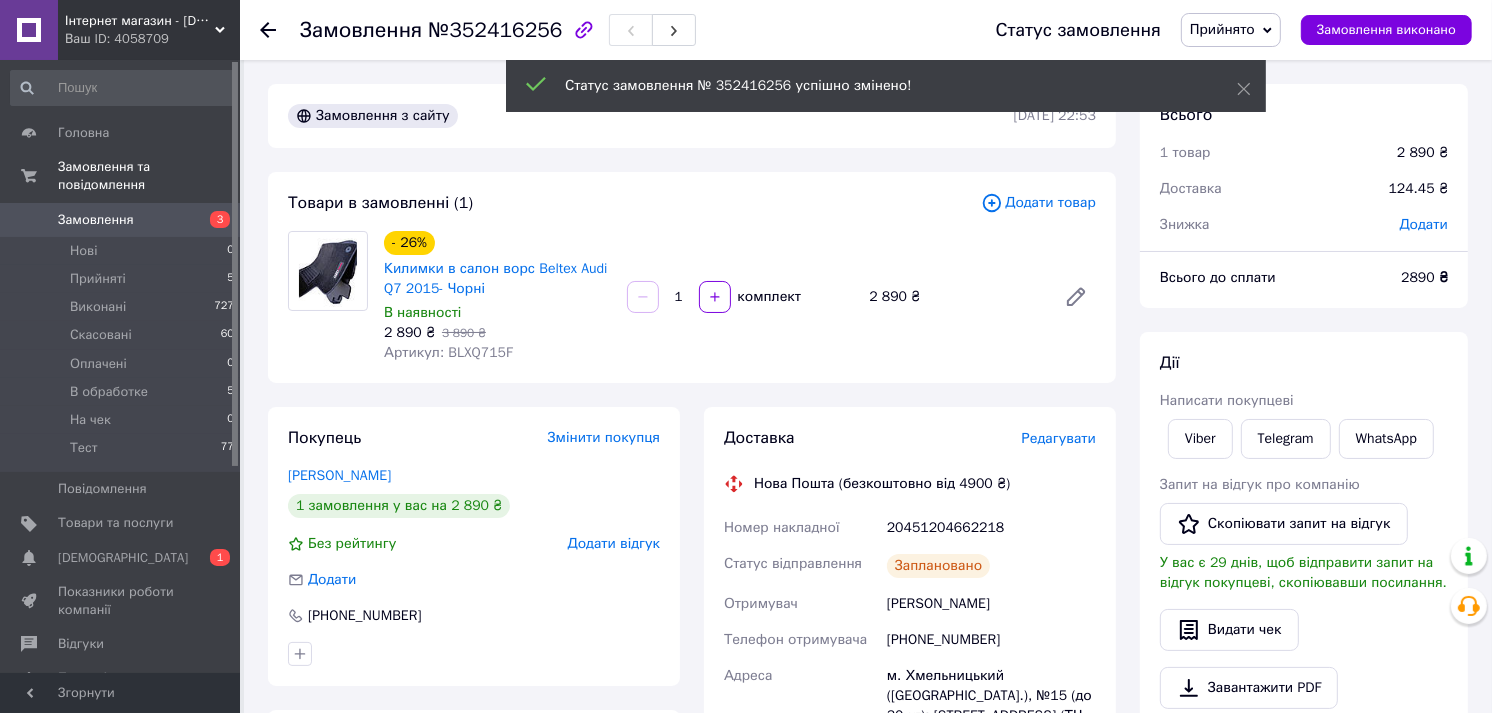 click on "Артикул: BLXQ715F" at bounding box center (448, 352) 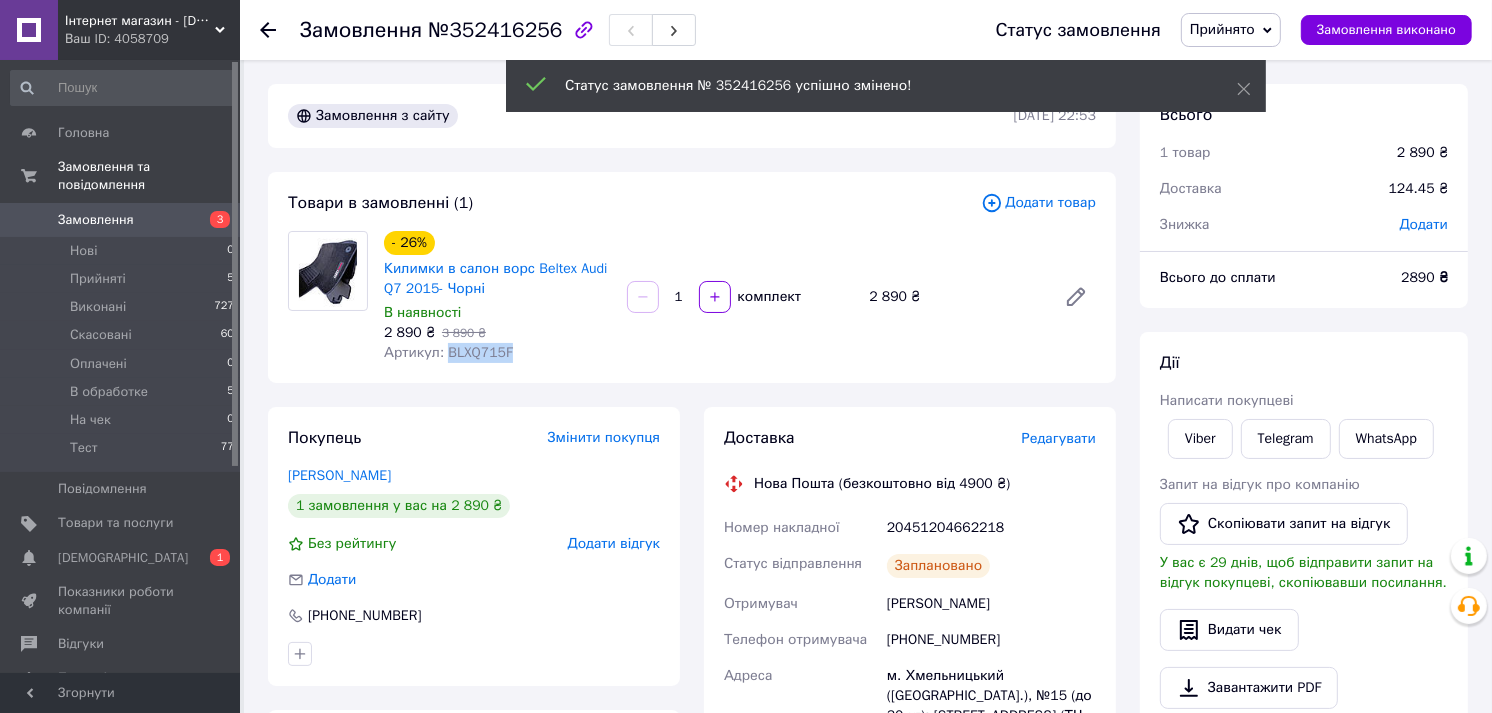 click on "Артикул: BLXQ715F" at bounding box center (448, 352) 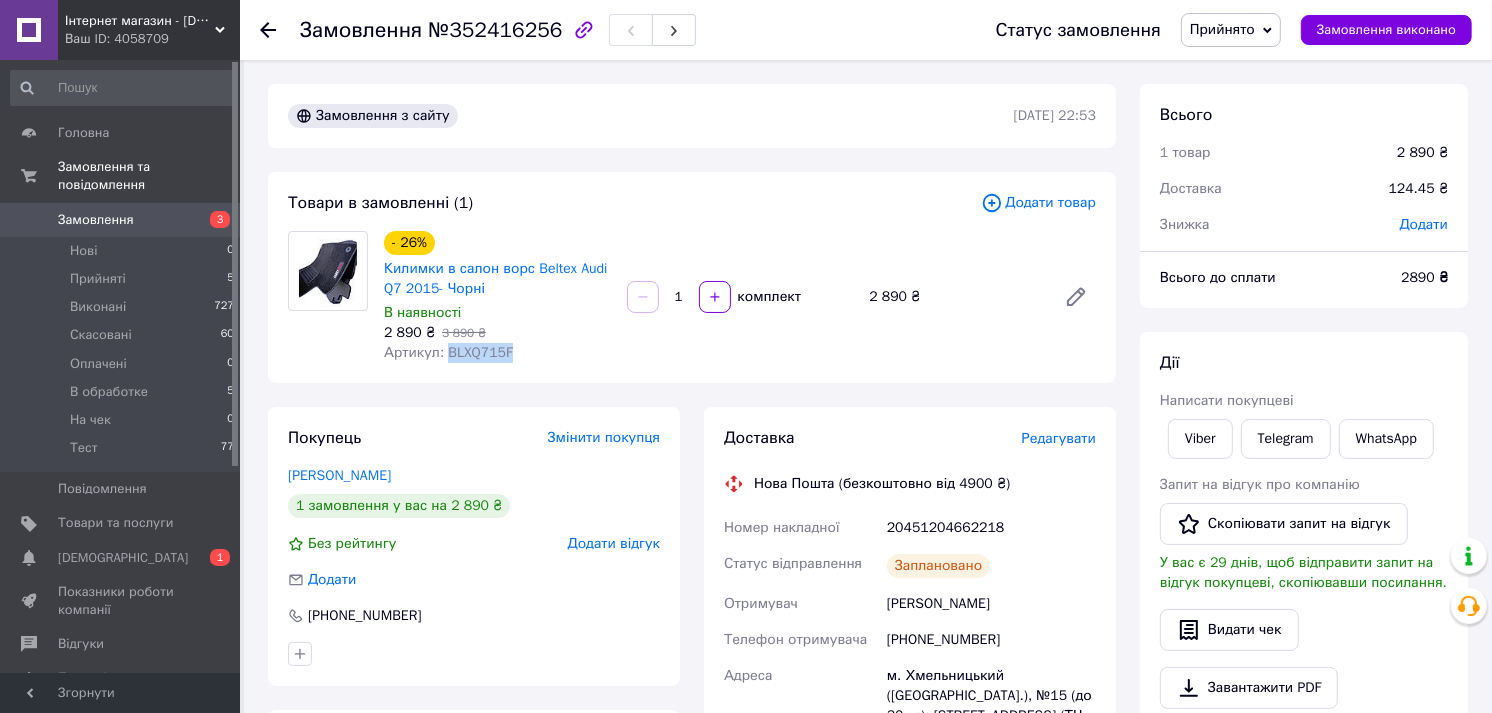 copy on "BLXQ715F" 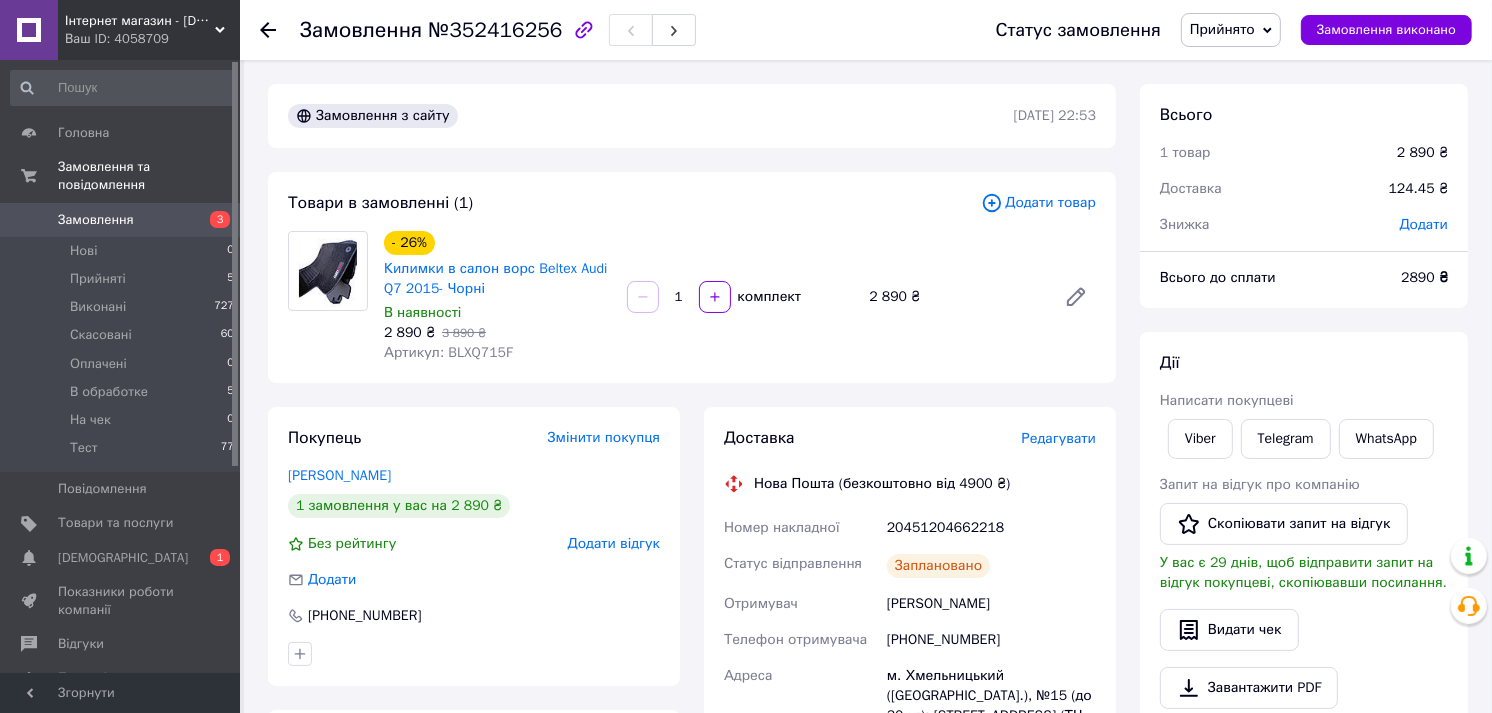 click on "20451204662218" at bounding box center [991, 528] 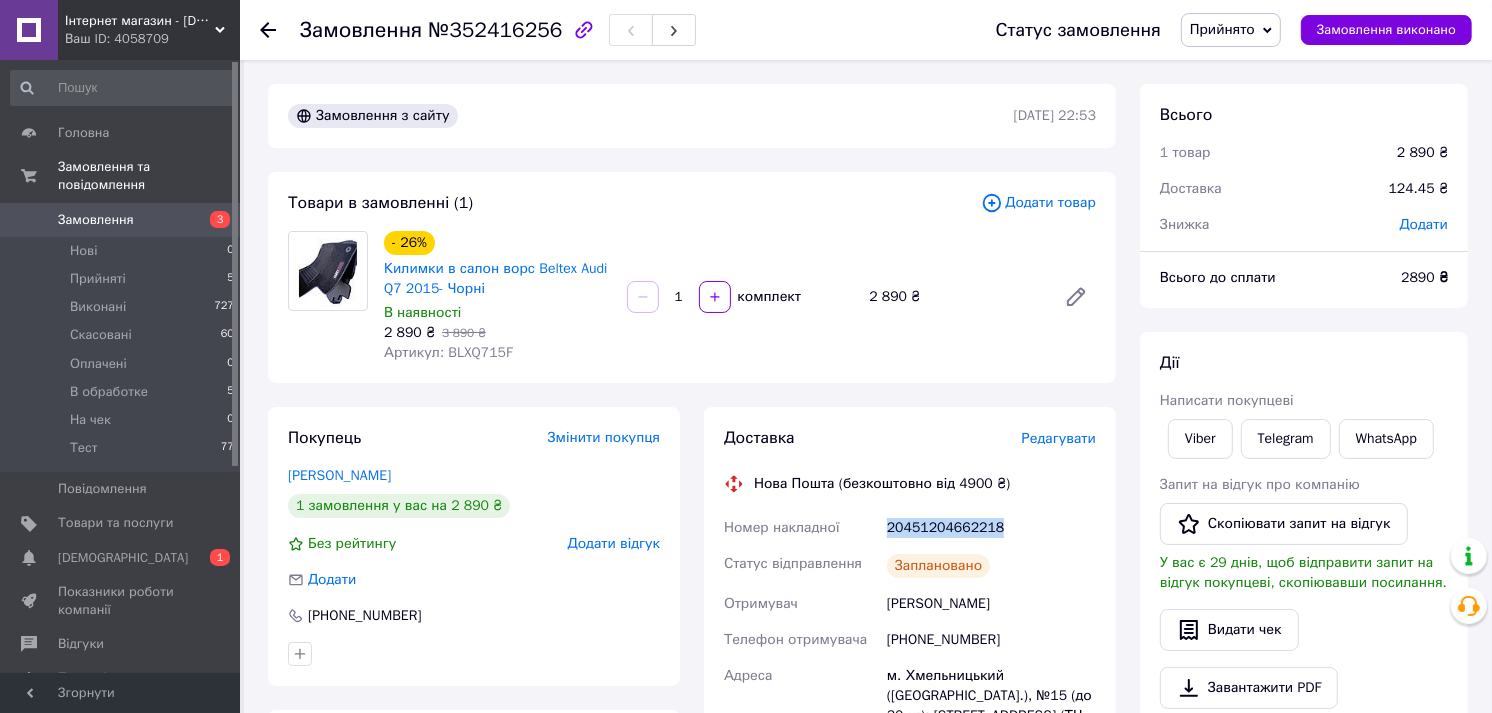 copy on "20451204662218" 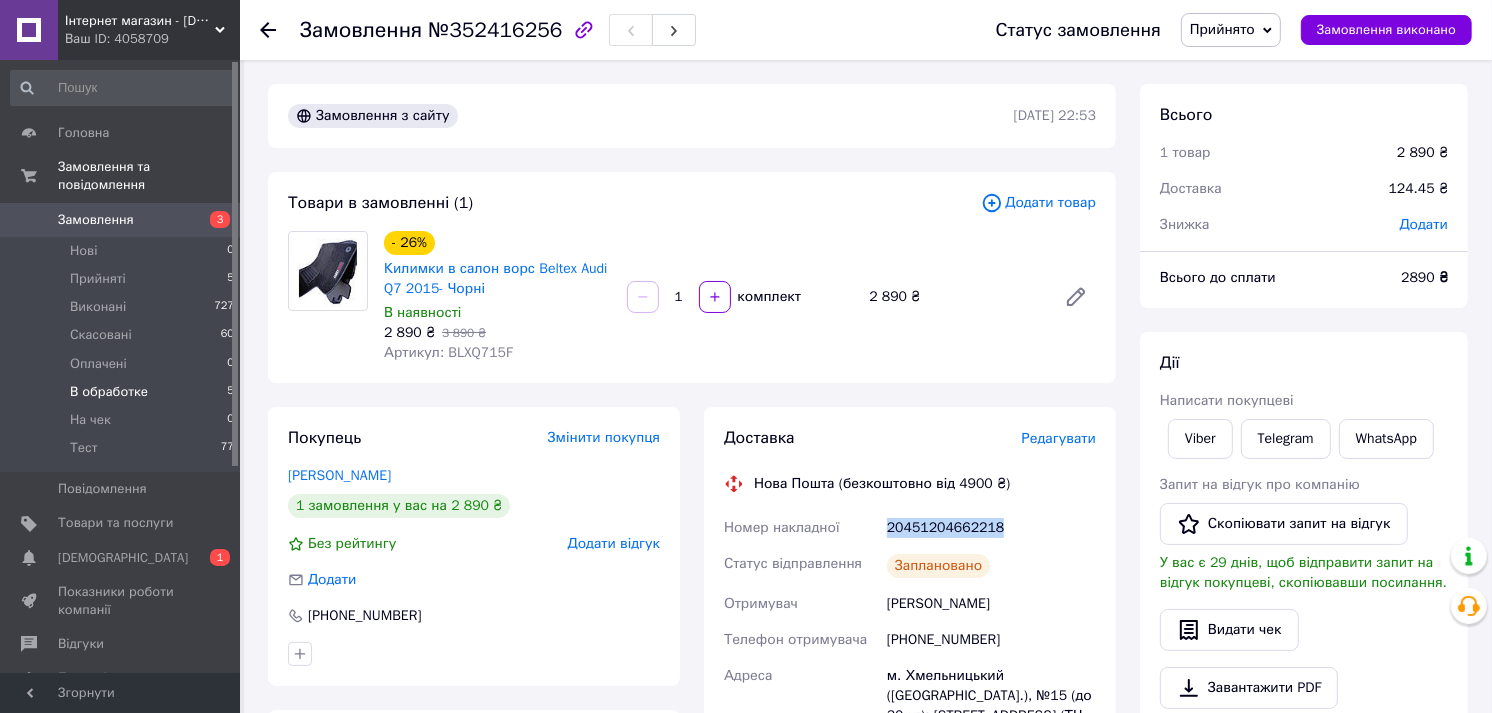 click on "В обработке 5" at bounding box center [123, 392] 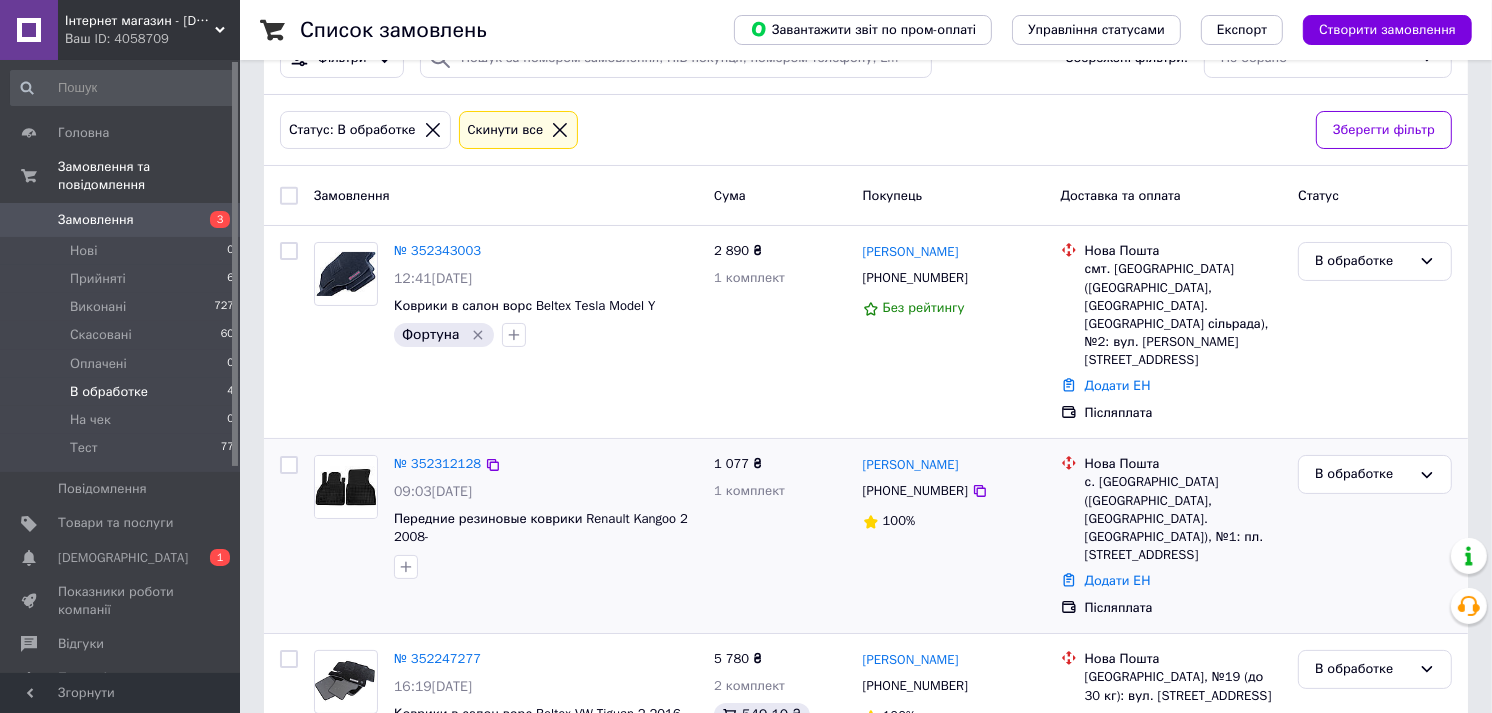 scroll, scrollTop: 57, scrollLeft: 0, axis: vertical 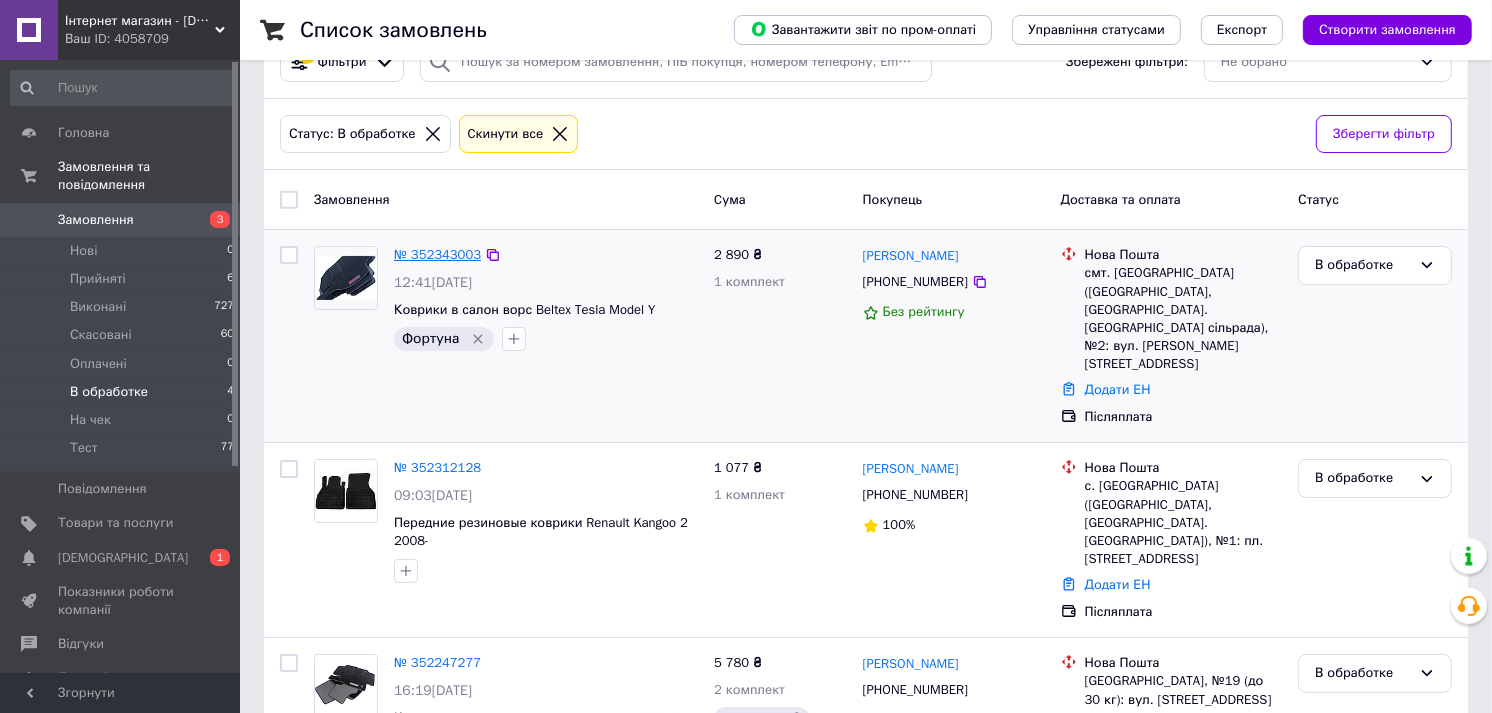 click on "№ 352343003" at bounding box center (437, 254) 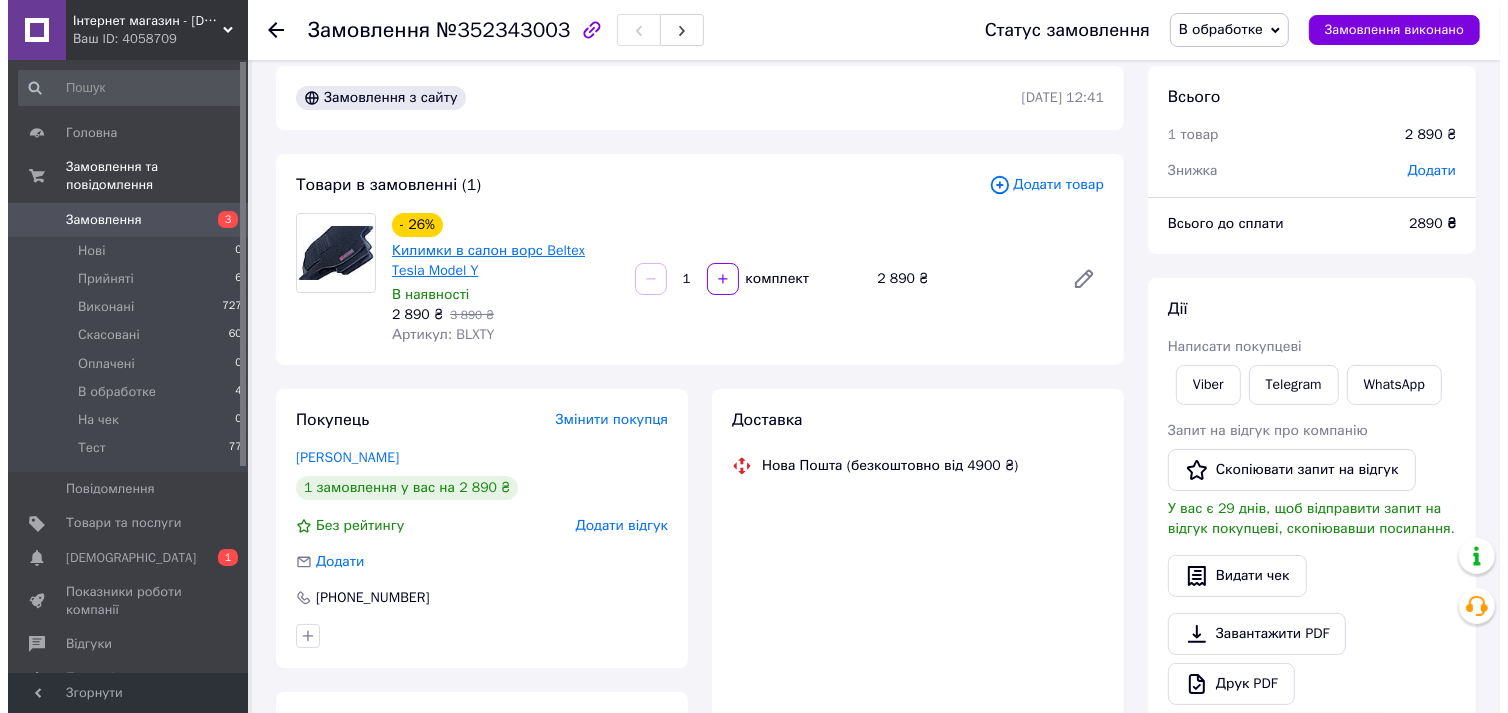 scroll, scrollTop: 0, scrollLeft: 0, axis: both 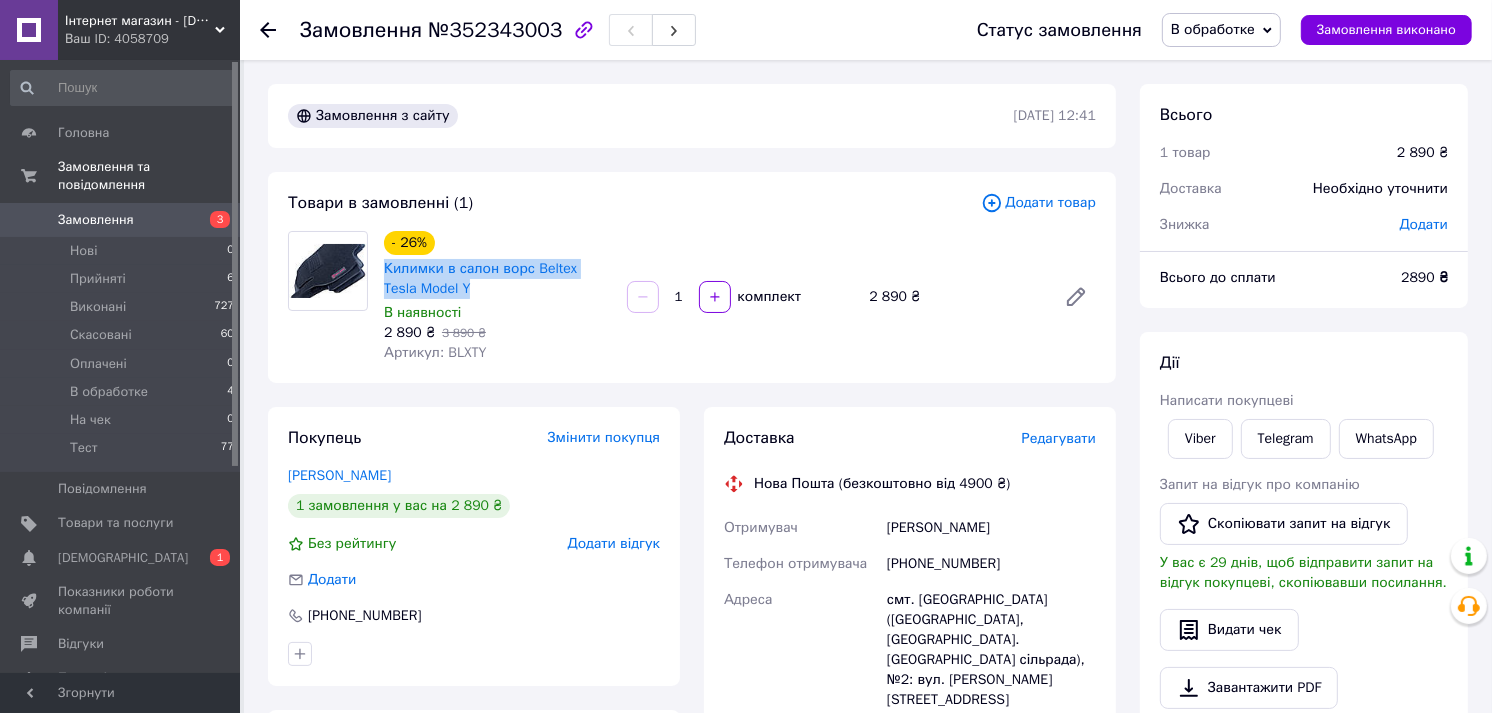 drag, startPoint x: 378, startPoint y: 268, endPoint x: 493, endPoint y: 298, distance: 118.84864 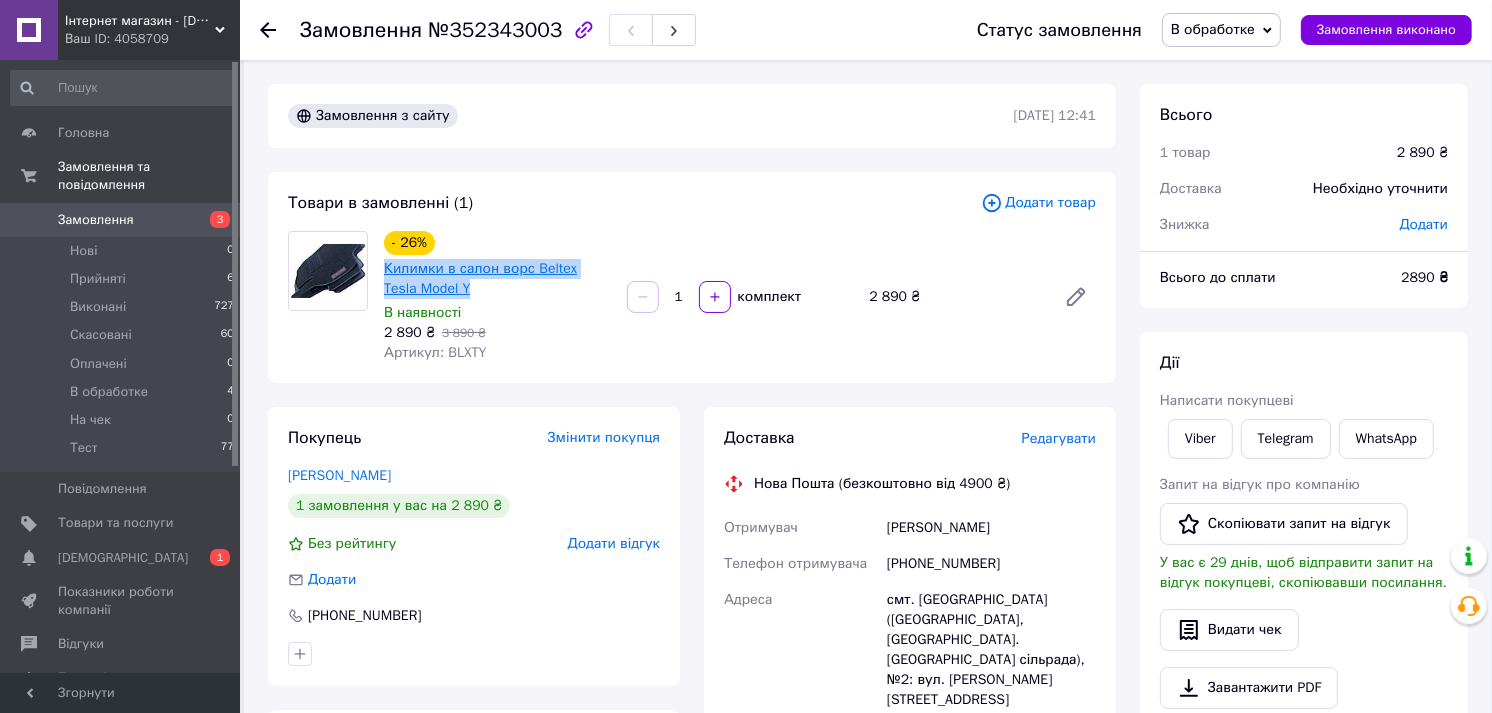 drag, startPoint x: 493, startPoint y: 298, endPoint x: 488, endPoint y: 271, distance: 27.45906 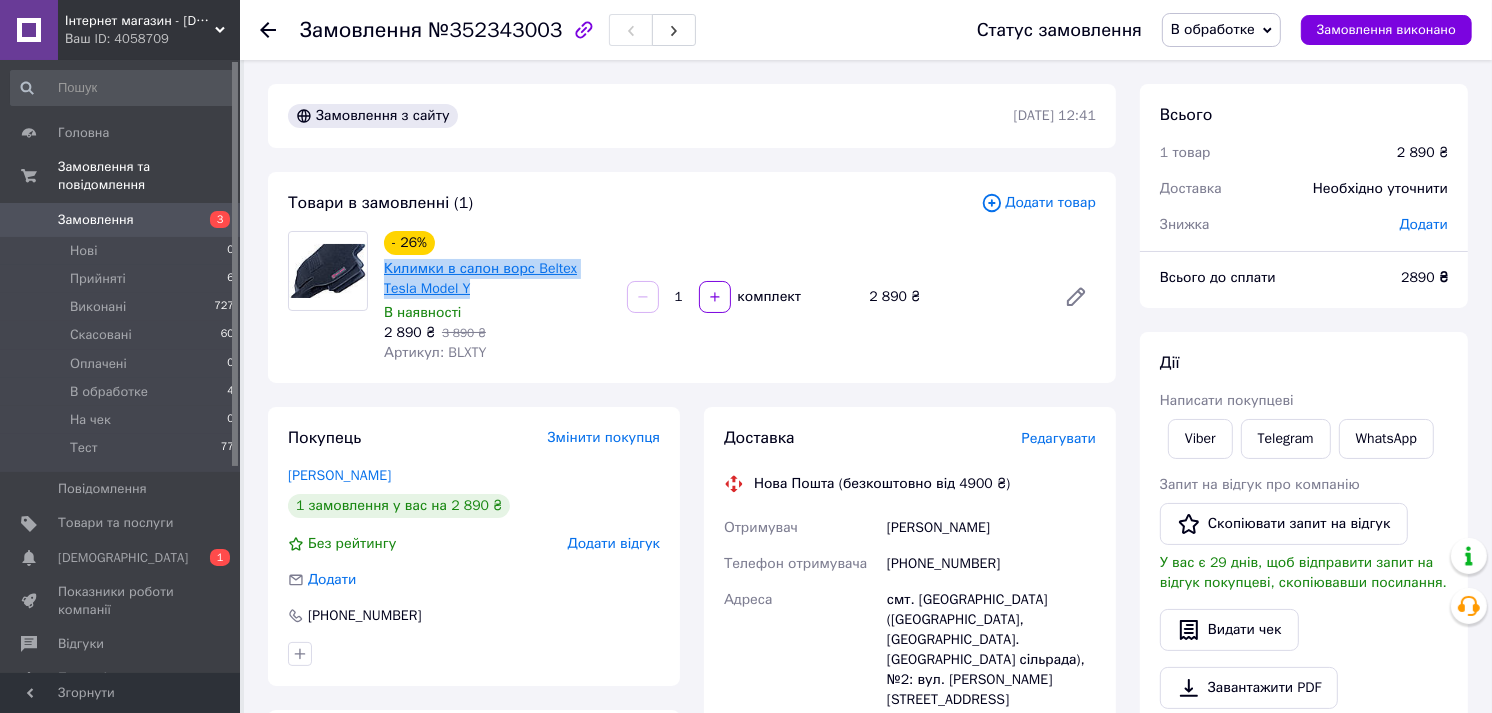 copy on "Килимки в салон ворс Beltex Tesla Model Y" 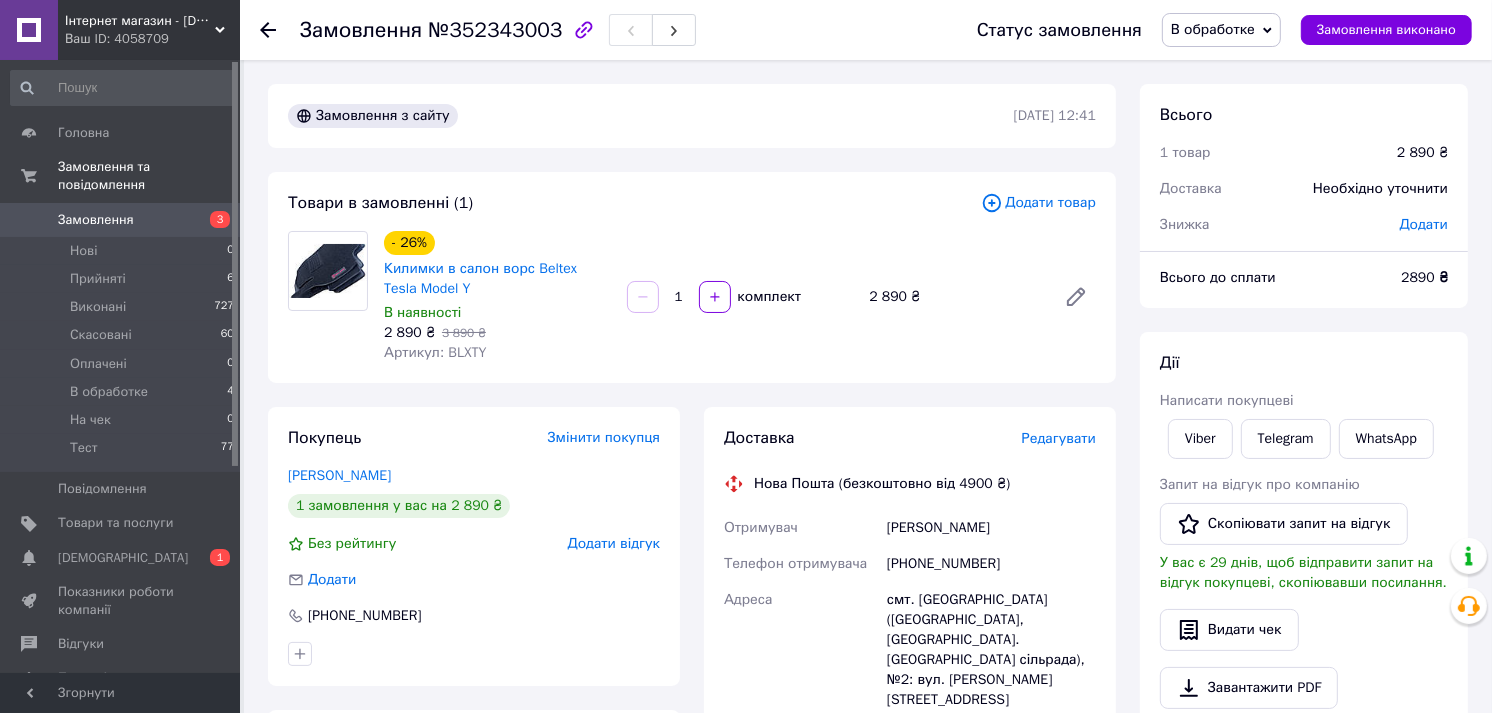 click on "Редагувати" at bounding box center [1059, 438] 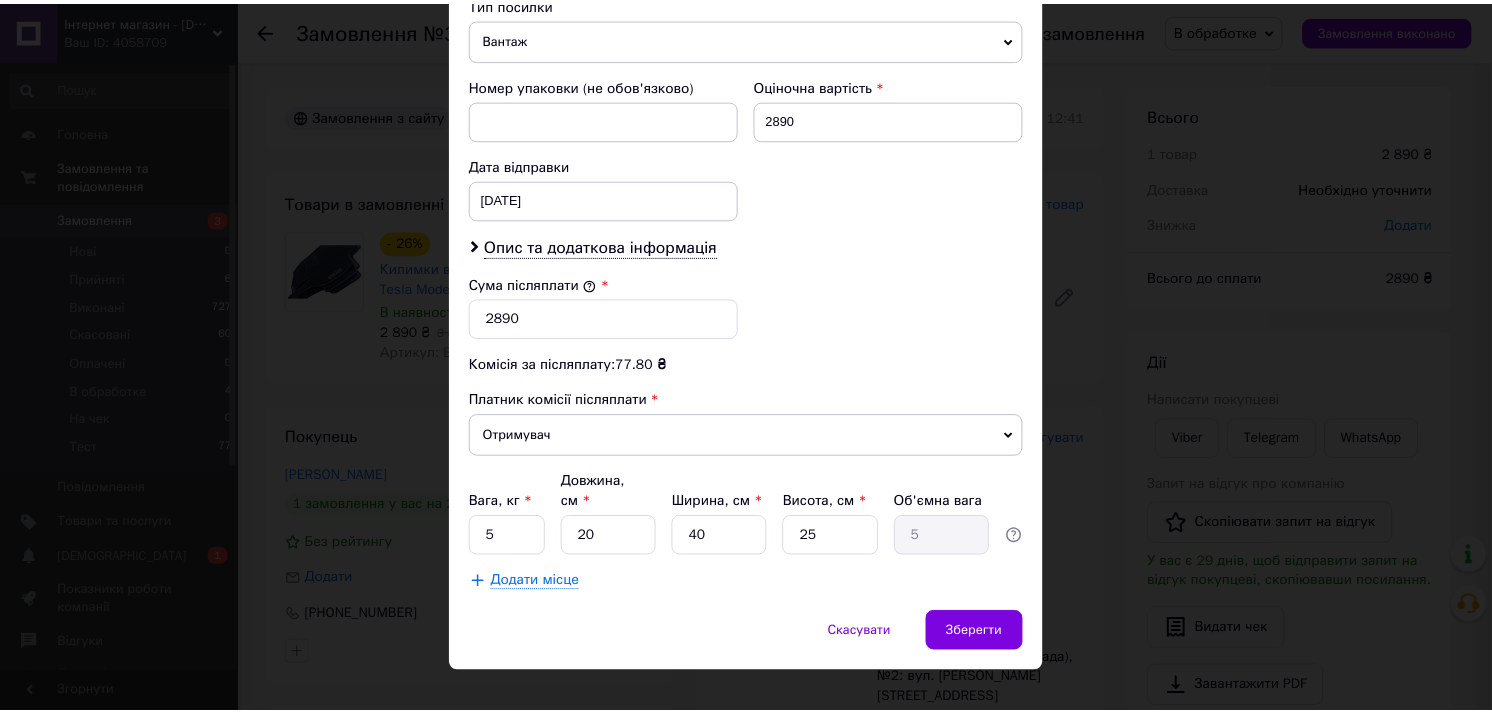 scroll, scrollTop: 837, scrollLeft: 0, axis: vertical 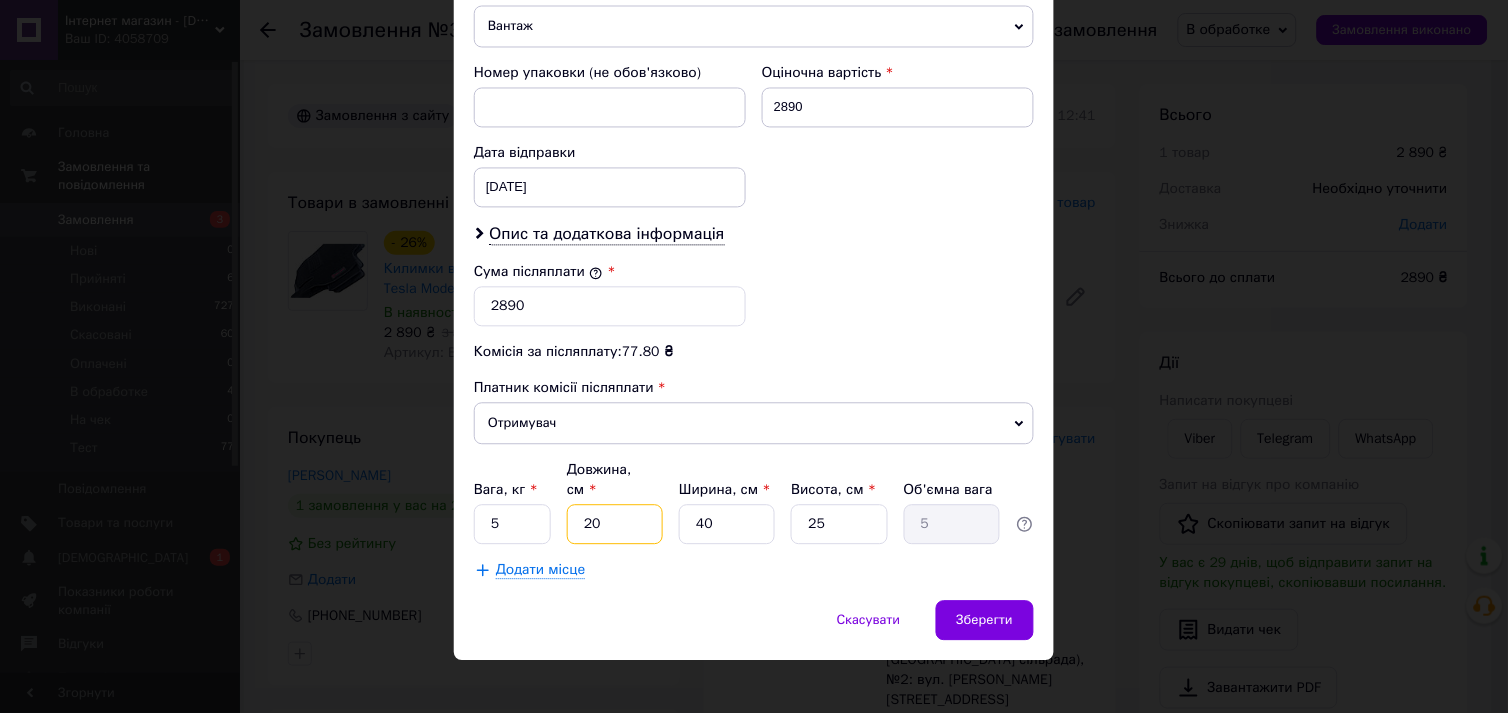 drag, startPoint x: 606, startPoint y: 498, endPoint x: 562, endPoint y: 496, distance: 44.04543 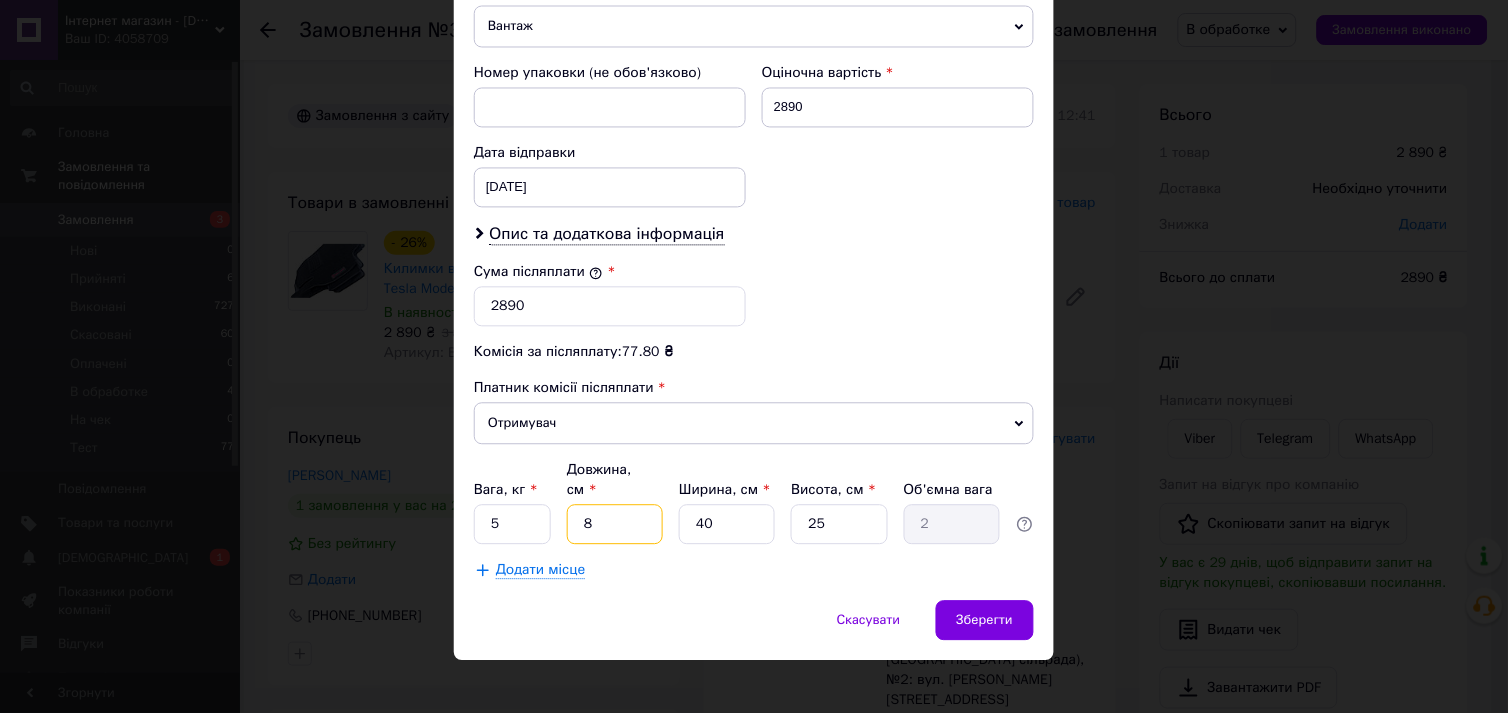 type on "80" 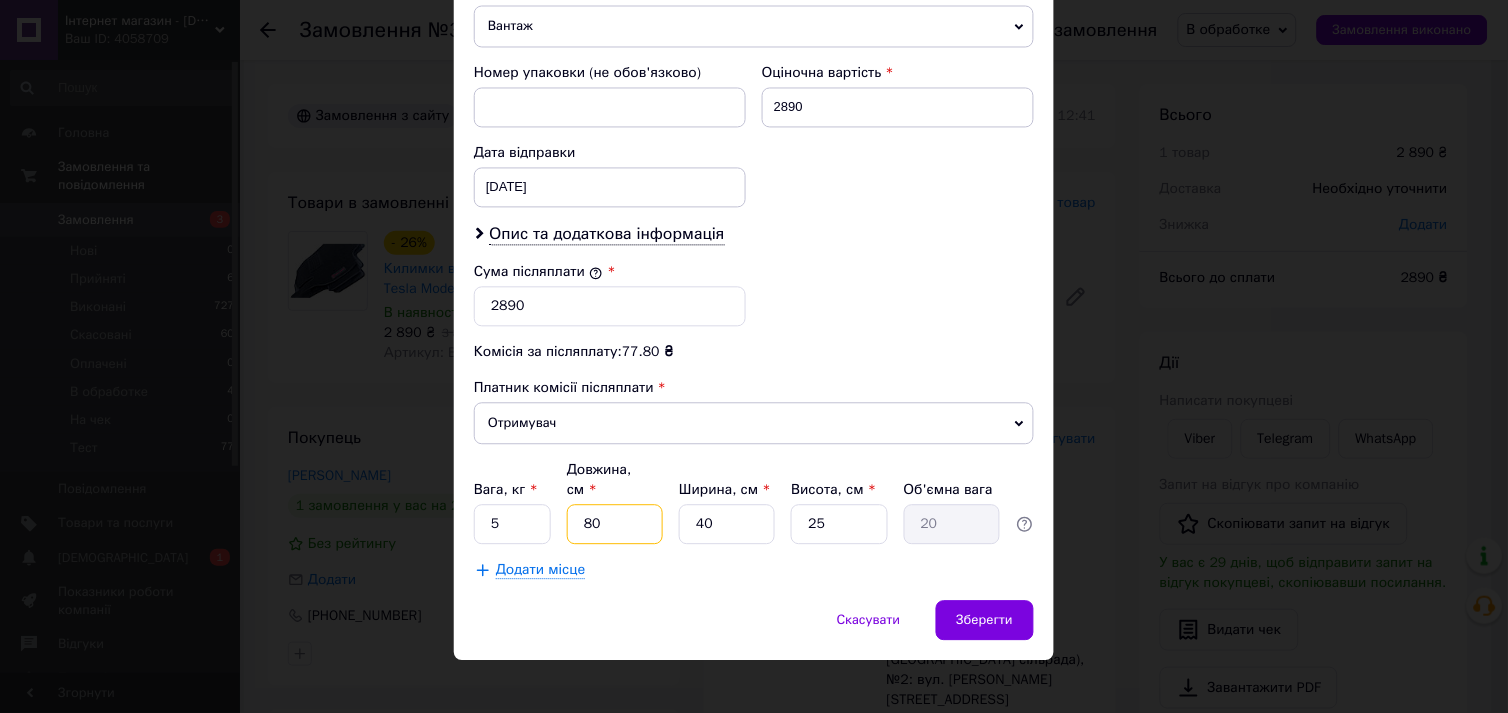 type on "80" 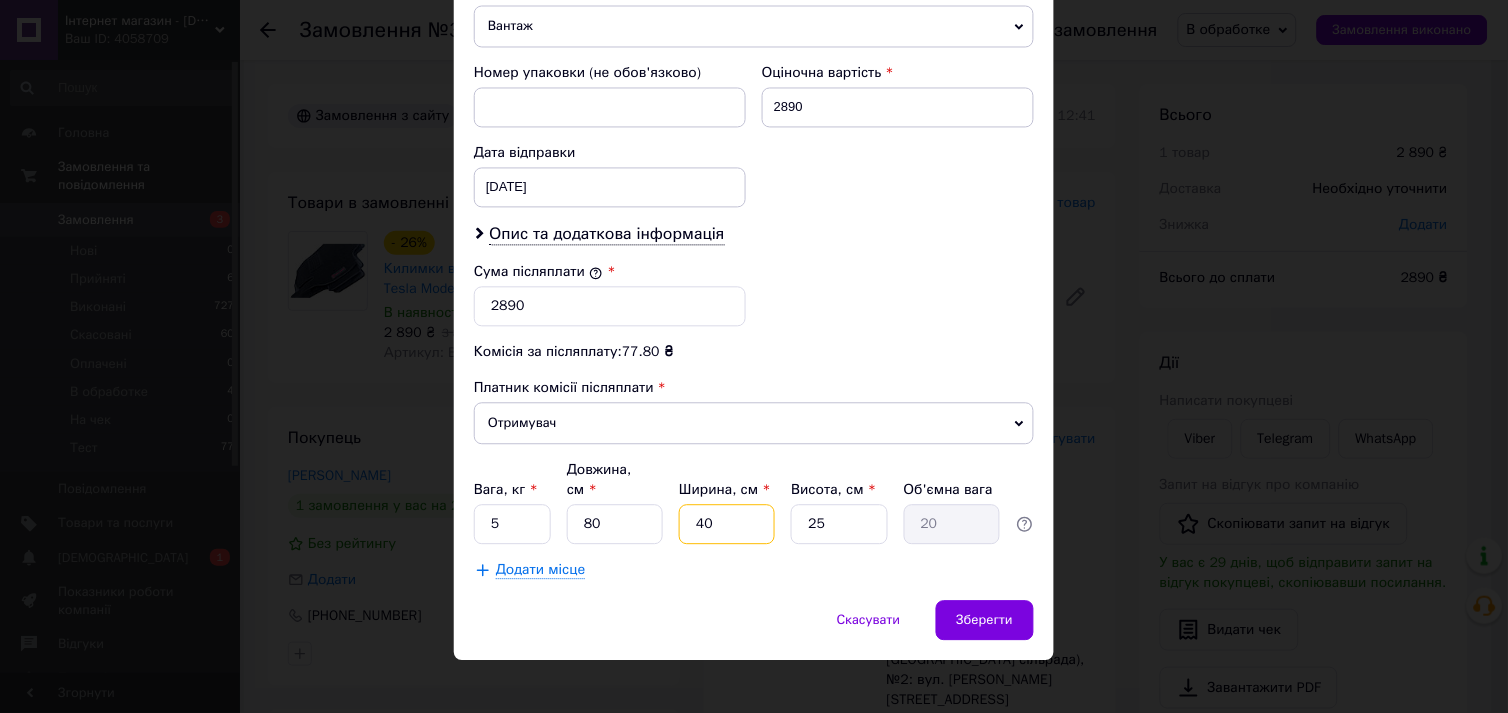 drag, startPoint x: 728, startPoint y: 515, endPoint x: 673, endPoint y: 506, distance: 55.7315 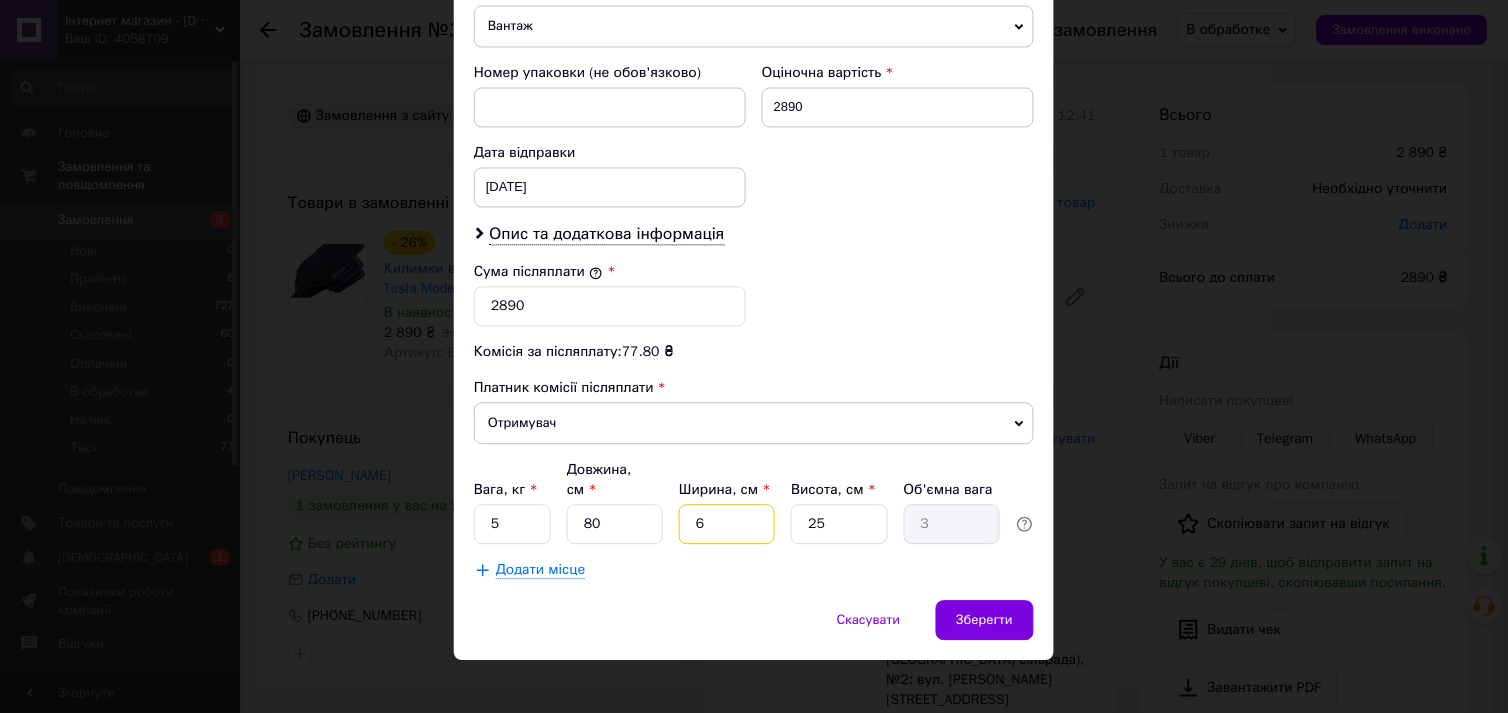 type on "60" 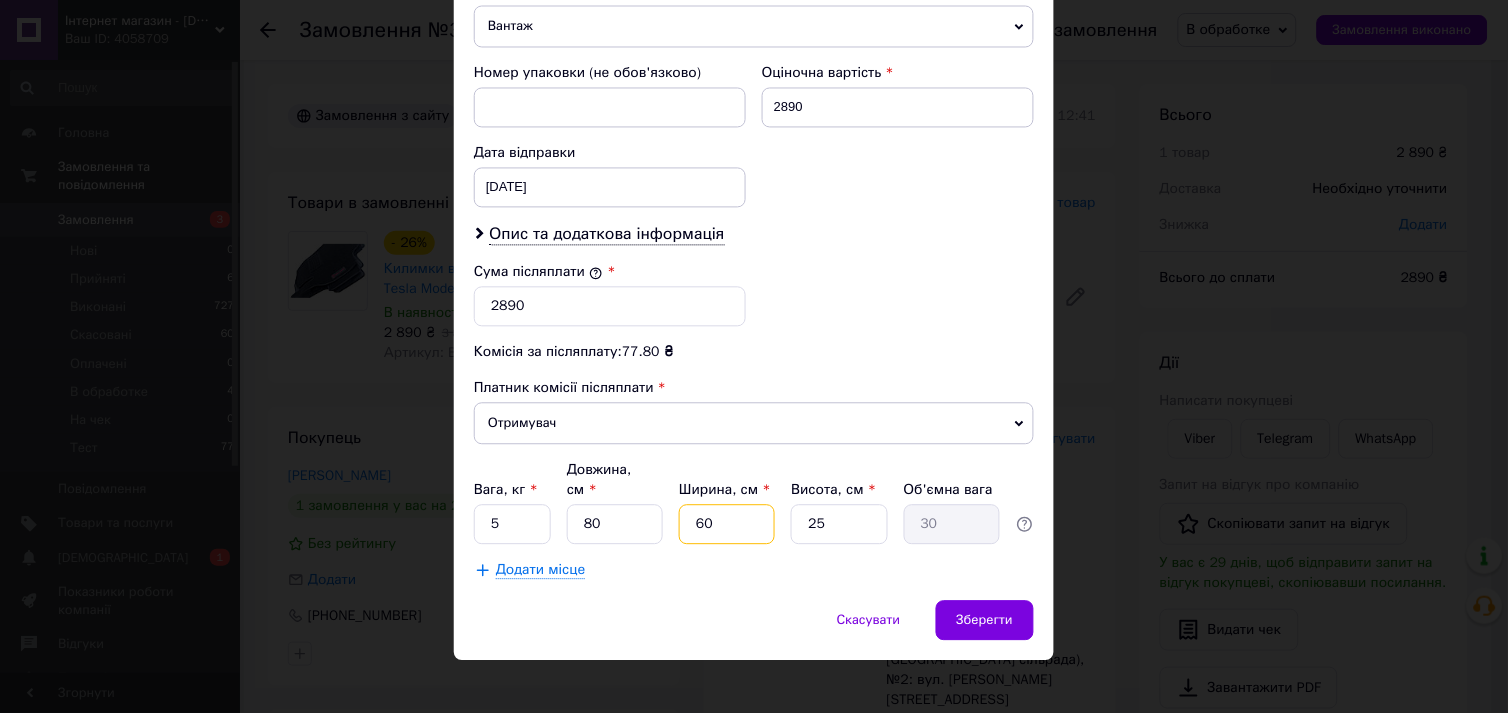 type on "60" 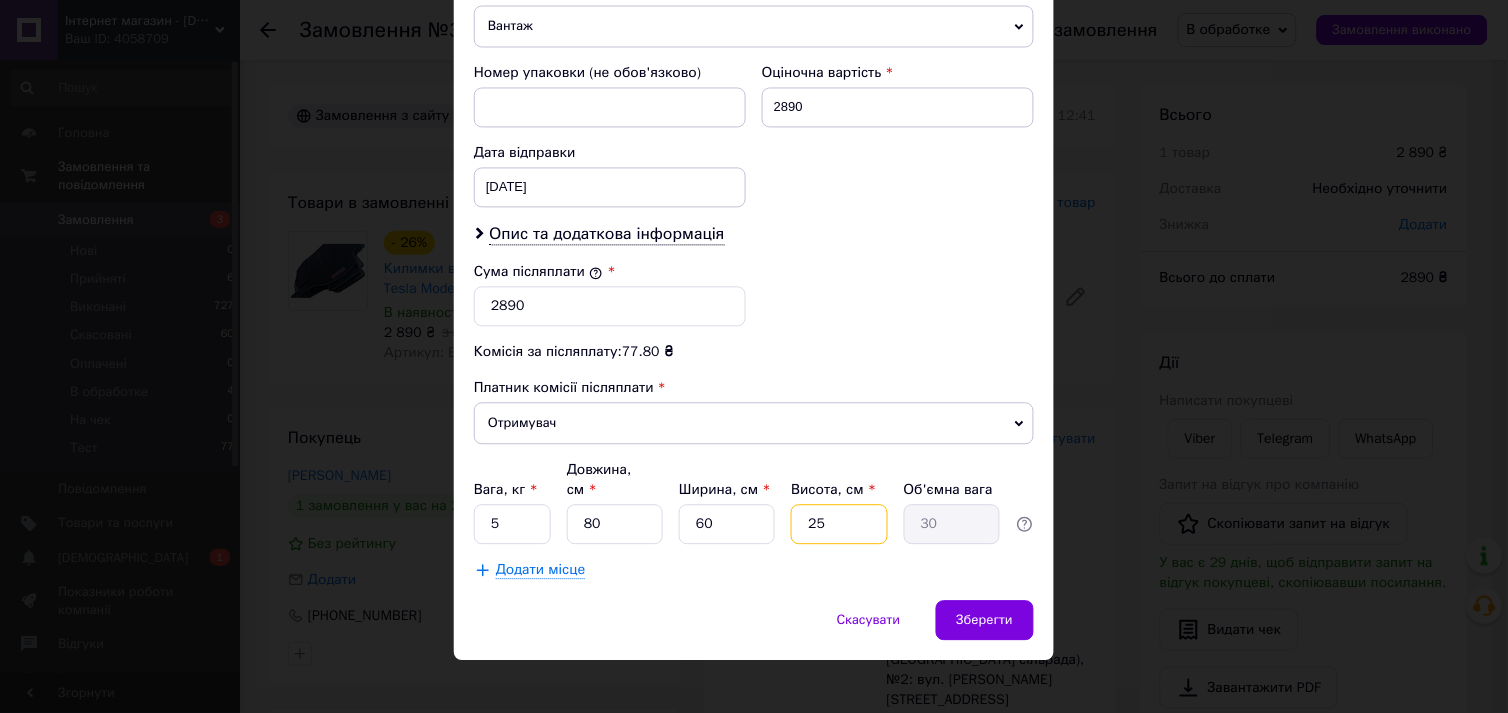 drag, startPoint x: 832, startPoint y: 513, endPoint x: 781, endPoint y: 497, distance: 53.450912 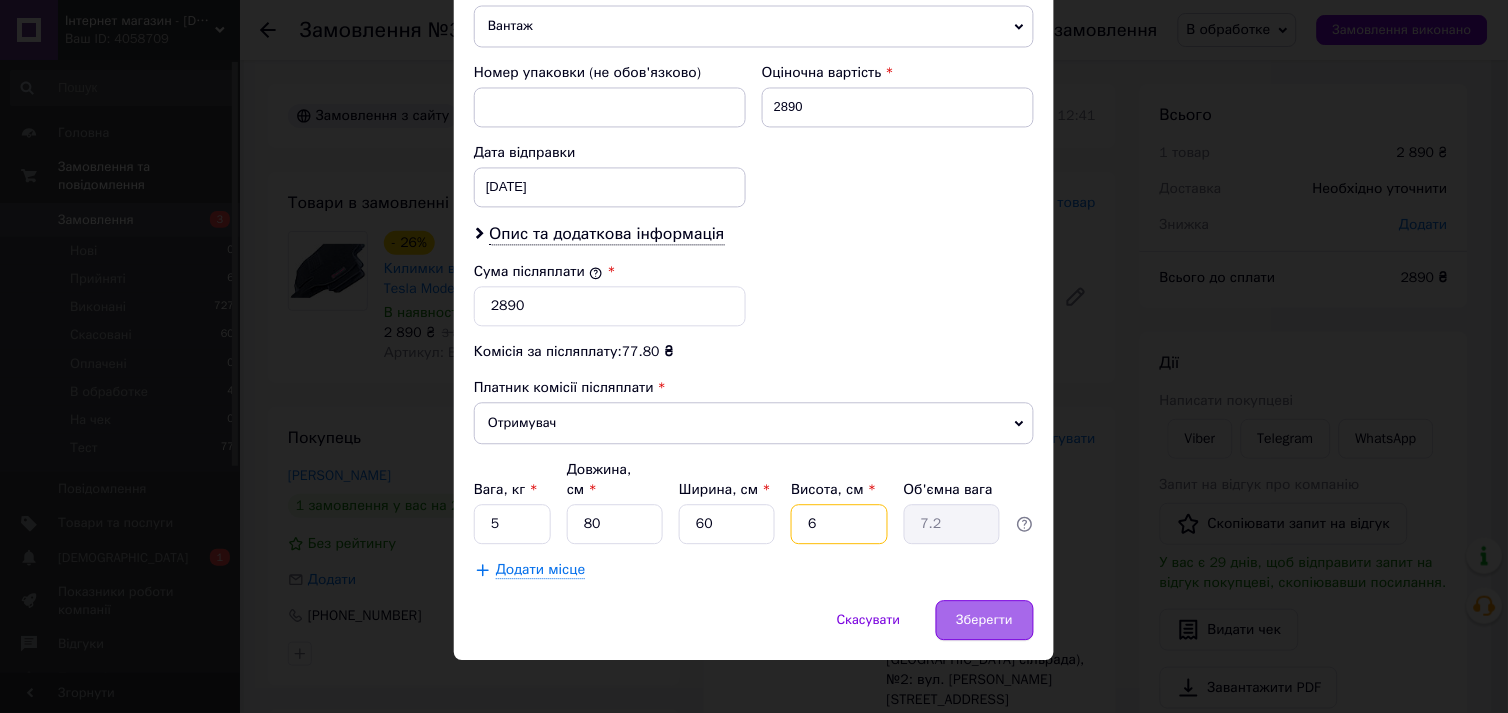 type on "6" 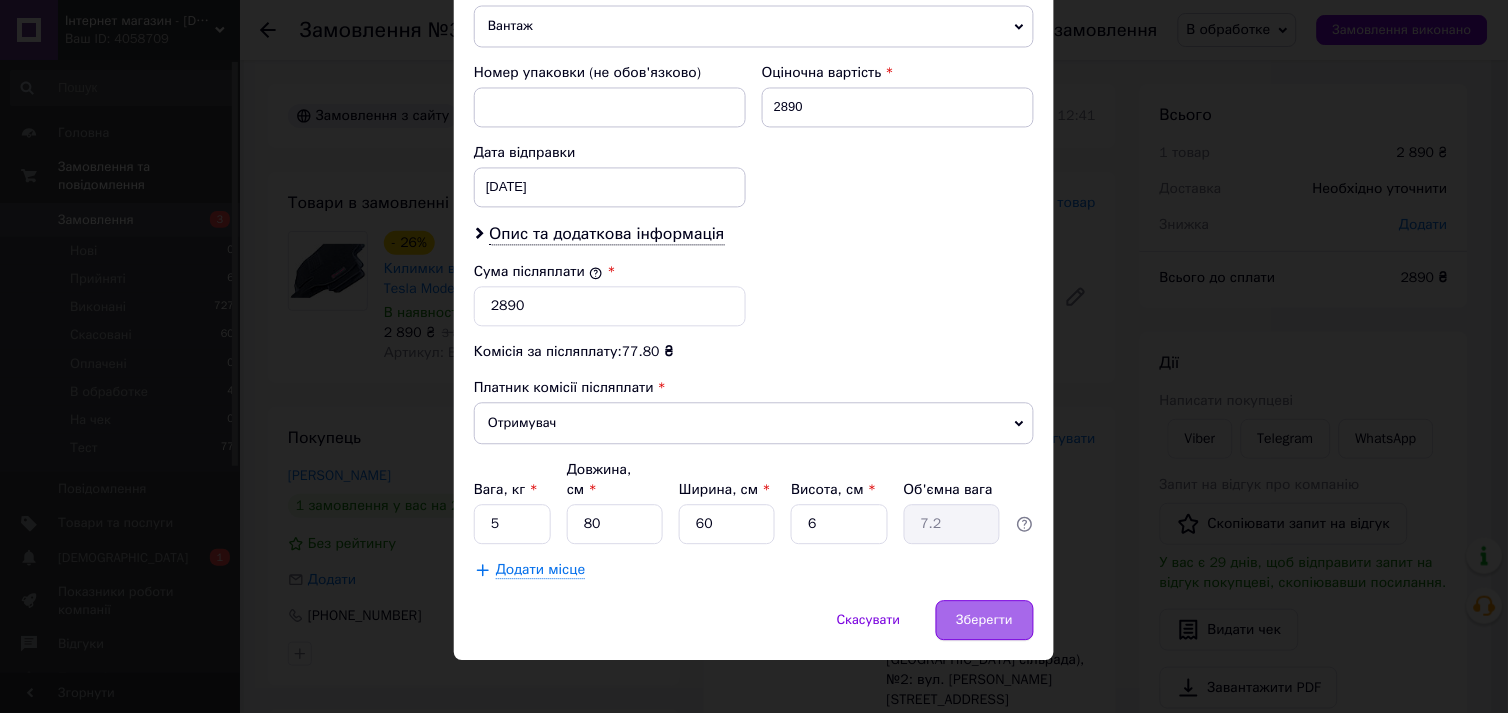 click on "Зберегти" at bounding box center (985, 621) 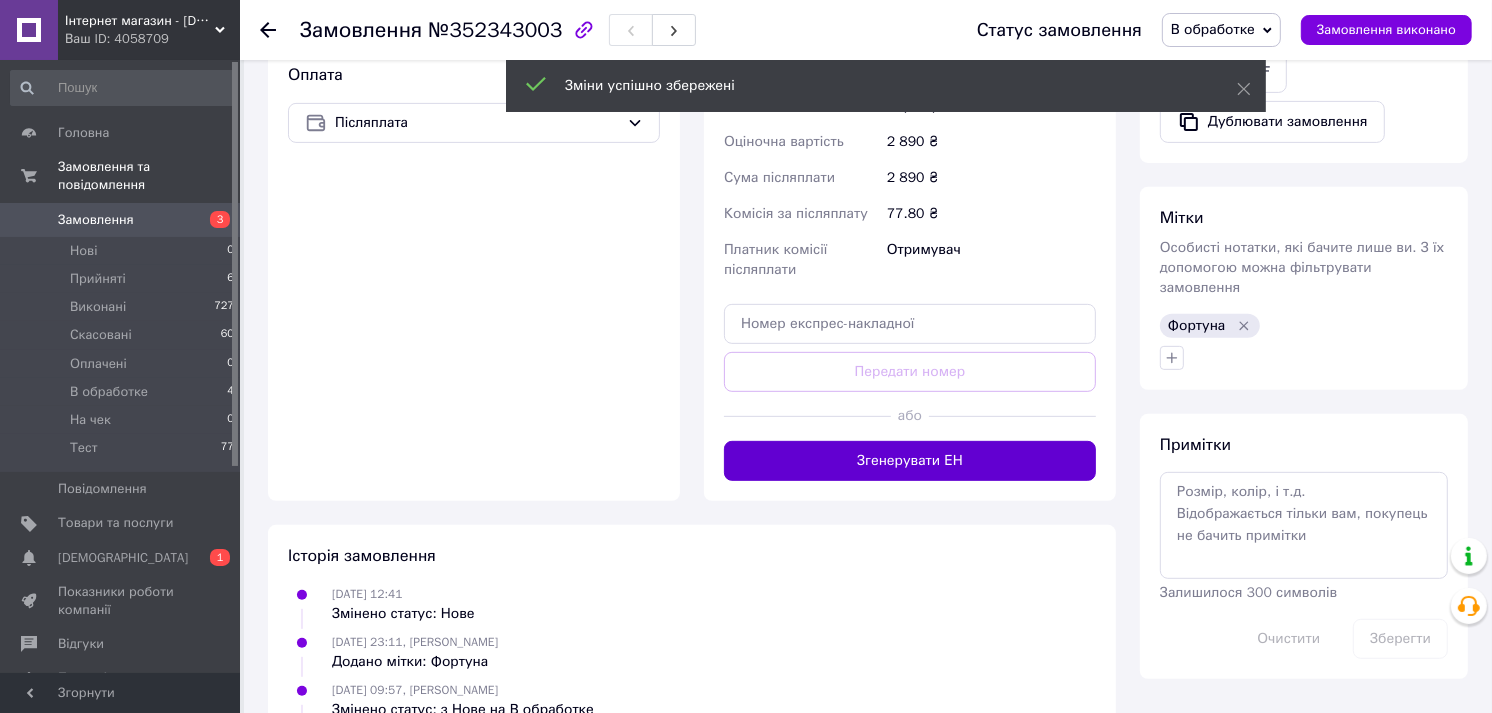 click on "Згенерувати ЕН" at bounding box center [910, 461] 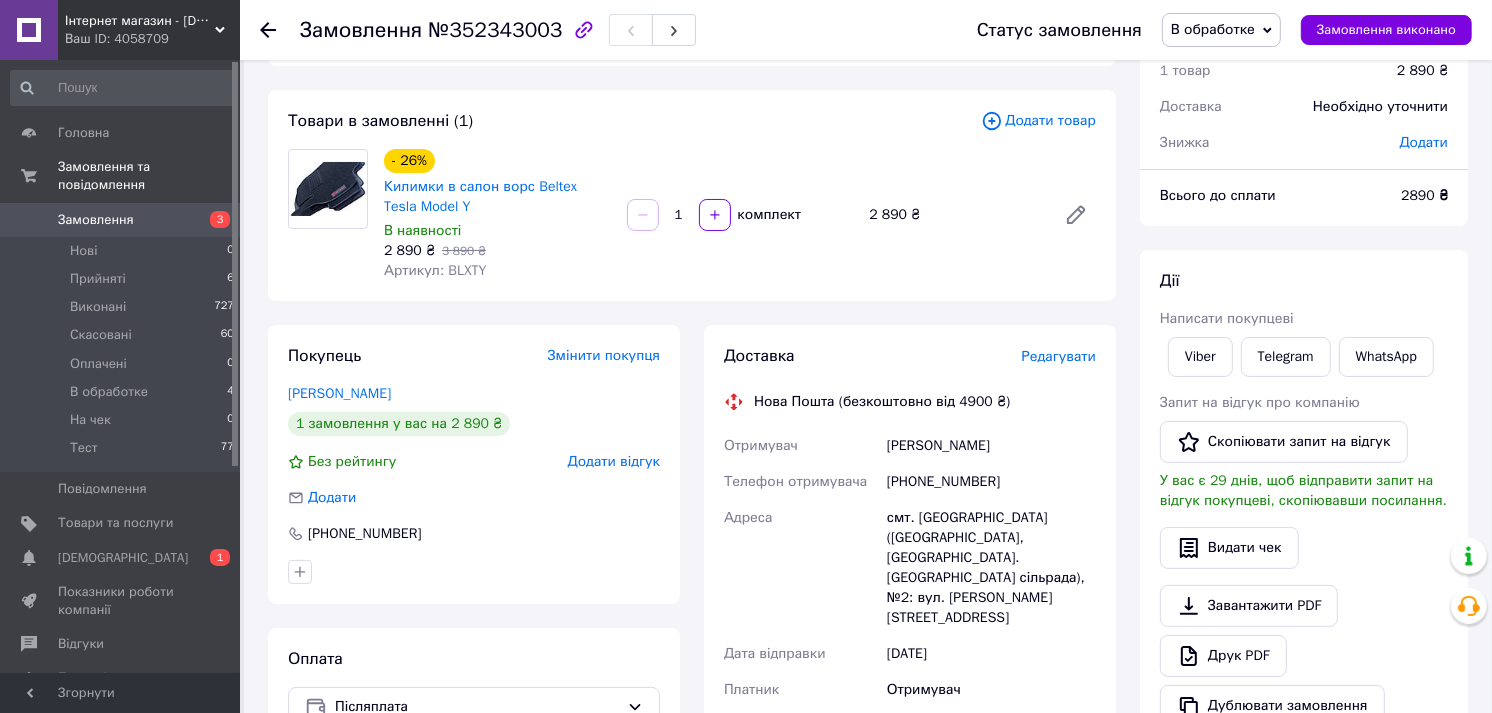 scroll, scrollTop: 0, scrollLeft: 0, axis: both 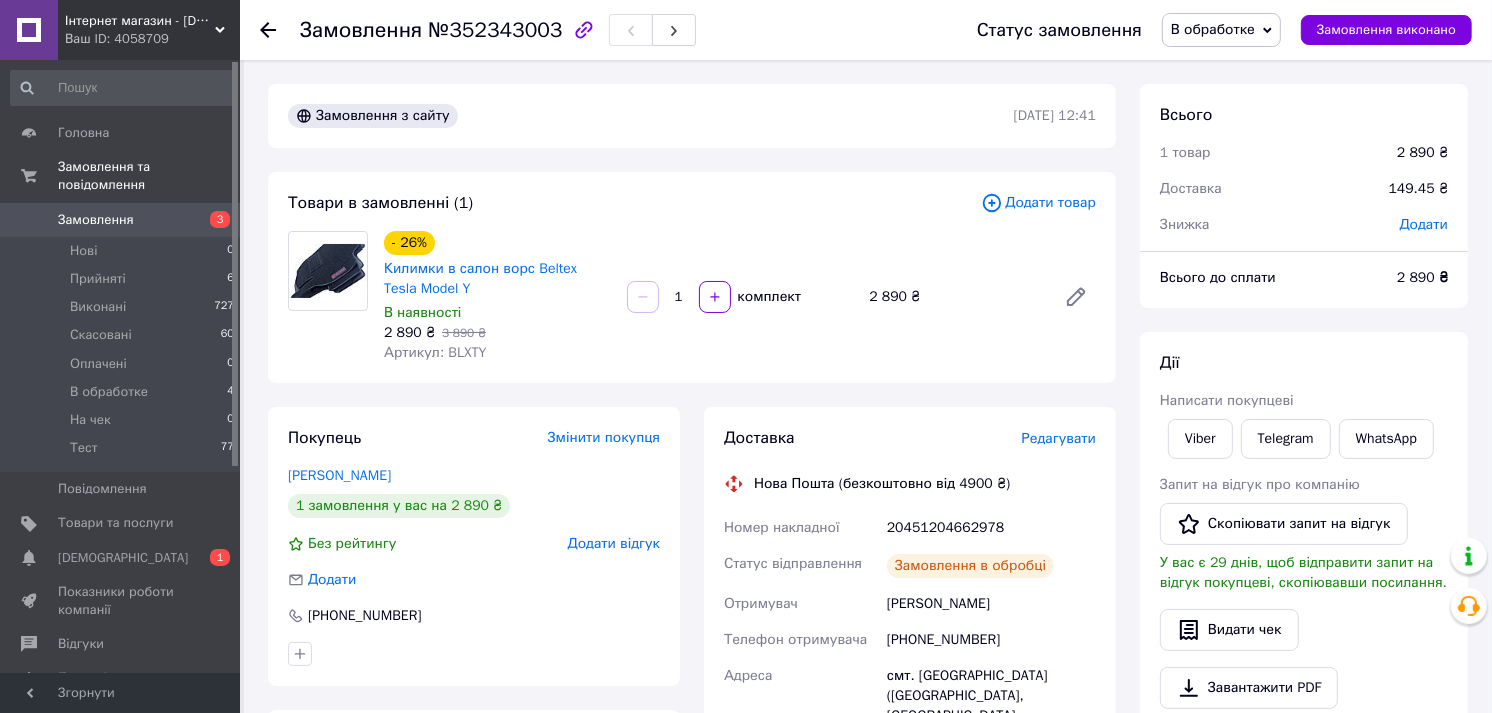 click on "В обработке" at bounding box center (1213, 29) 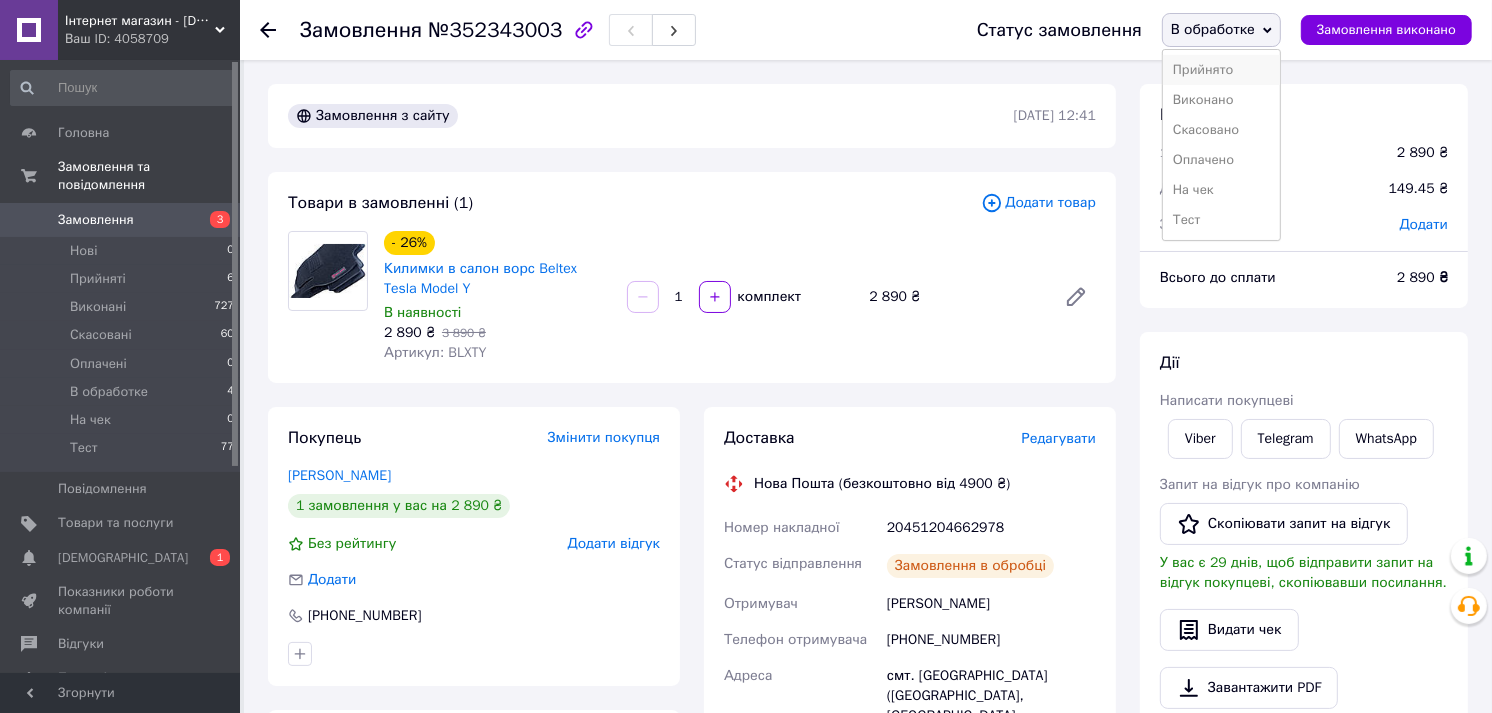 click on "Прийнято" at bounding box center [1221, 70] 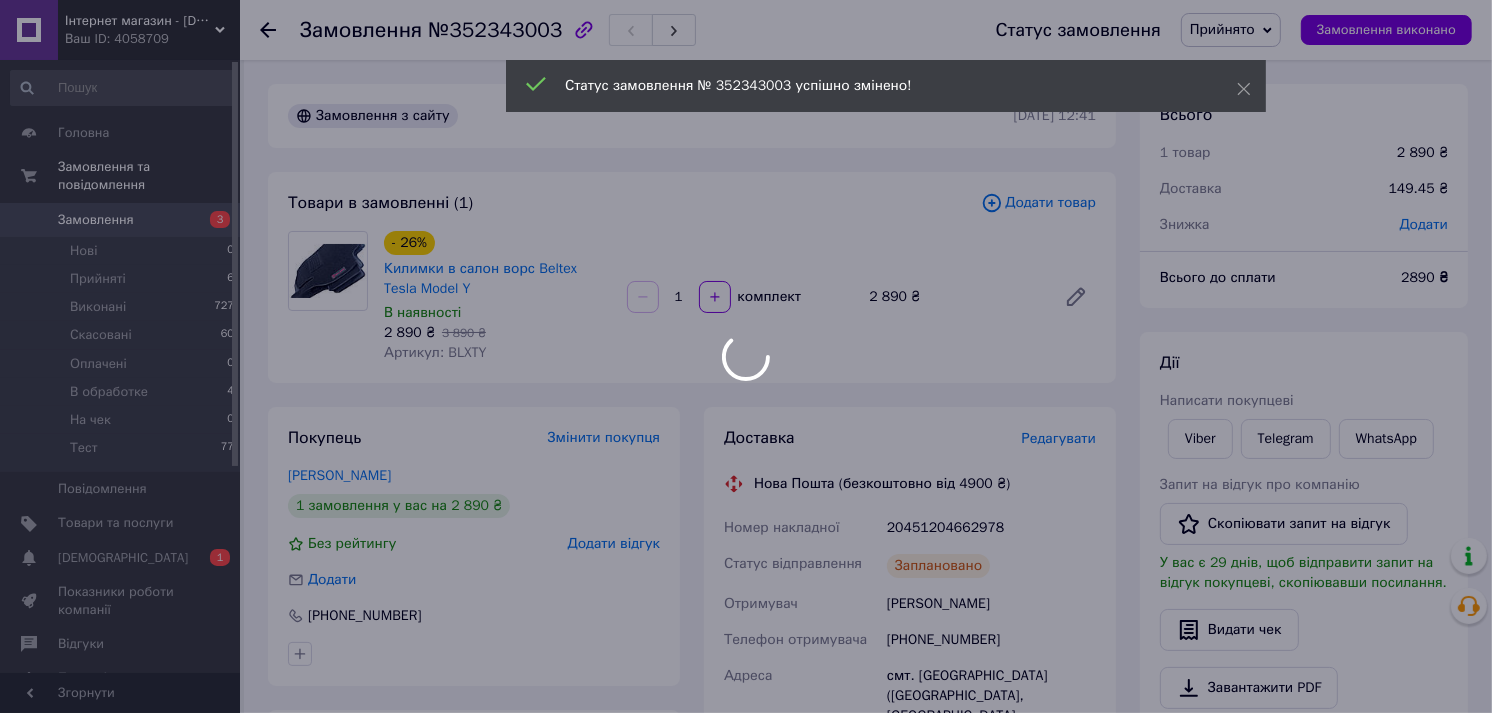 click on "Інтернет магазин - [DOMAIN_NAME] Ваш ID: 4058709 Сайт Інтернет магазин - [DOMAIN_NAME] Кабінет покупця Перевірити стан системи Сторінка на порталі Довідка Вийти Головна Замовлення та повідомлення Замовлення 3 Нові 0 Прийняті 6 Виконані 727 Скасовані 60 Оплачені 0 В обработке 4 На чек 0 Тест 77 Повідомлення 0 Товари та послуги Сповіщення 0 1 Показники роботи компанії Відгуки Покупці Каталог ProSale Аналітика Інструменти веб-майстра та SEO Управління сайтом Гаманець компанії [PERSON_NAME] Тарифи та рахунки Prom мікс 6 000 Згорнути - 26%" at bounding box center (746, 834) 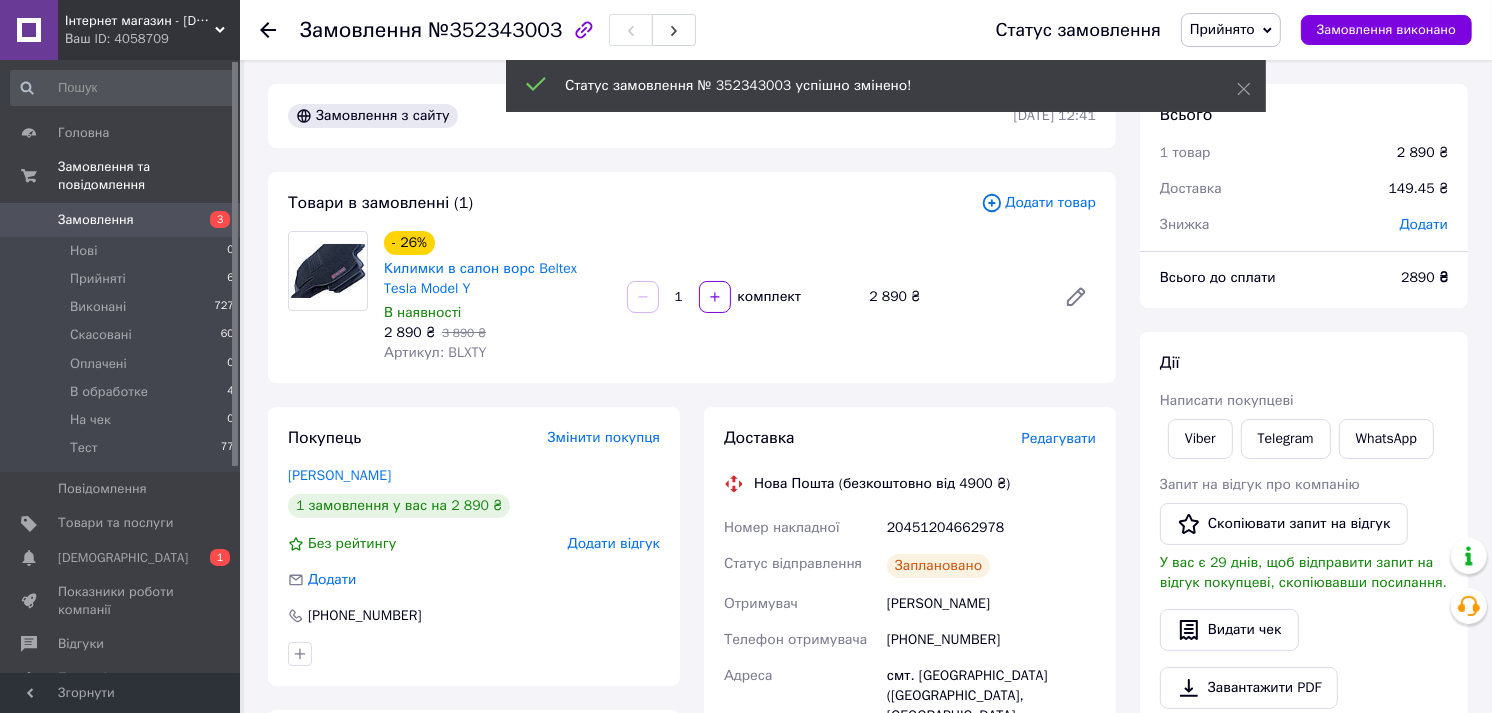 drag, startPoint x: 461, startPoint y: 354, endPoint x: 445, endPoint y: 355, distance: 16.03122 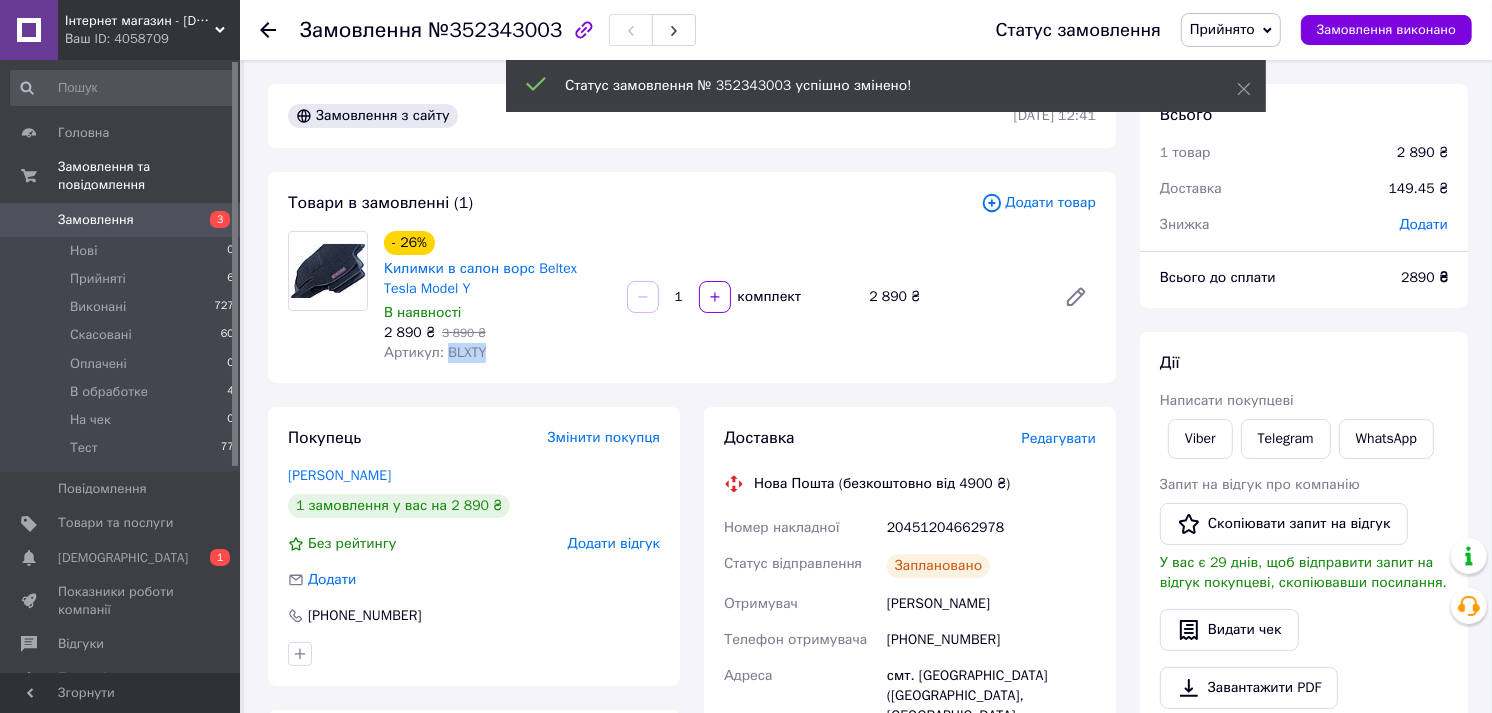 click on "Артикул: BLXTY" at bounding box center (435, 352) 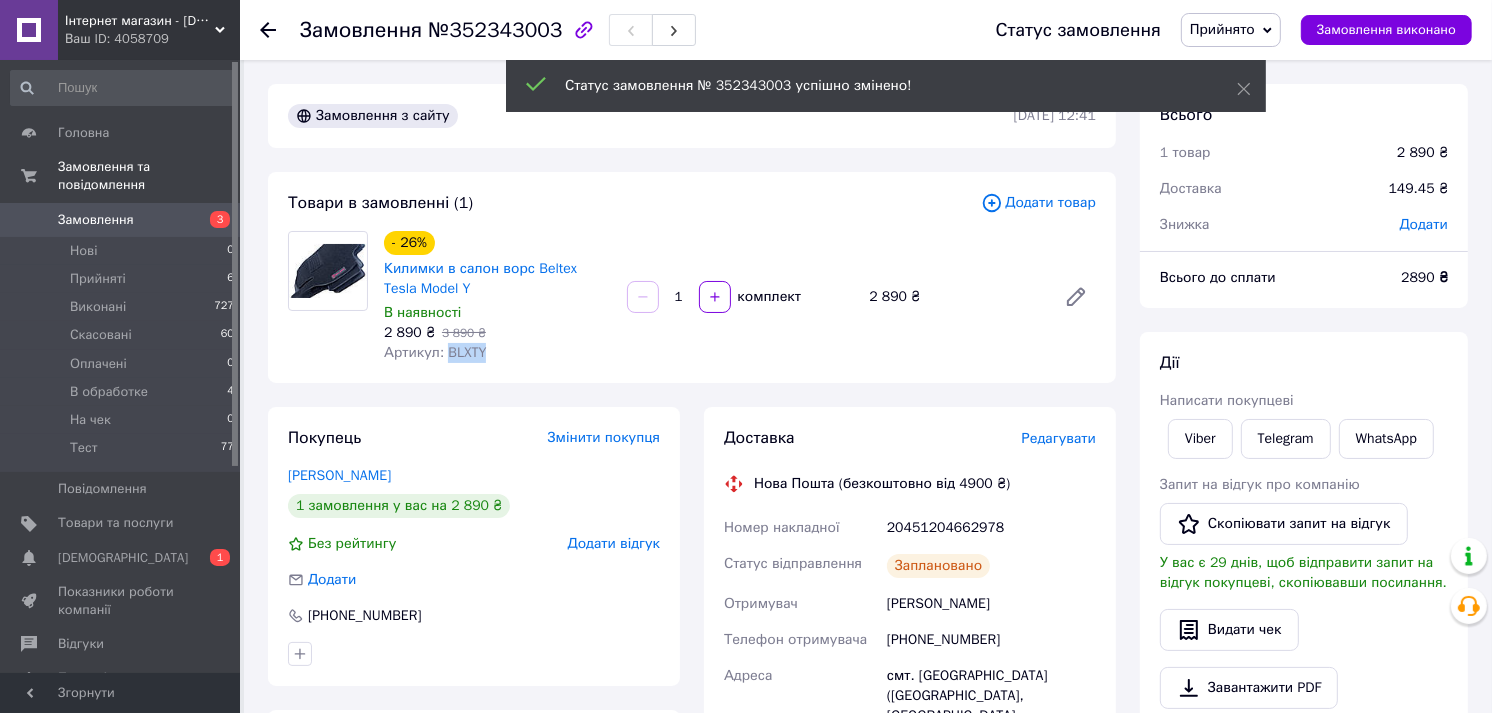 copy on "BLXTY" 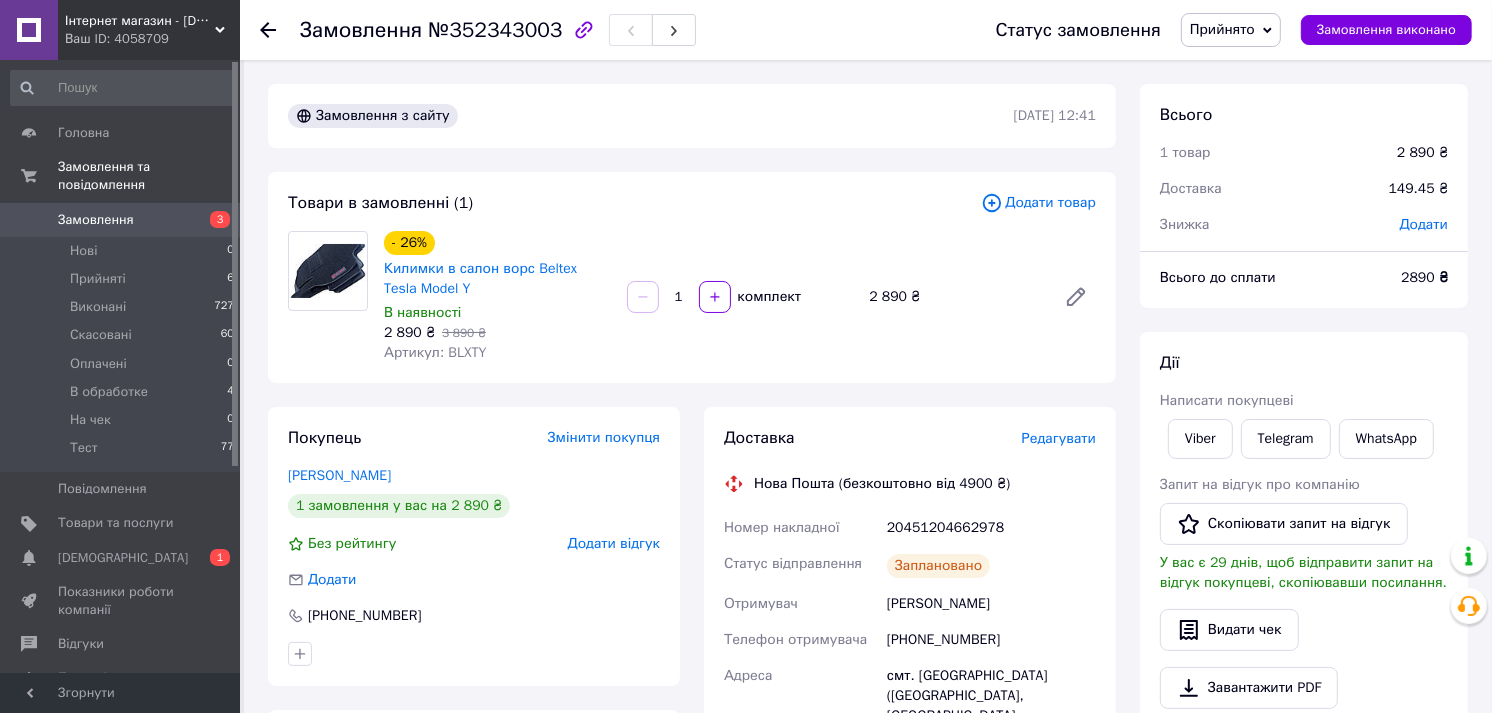 click on "20451204662978" at bounding box center [991, 528] 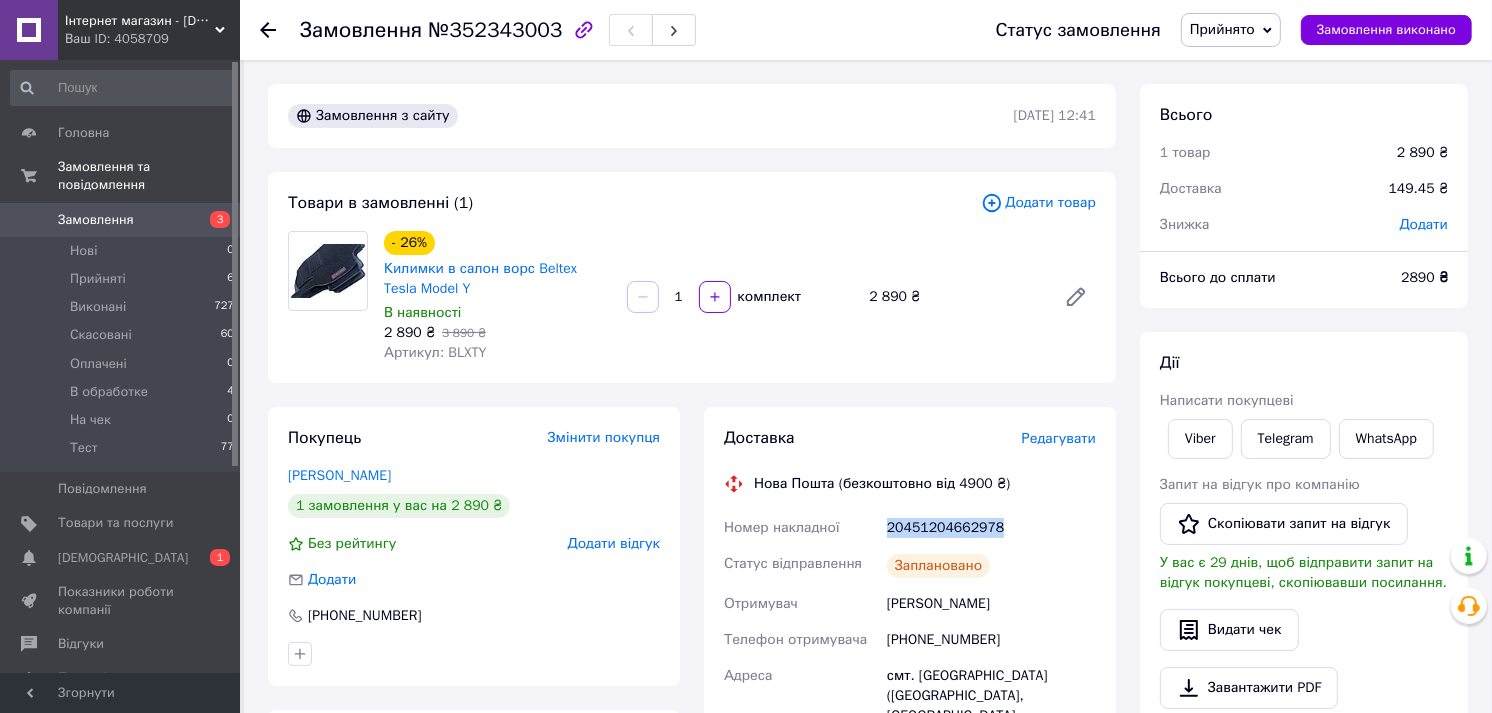 click on "20451204662978" at bounding box center (991, 528) 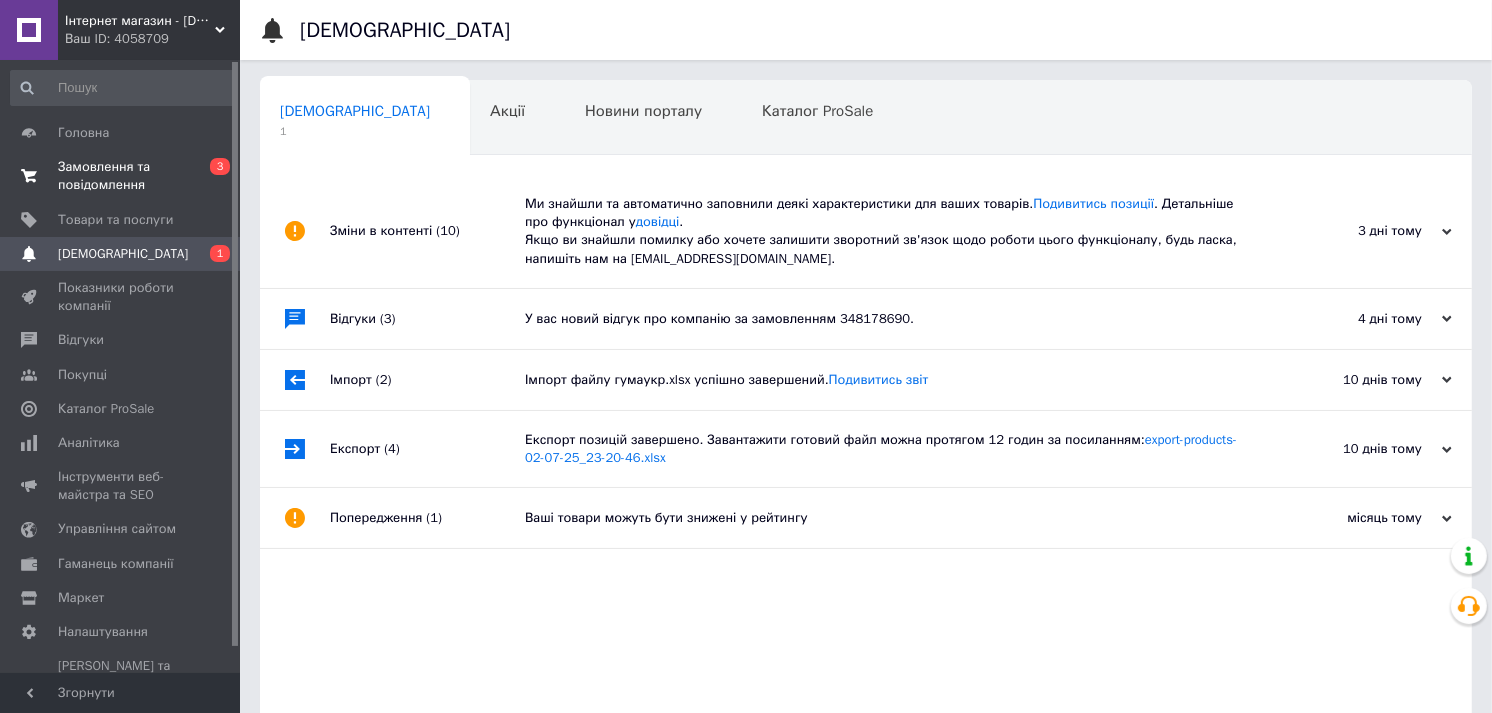 click on "Замовлення та повідомлення" at bounding box center [121, 176] 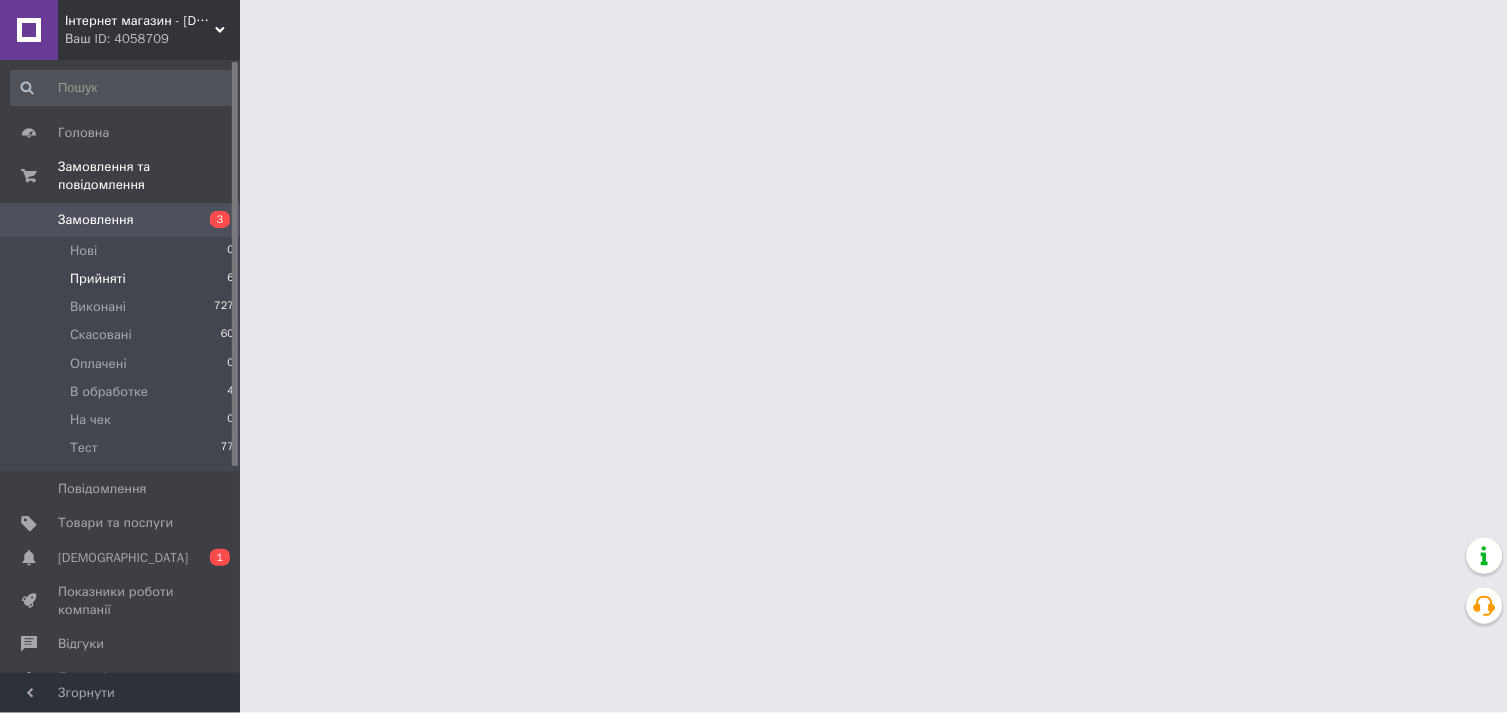 click on "Прийняті 6" at bounding box center (123, 279) 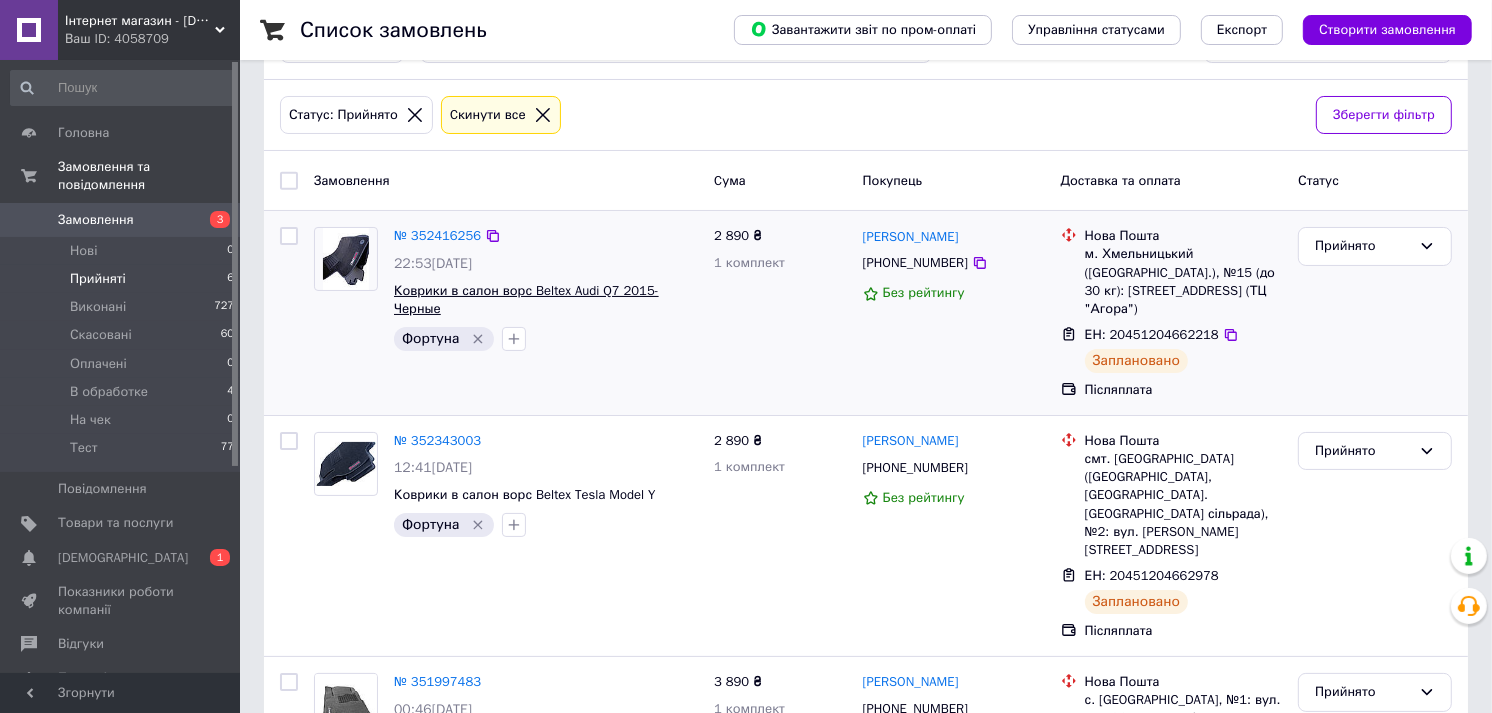 scroll, scrollTop: 0, scrollLeft: 0, axis: both 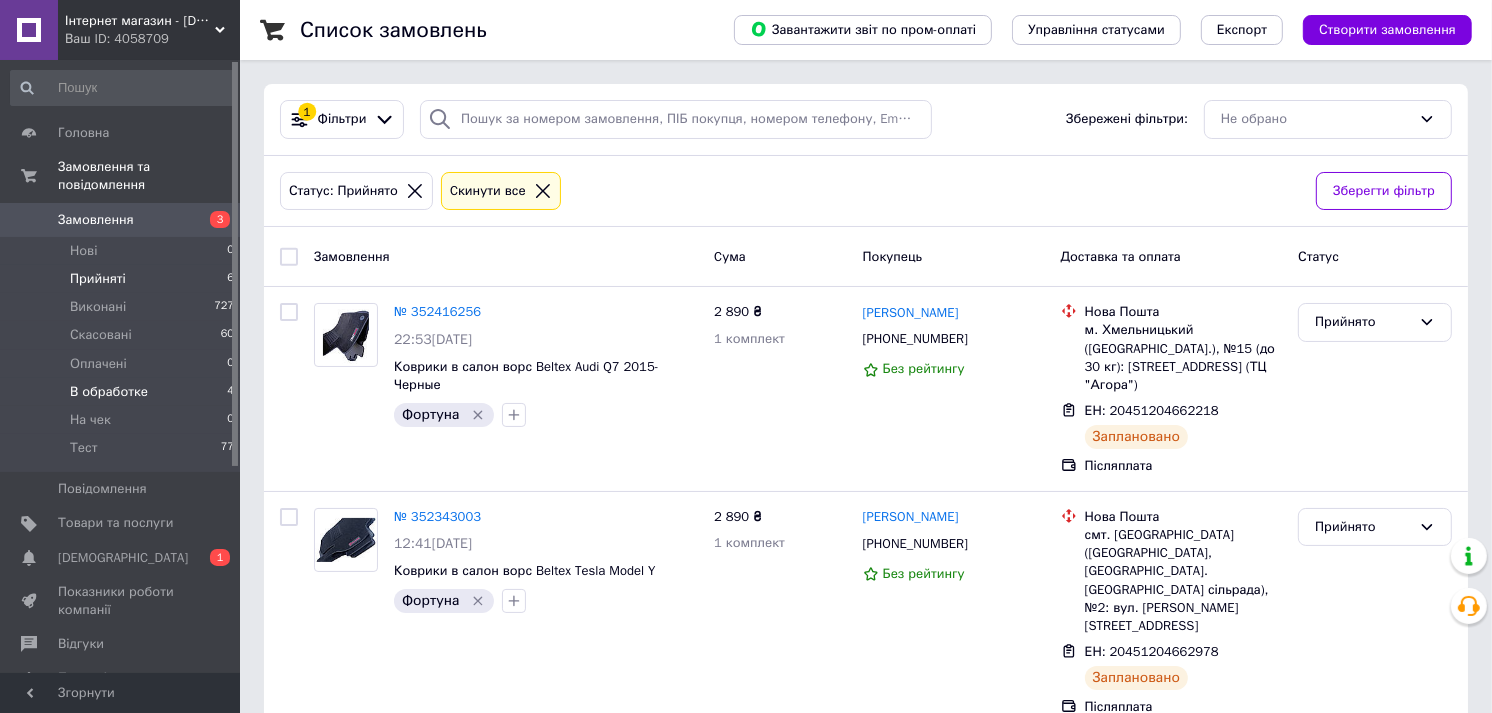 click on "В обработке 4" at bounding box center (123, 392) 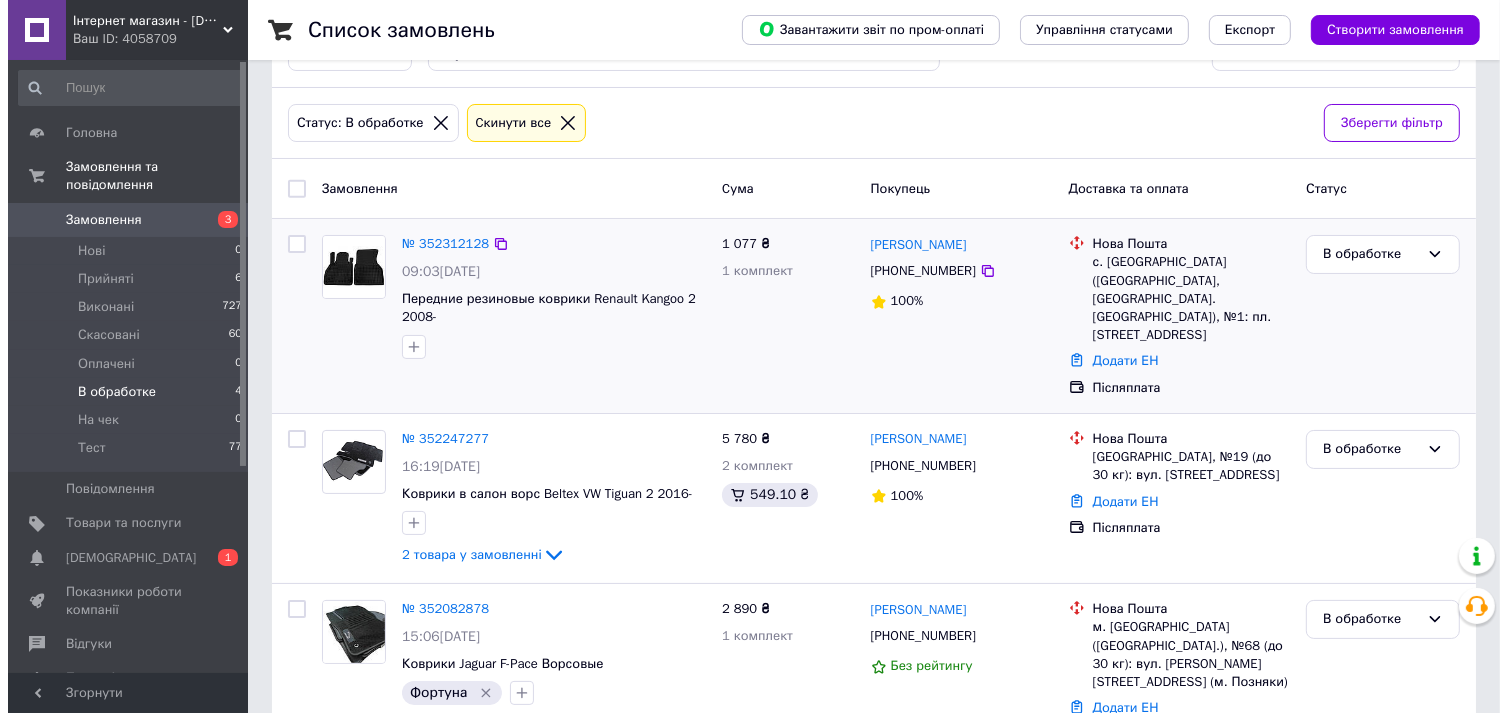 scroll, scrollTop: 103, scrollLeft: 0, axis: vertical 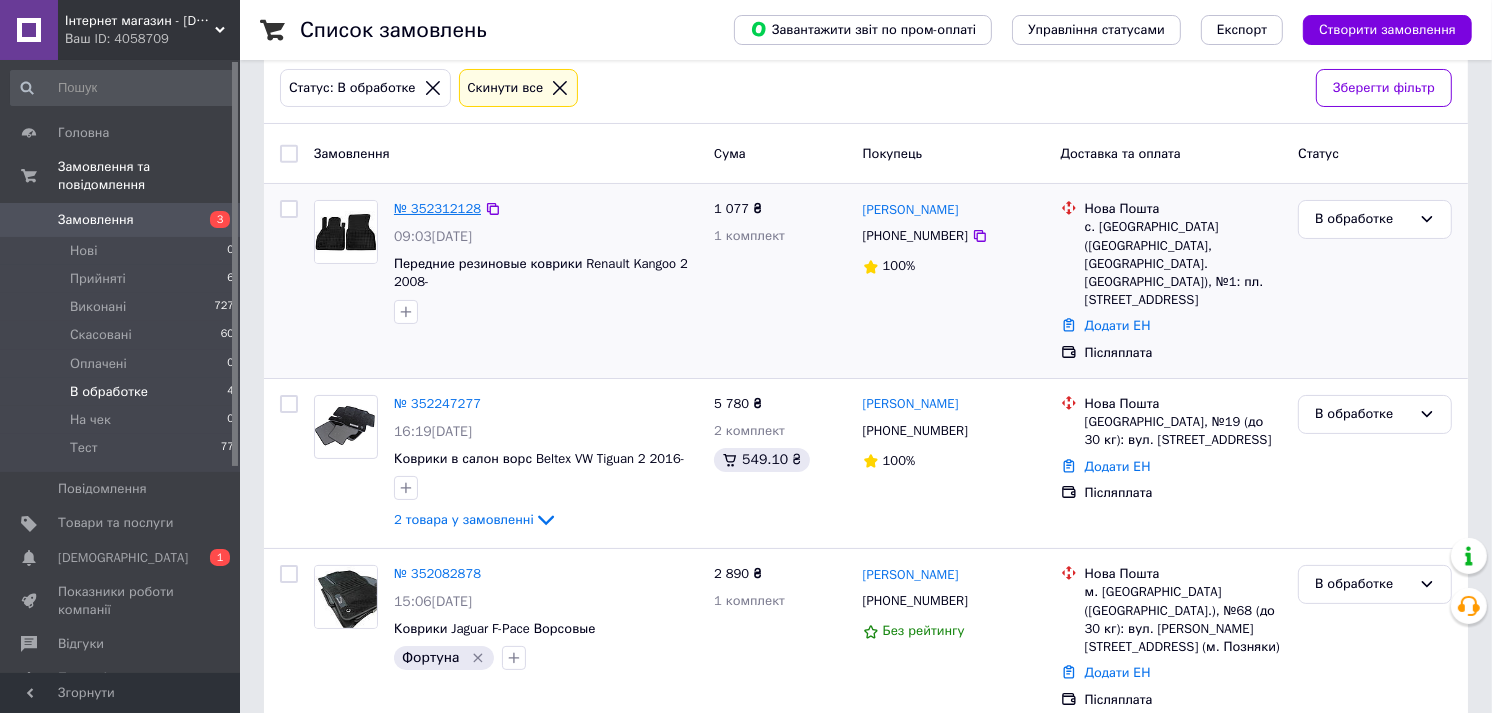 click on "№ 352312128" at bounding box center (437, 208) 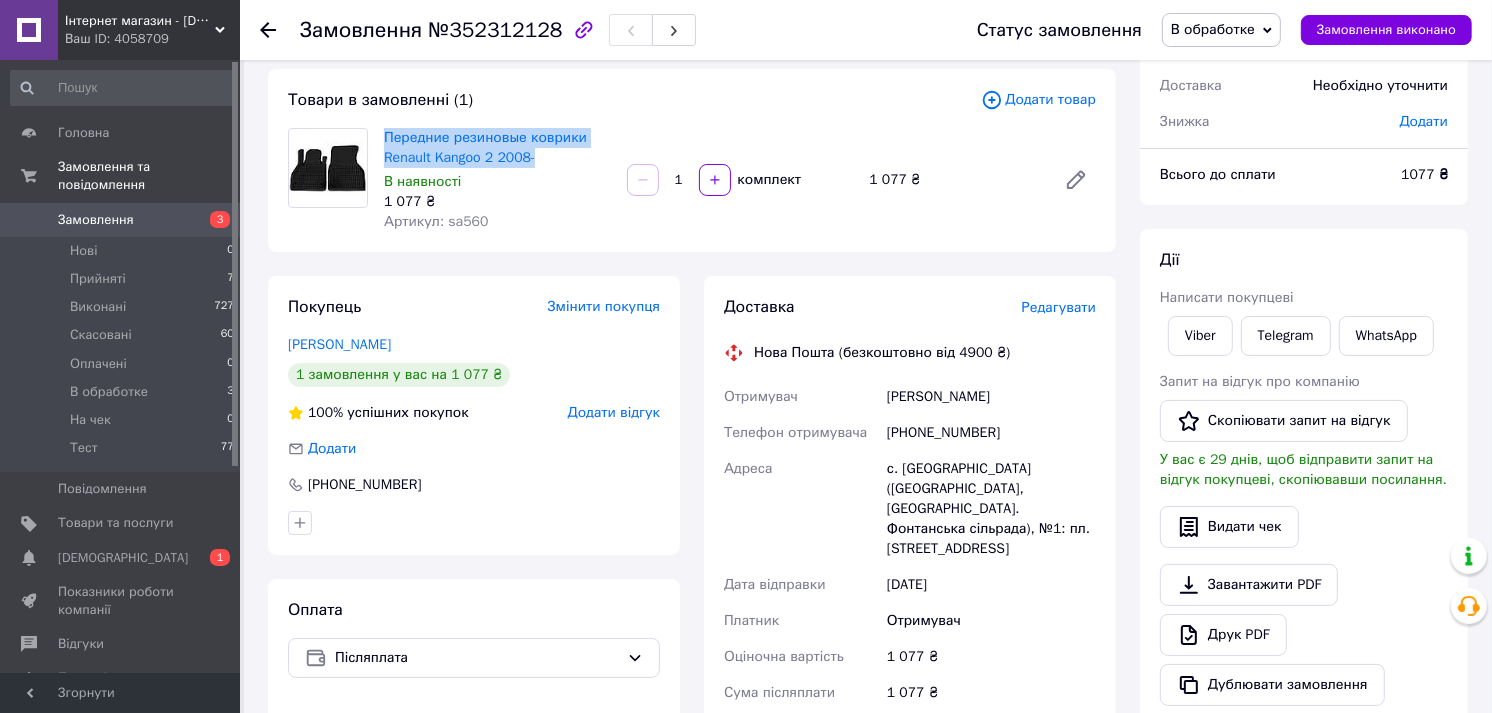 drag, startPoint x: 378, startPoint y: 136, endPoint x: 576, endPoint y: 161, distance: 199.57204 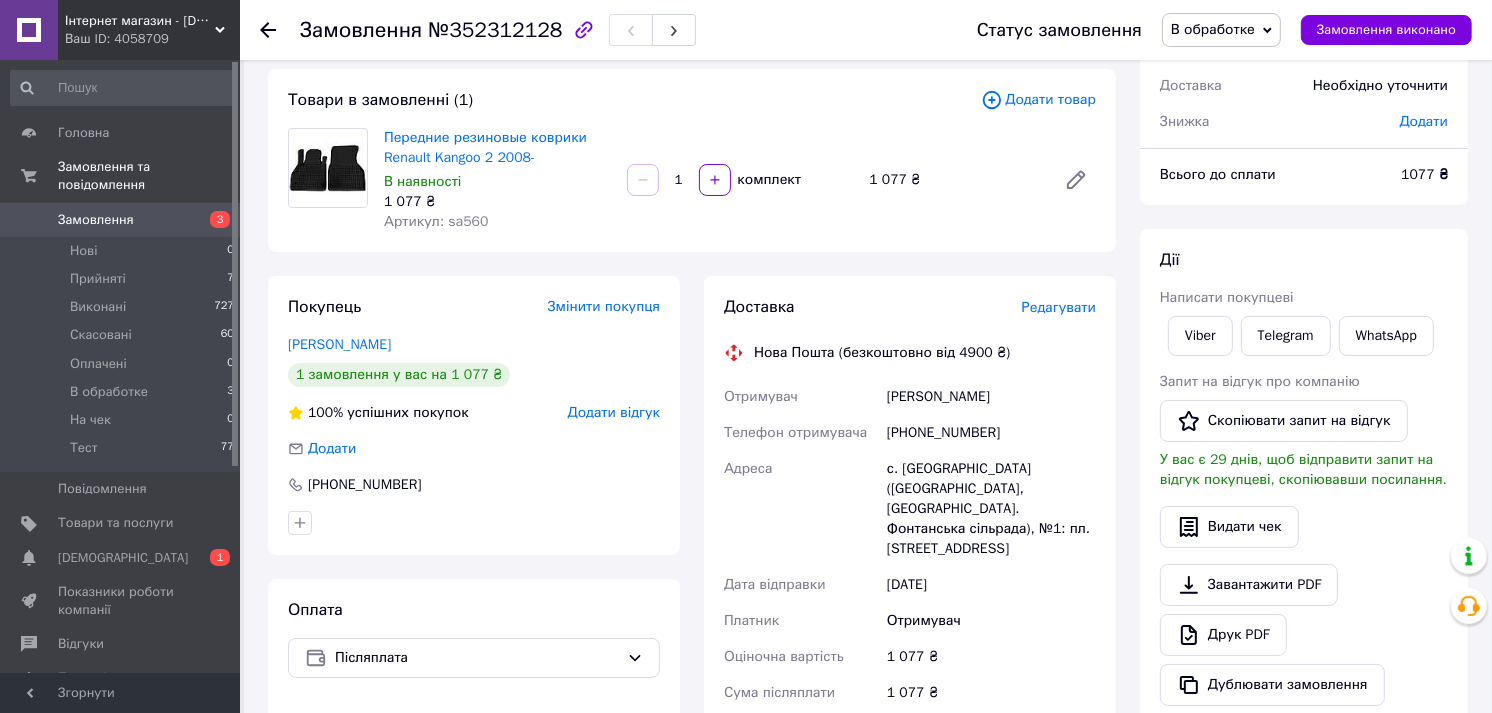 click on "Редагувати" at bounding box center (1059, 307) 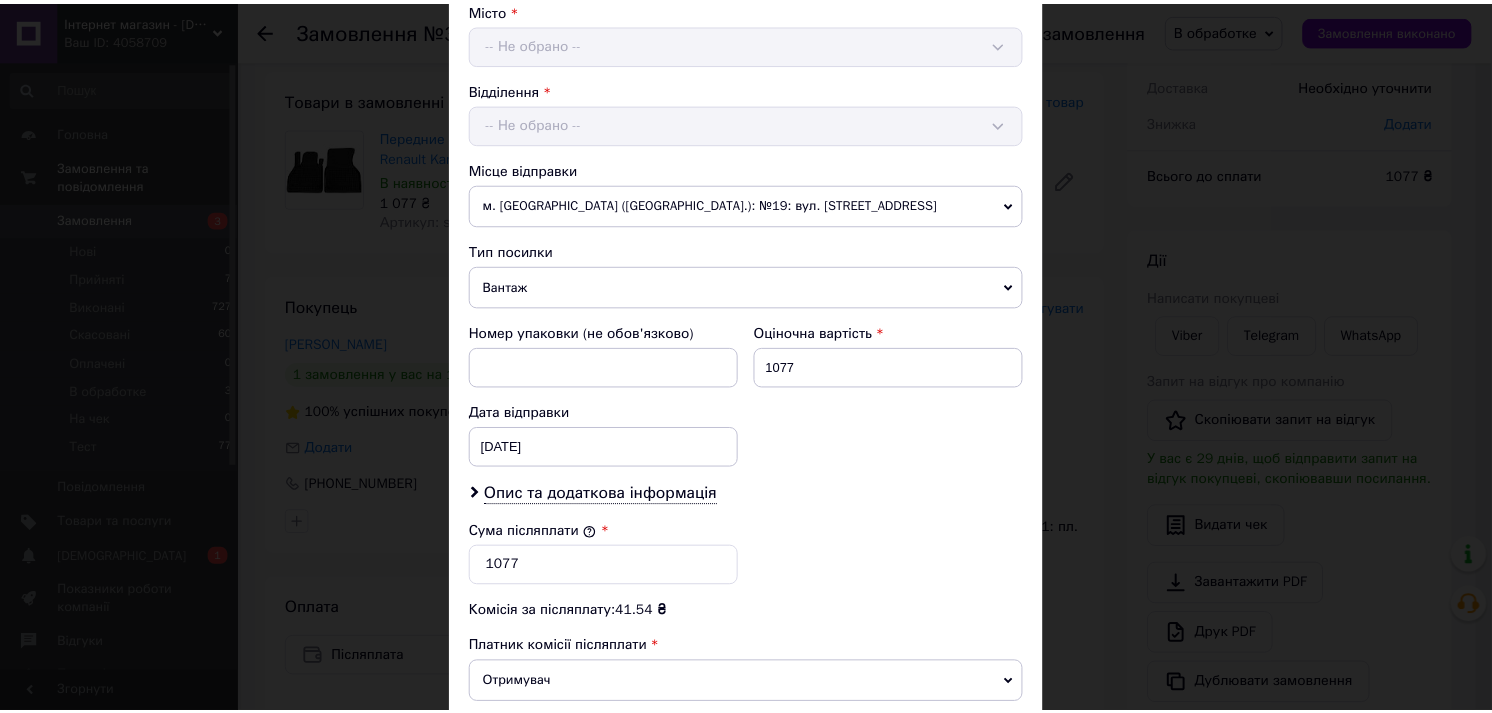 scroll, scrollTop: 815, scrollLeft: 0, axis: vertical 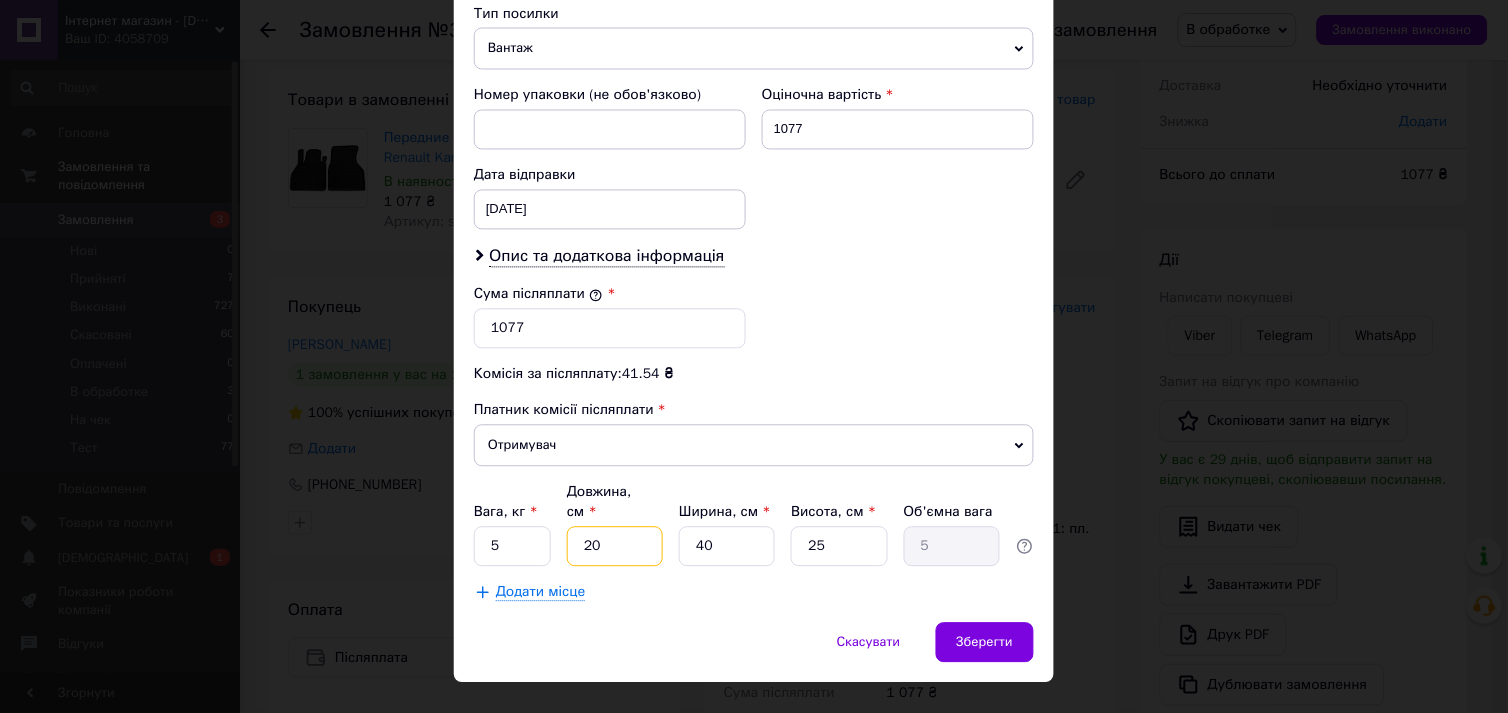drag, startPoint x: 607, startPoint y: 502, endPoint x: 565, endPoint y: 503, distance: 42.0119 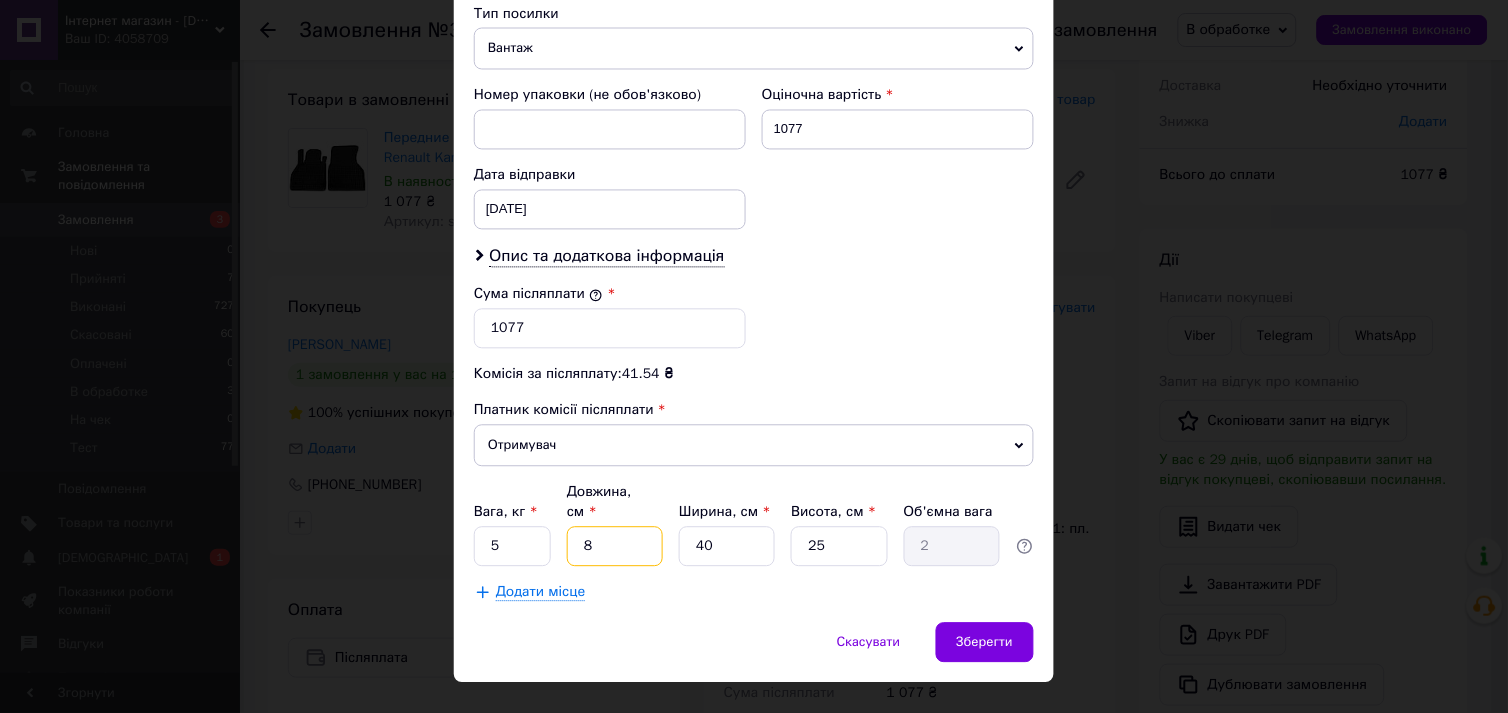 type on "80" 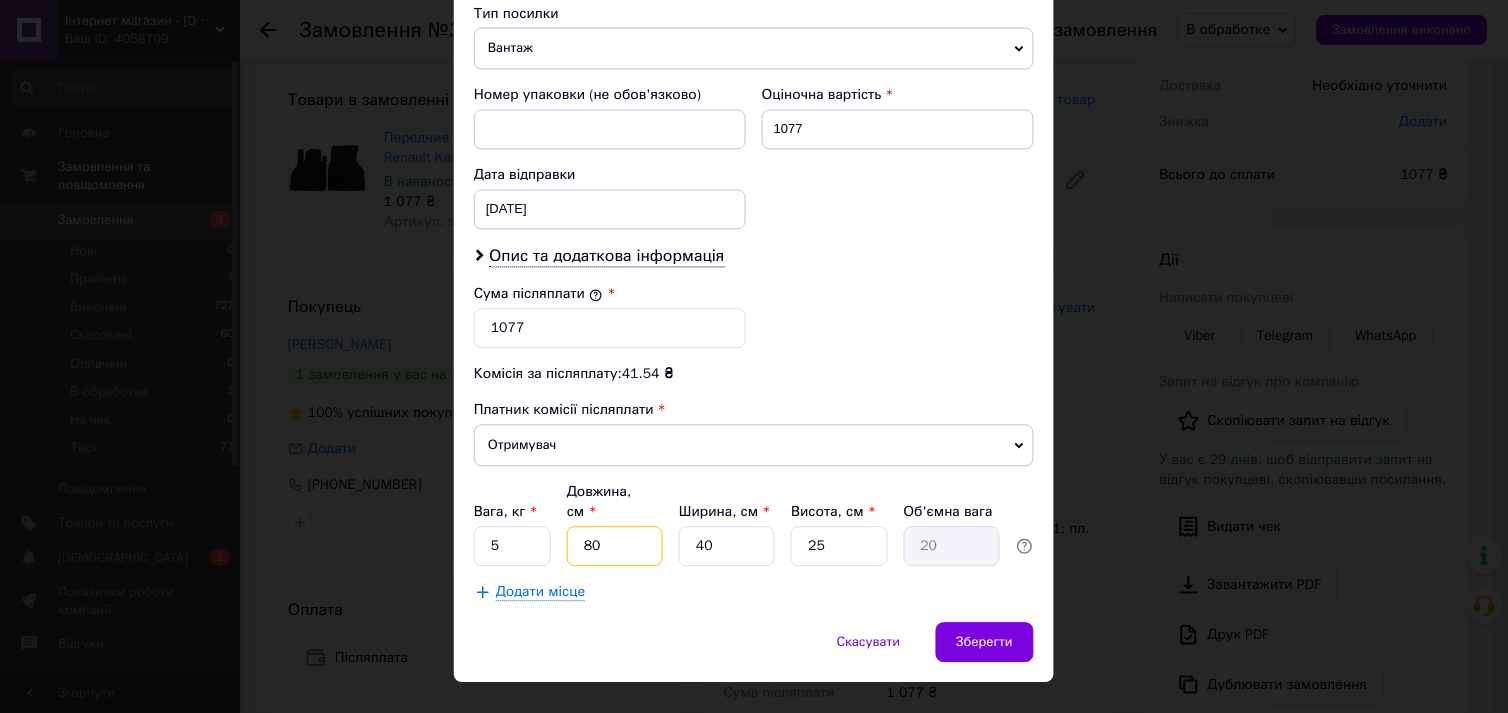 type on "80" 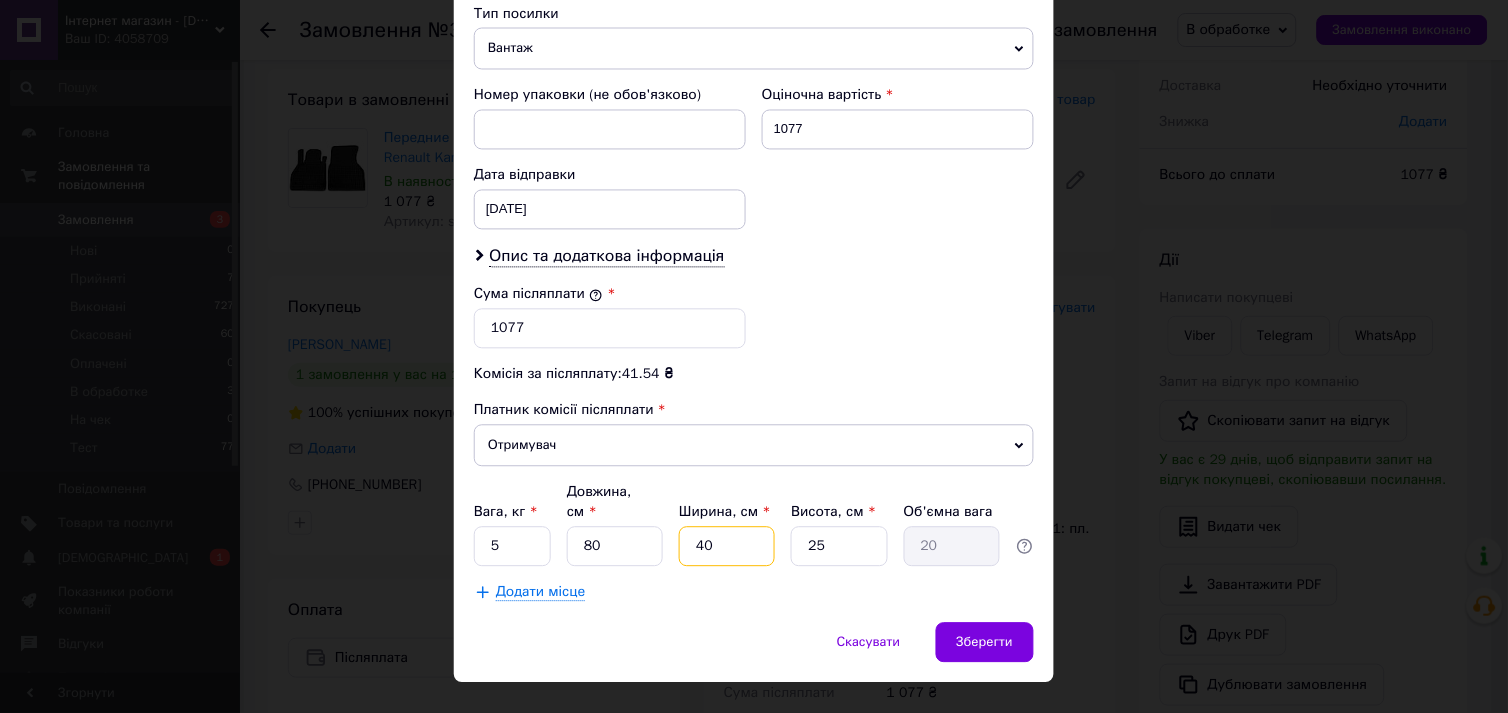 drag, startPoint x: 730, startPoint y: 500, endPoint x: 637, endPoint y: 500, distance: 93 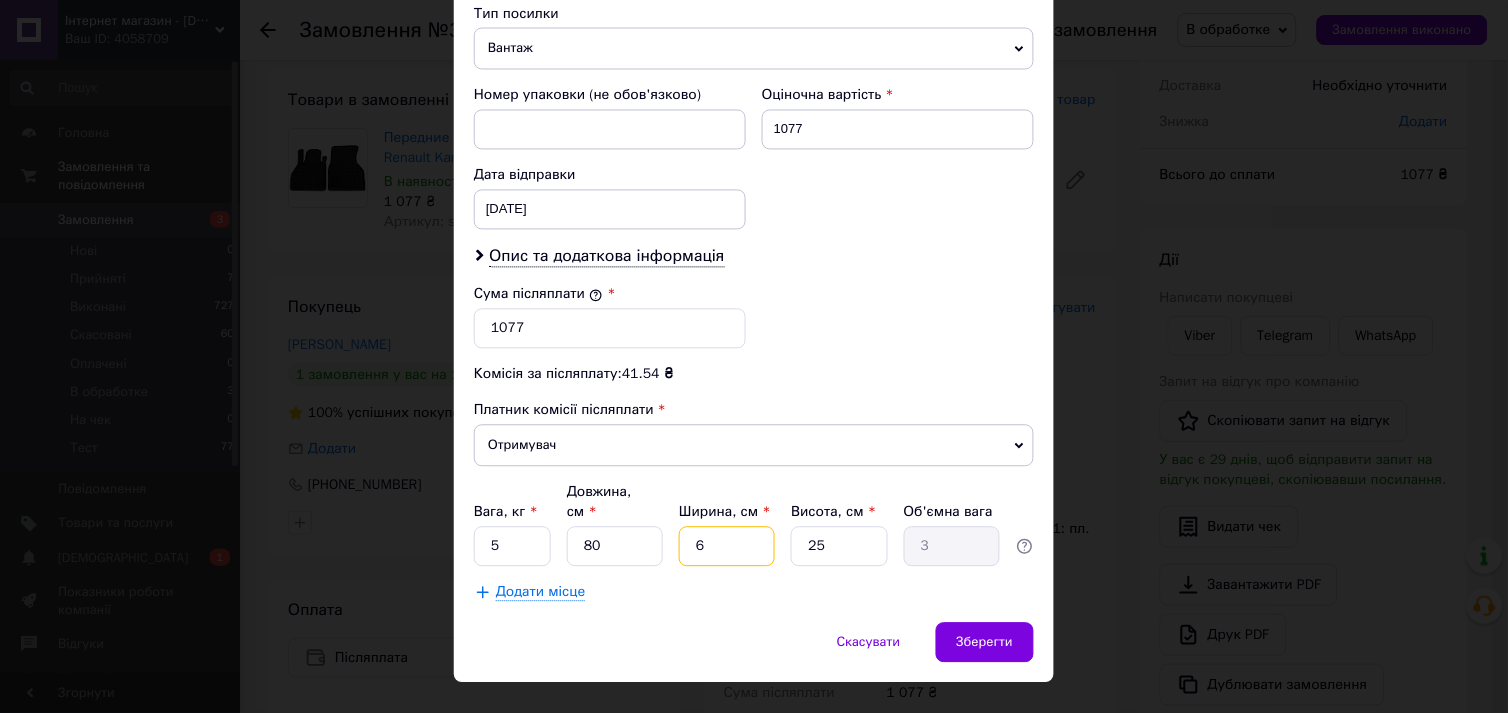 type on "60" 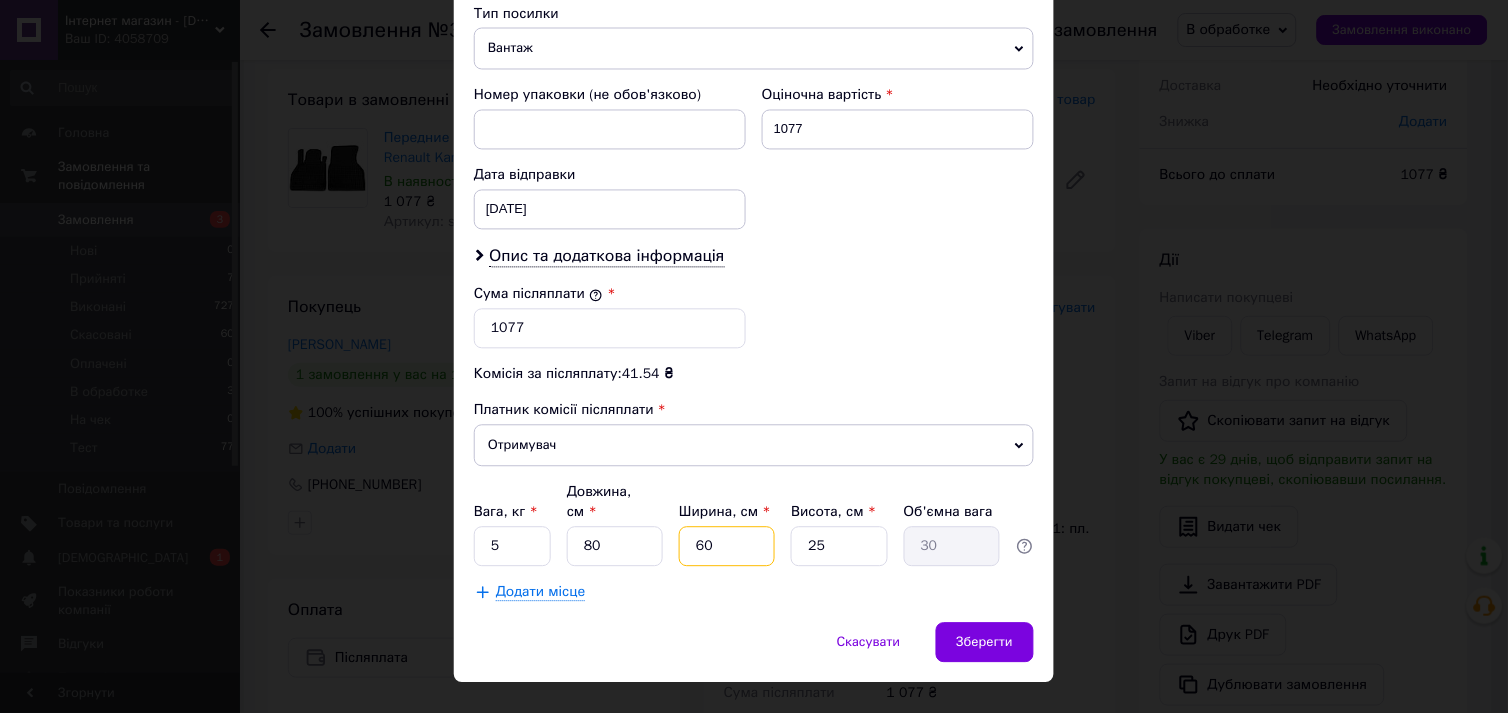 type on "60" 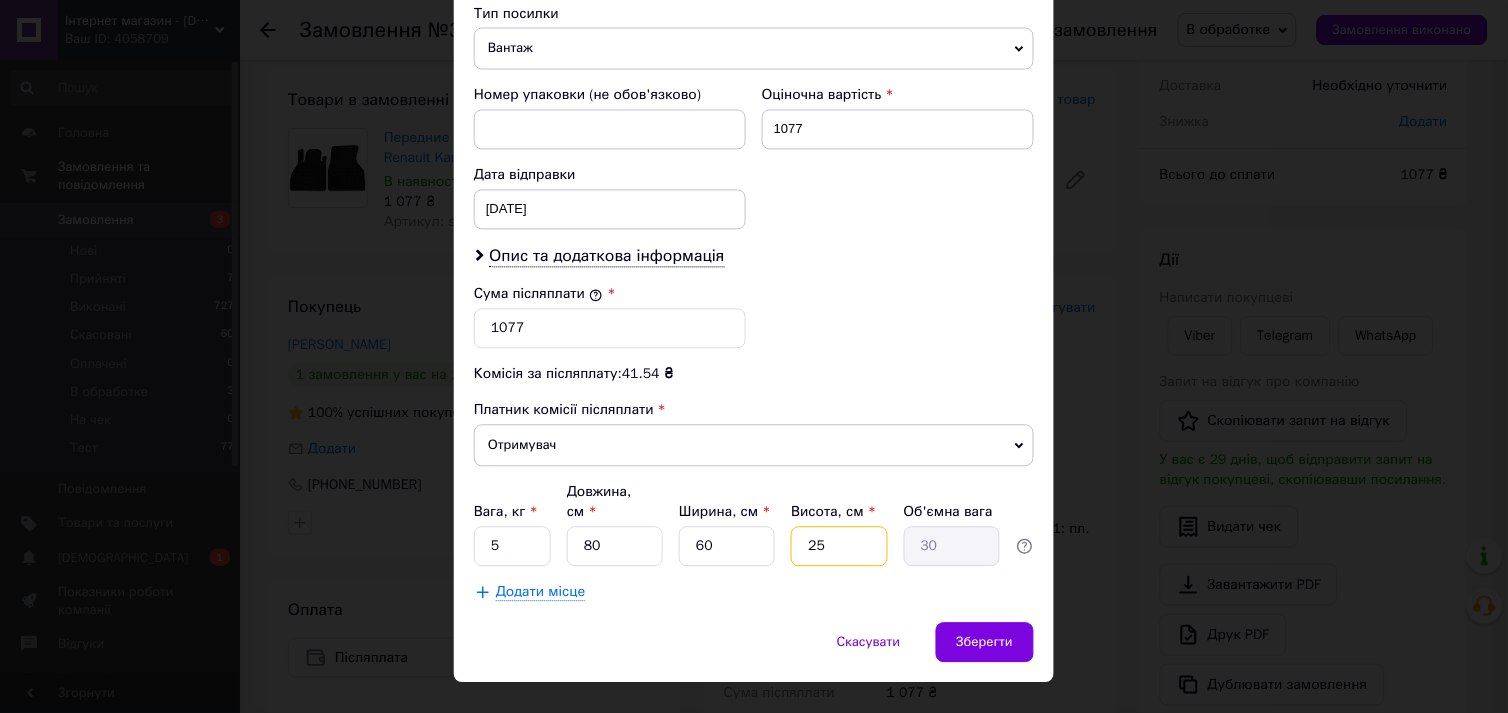 drag, startPoint x: 835, startPoint y: 508, endPoint x: 781, endPoint y: 492, distance: 56.32051 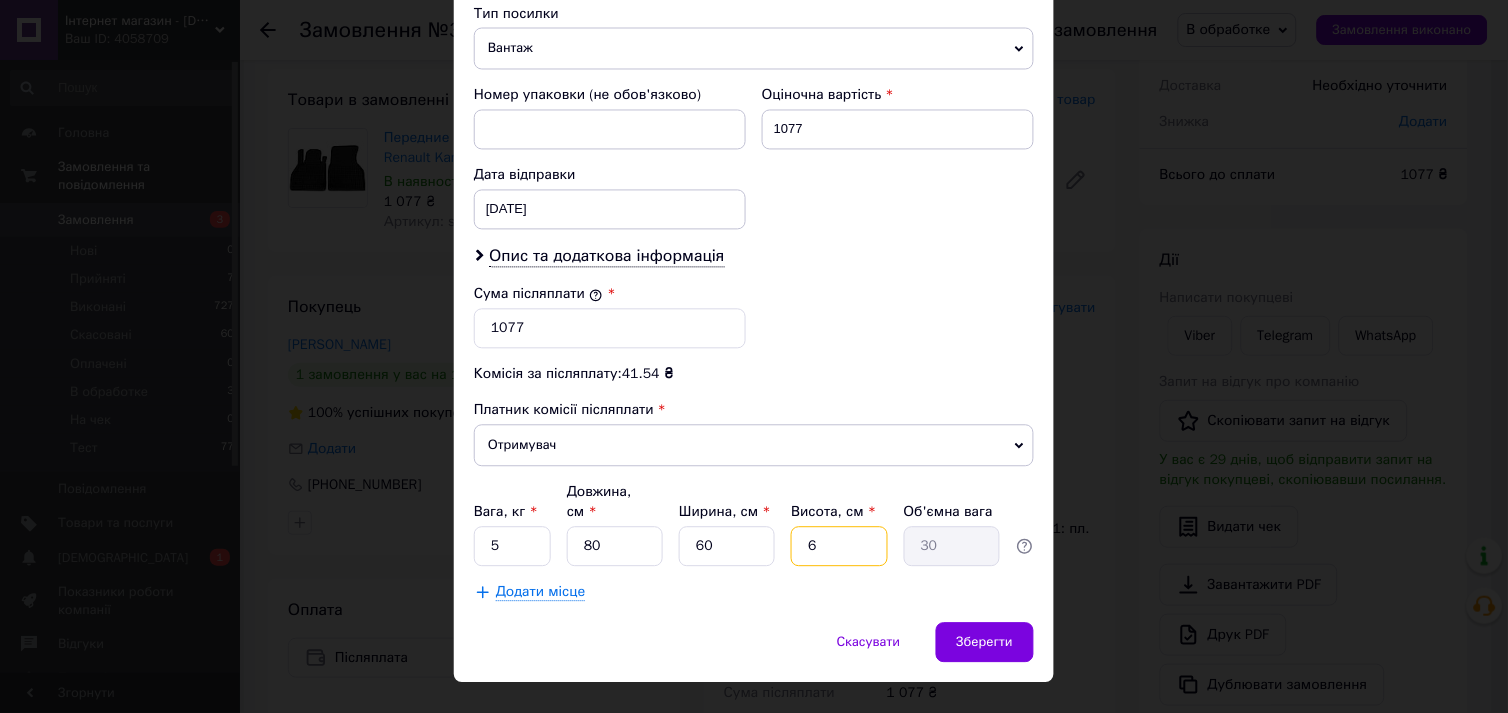 type on "7.2" 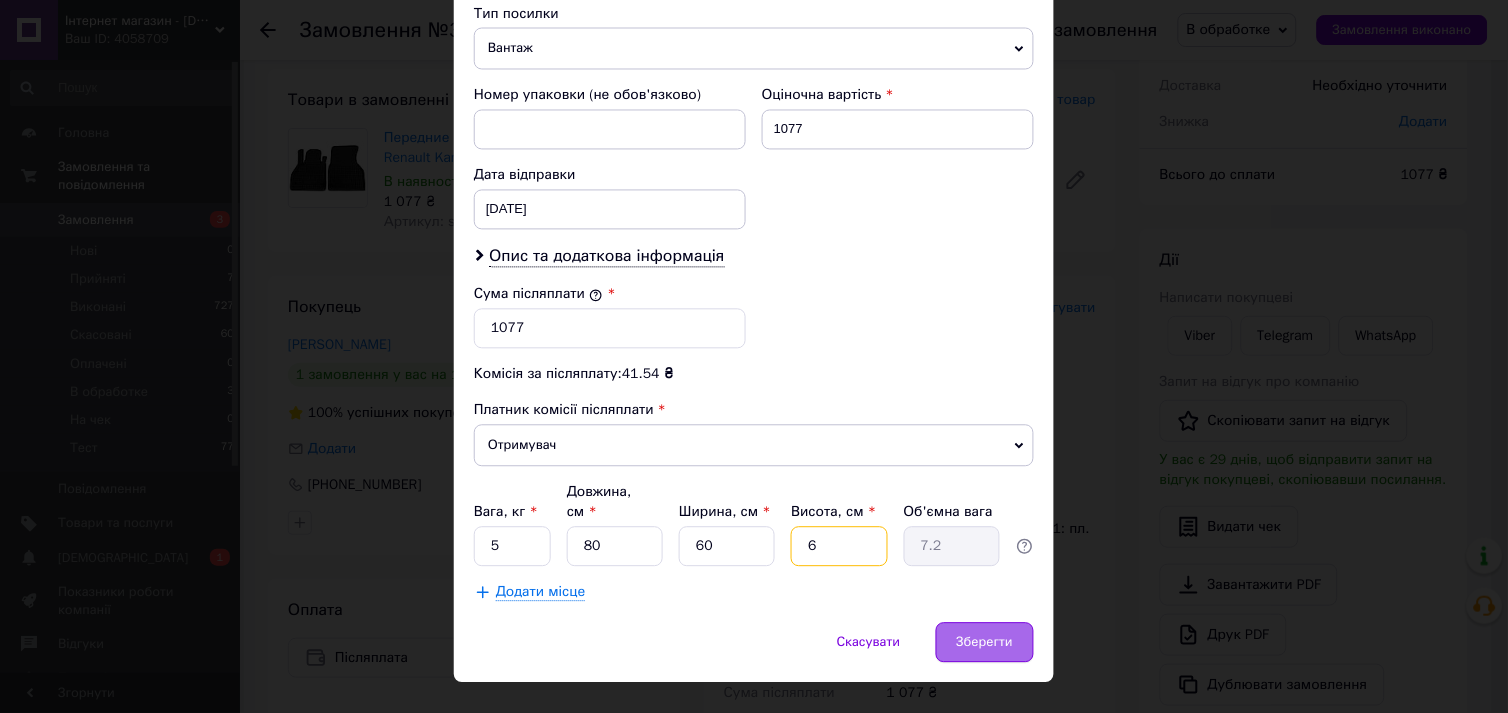 type on "6" 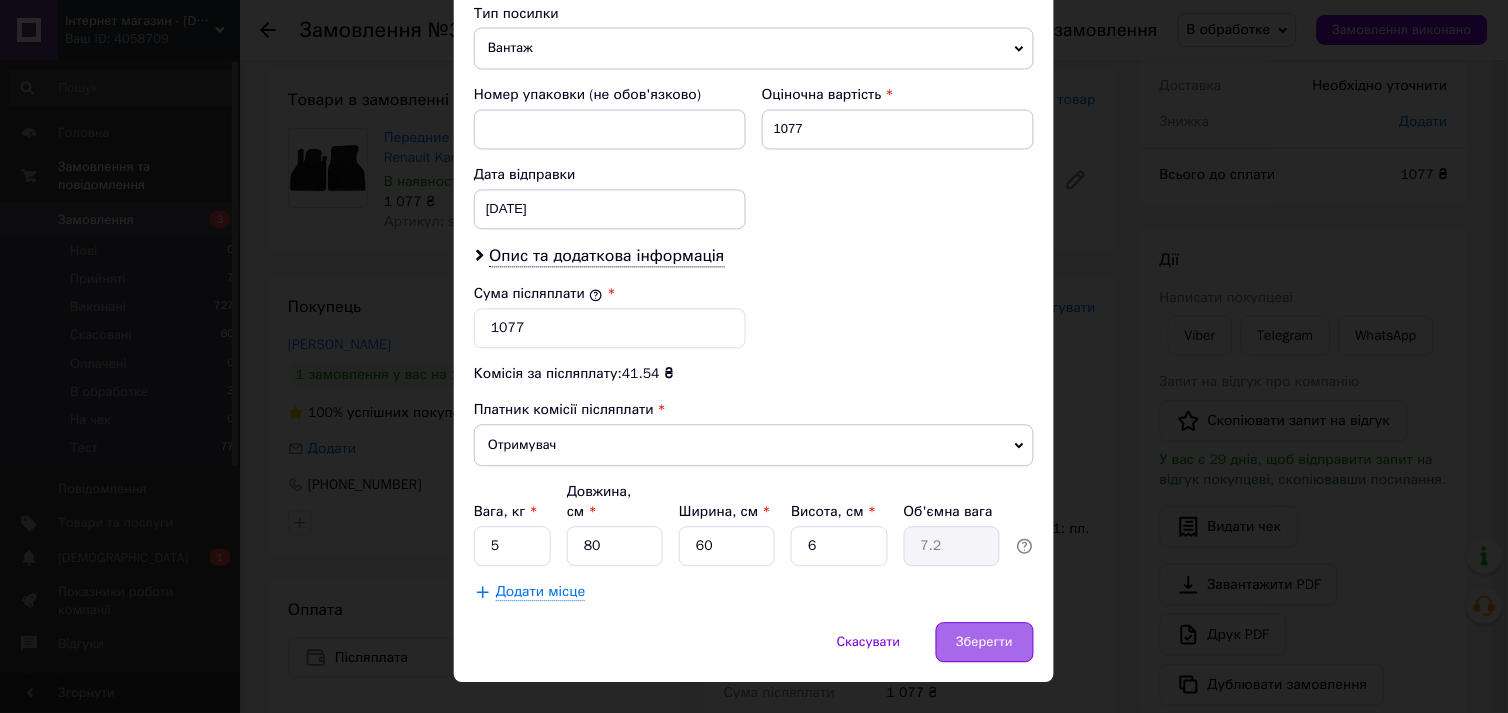 click on "Зберегти" at bounding box center (985, 643) 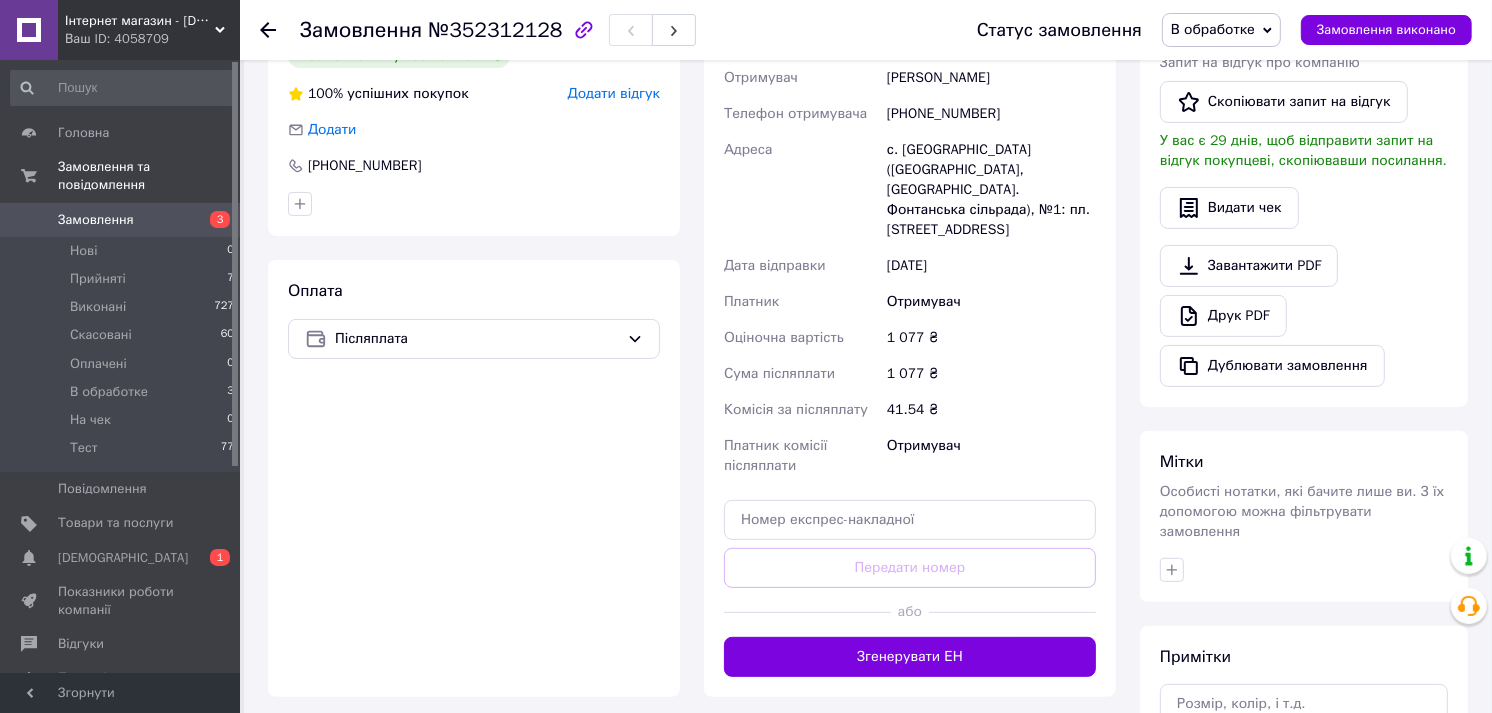 scroll, scrollTop: 547, scrollLeft: 0, axis: vertical 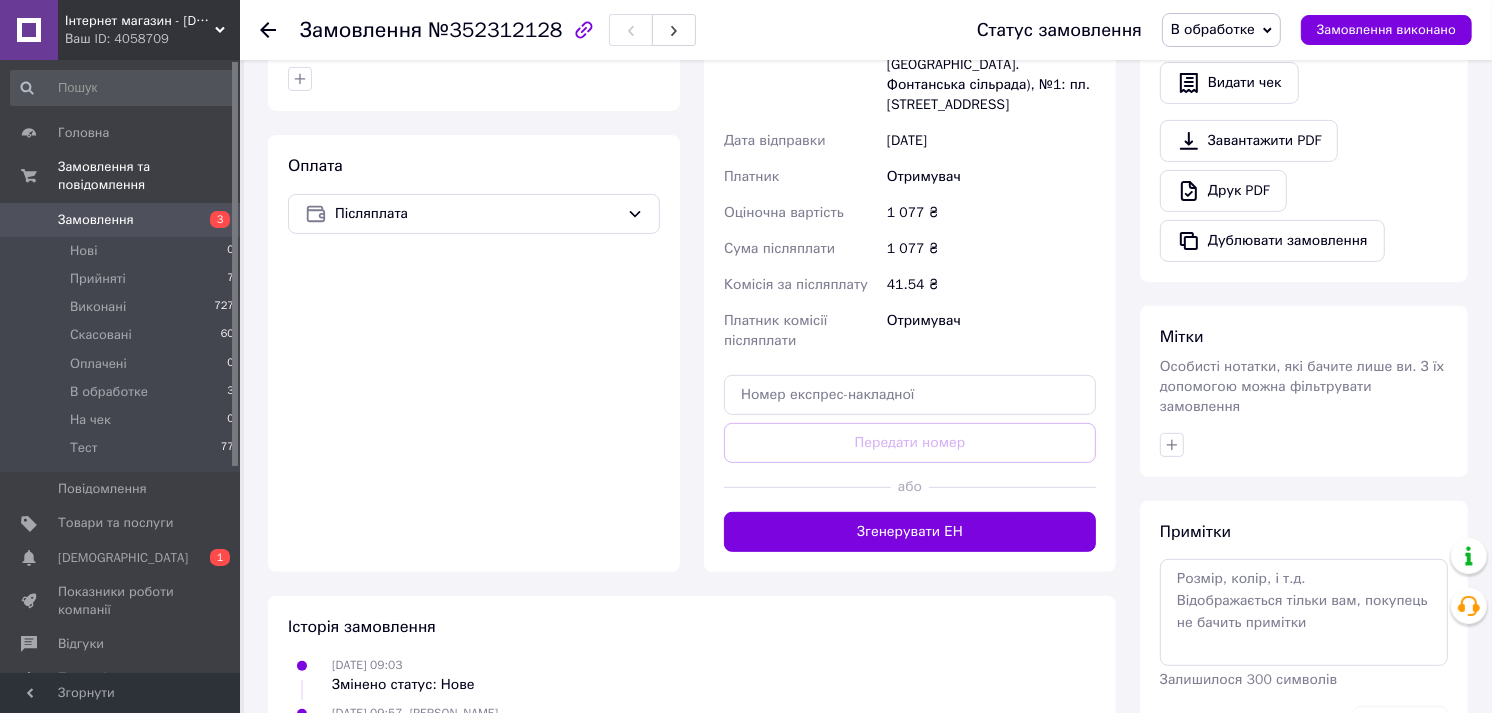 drag, startPoint x: 904, startPoint y: 495, endPoint x: 927, endPoint y: 480, distance: 27.45906 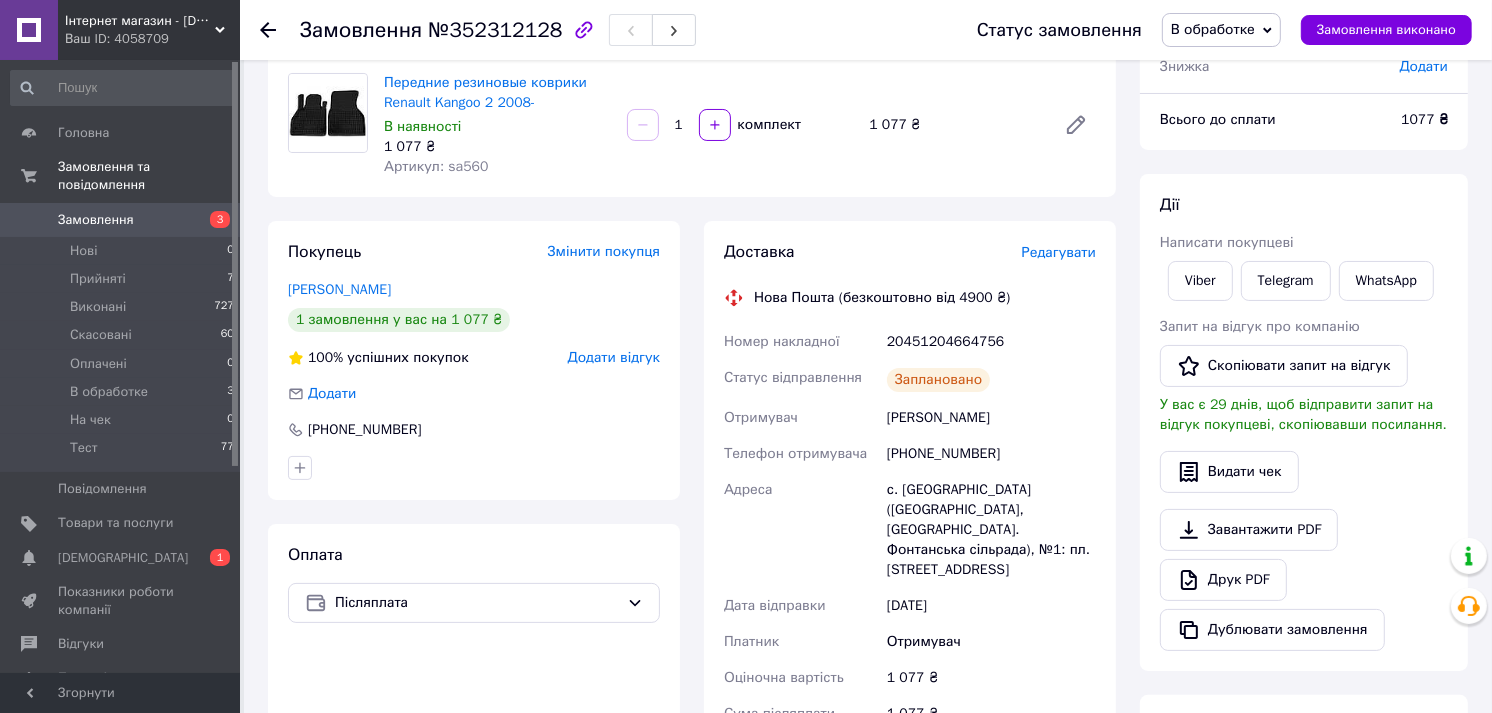 scroll, scrollTop: 0, scrollLeft: 0, axis: both 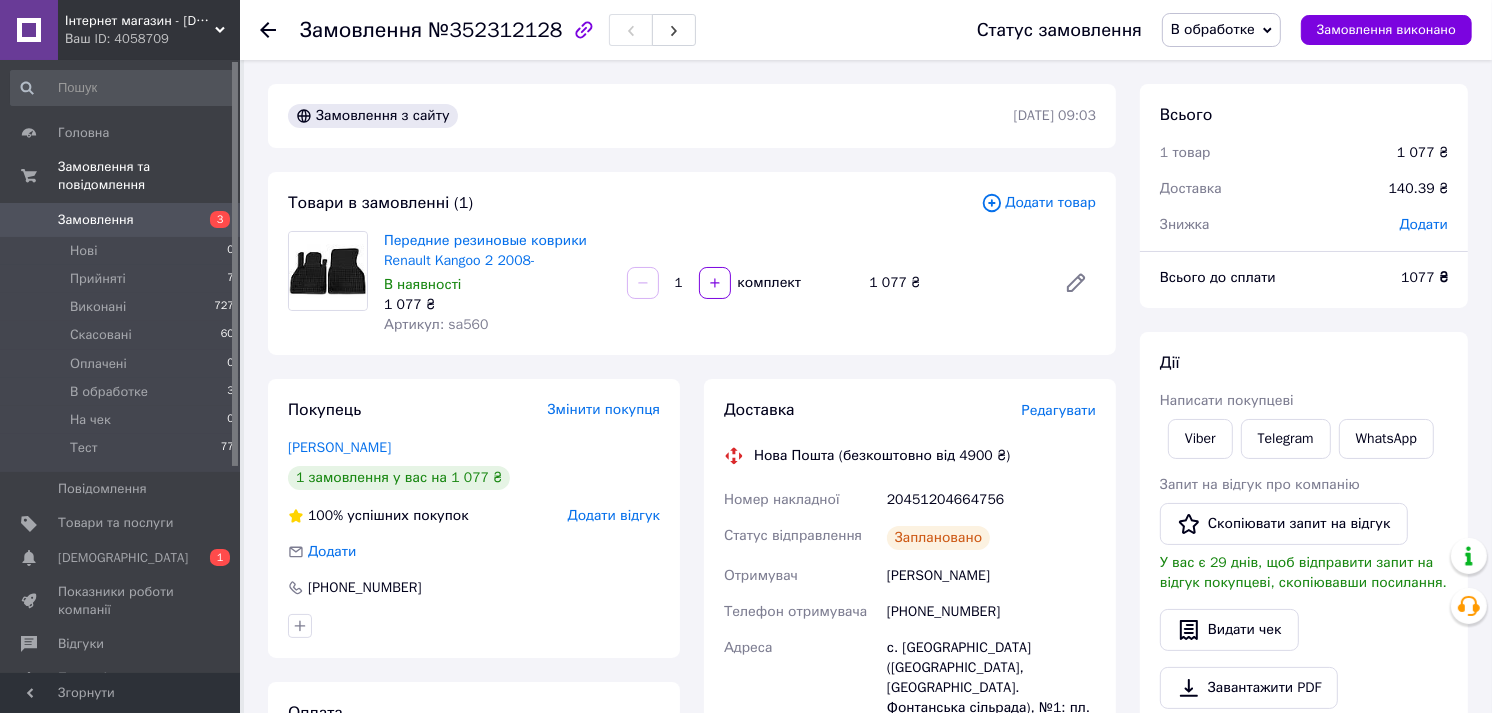 click on "Артикул: sa560" at bounding box center [436, 324] 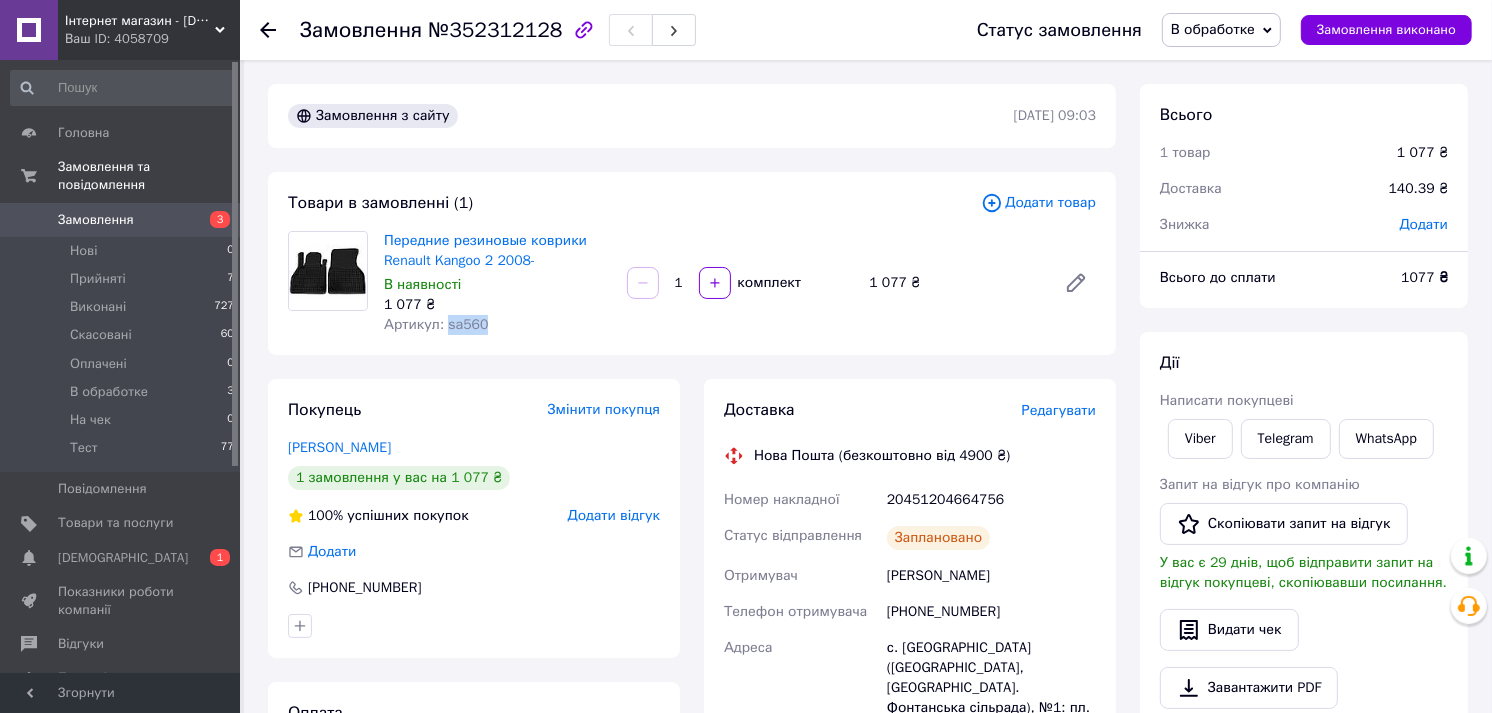 click on "Артикул: sa560" at bounding box center [436, 324] 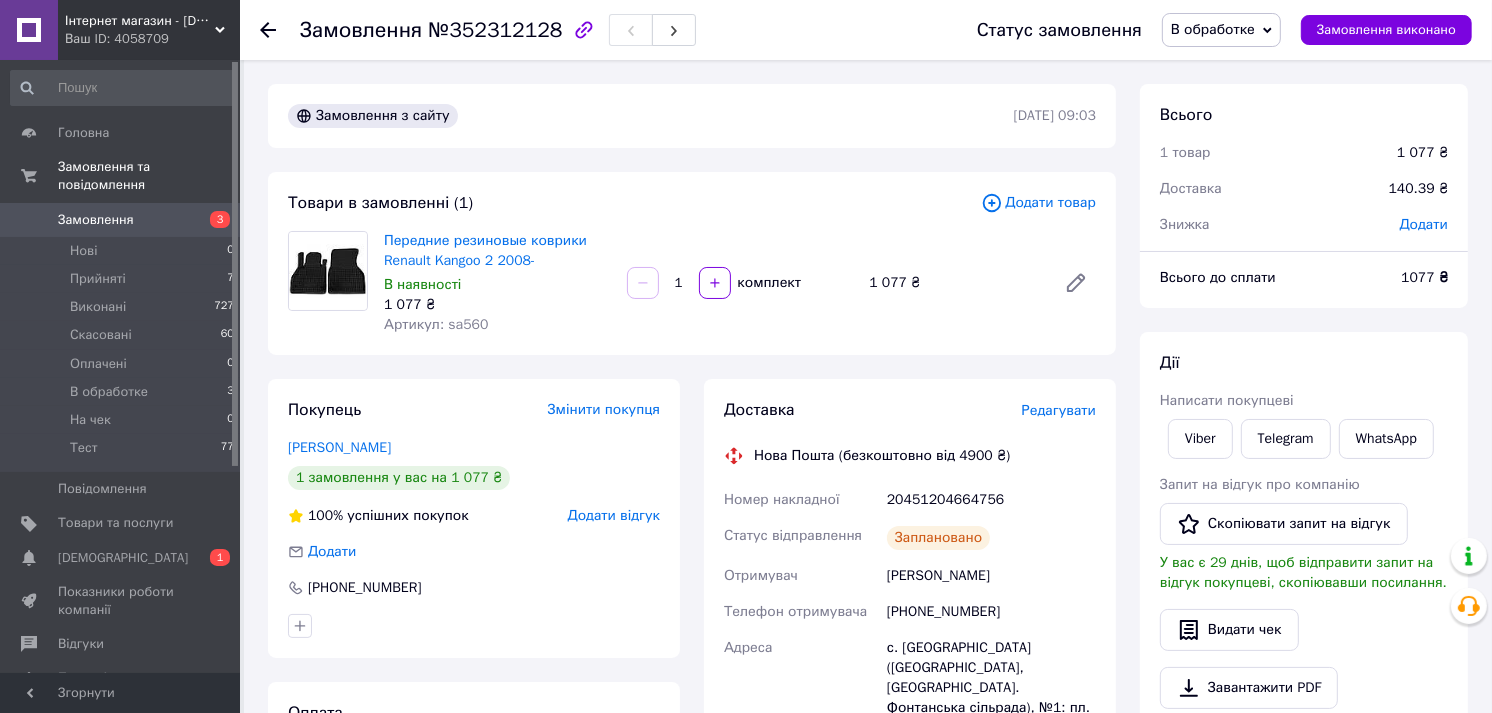 click on "20451204664756" at bounding box center [991, 500] 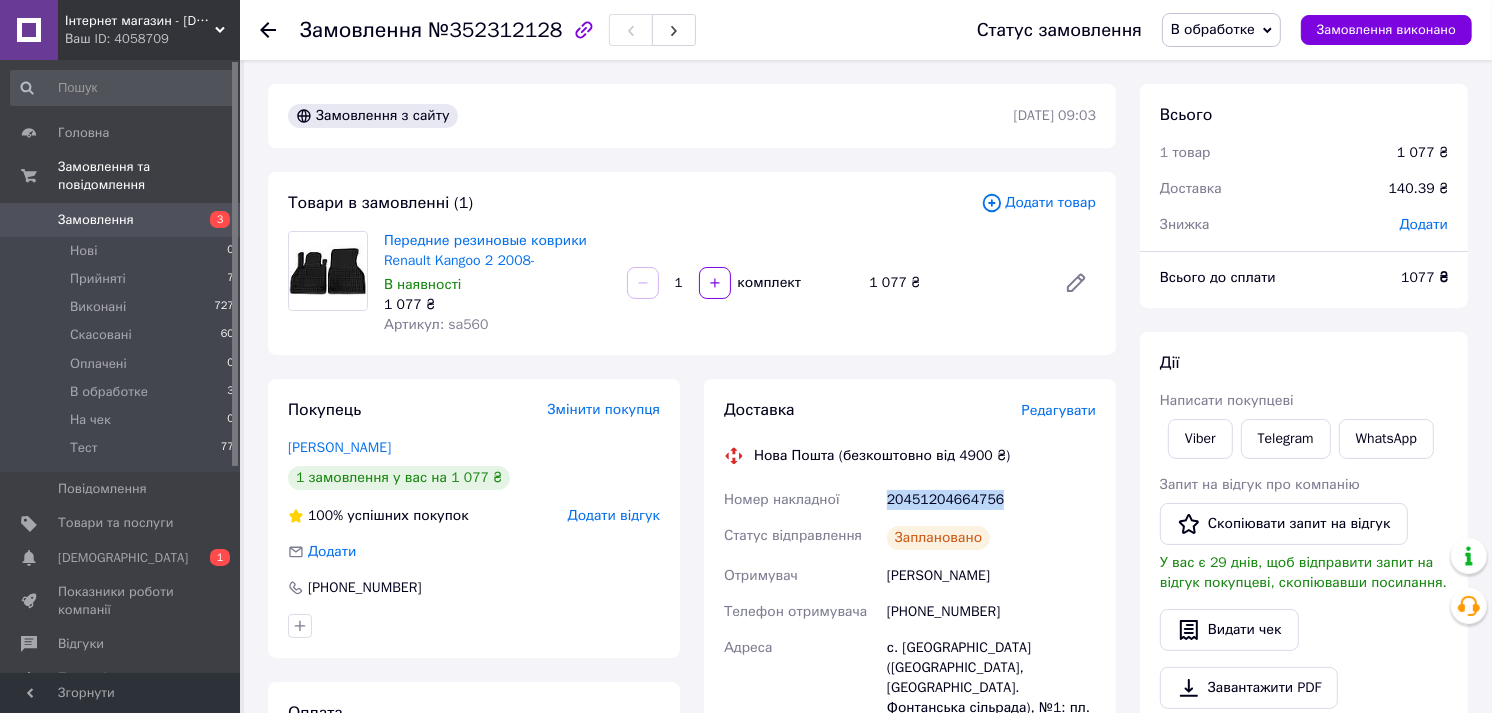 click on "20451204664756" at bounding box center [991, 500] 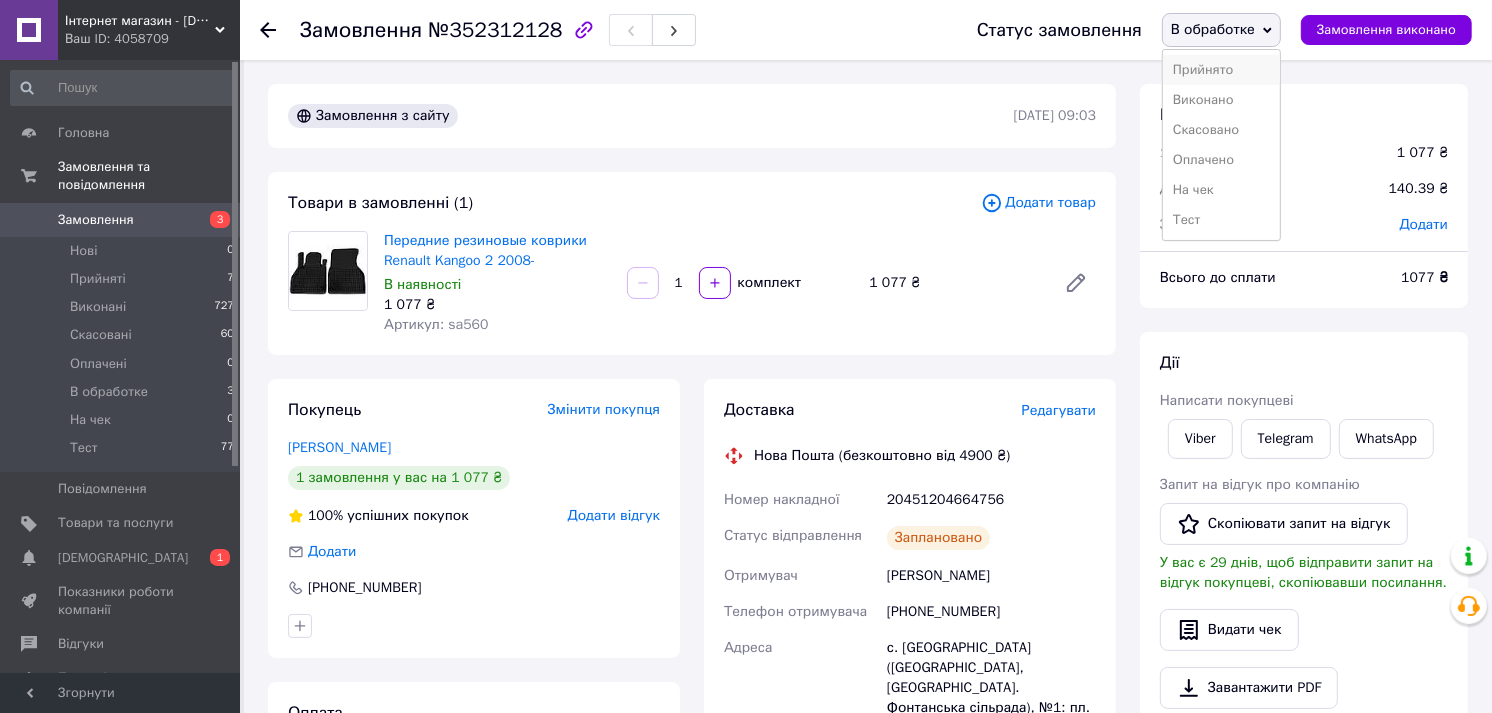click on "Прийнято" at bounding box center [1221, 70] 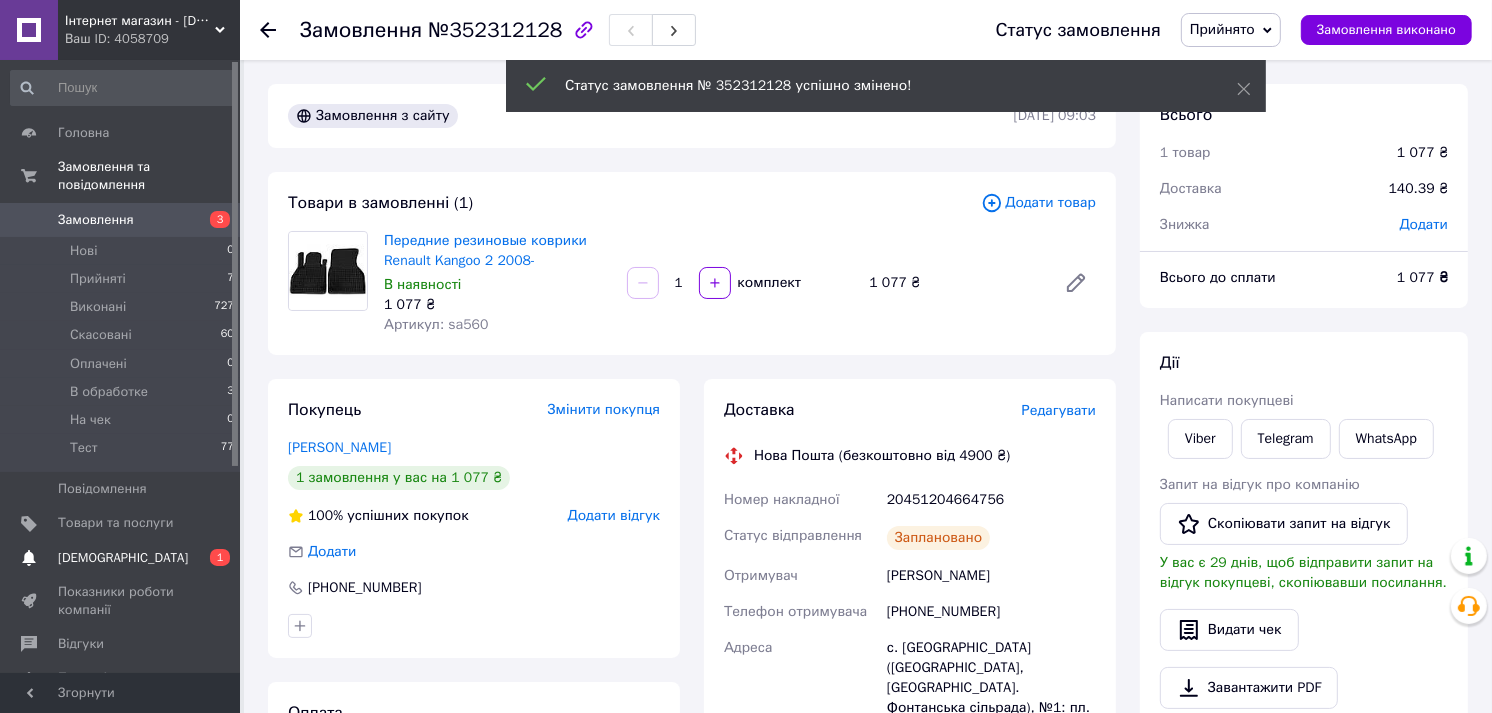 click on "[DEMOGRAPHIC_DATA]" at bounding box center [121, 558] 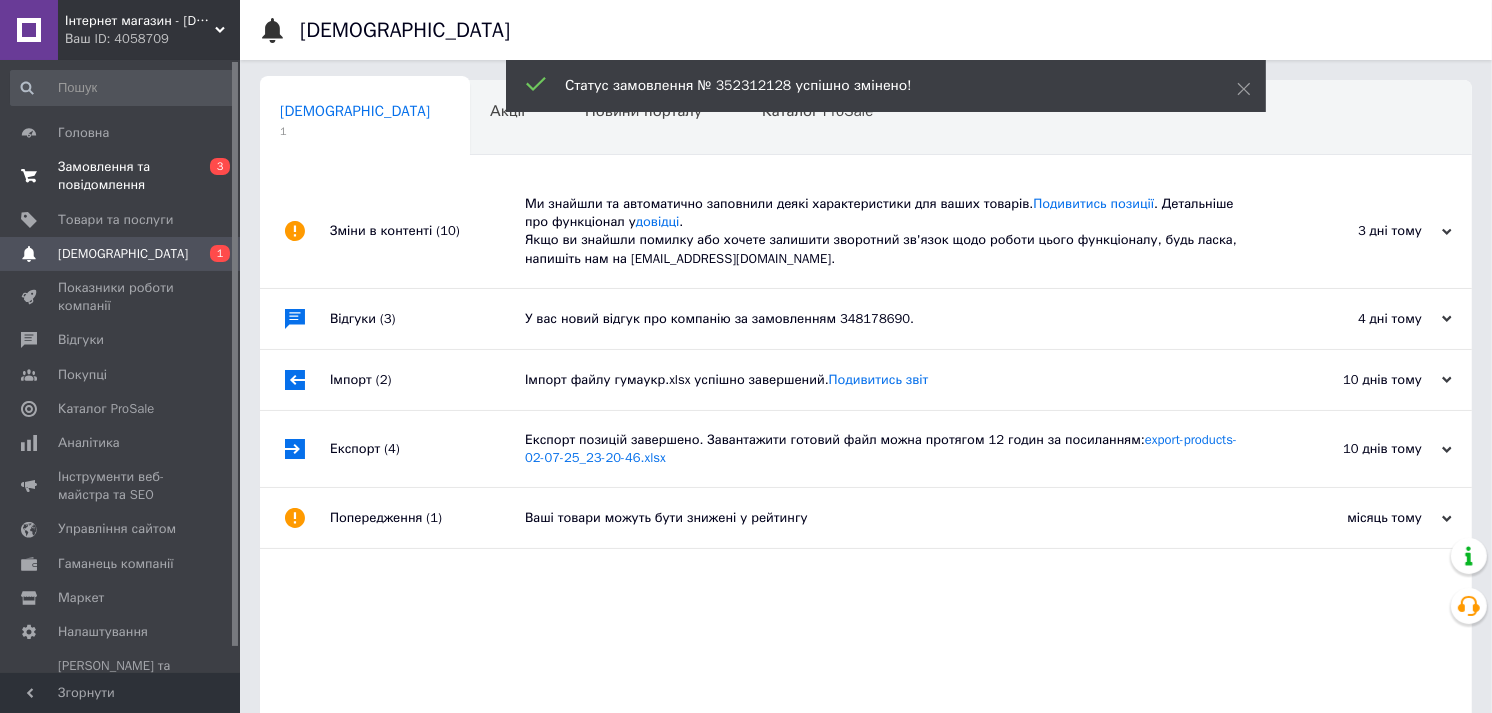 click on "Замовлення та повідомлення" at bounding box center (121, 176) 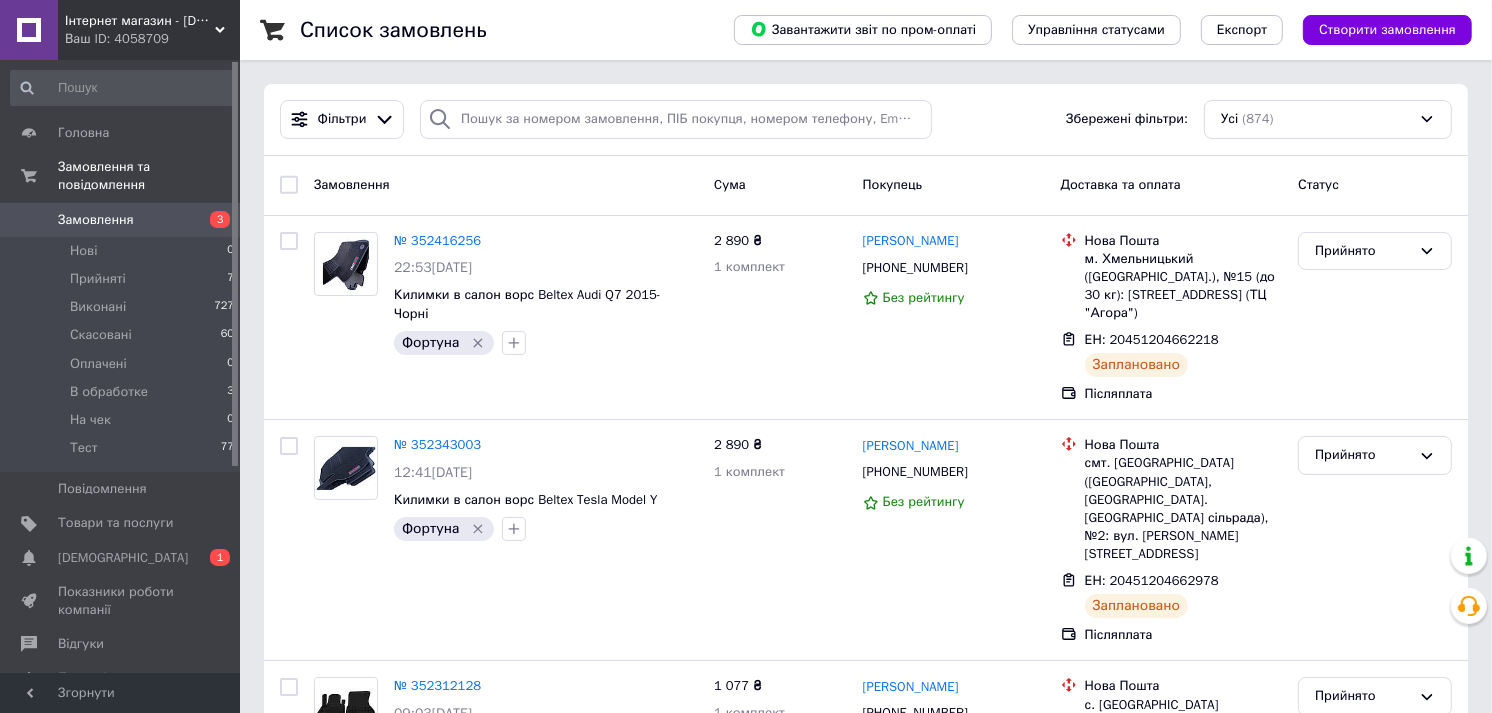 drag, startPoint x: 154, startPoint y: 535, endPoint x: 157, endPoint y: 403, distance: 132.03409 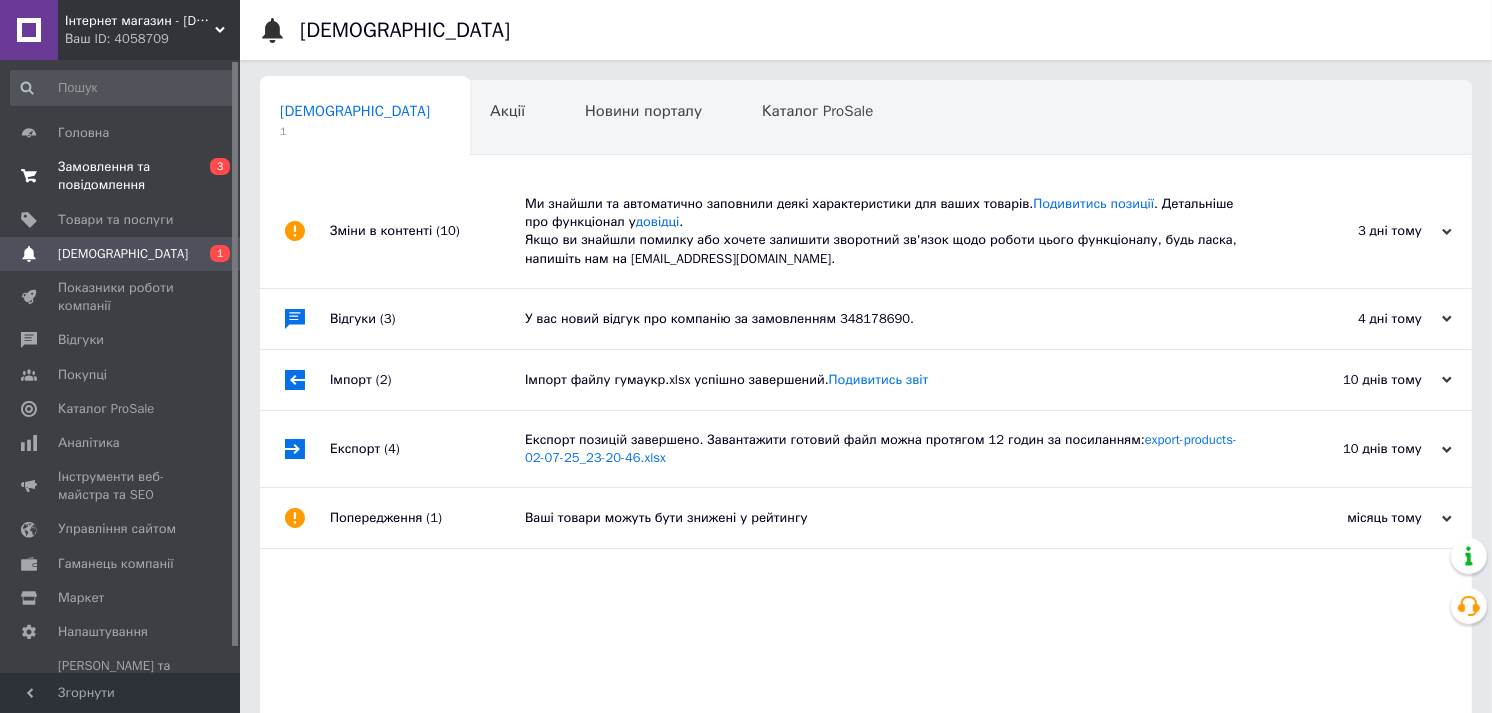 click on "Замовлення та повідомлення" at bounding box center (121, 176) 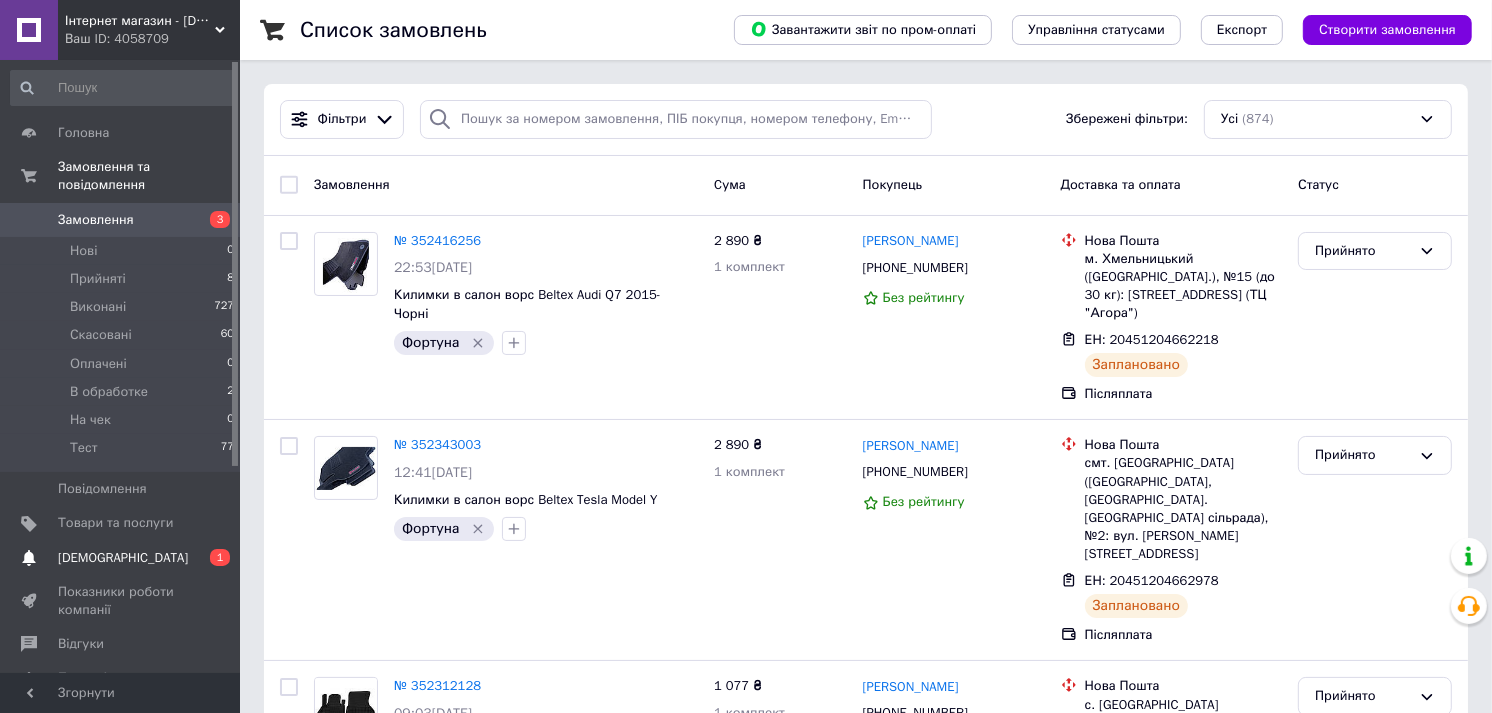 click on "Сповіщення 0 1" at bounding box center [123, 558] 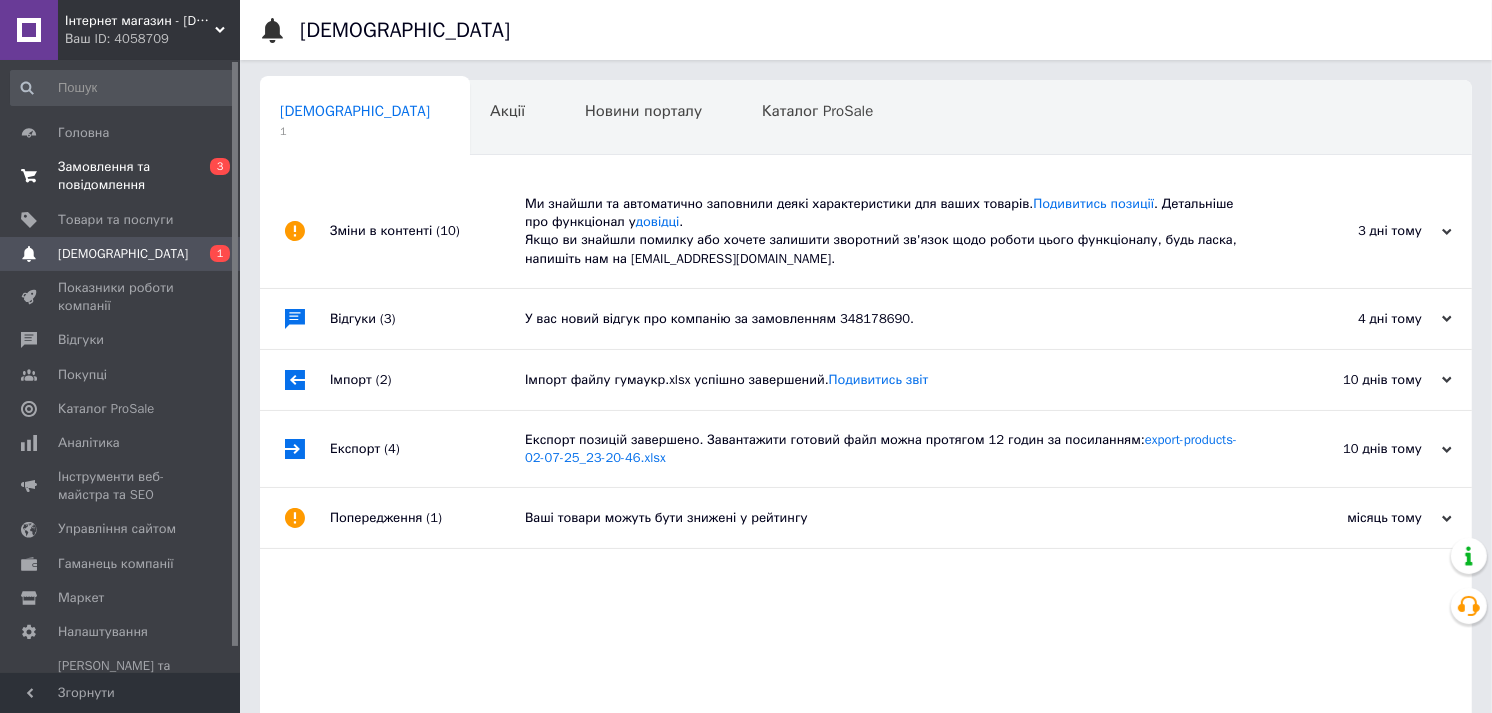 click on "Замовлення та повідомлення" at bounding box center (121, 176) 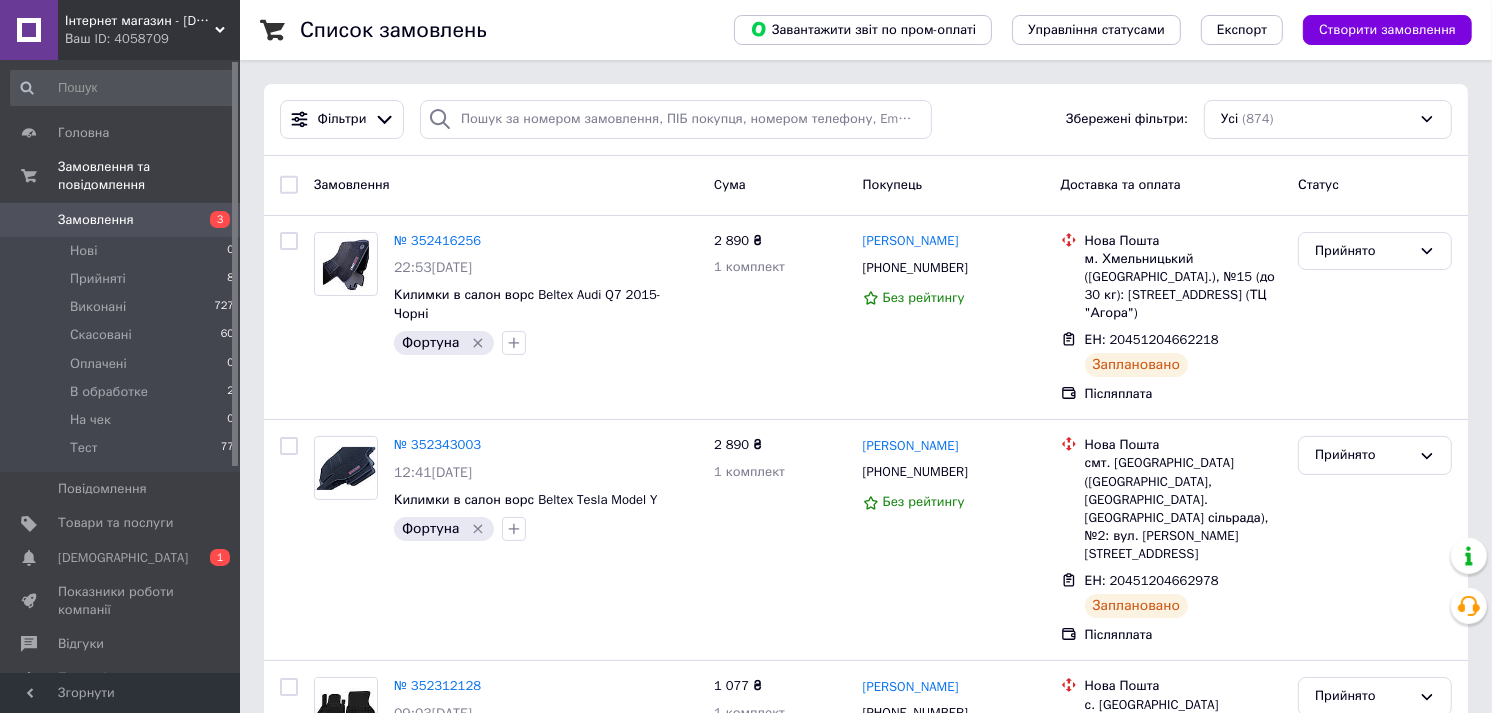 drag, startPoint x: 98, startPoint y: 540, endPoint x: 111, endPoint y: 496, distance: 45.88028 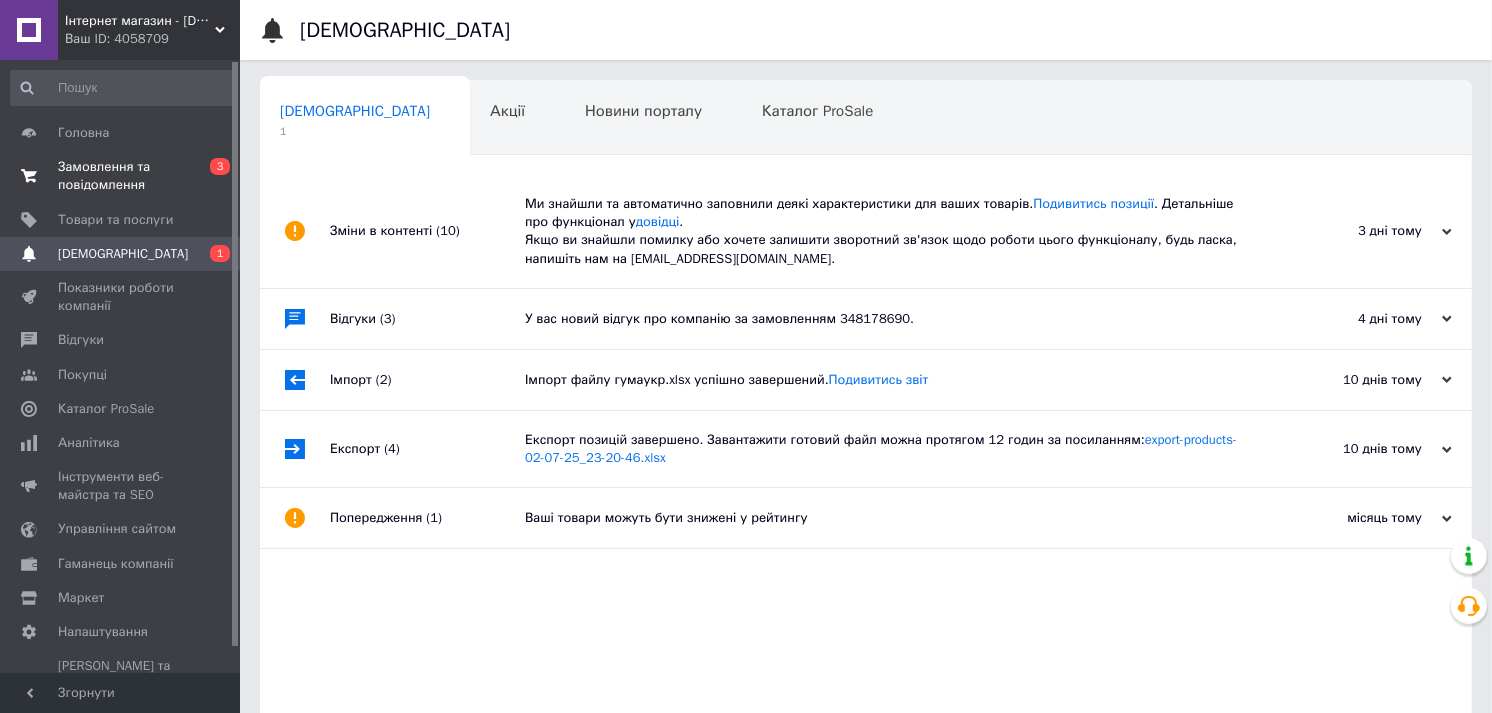 click on "Замовлення та повідомлення" at bounding box center (121, 176) 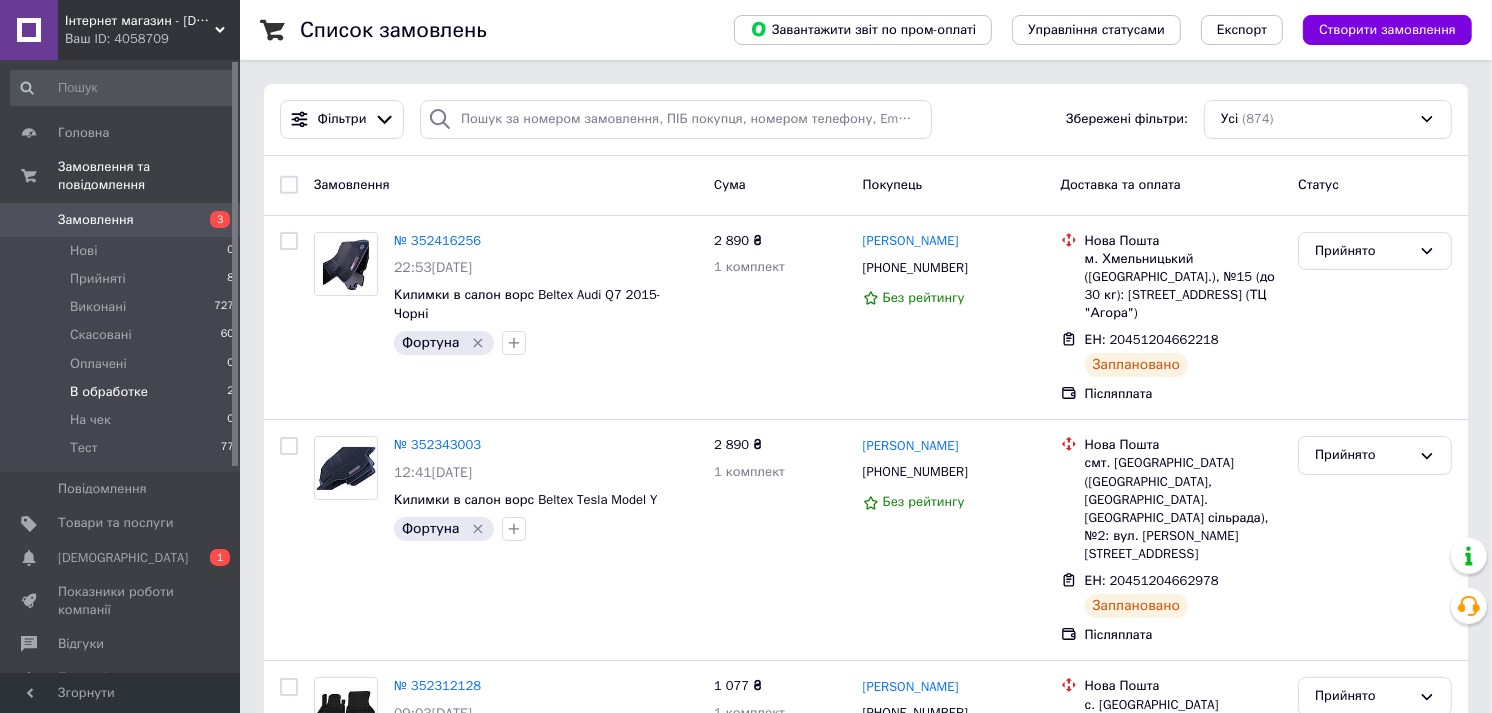 click on "В обработке 2" at bounding box center (123, 392) 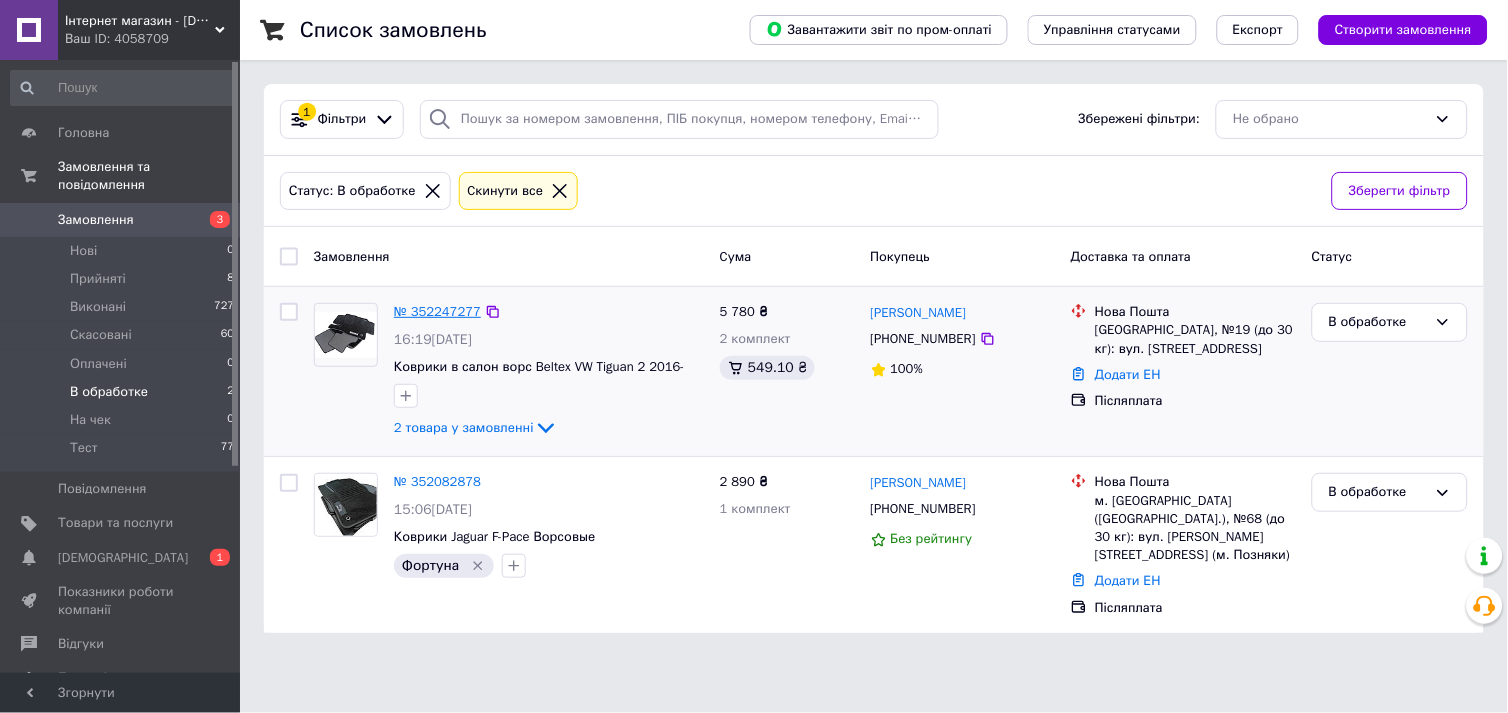 click on "№ 352247277" at bounding box center (437, 311) 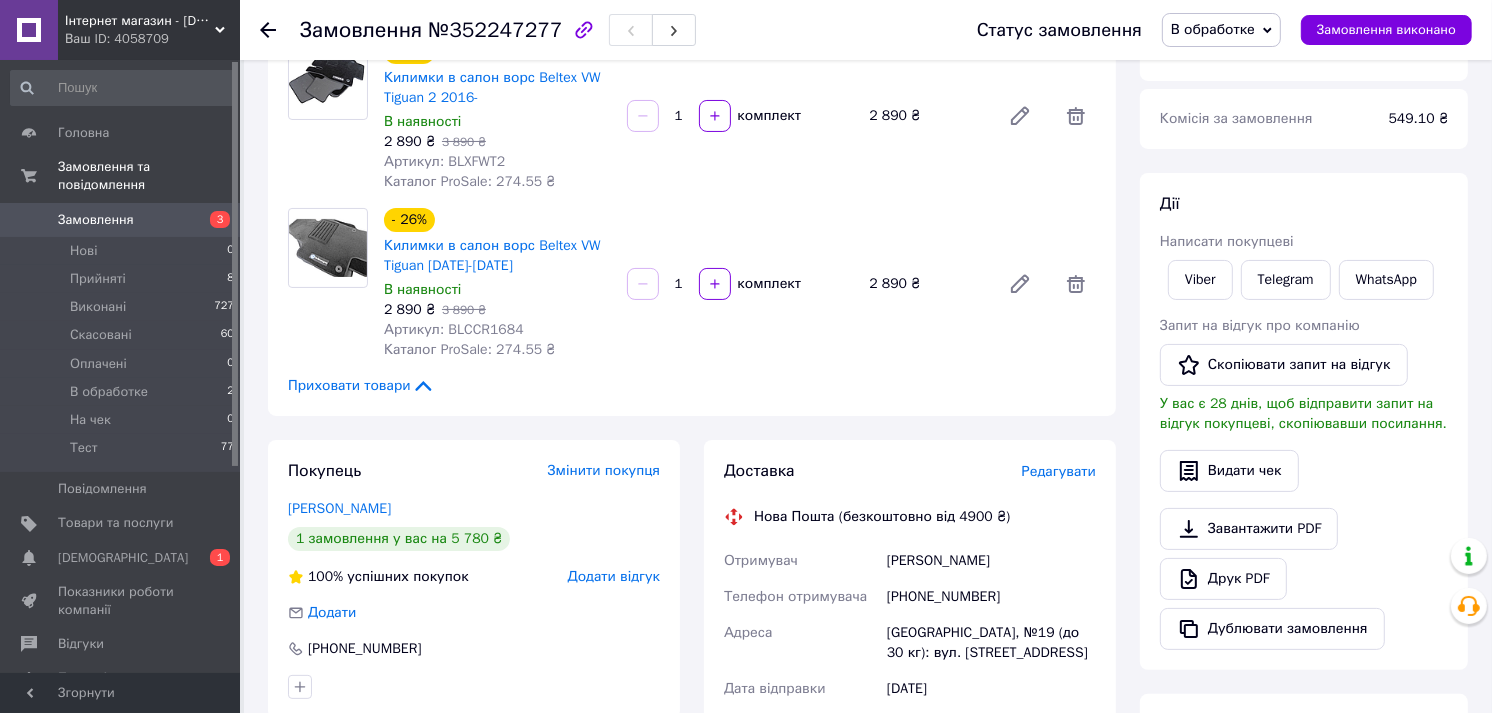 scroll, scrollTop: 555, scrollLeft: 0, axis: vertical 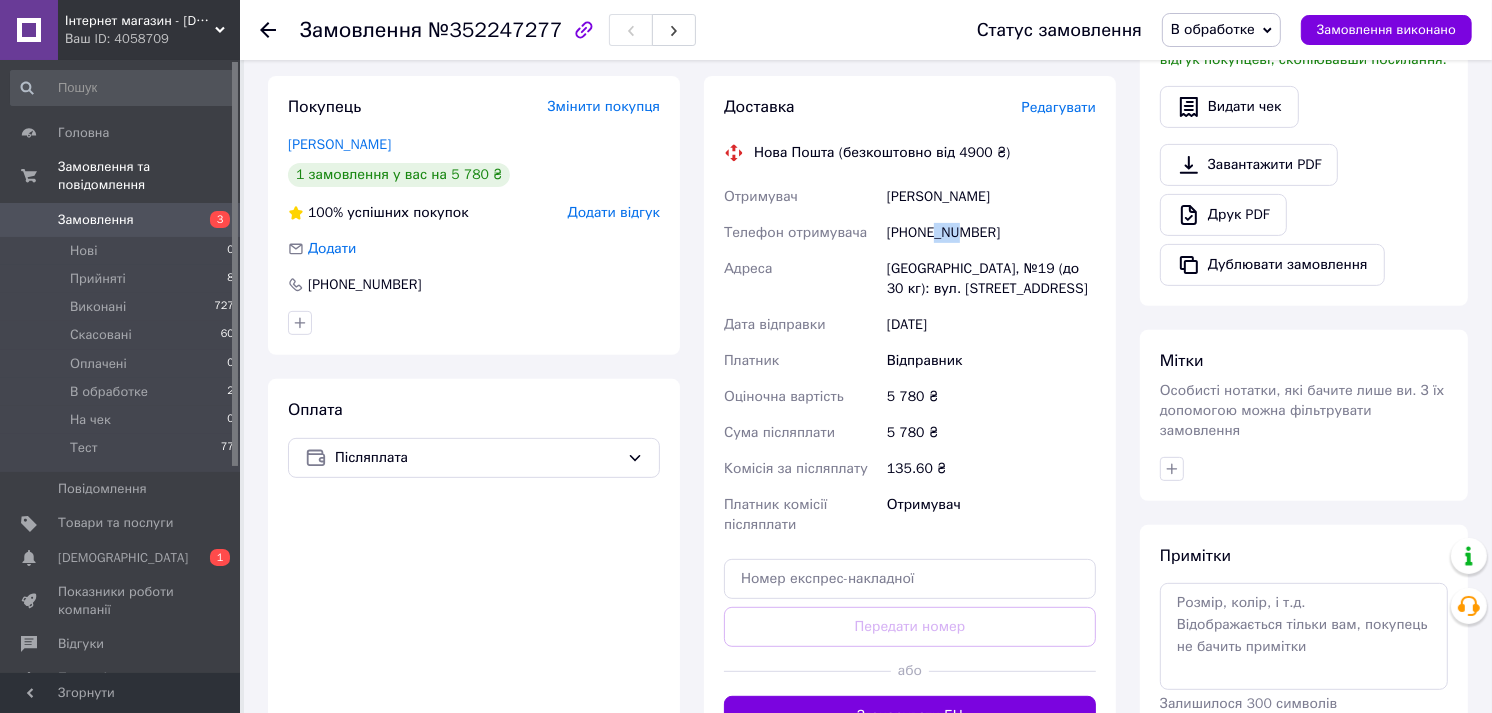 drag, startPoint x: 933, startPoint y: 235, endPoint x: 958, endPoint y: 237, distance: 25.079872 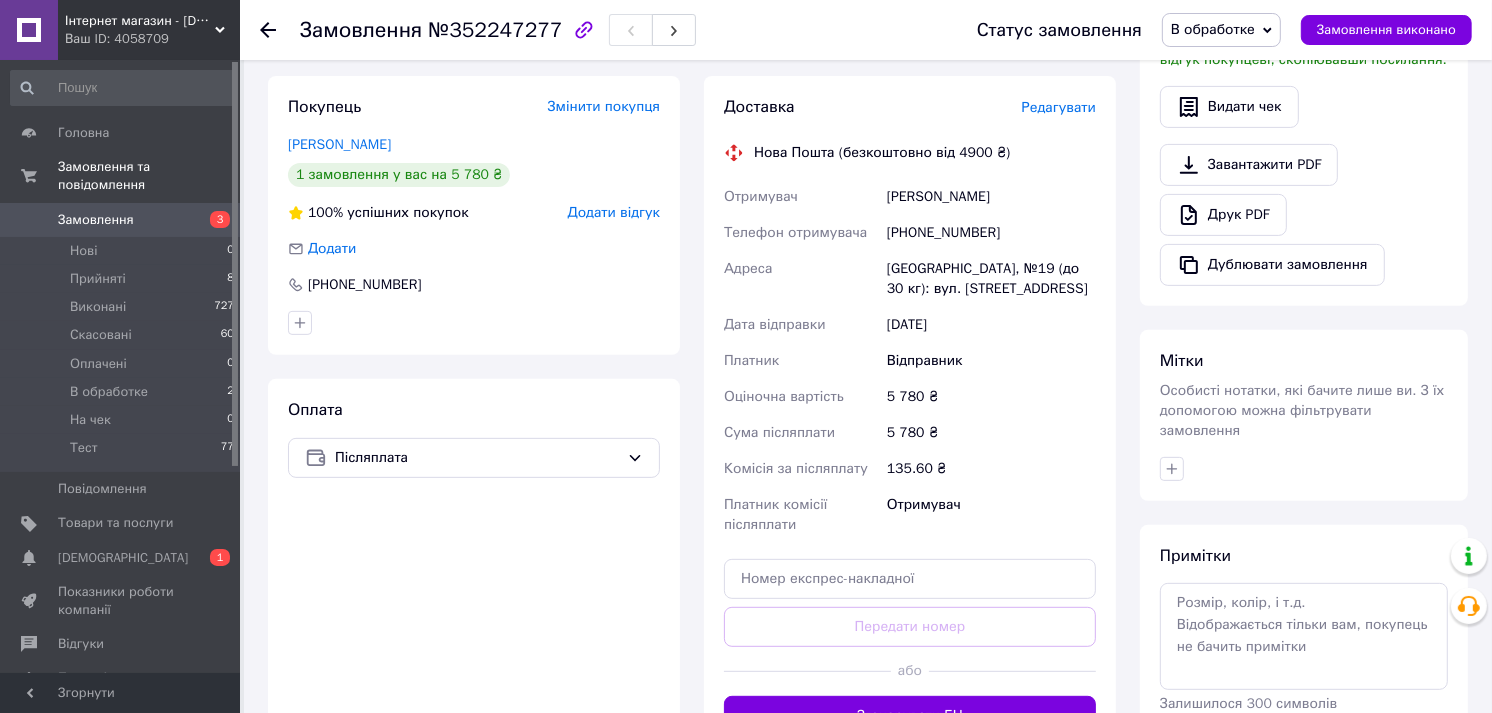 drag, startPoint x: 958, startPoint y: 237, endPoint x: 828, endPoint y: 244, distance: 130.18832 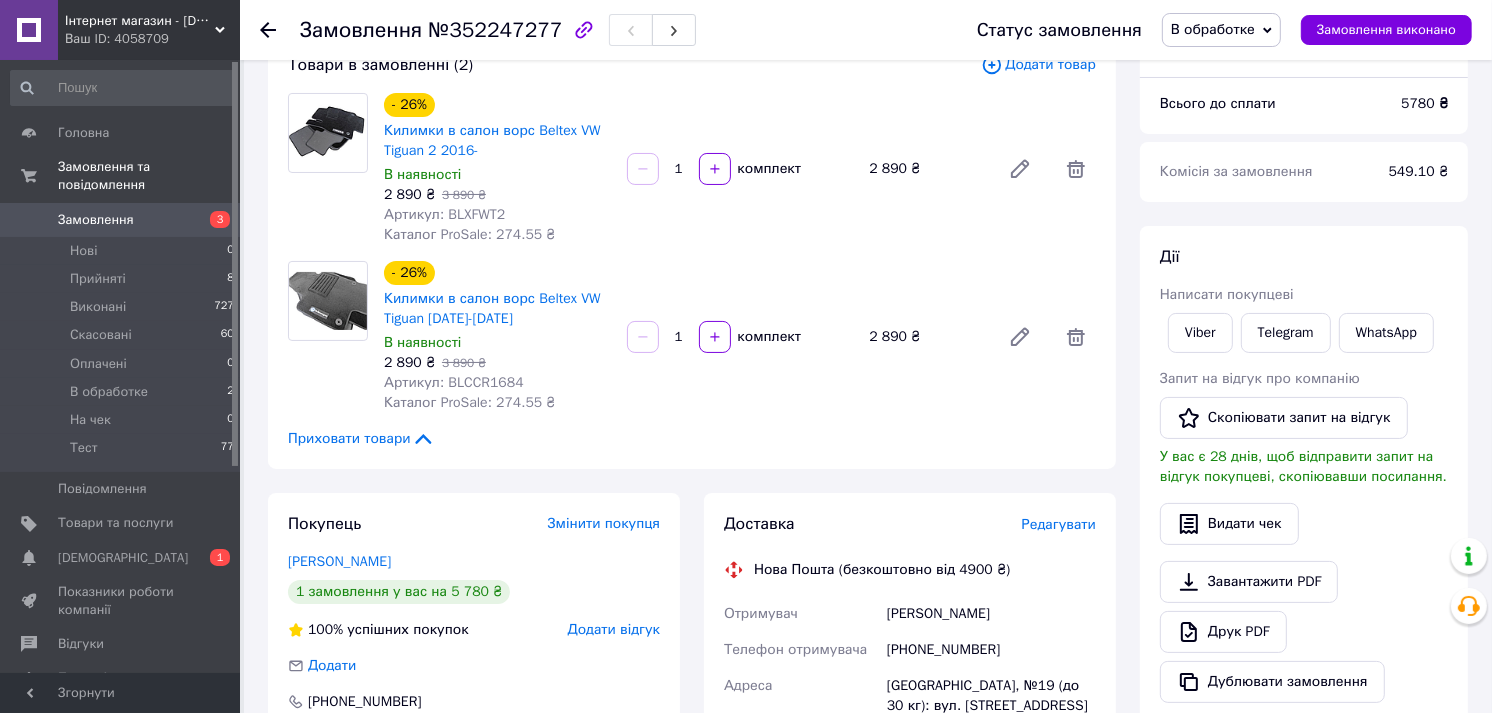 scroll, scrollTop: 0, scrollLeft: 0, axis: both 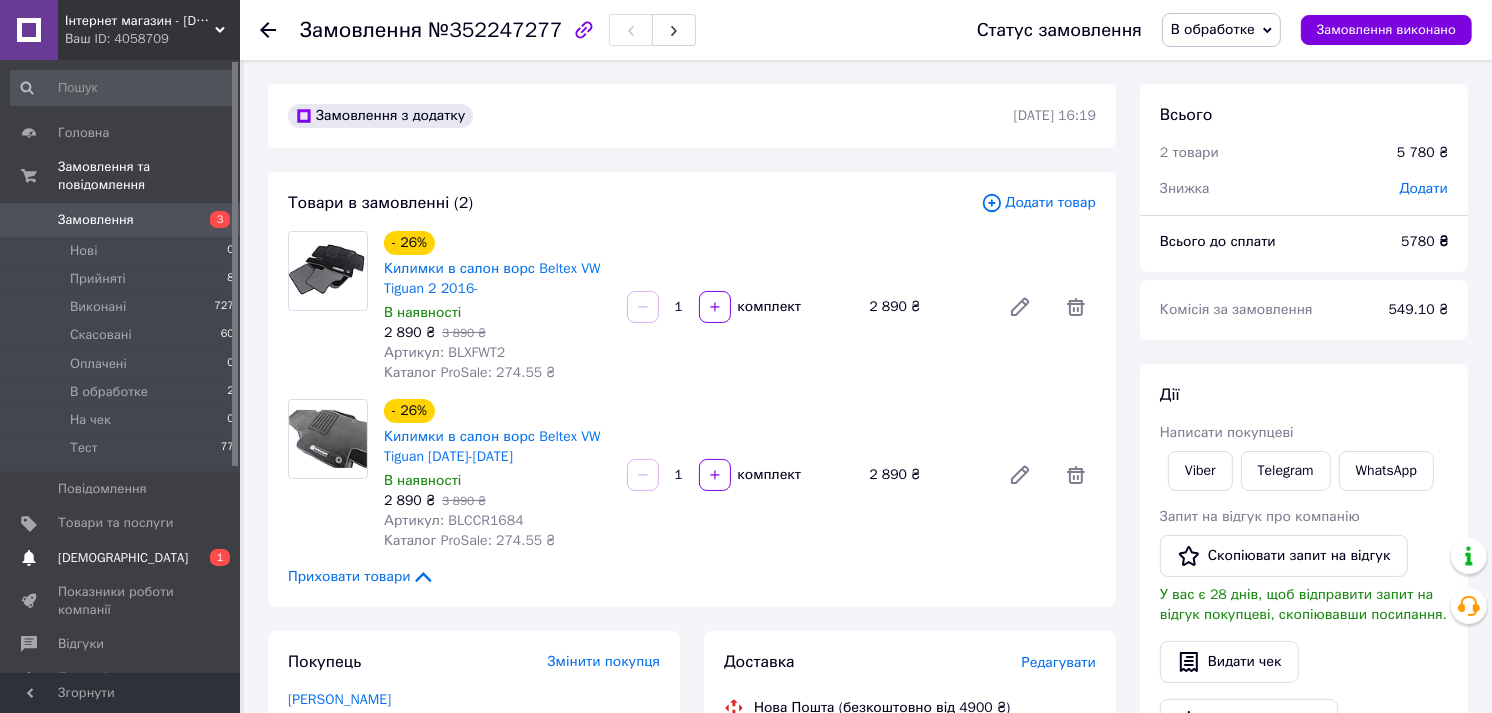 click on "Сповіщення 0 1" at bounding box center [123, 558] 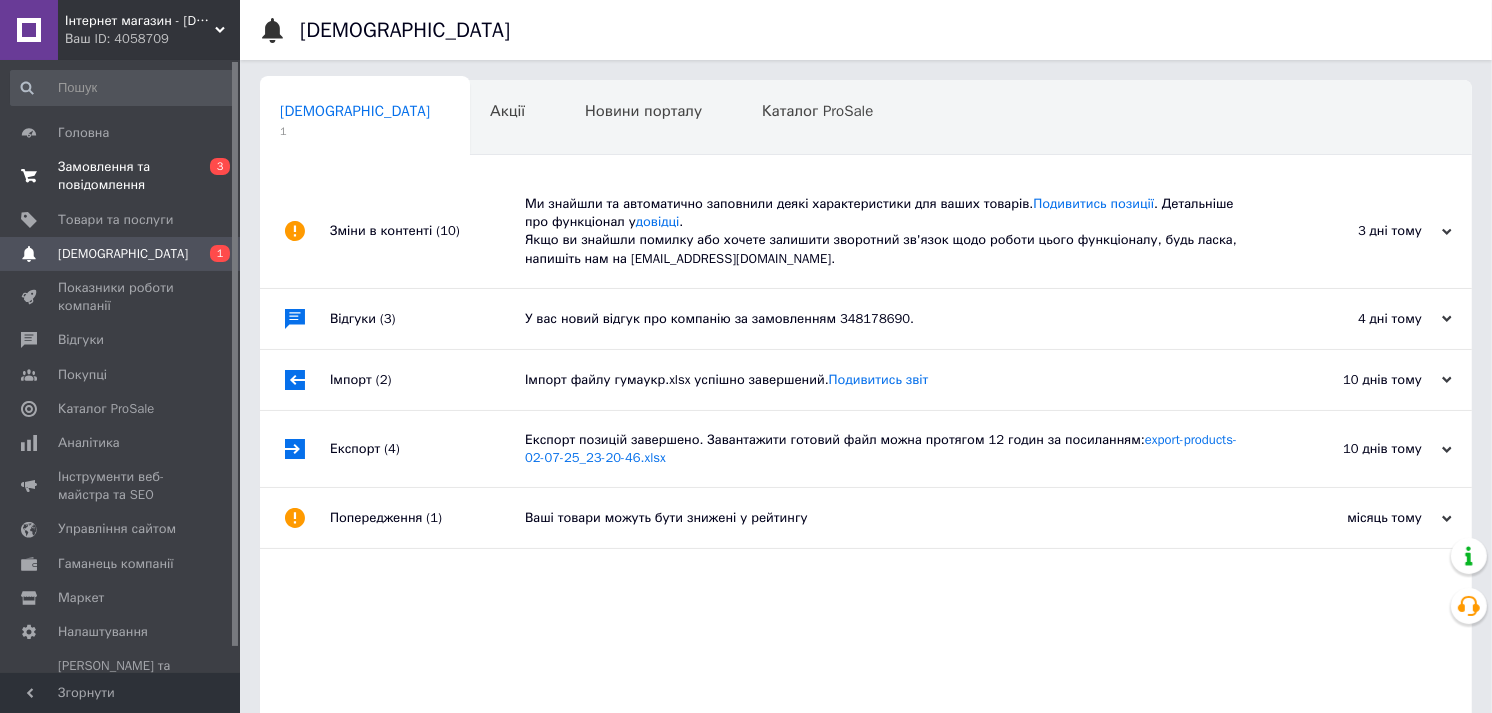 click on "Замовлення та повідомлення" at bounding box center [121, 176] 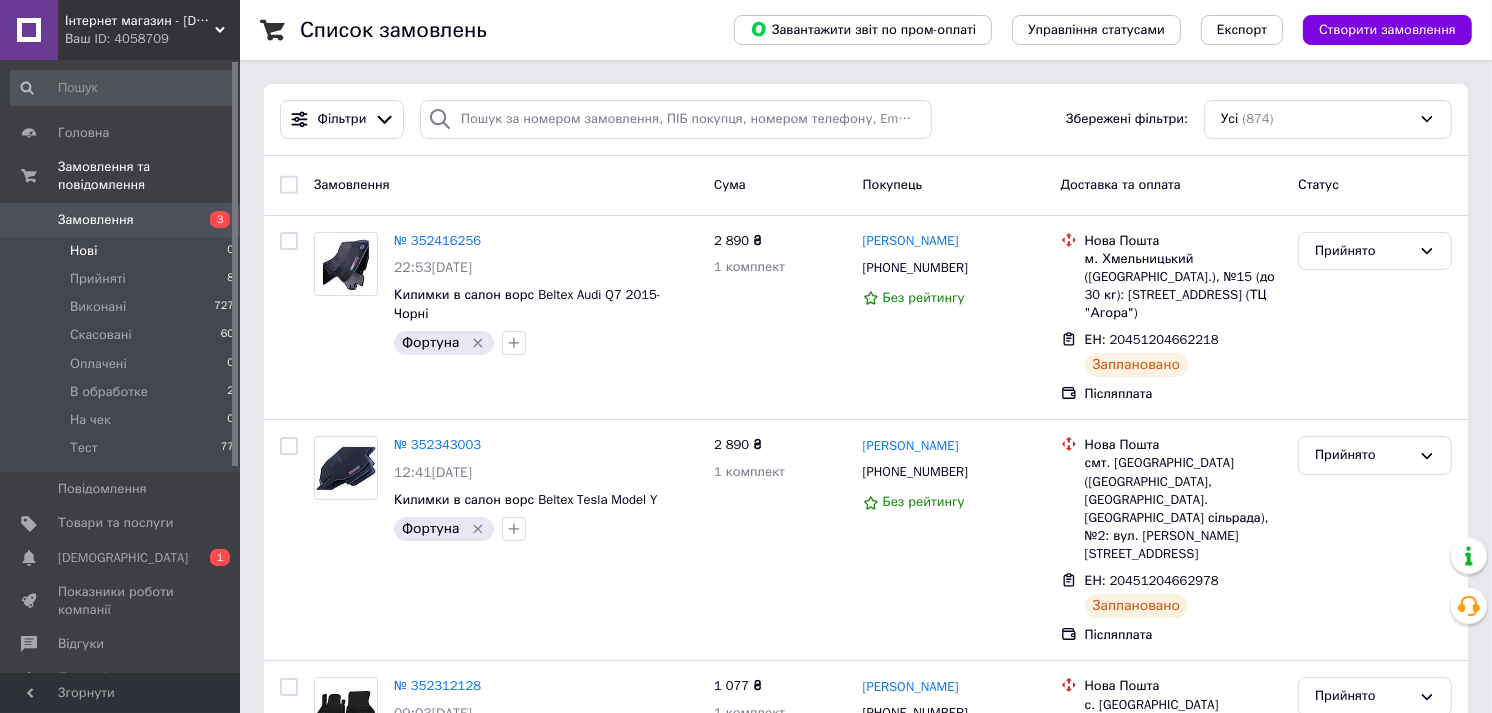 click on "В обработке 2" at bounding box center [123, 392] 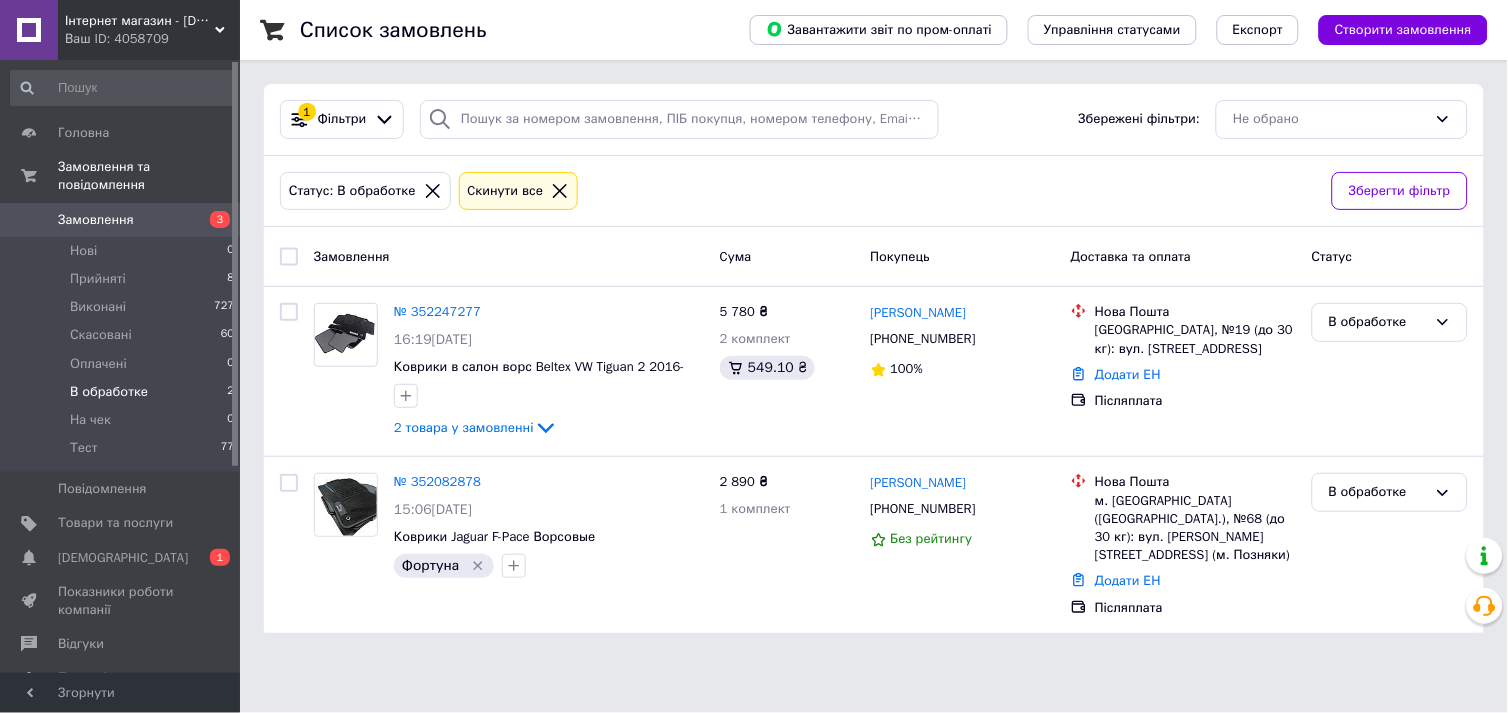 click on "Замовлення" at bounding box center [121, 220] 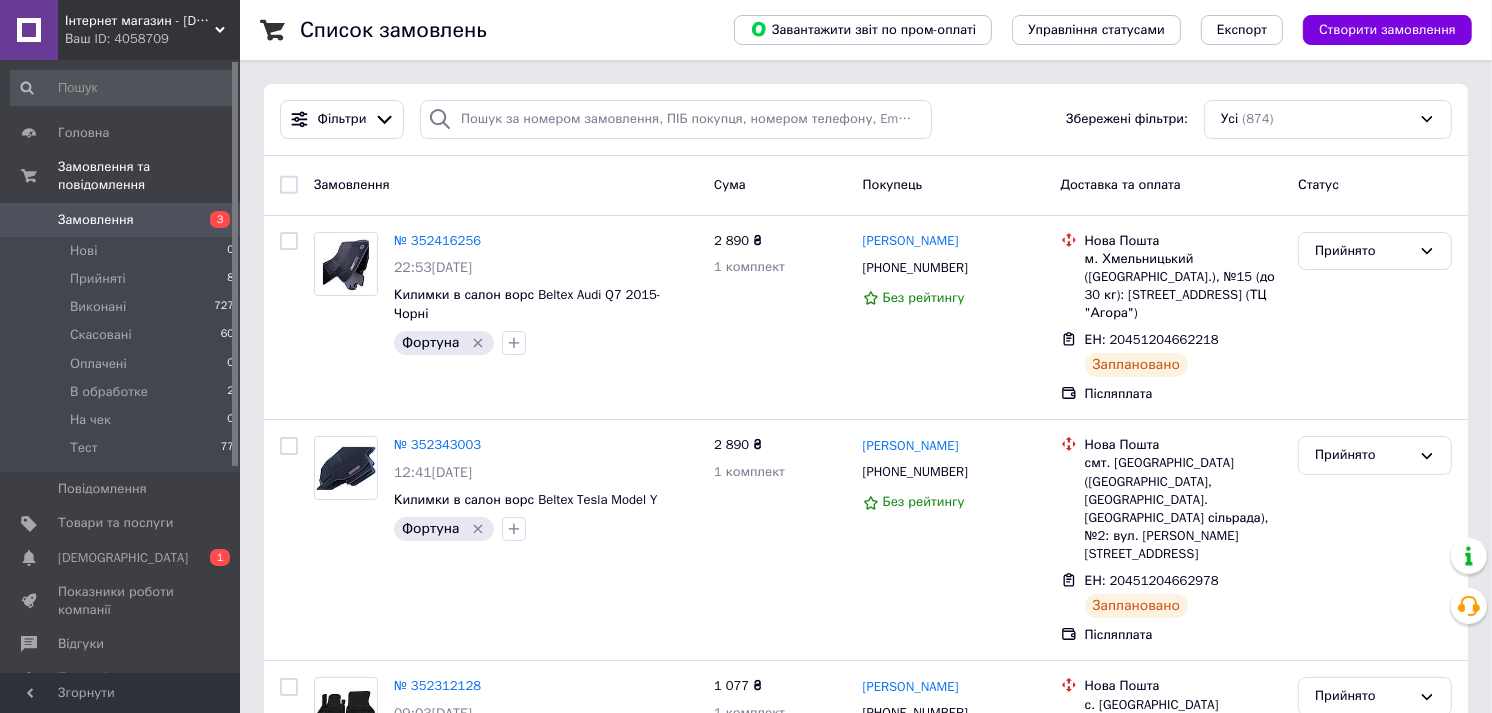 drag, startPoint x: 164, startPoint y: 541, endPoint x: 157, endPoint y: 523, distance: 19.313208 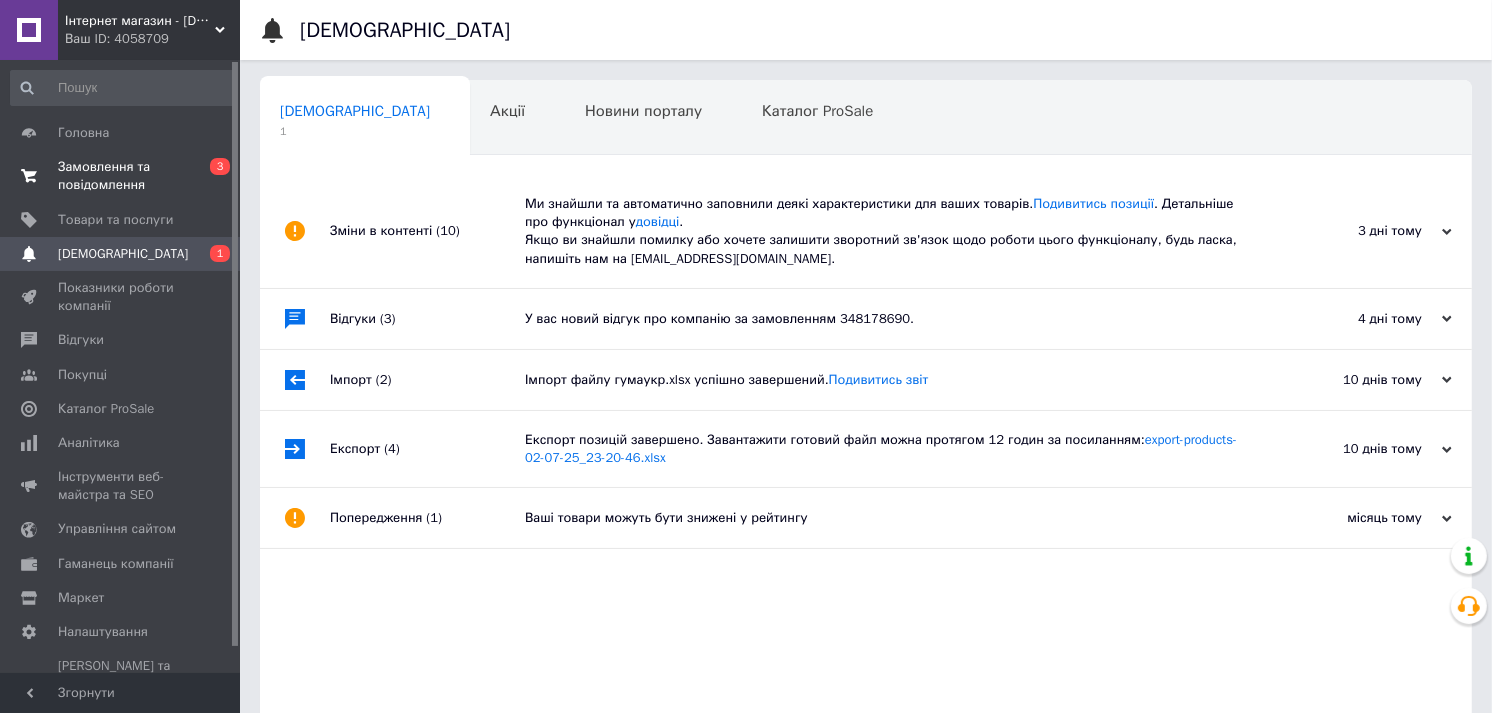 click on "Замовлення та повідомлення" at bounding box center (121, 176) 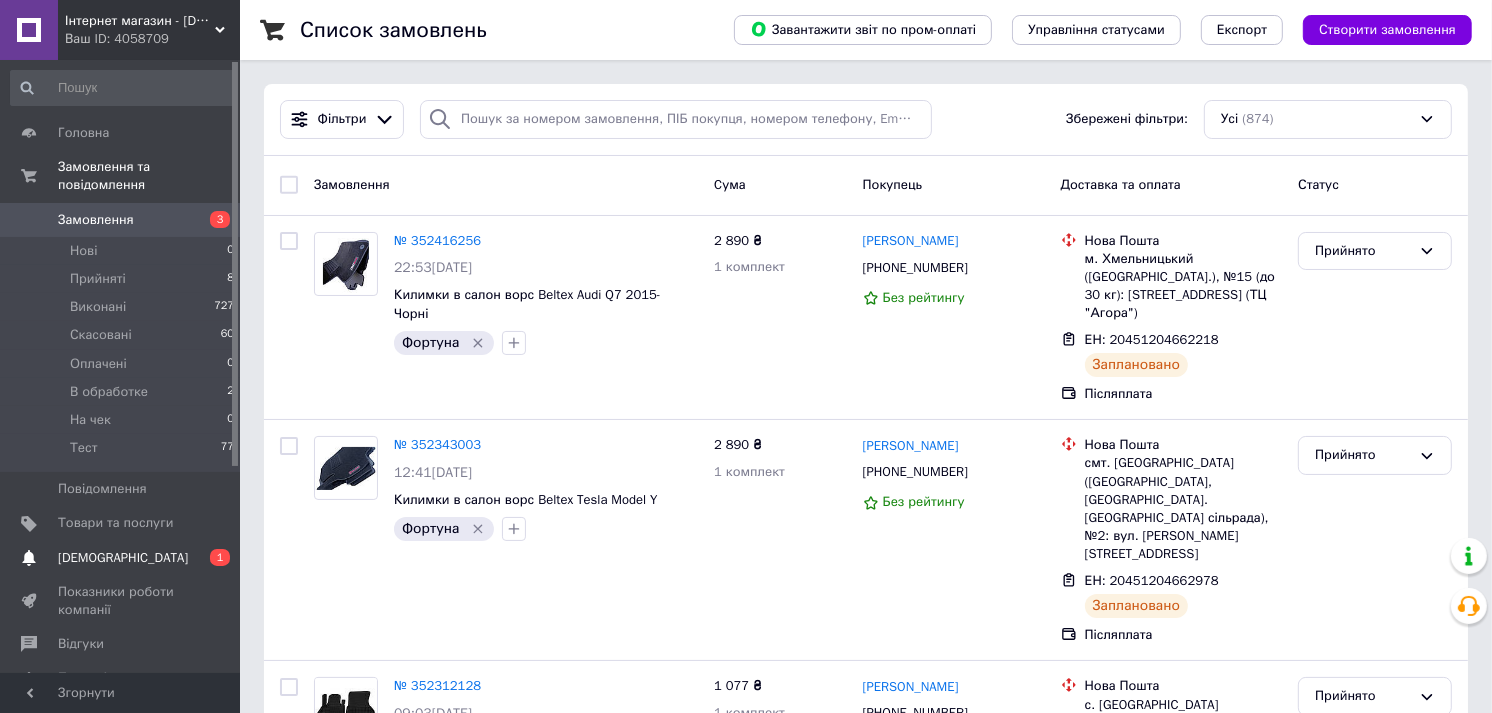 click on "[DEMOGRAPHIC_DATA]" at bounding box center [121, 558] 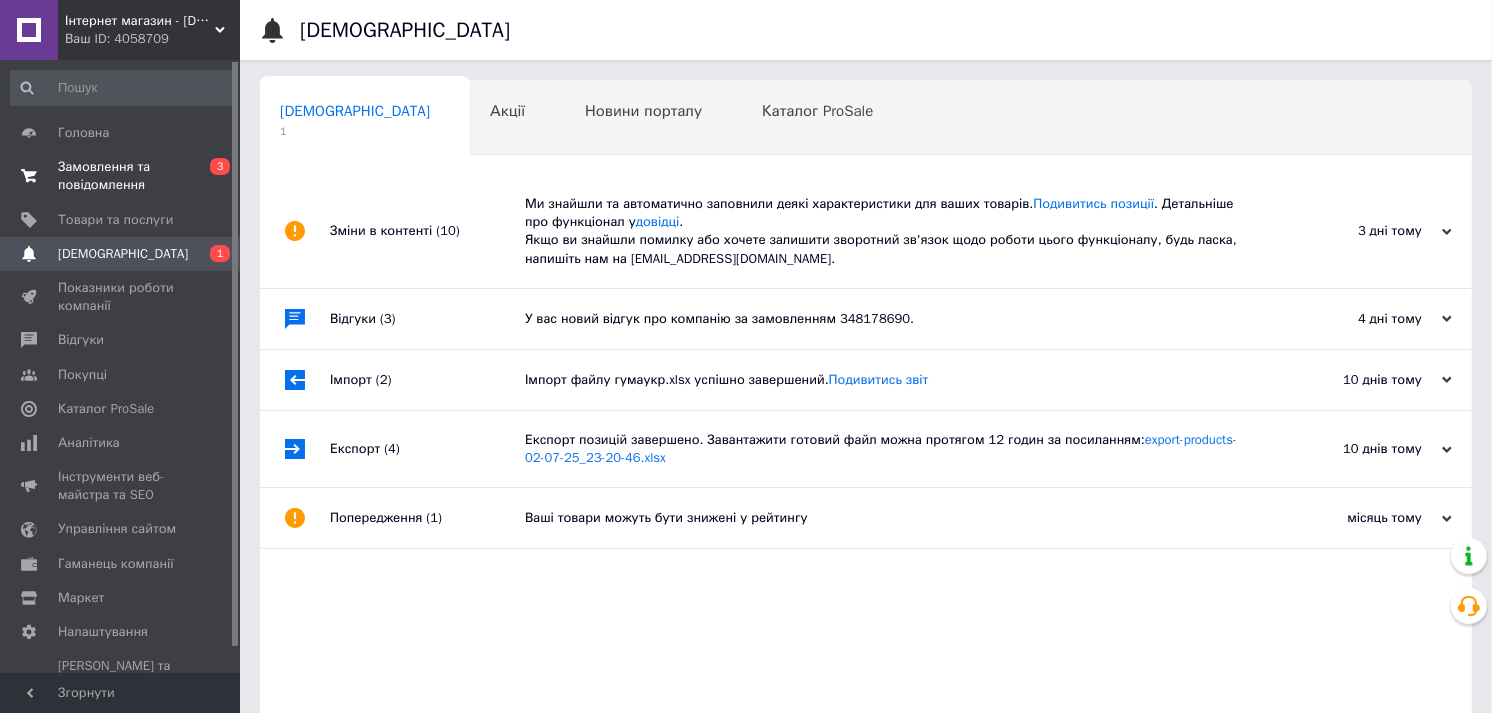 click on "Замовлення та повідомлення" at bounding box center (121, 176) 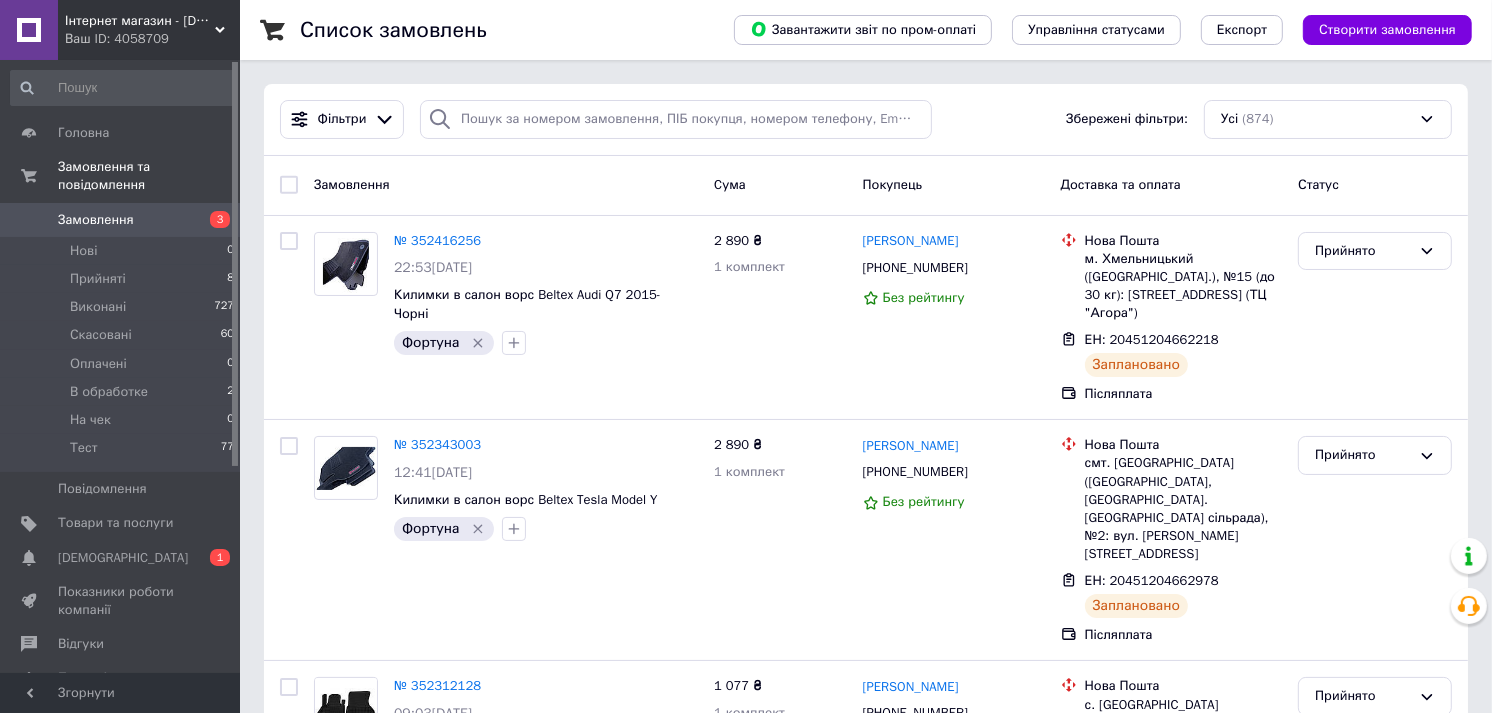 scroll, scrollTop: 111, scrollLeft: 0, axis: vertical 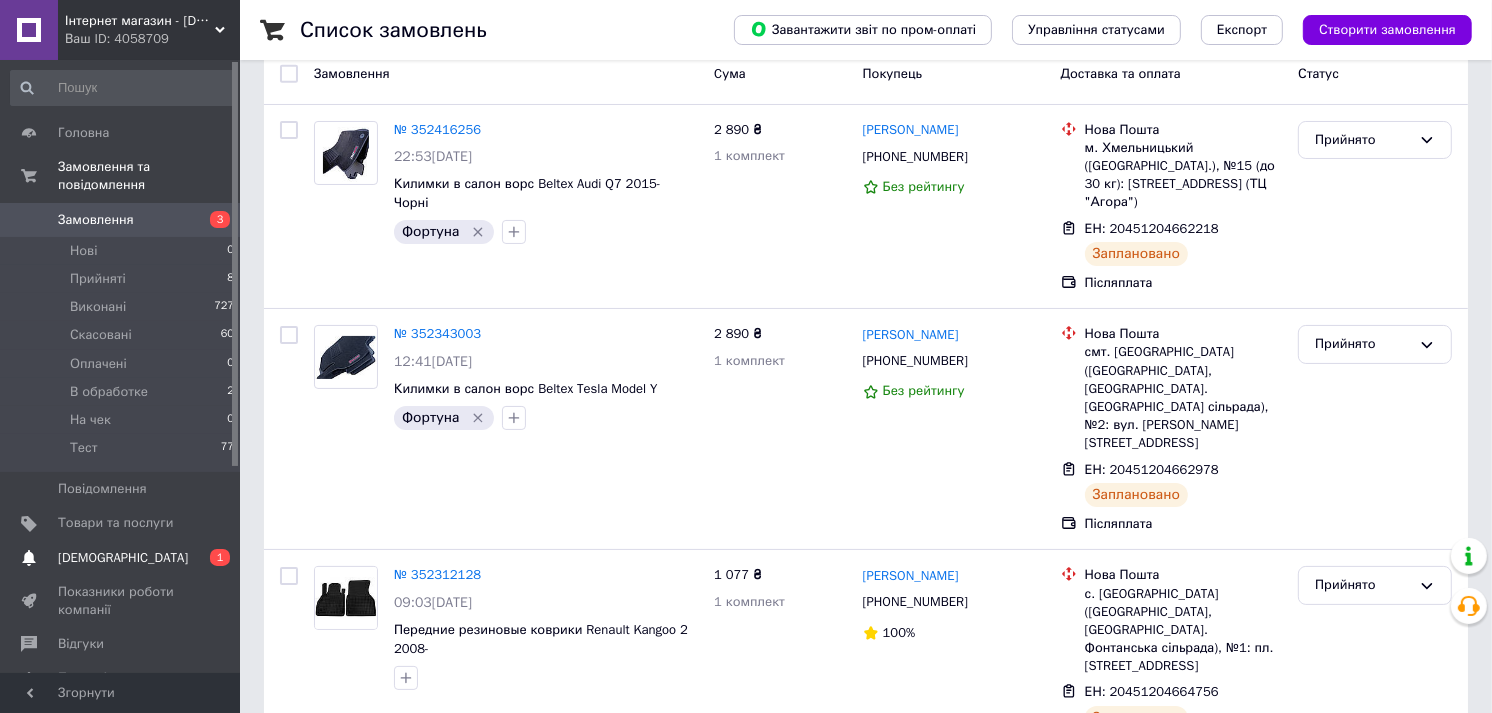 click on "[DEMOGRAPHIC_DATA]" at bounding box center (121, 558) 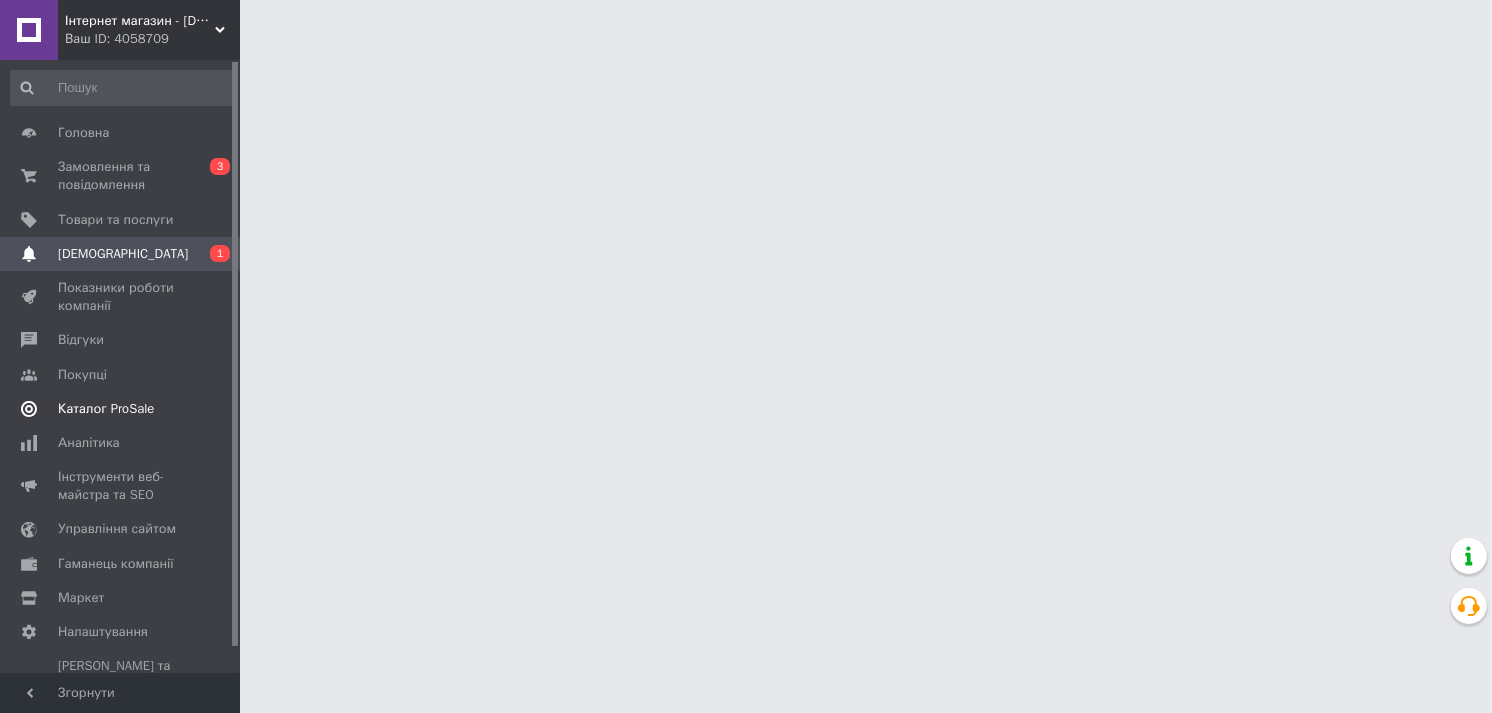 scroll, scrollTop: 0, scrollLeft: 0, axis: both 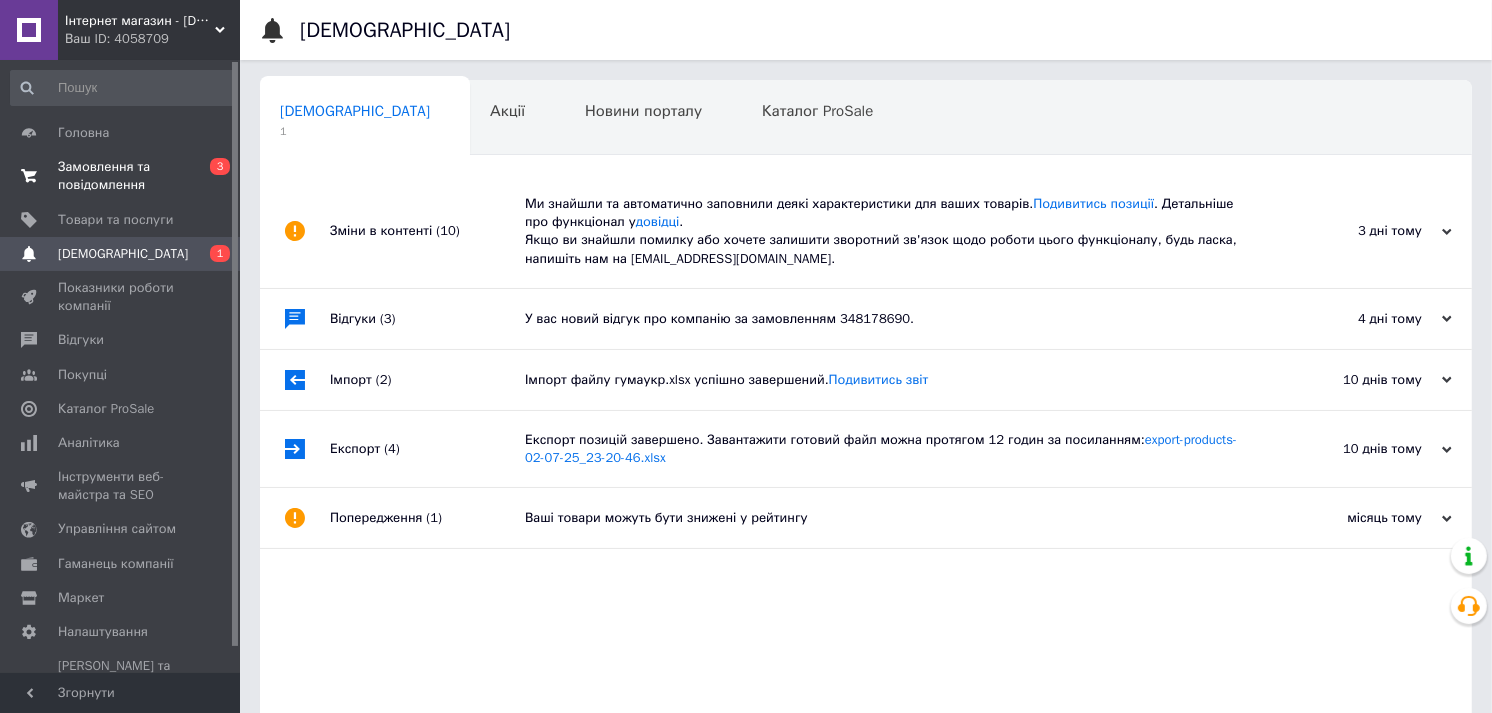 click on "Замовлення та повідомлення" at bounding box center [121, 176] 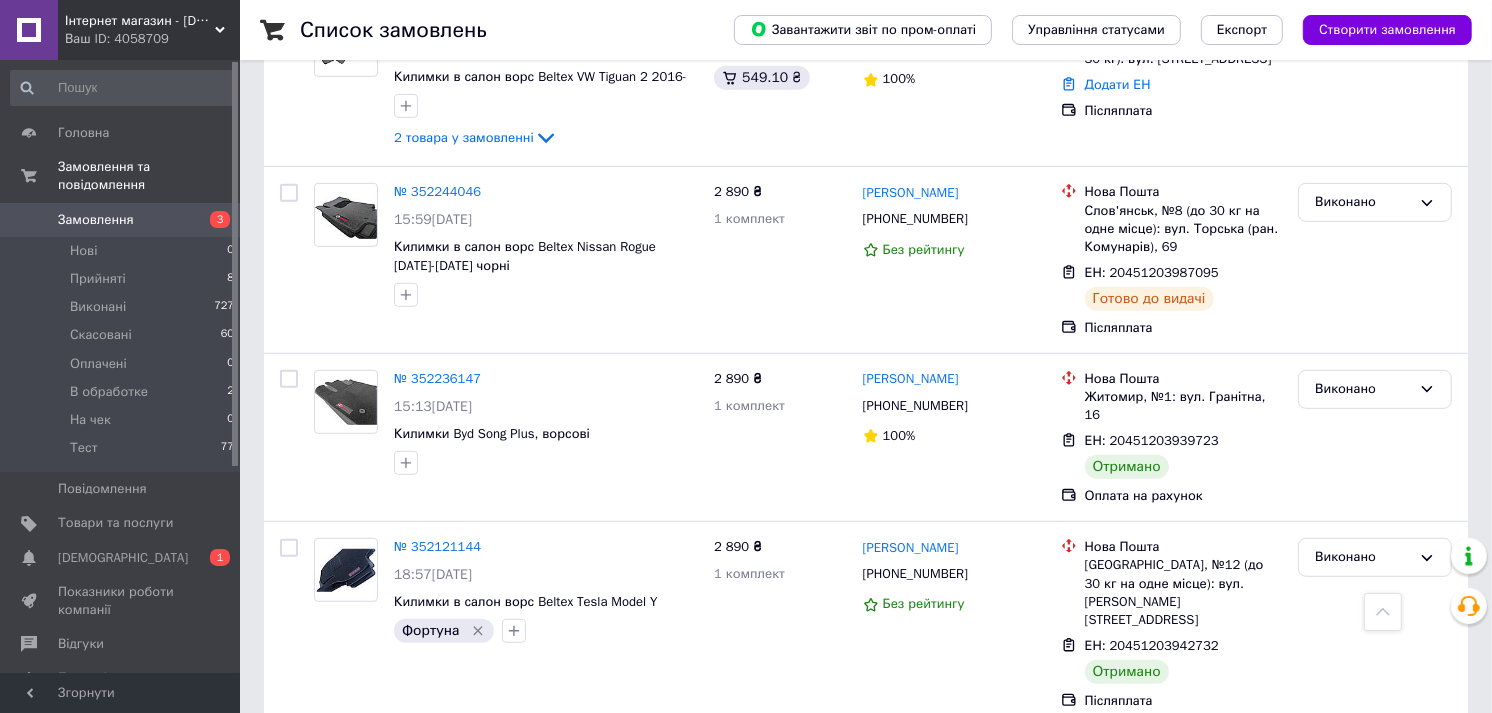 scroll, scrollTop: 888, scrollLeft: 0, axis: vertical 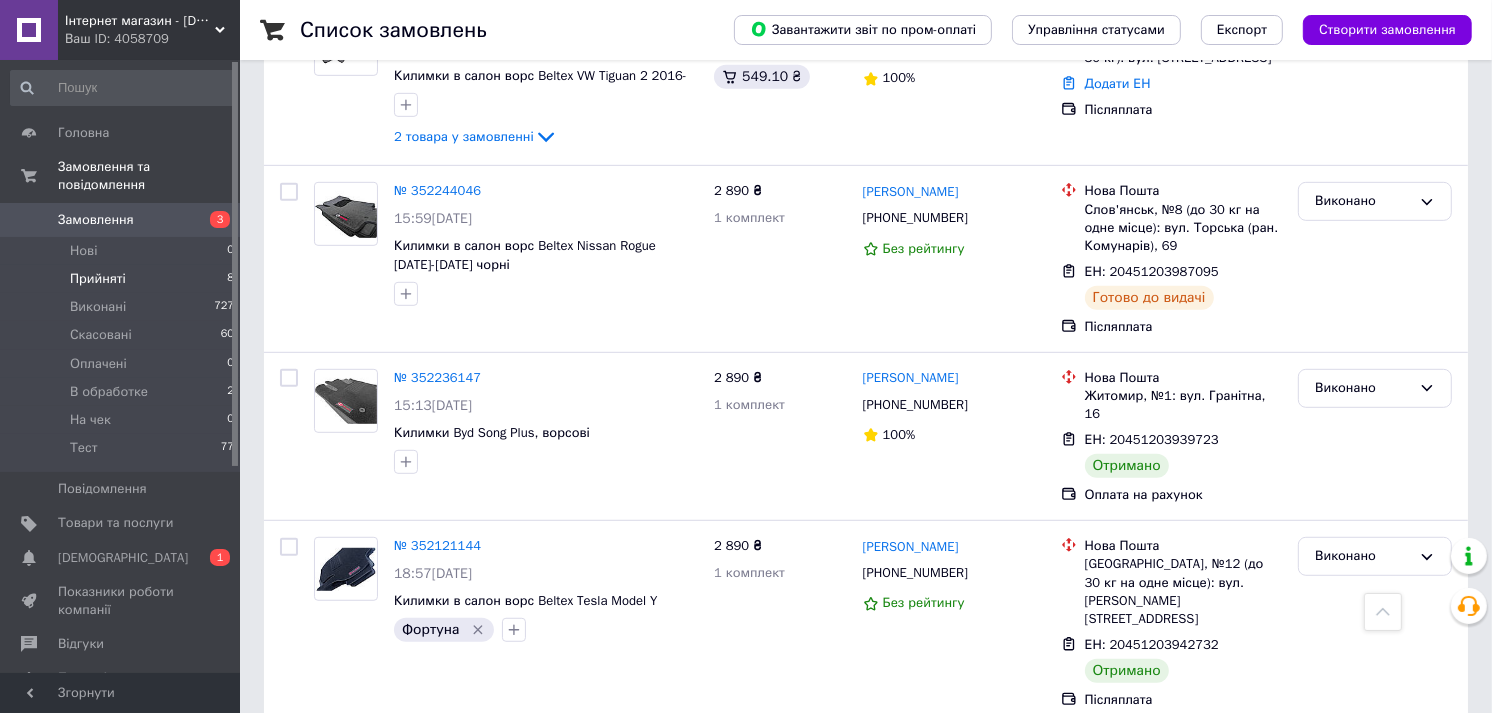 click on "Прийняті 8" at bounding box center (123, 279) 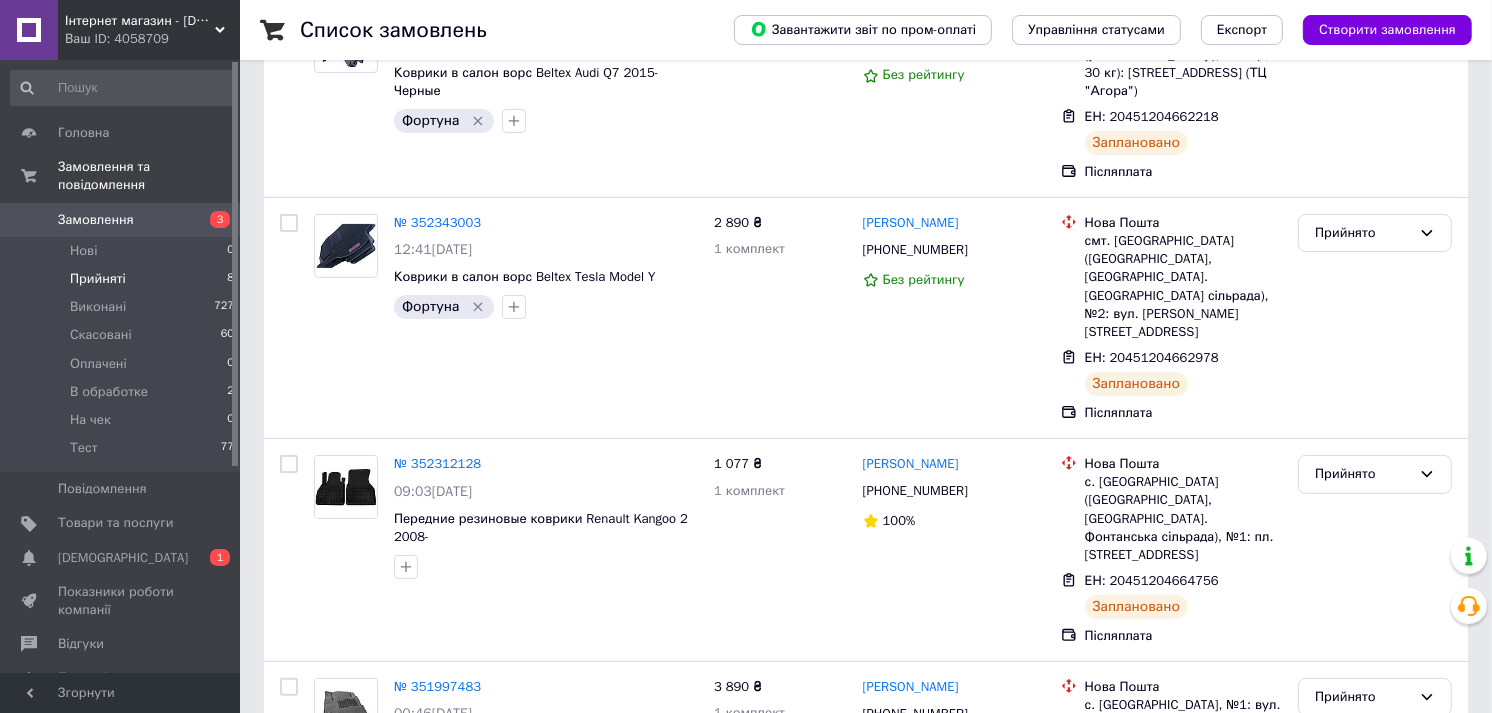 scroll, scrollTop: 0, scrollLeft: 0, axis: both 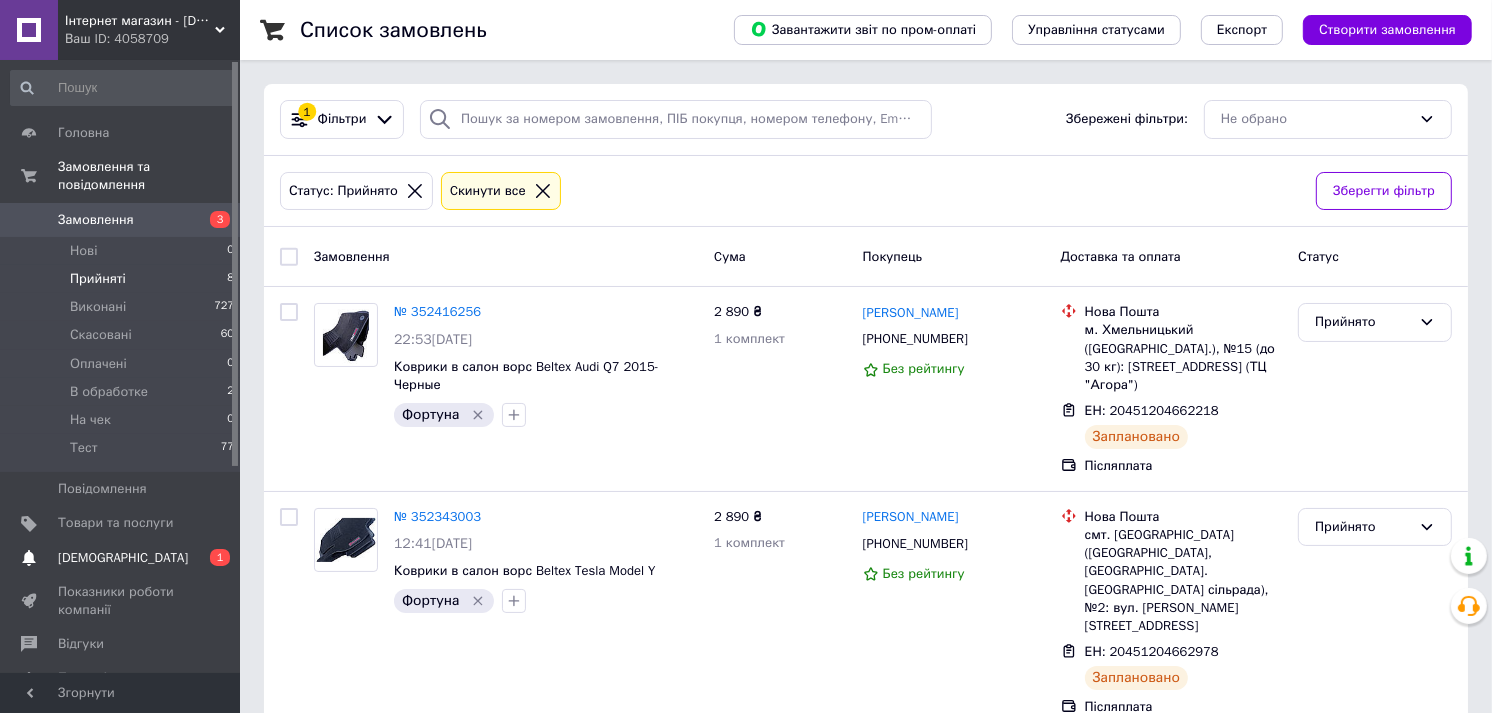click on "Сповіщення 0 1" at bounding box center [123, 558] 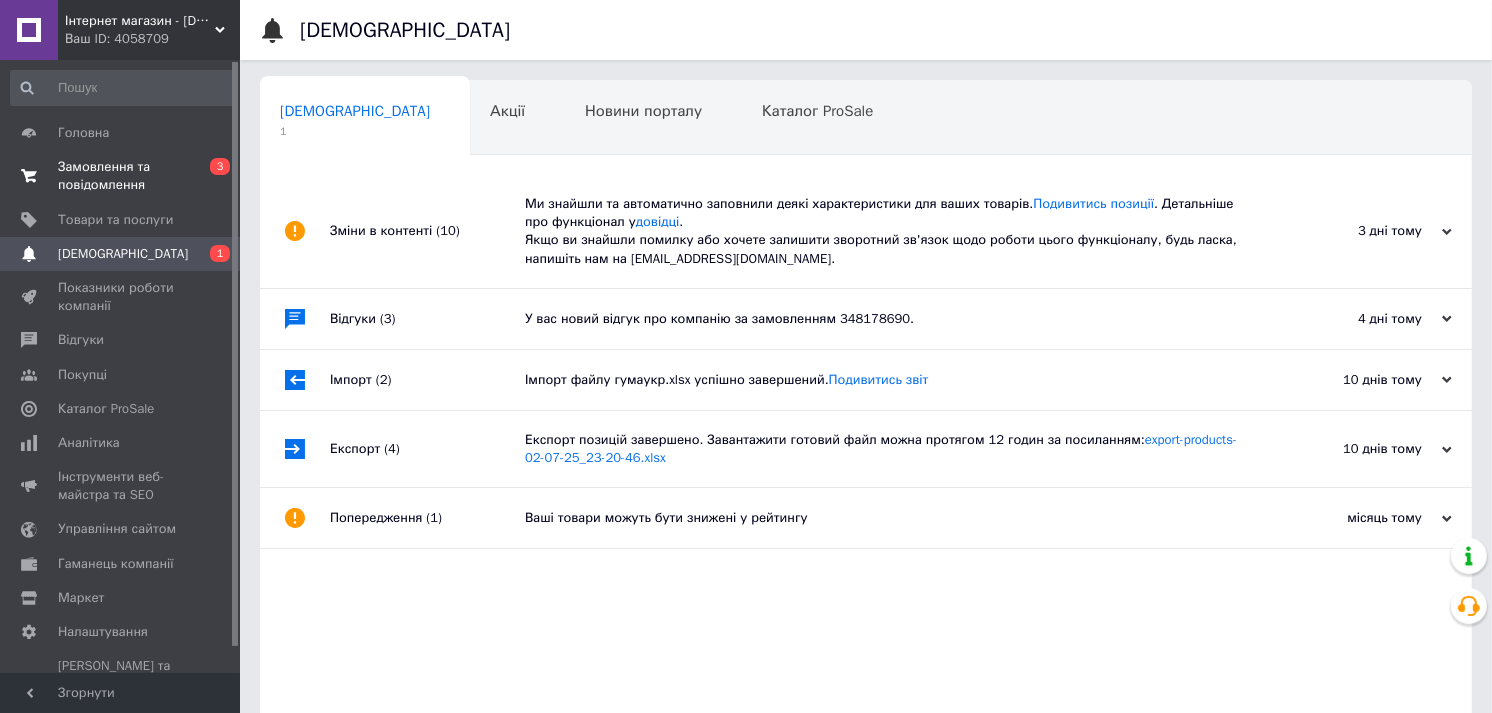 click on "Замовлення та повідомлення" at bounding box center (121, 176) 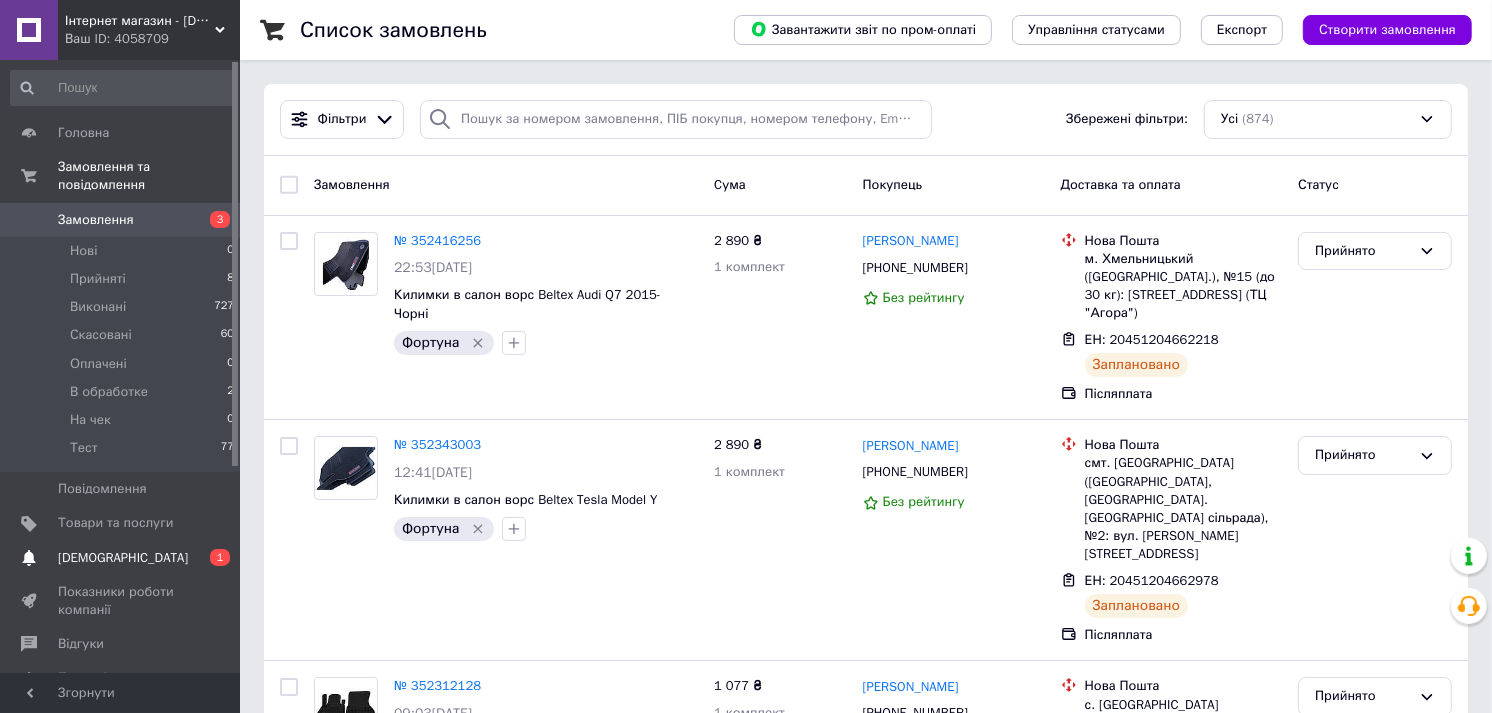 click on "[DEMOGRAPHIC_DATA]" at bounding box center [123, 558] 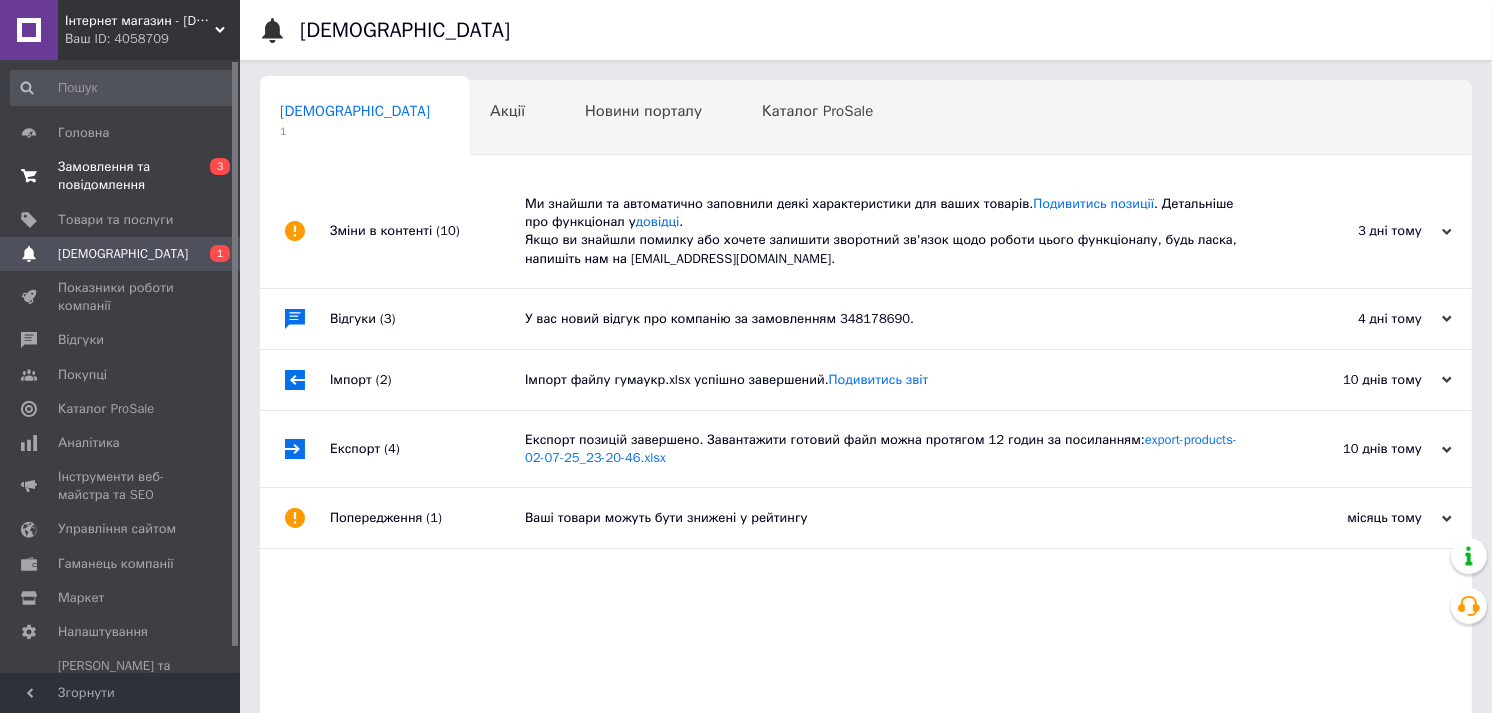 click on "Замовлення та повідомлення" at bounding box center [121, 176] 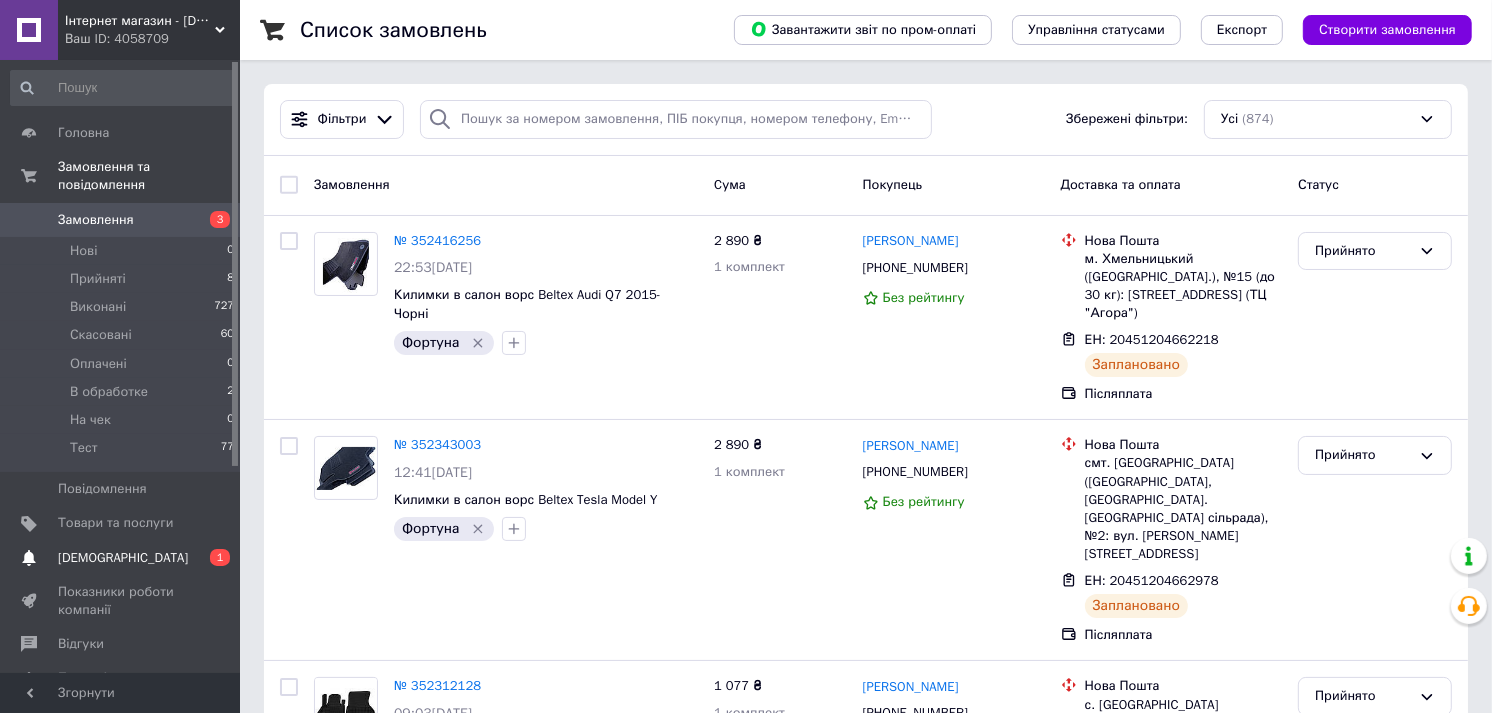 click on "[DEMOGRAPHIC_DATA]" at bounding box center [121, 558] 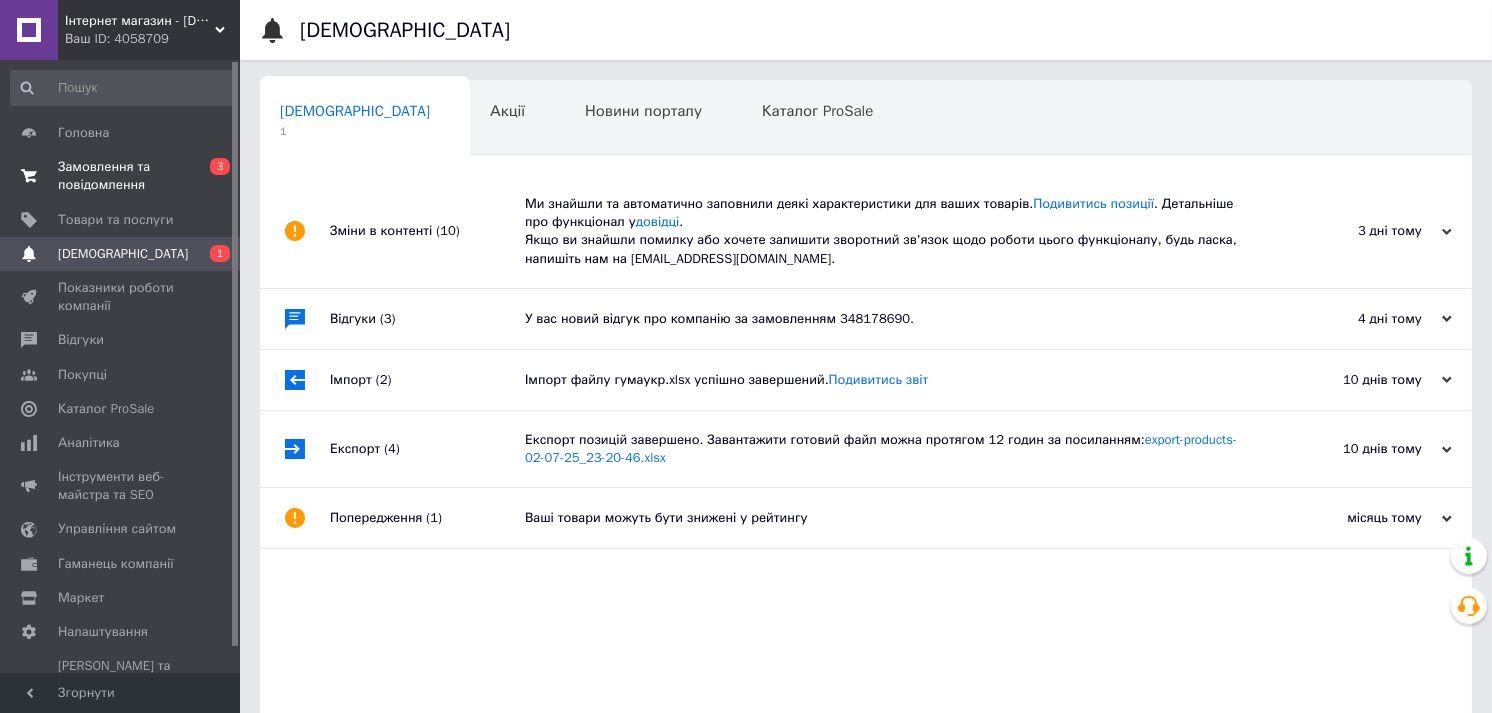 click on "Замовлення та повідомлення" at bounding box center [121, 176] 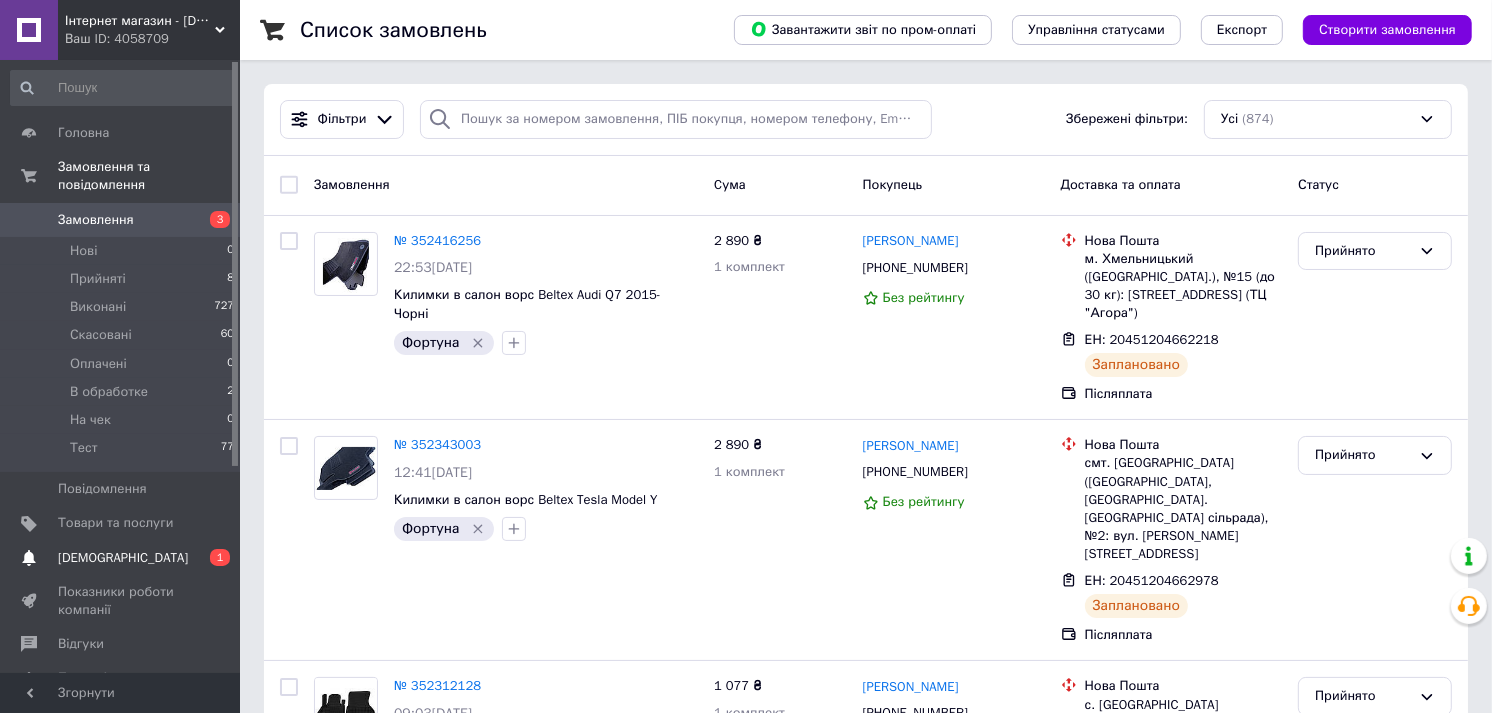 click on "[DEMOGRAPHIC_DATA]" at bounding box center (121, 558) 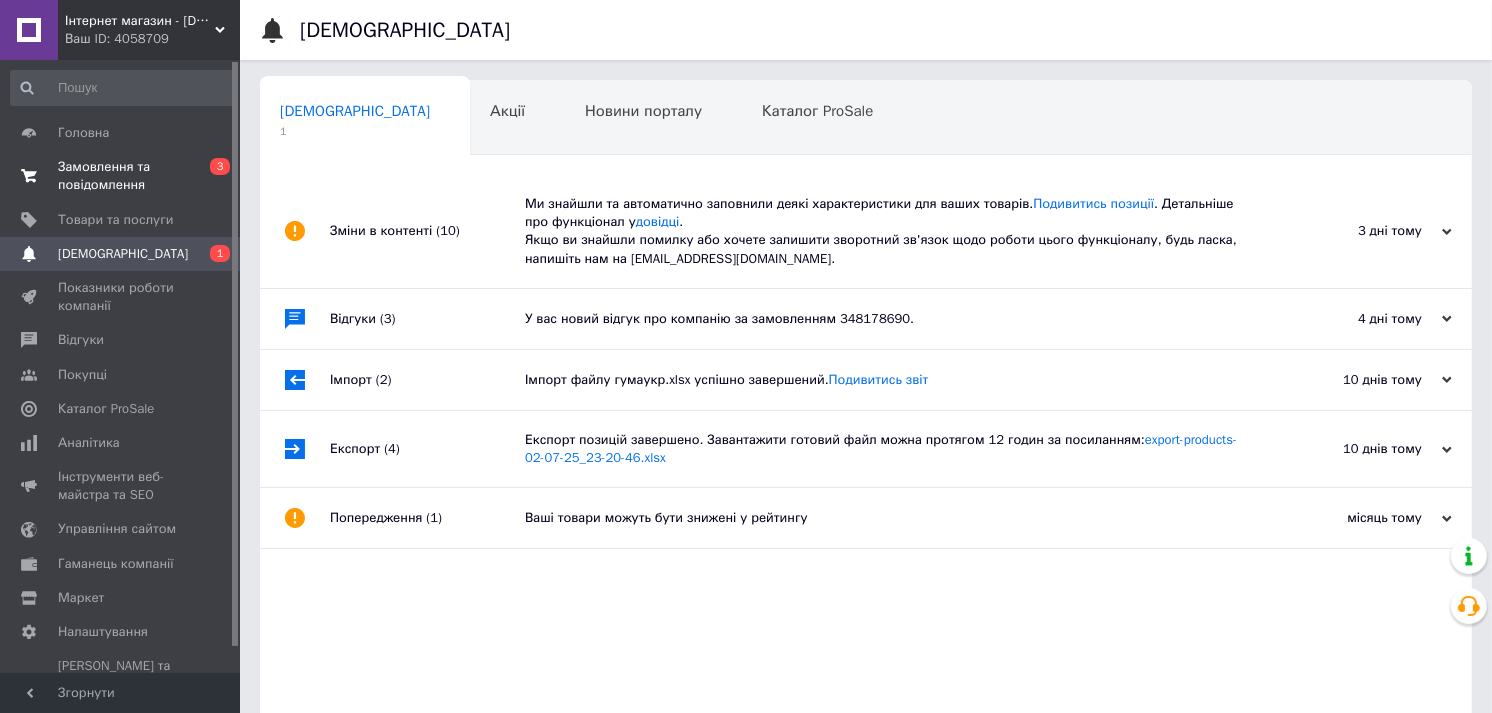 click on "Замовлення та повідомлення" at bounding box center (121, 176) 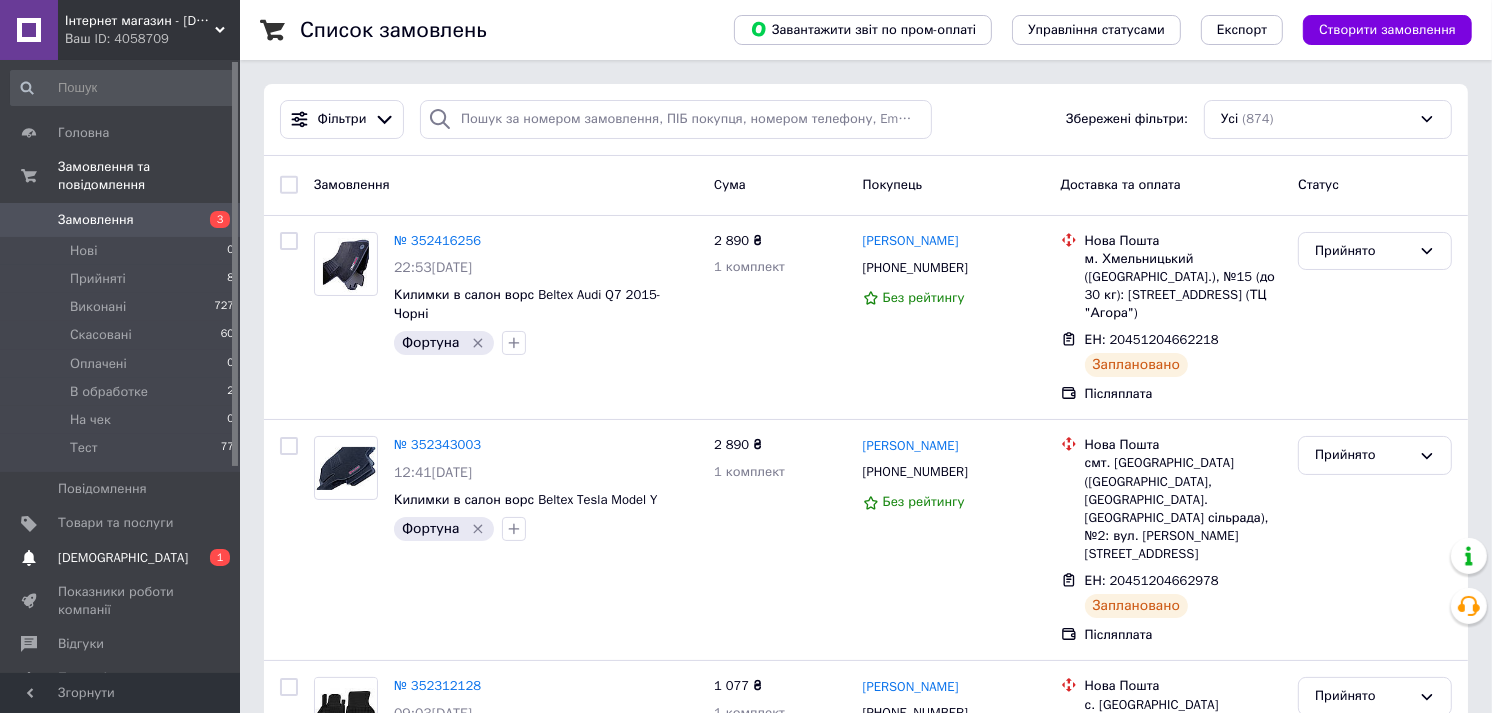 click on "[DEMOGRAPHIC_DATA]" at bounding box center [121, 558] 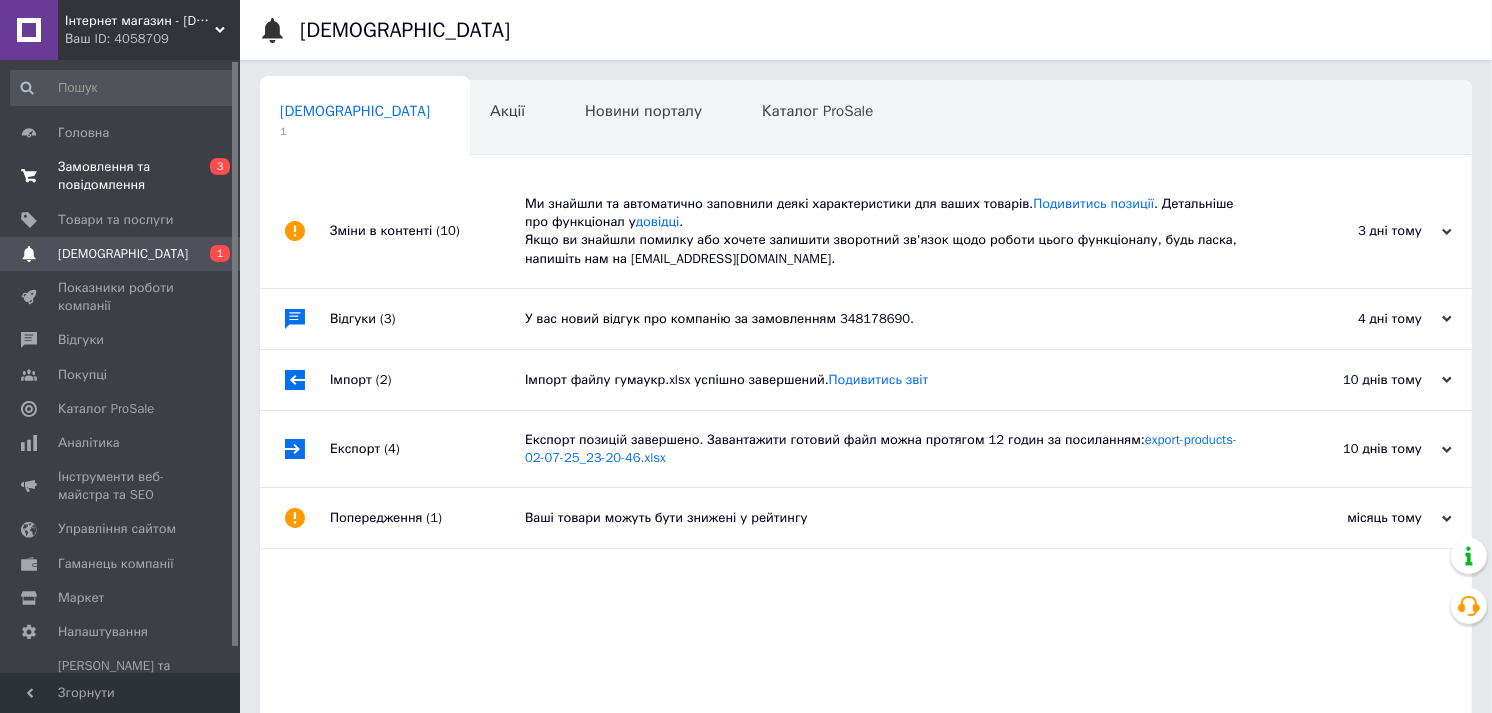 click on "0 3" at bounding box center [212, 176] 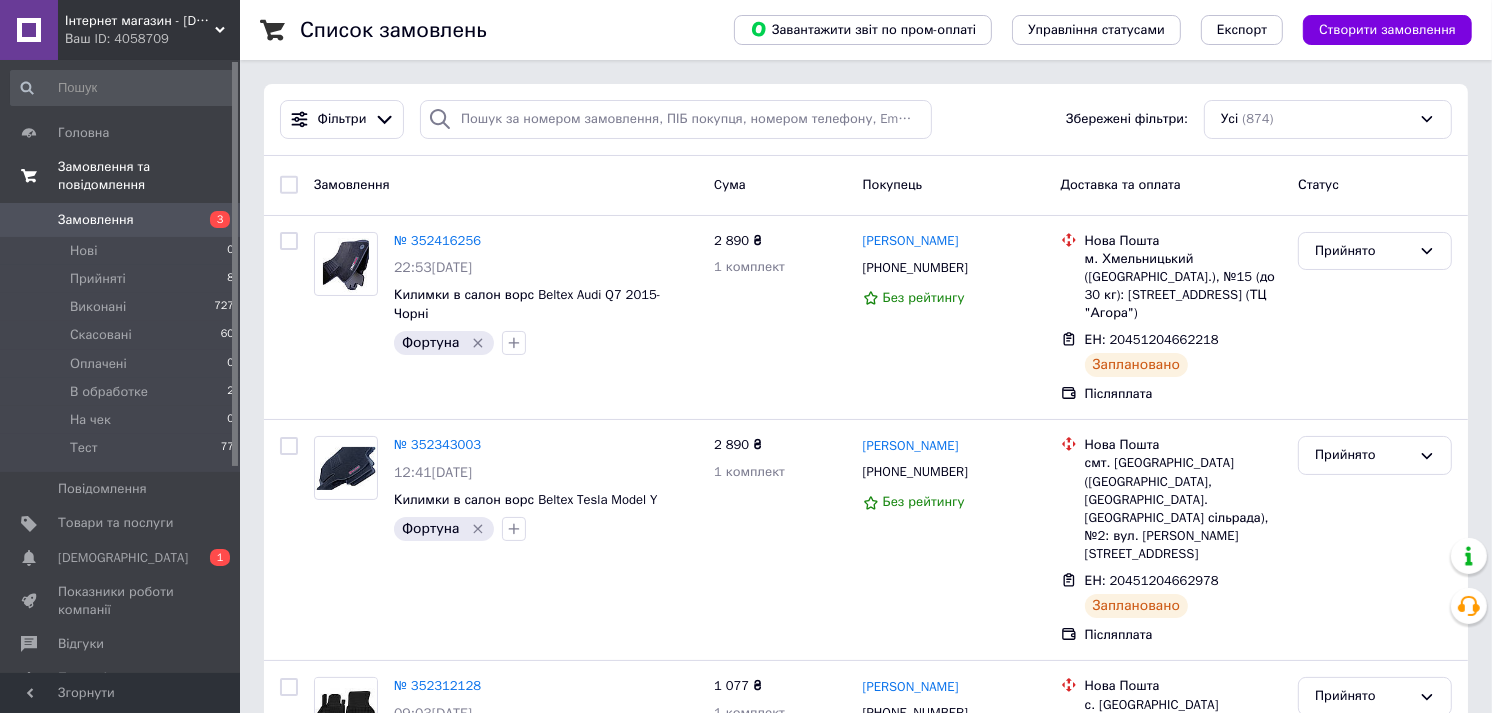 click on "Сповіщення 0 1" at bounding box center (123, 558) 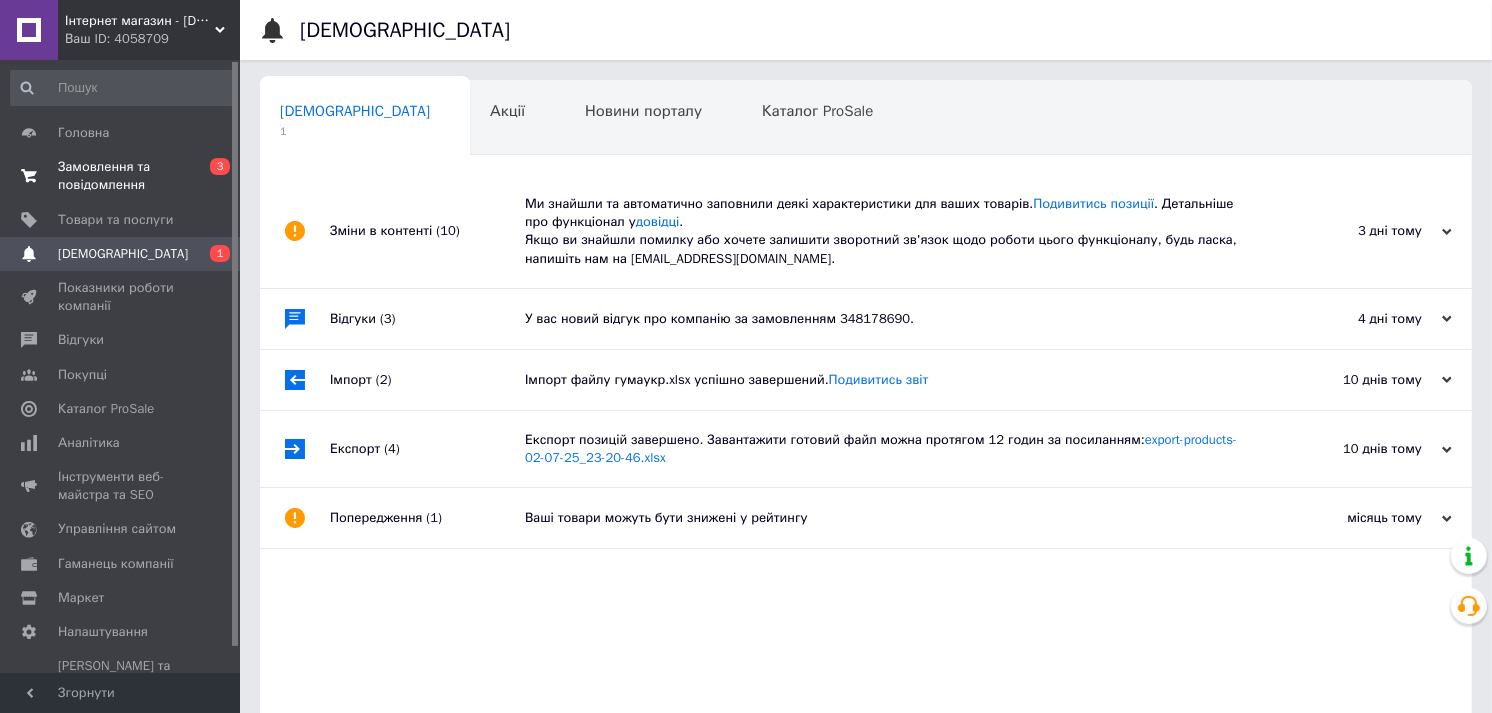 click on "Замовлення та повідомлення" at bounding box center (121, 176) 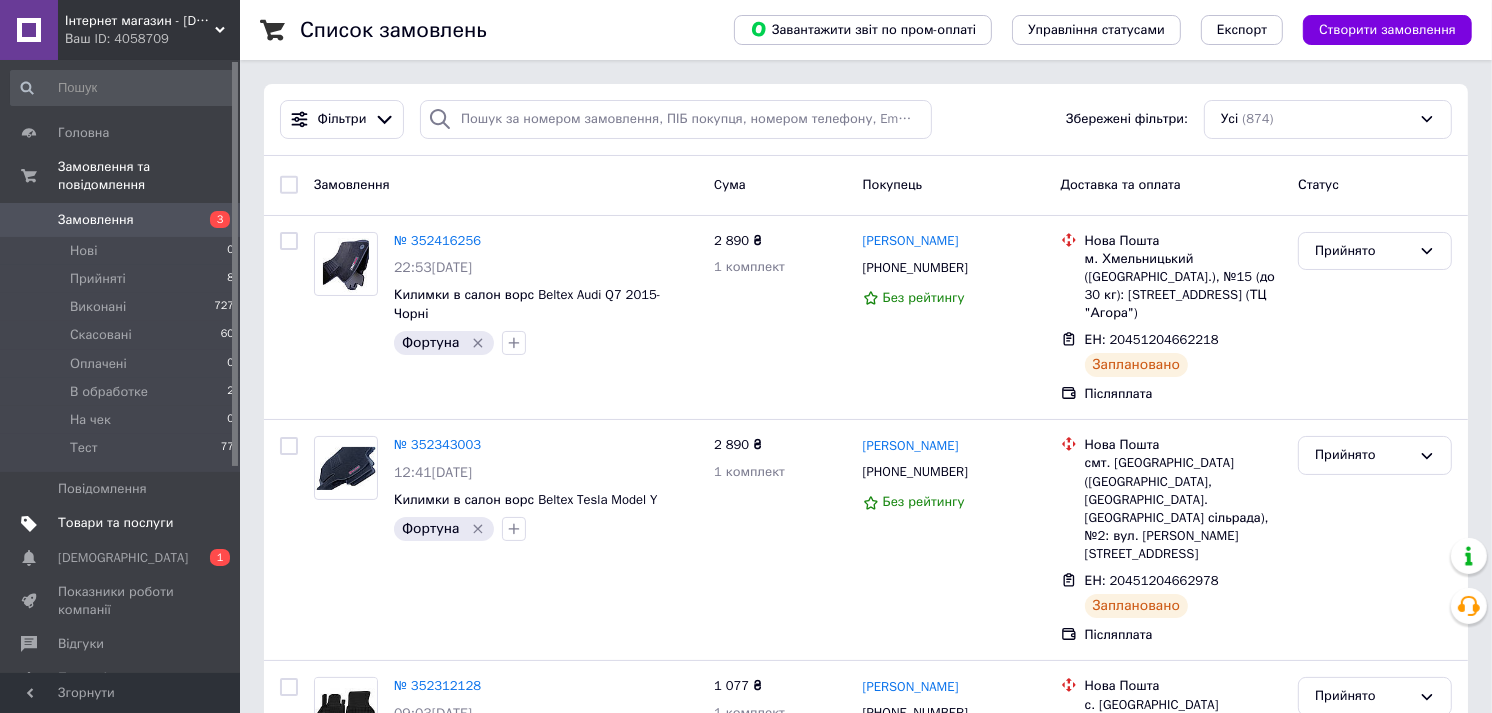 click on "Товари та послуги" at bounding box center [115, 523] 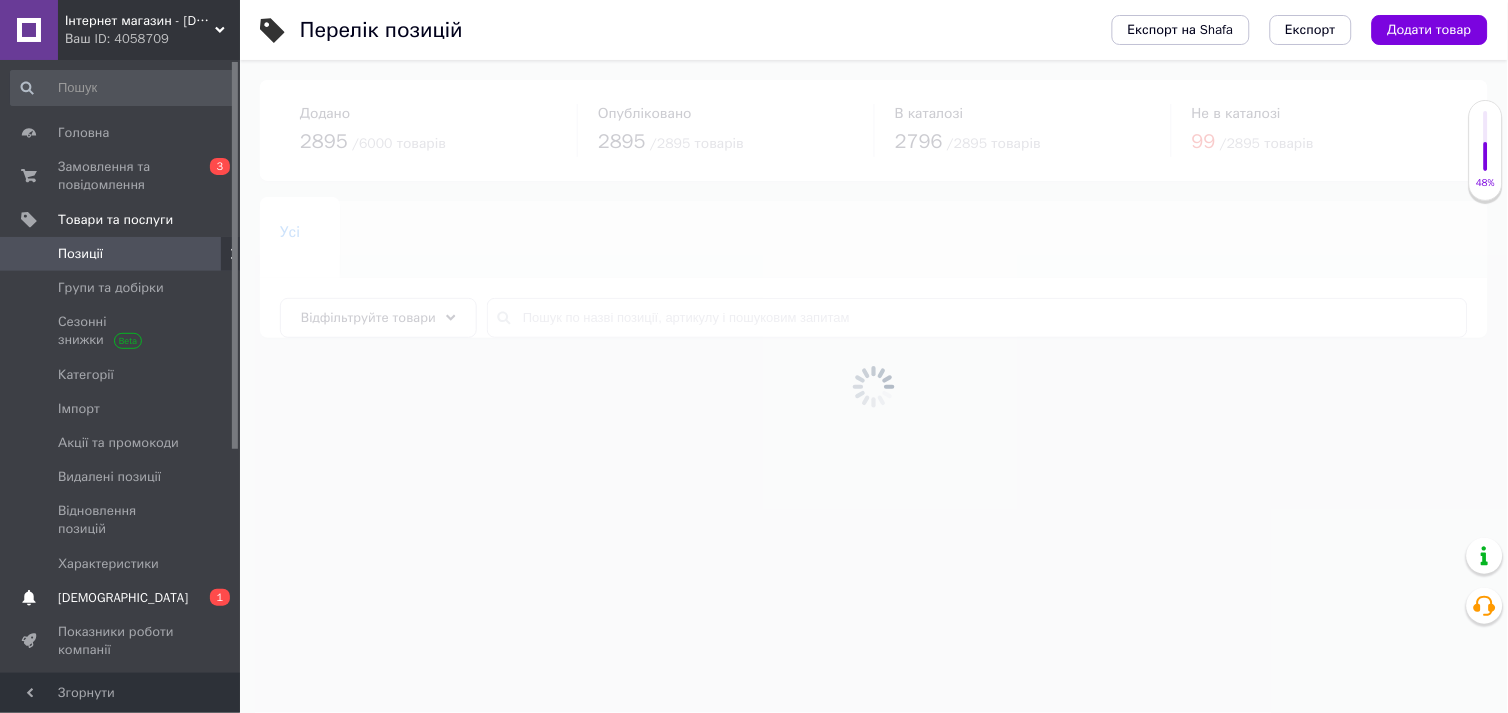 click on "[DEMOGRAPHIC_DATA]" at bounding box center [121, 598] 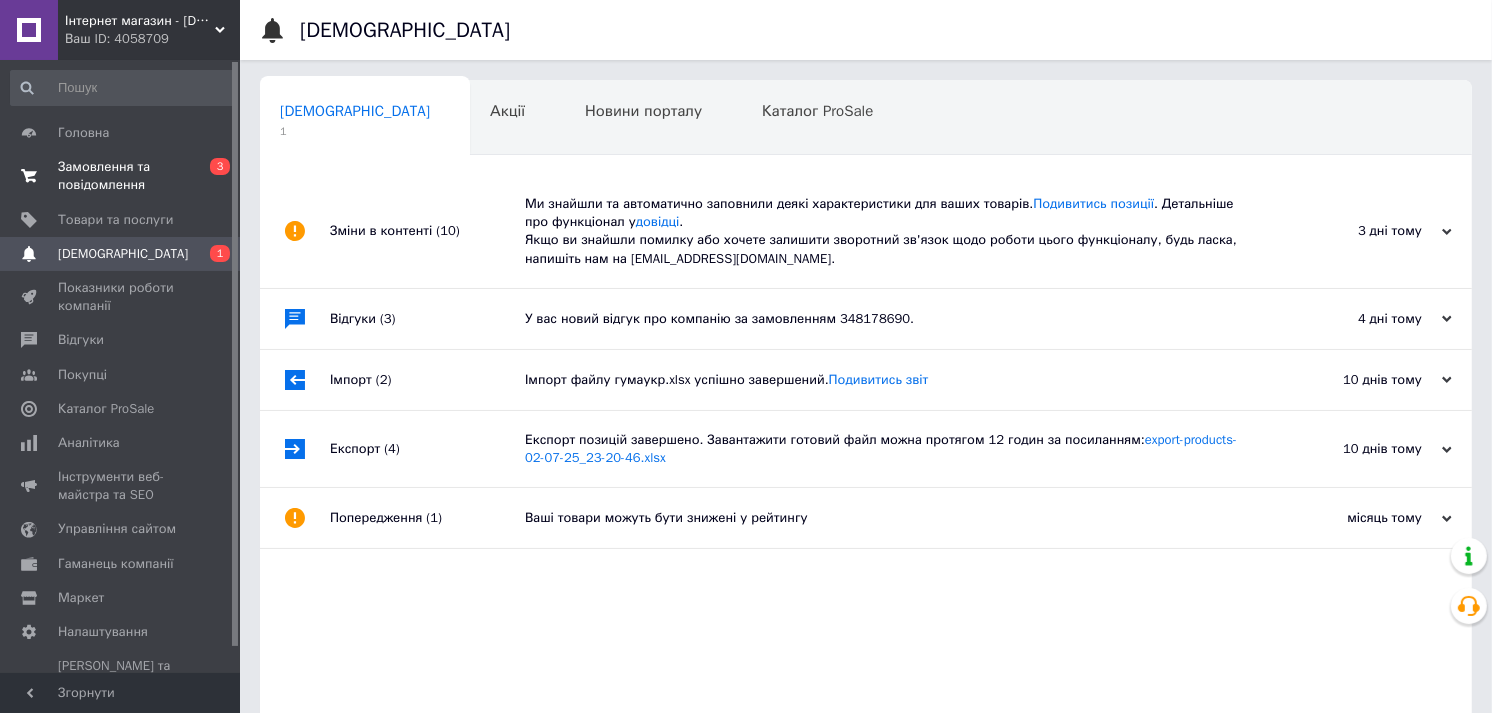 click on "0 3" at bounding box center (212, 176) 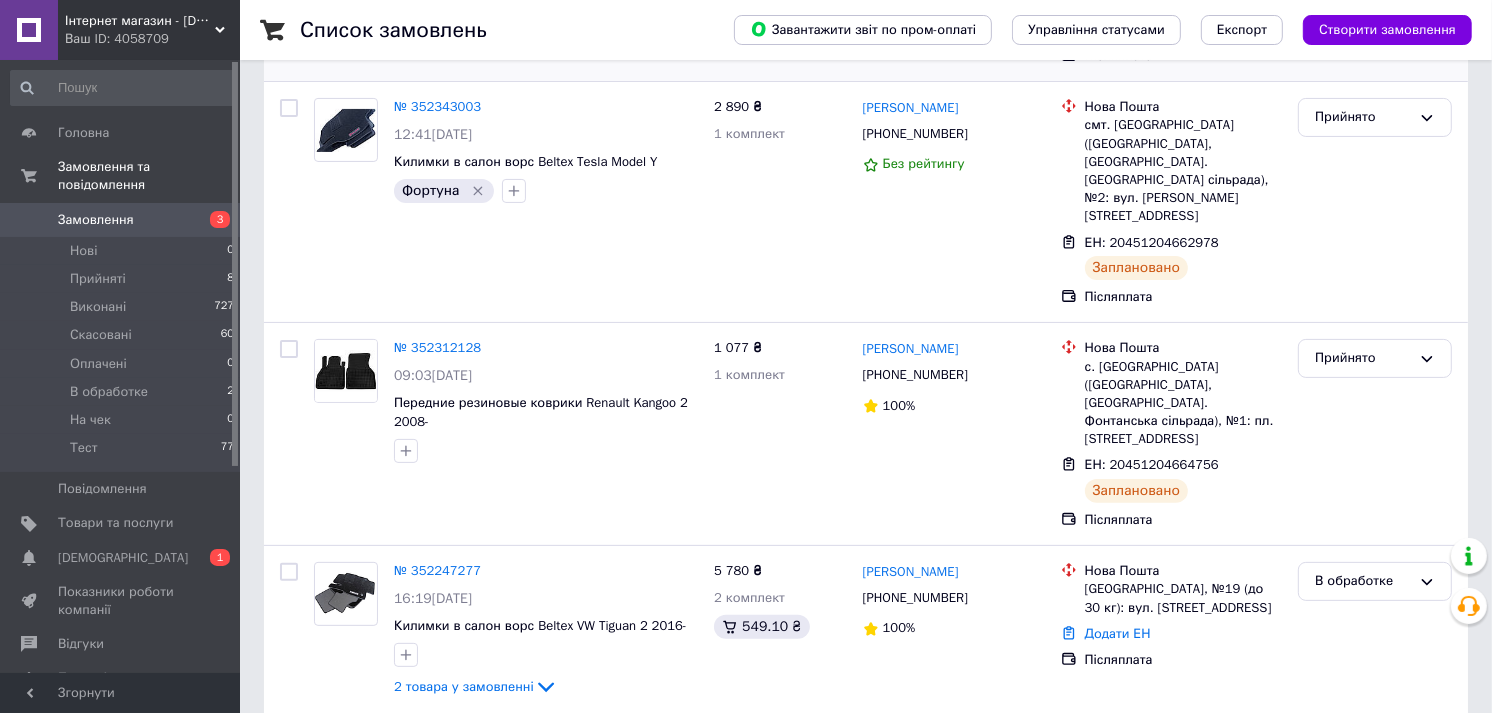 scroll, scrollTop: 444, scrollLeft: 0, axis: vertical 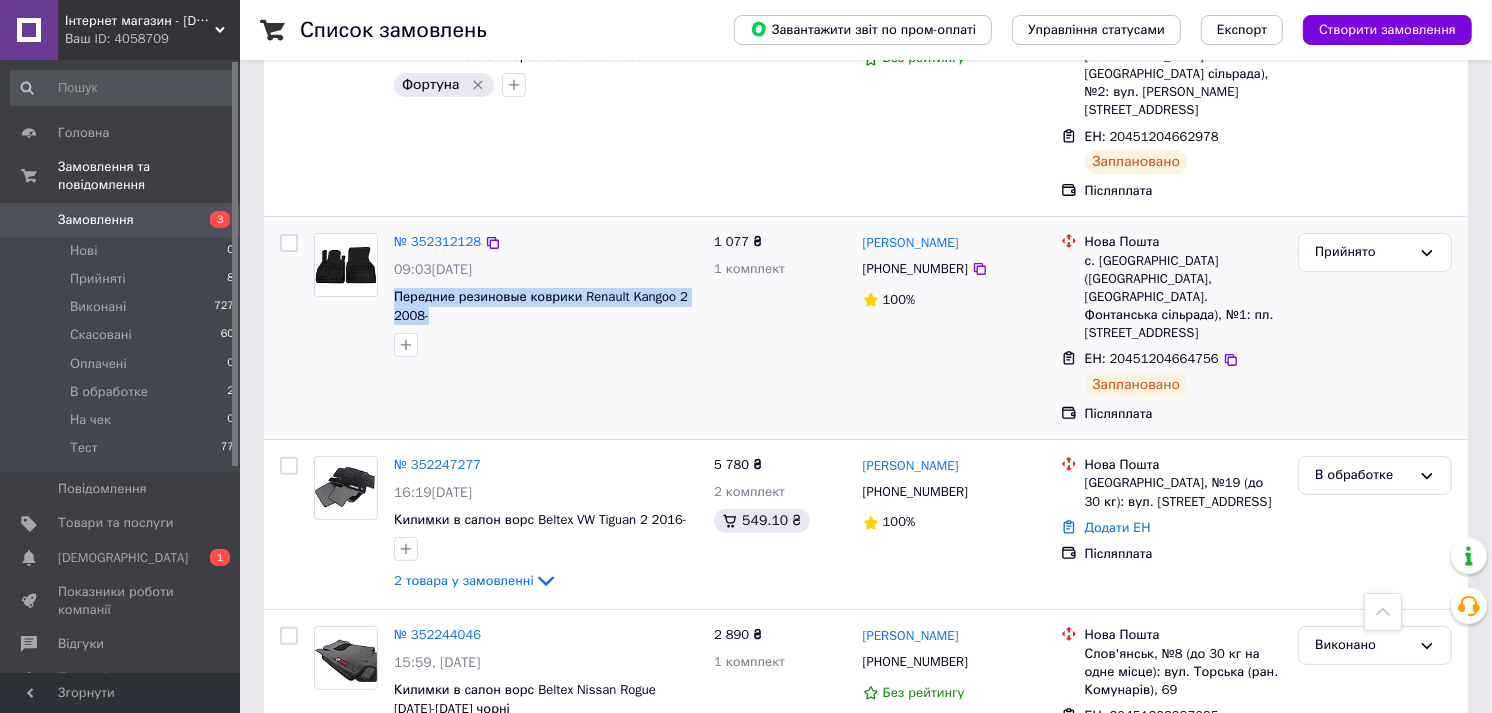 drag, startPoint x: 385, startPoint y: 260, endPoint x: 456, endPoint y: 278, distance: 73.24616 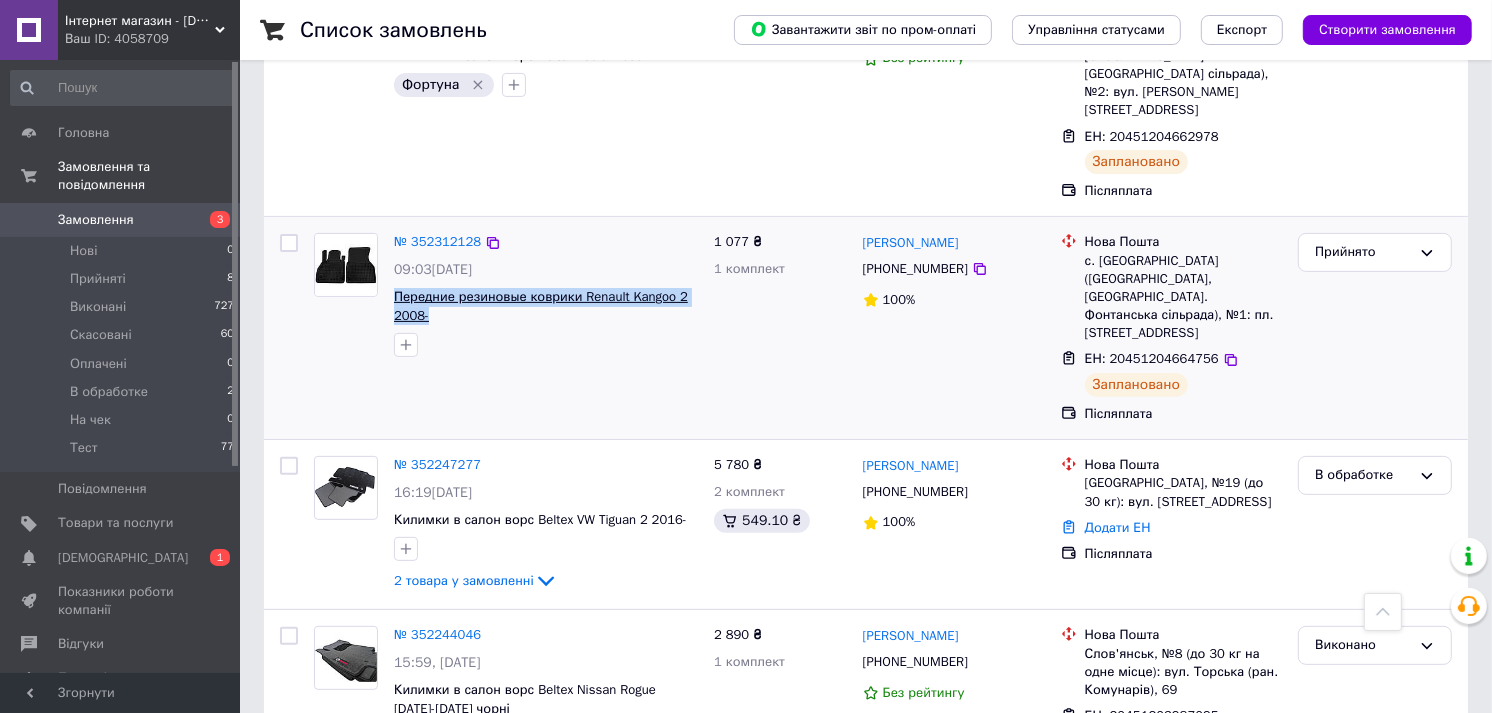 drag, startPoint x: 456, startPoint y: 278, endPoint x: 421, endPoint y: 265, distance: 37.336308 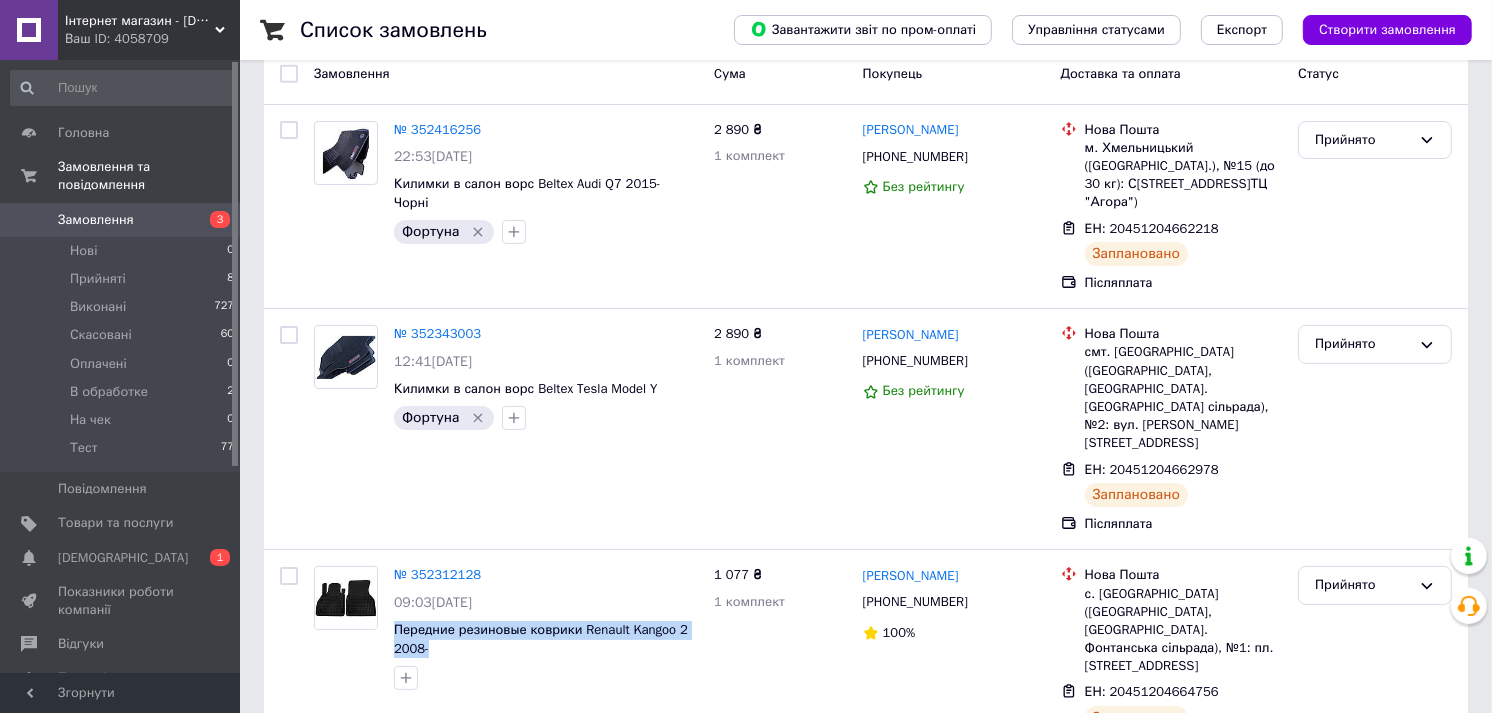 scroll, scrollTop: 0, scrollLeft: 0, axis: both 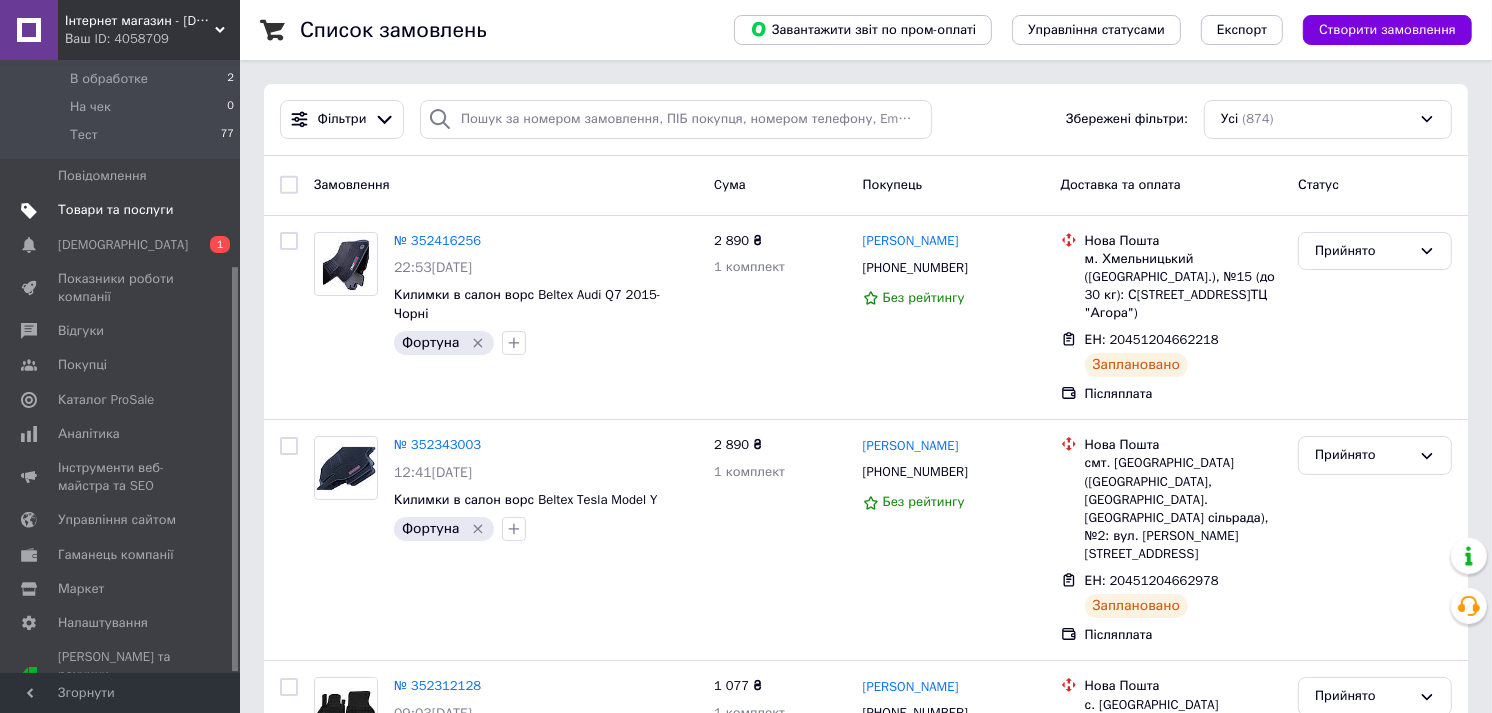 click at bounding box center (212, 210) 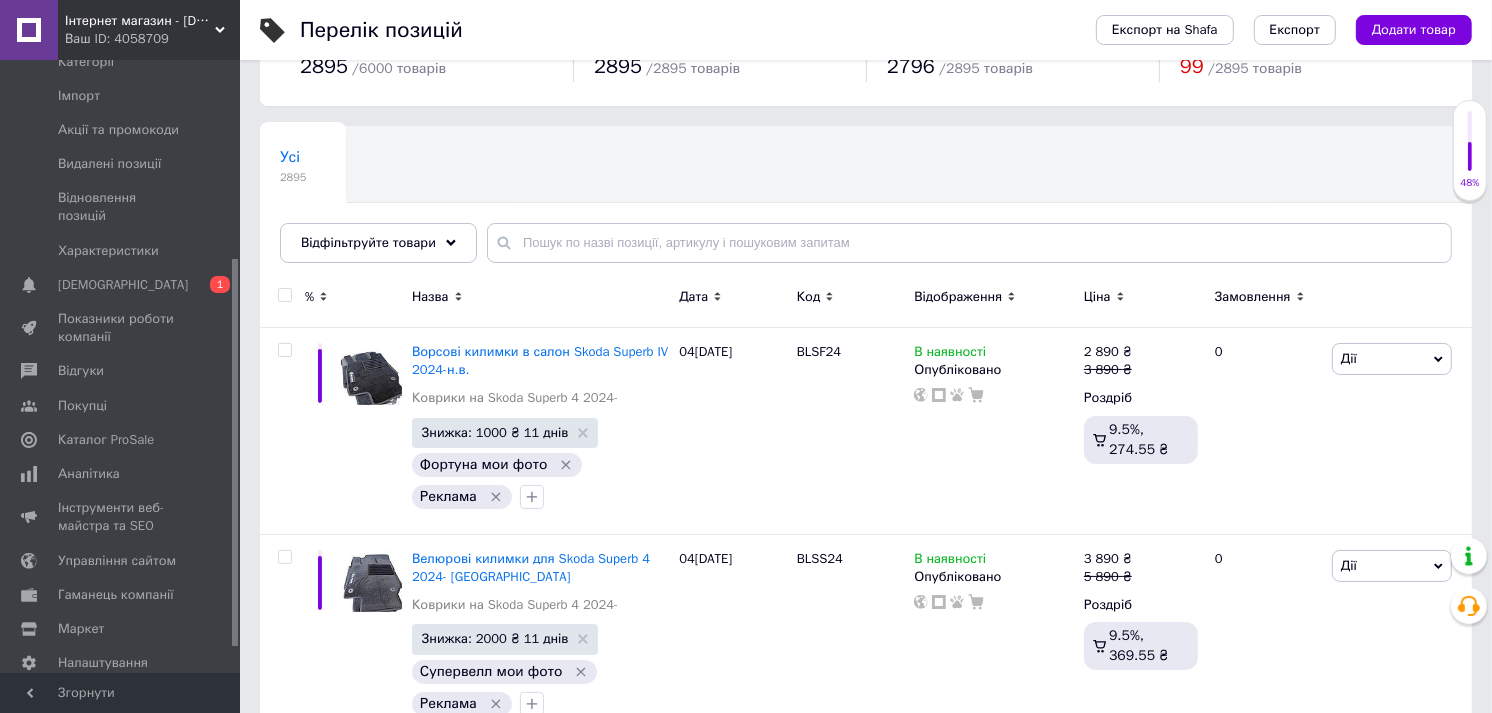 scroll, scrollTop: 111, scrollLeft: 0, axis: vertical 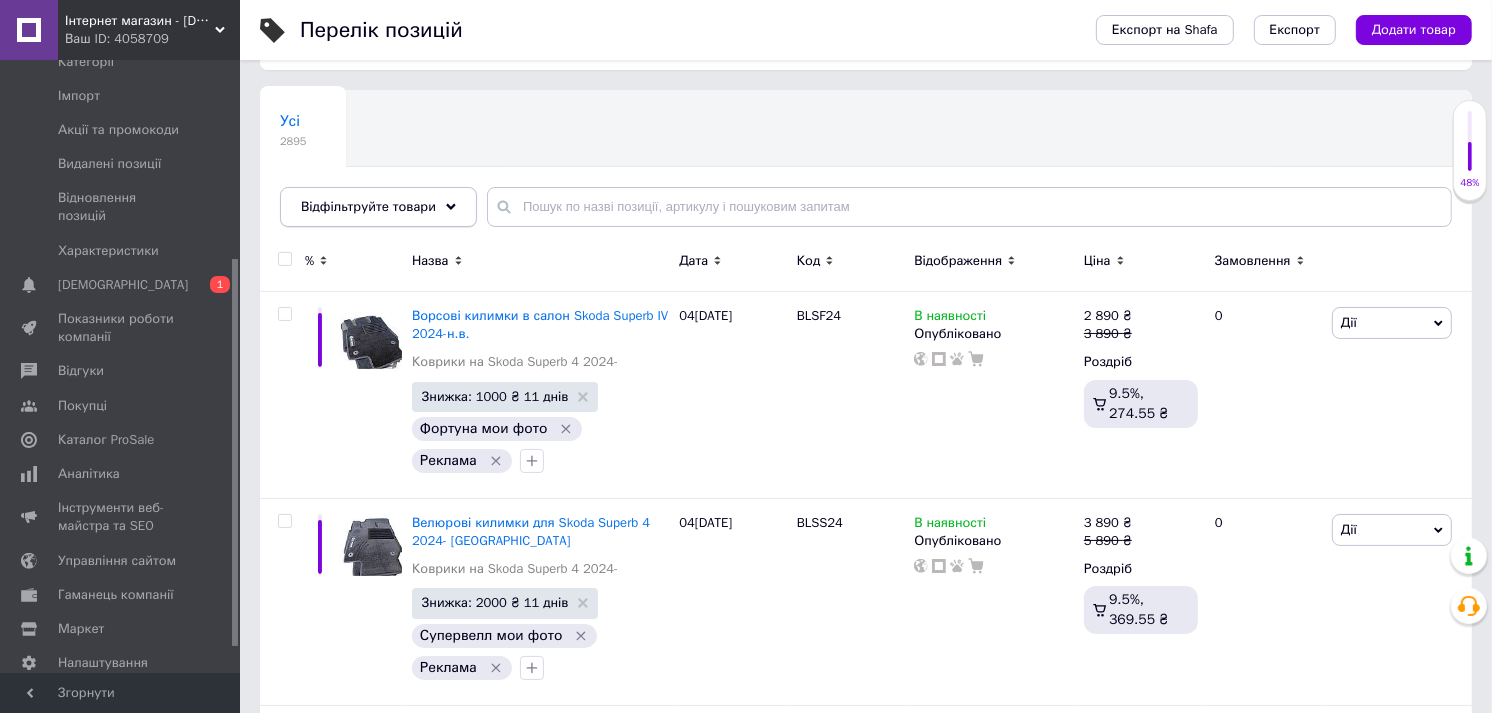 click on "Відфільтруйте товари" at bounding box center (368, 206) 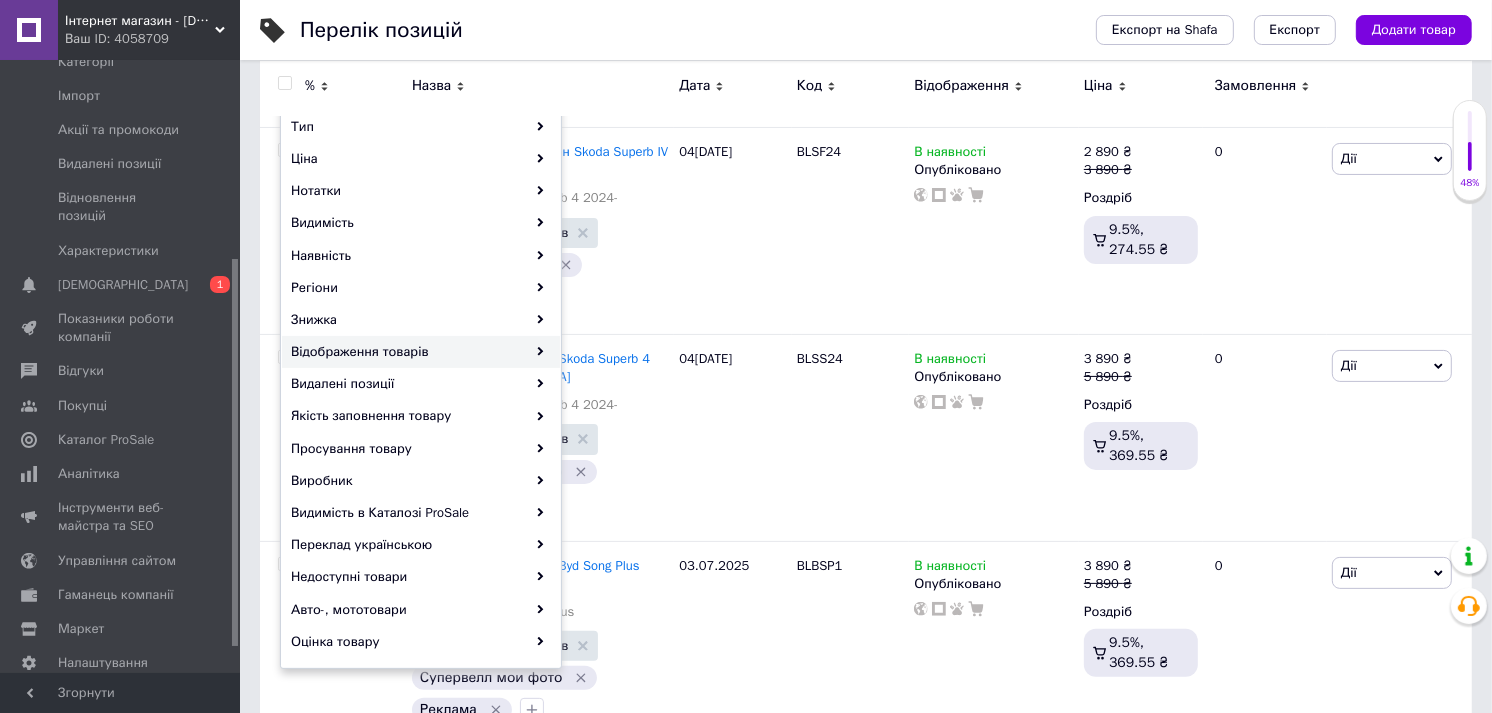 scroll, scrollTop: 222, scrollLeft: 0, axis: vertical 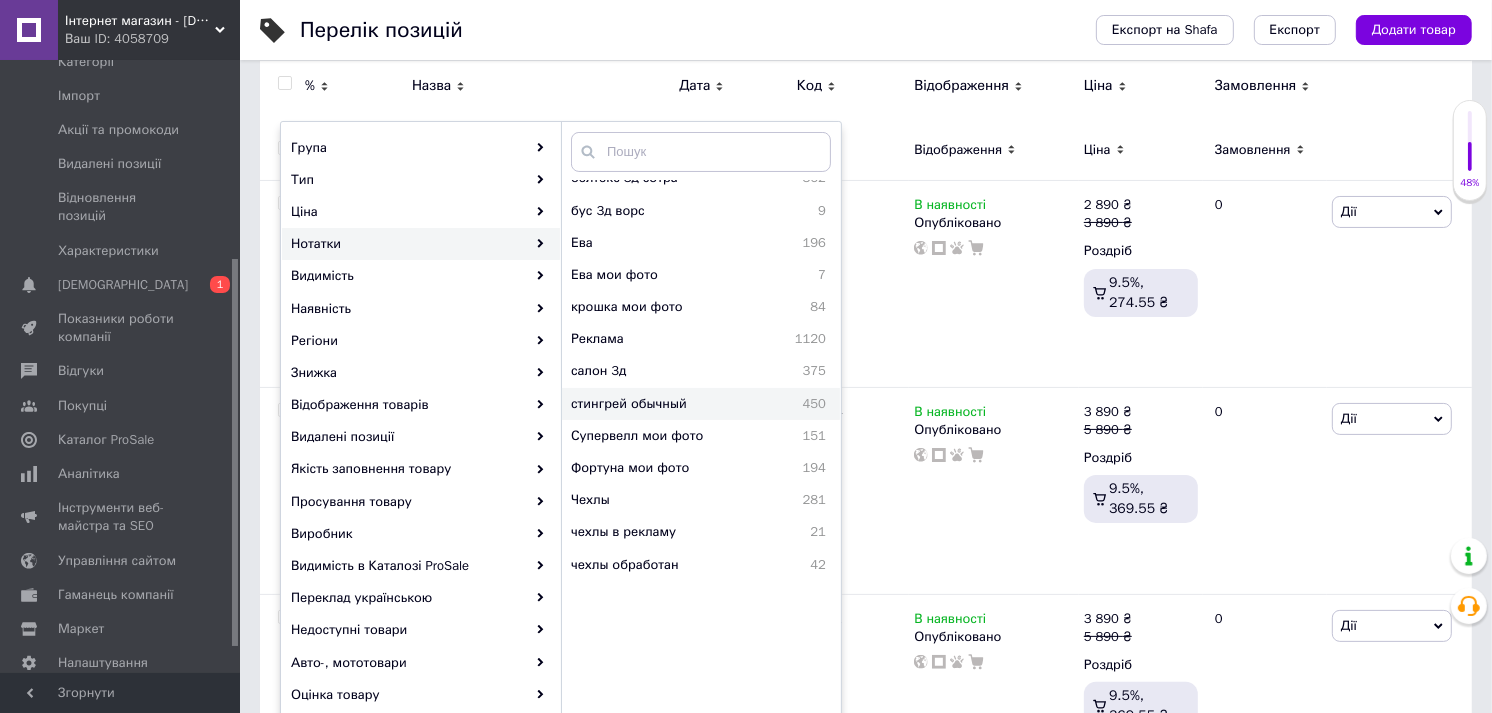 click on "стингрей обычный" at bounding box center [670, 404] 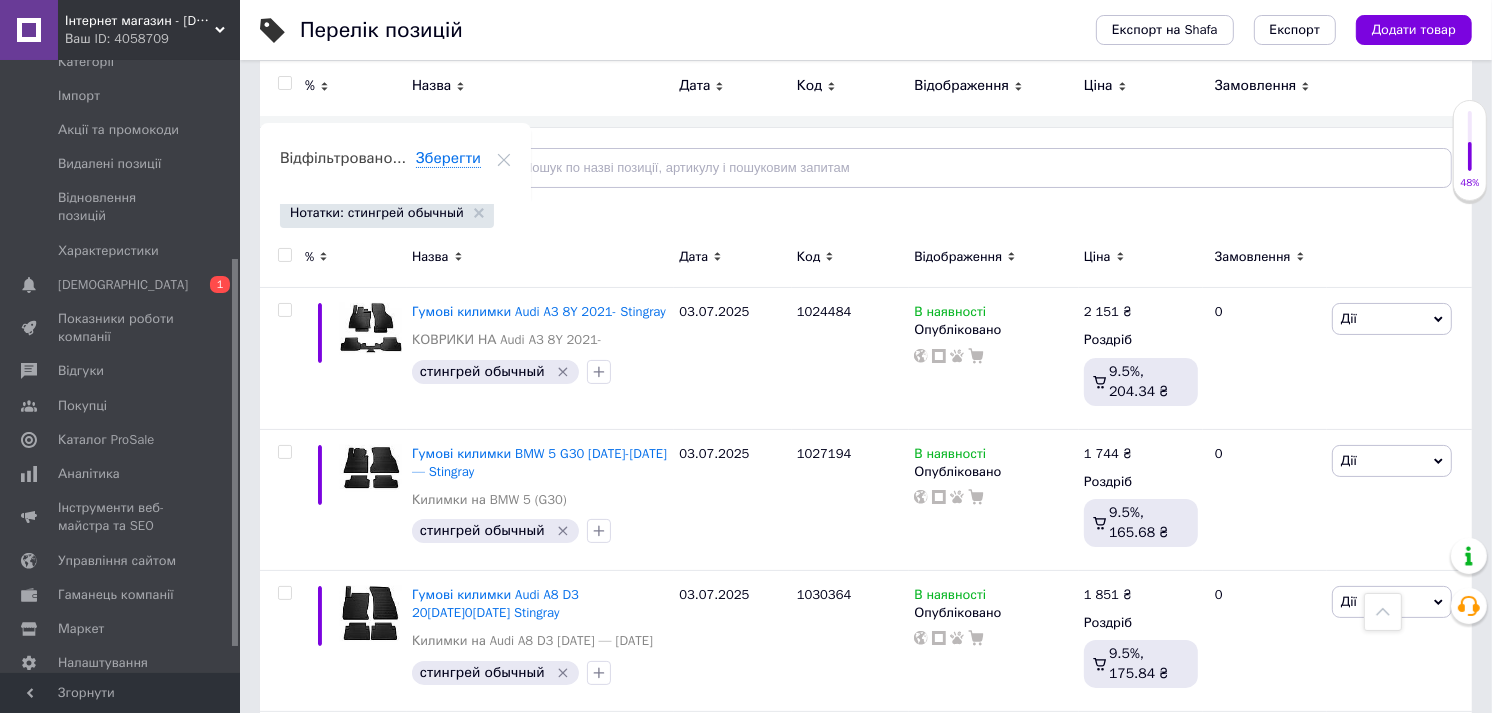 scroll, scrollTop: 111, scrollLeft: 0, axis: vertical 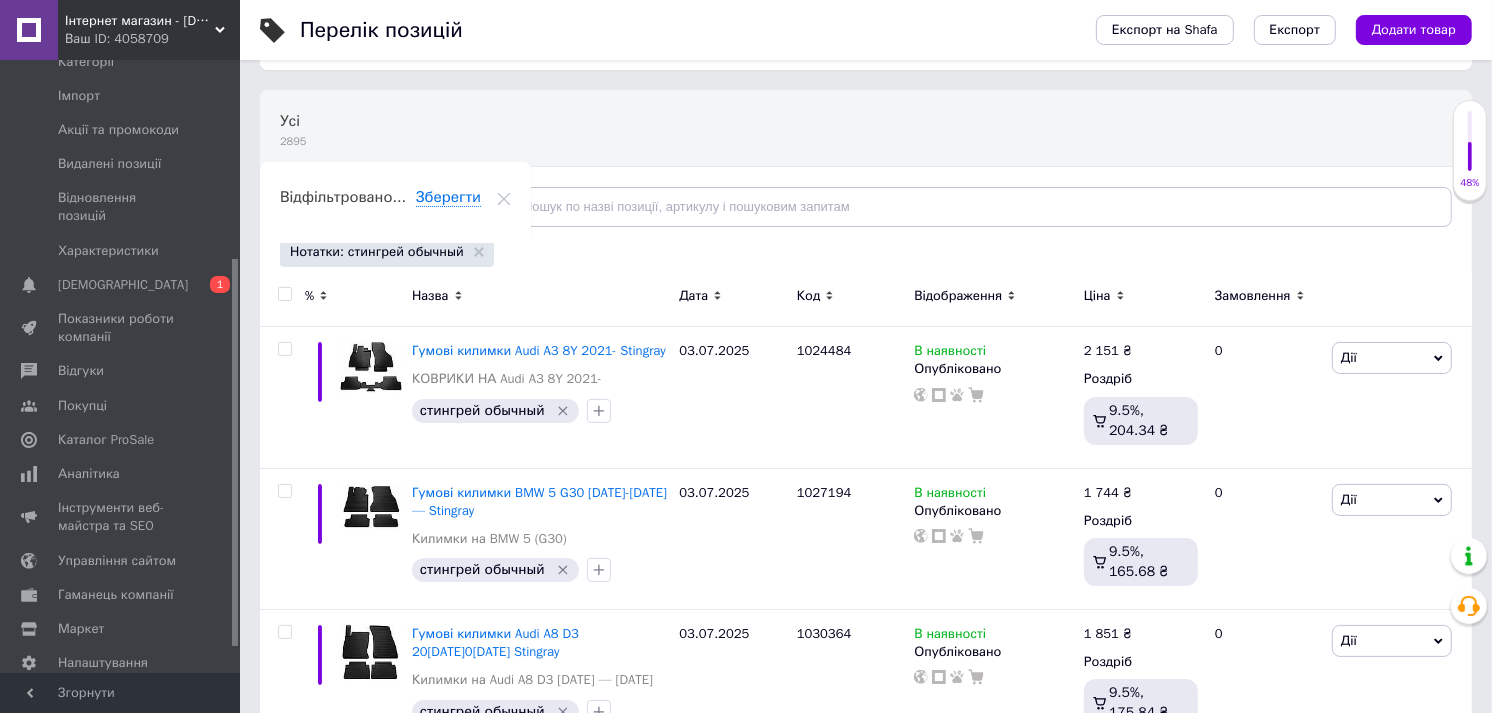 click at bounding box center (284, 294) 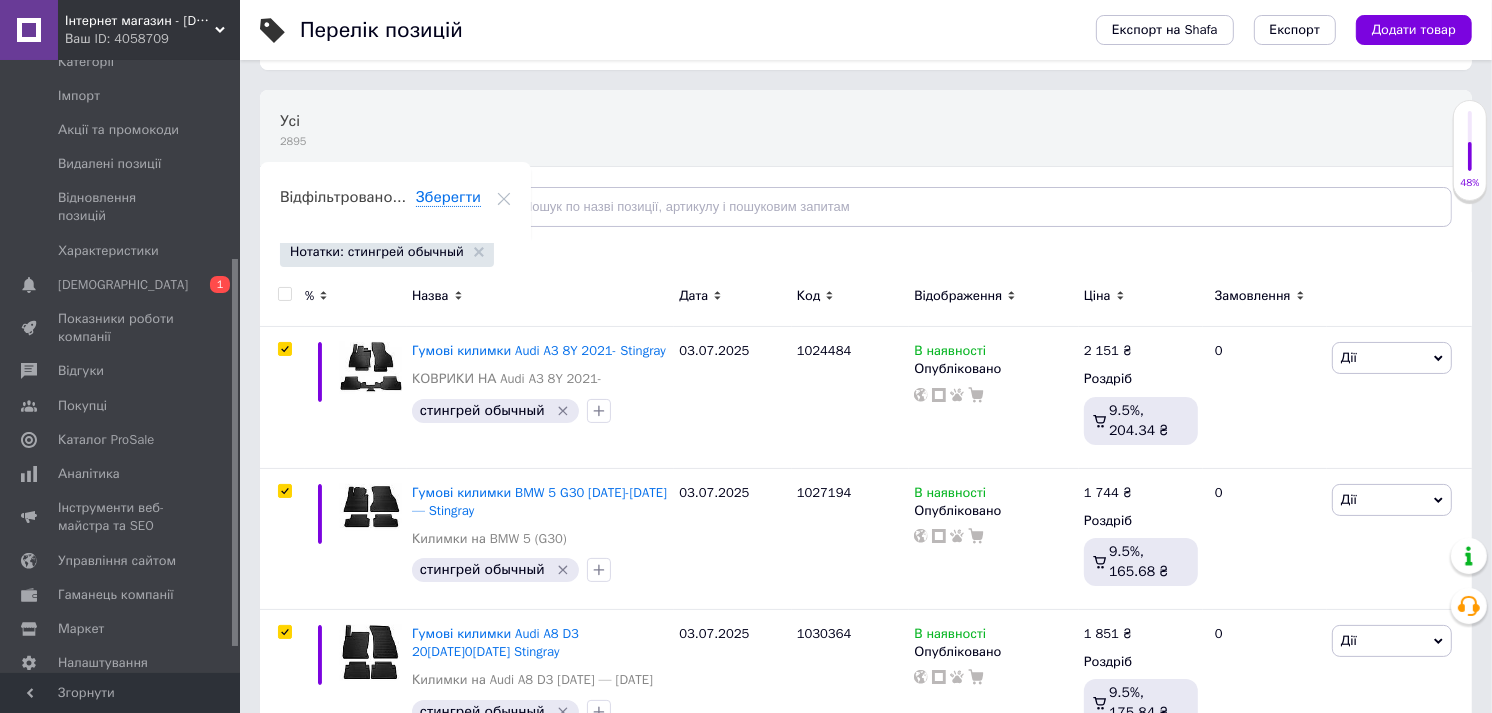 checkbox on "true" 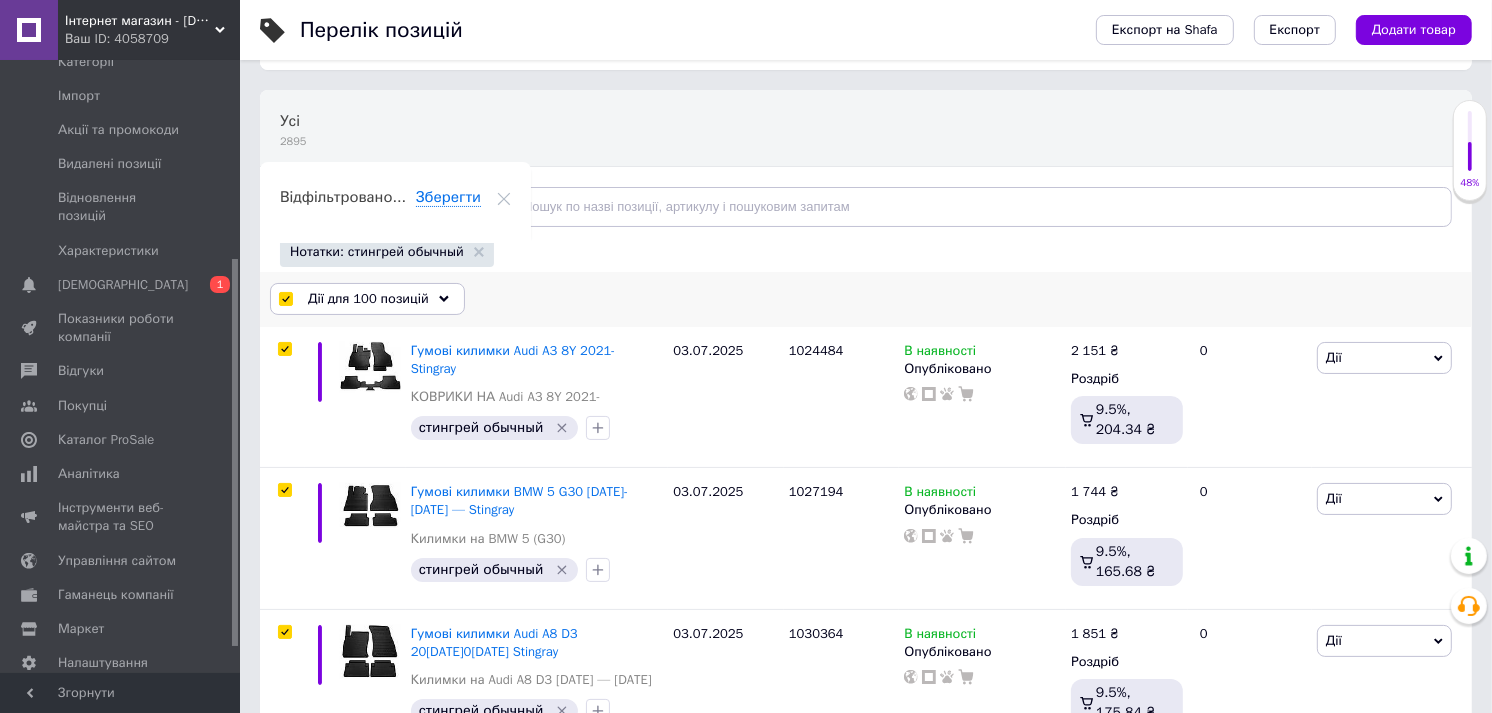 click on "Дії для 100 позицій" at bounding box center [367, 299] 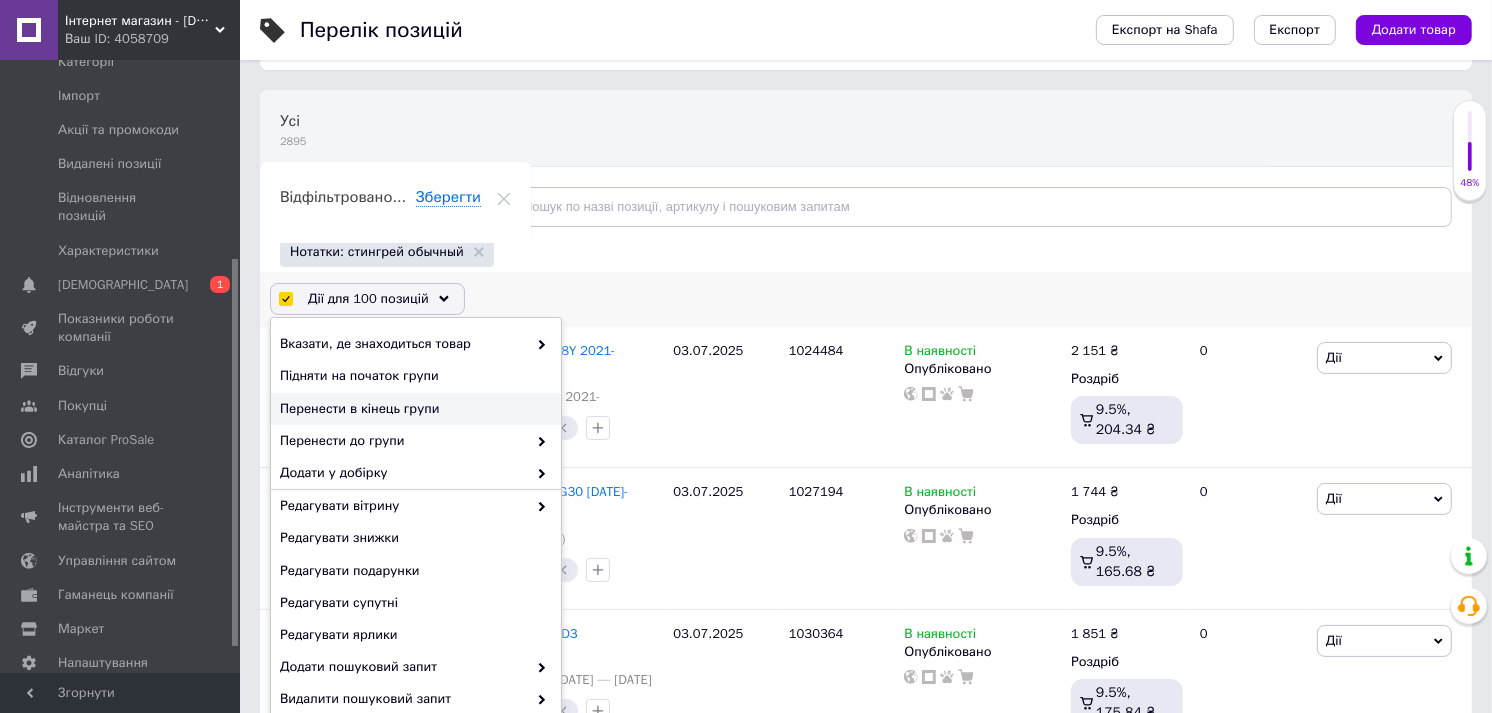 scroll, scrollTop: 111, scrollLeft: 0, axis: vertical 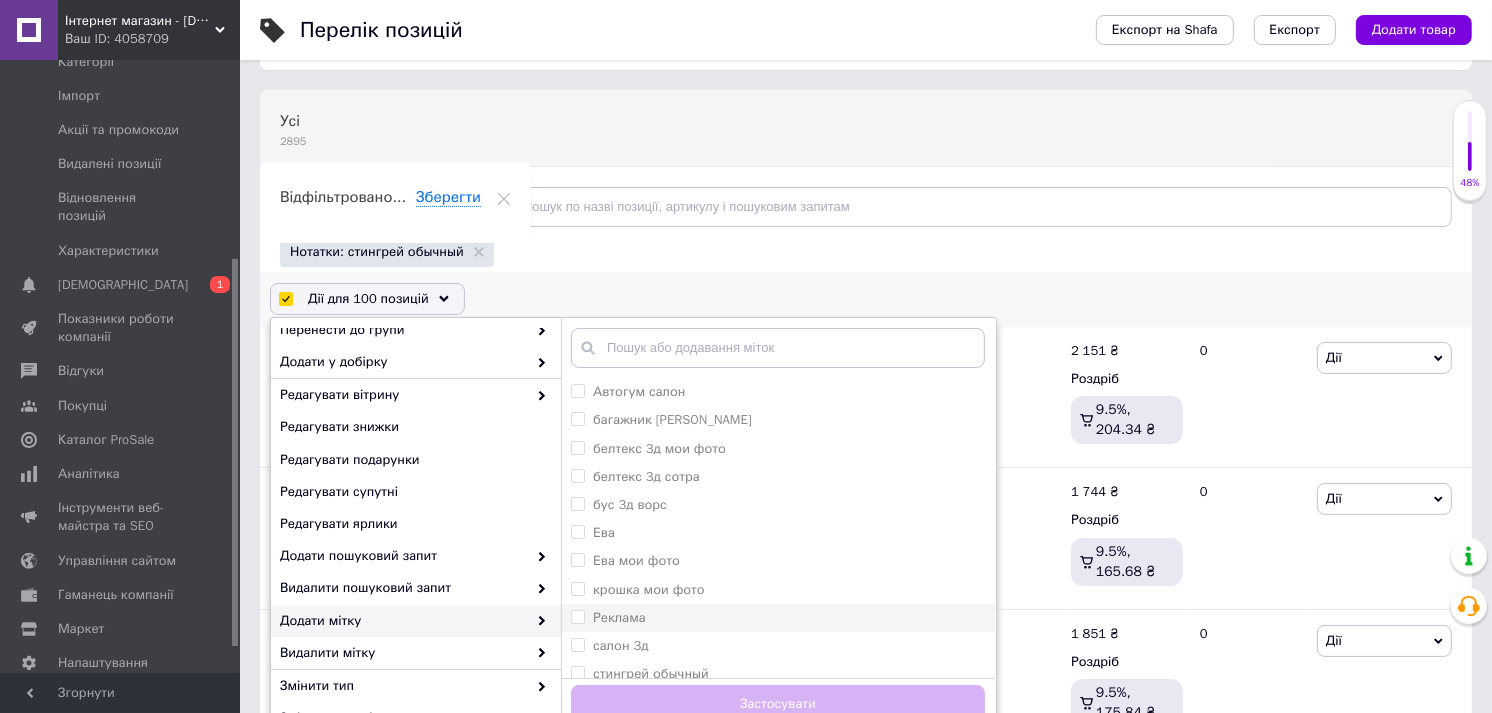 click on "Реклама" at bounding box center (778, 618) 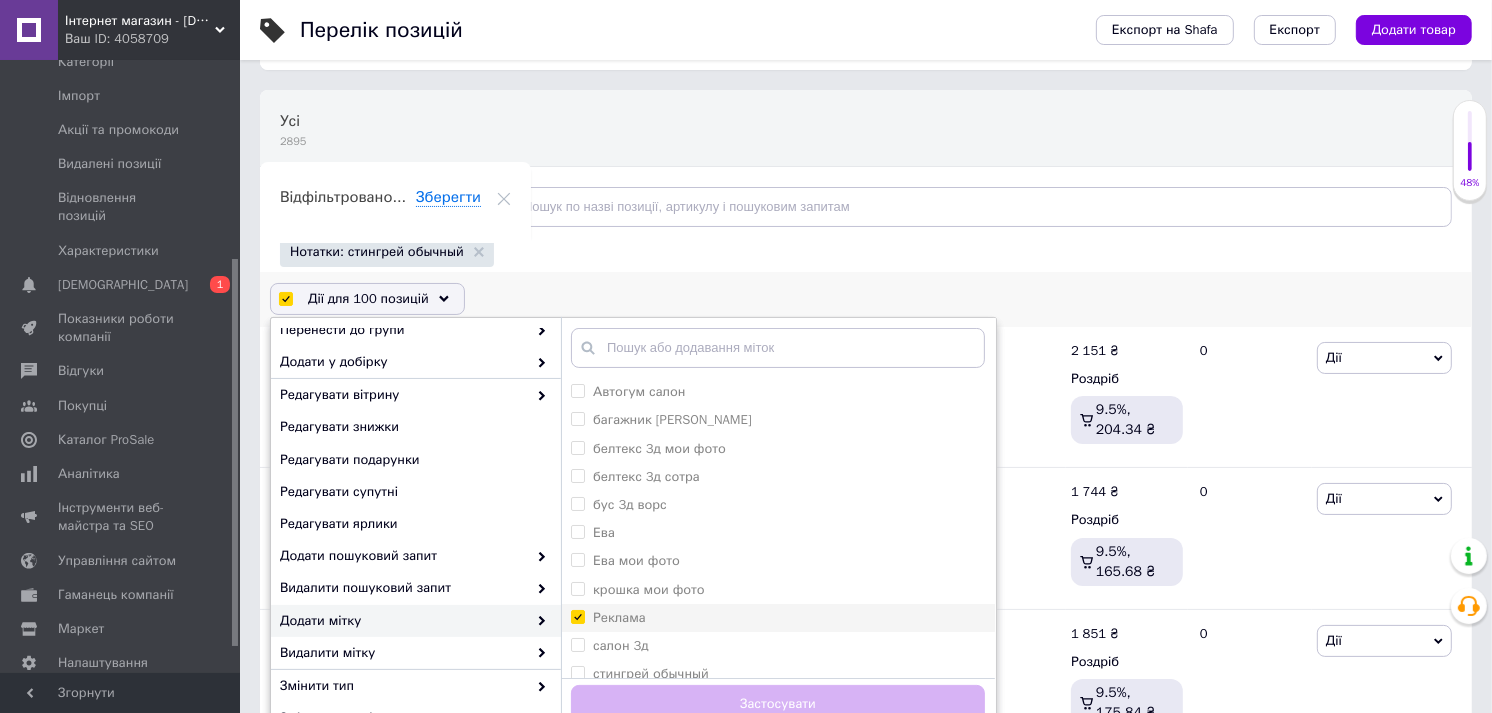 checkbox on "true" 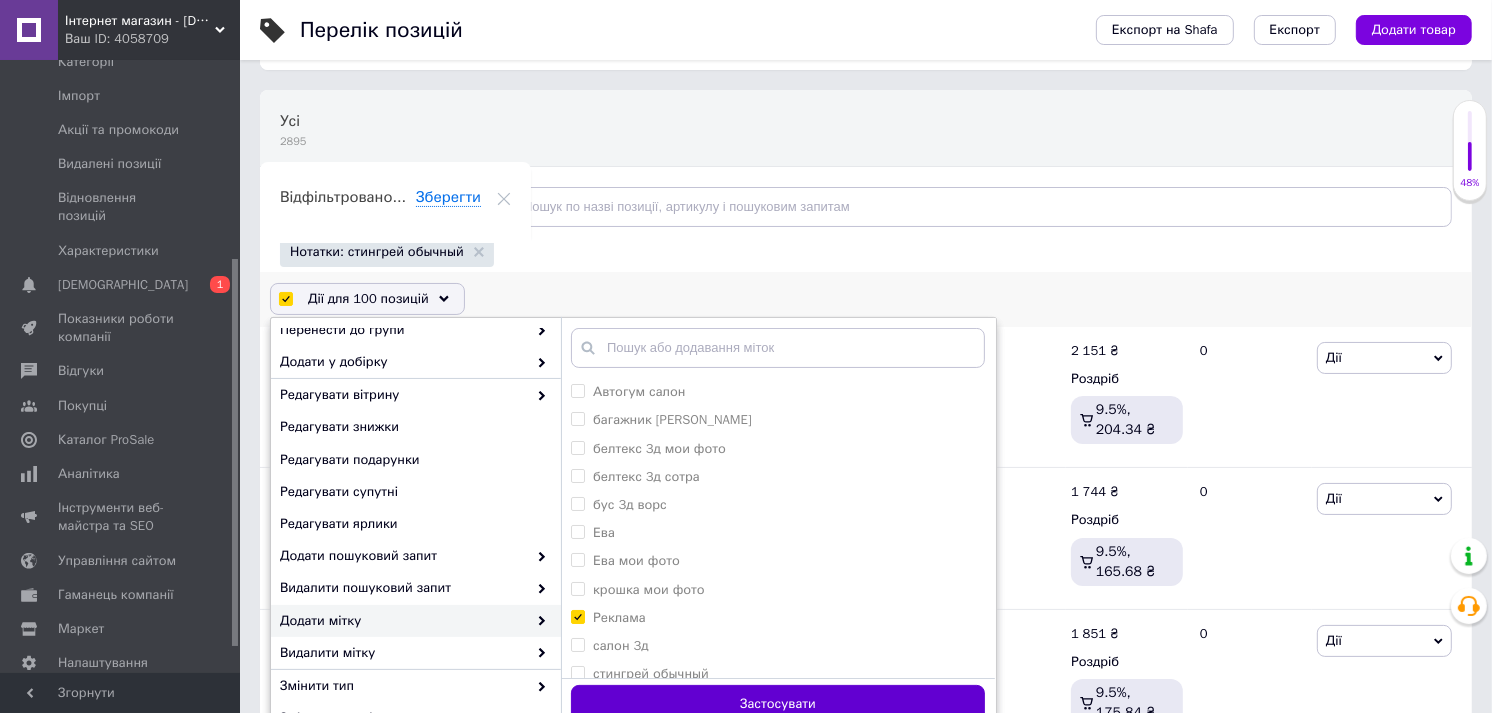 click on "Застосувати" at bounding box center [778, 704] 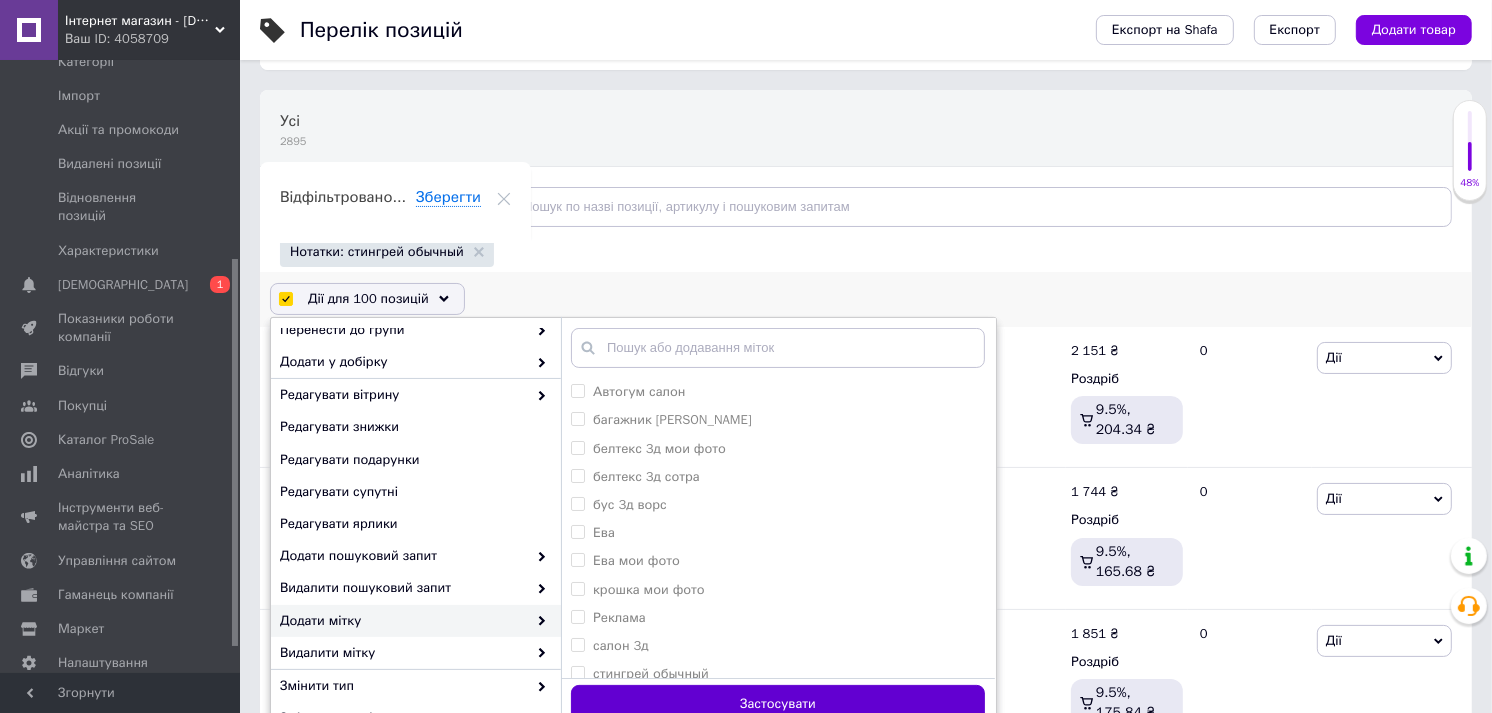 checkbox on "false" 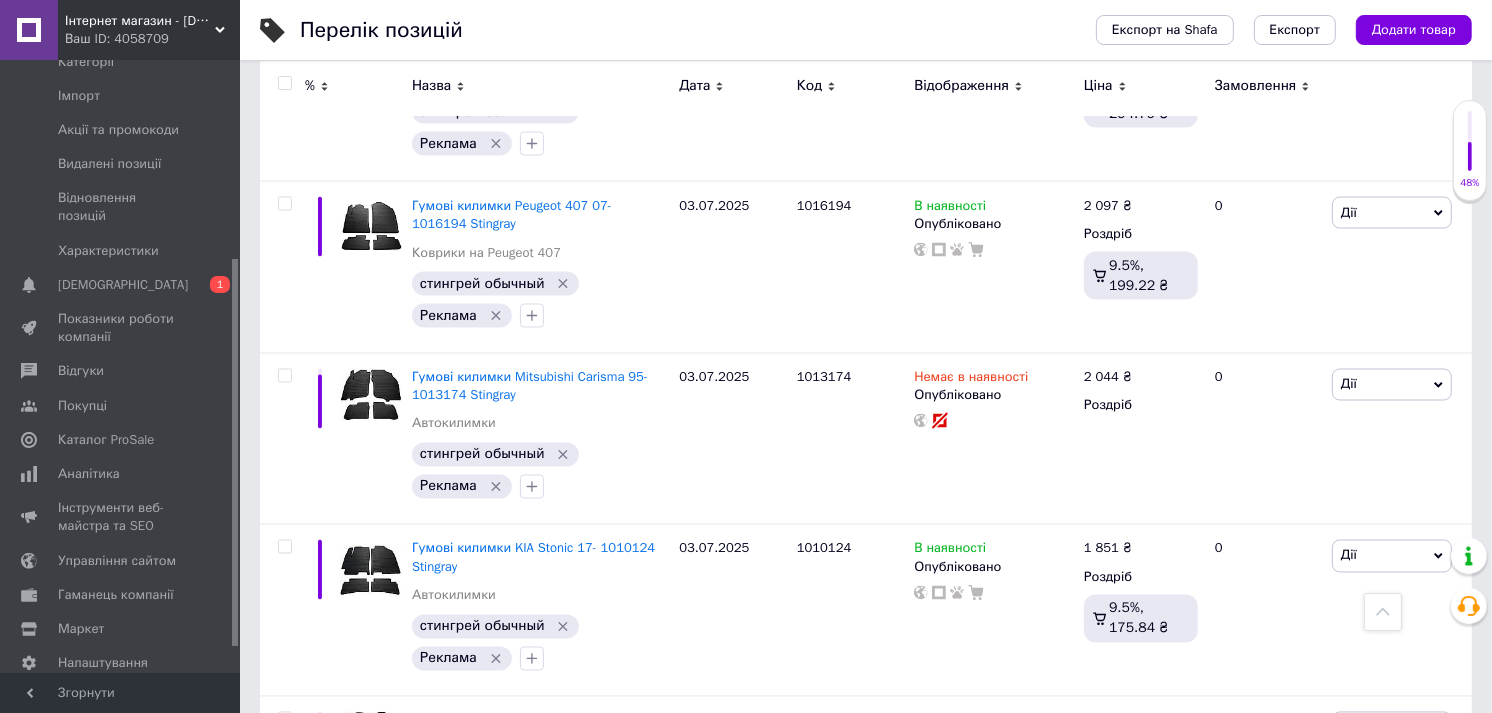 scroll, scrollTop: 17192, scrollLeft: 0, axis: vertical 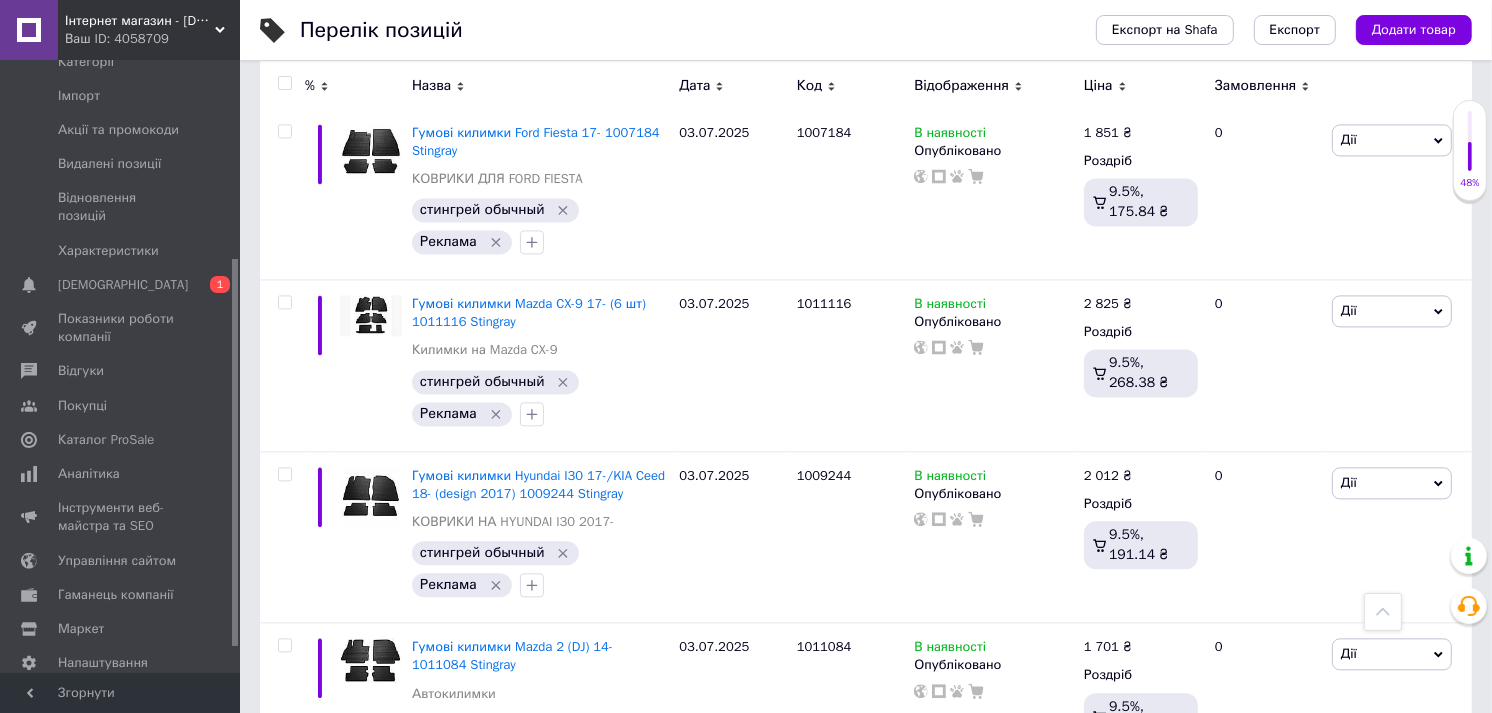 click on "2" at bounding box center [327, 1006] 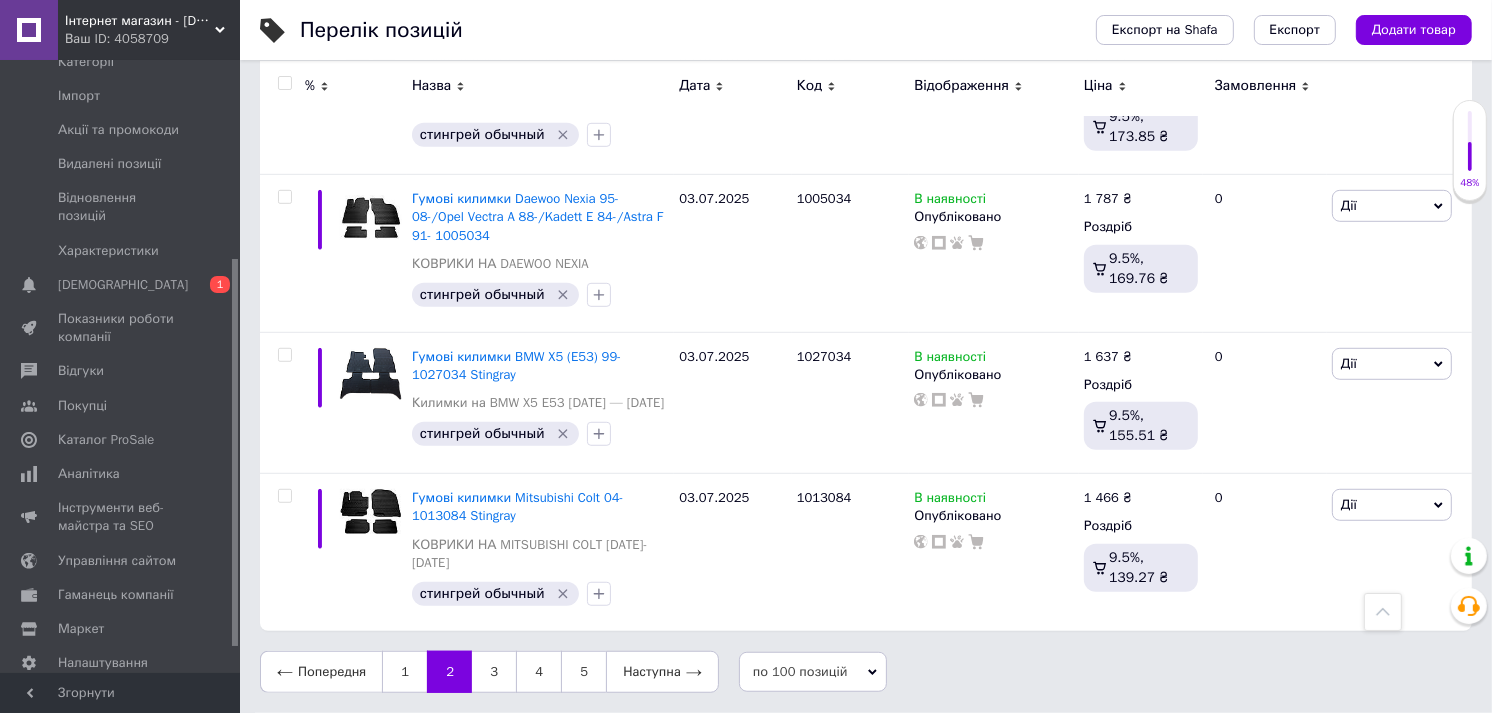 click at bounding box center [284, 83] 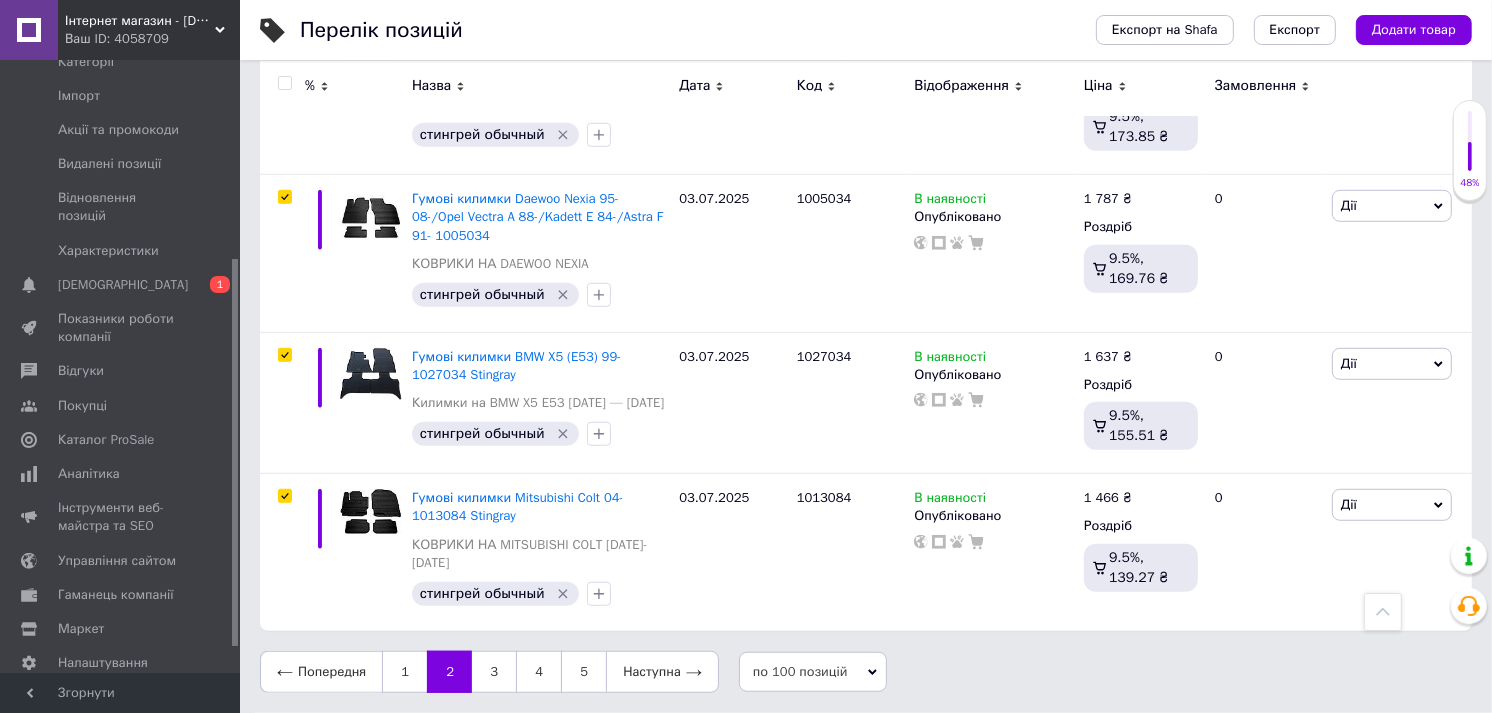 scroll, scrollTop: 14112, scrollLeft: 0, axis: vertical 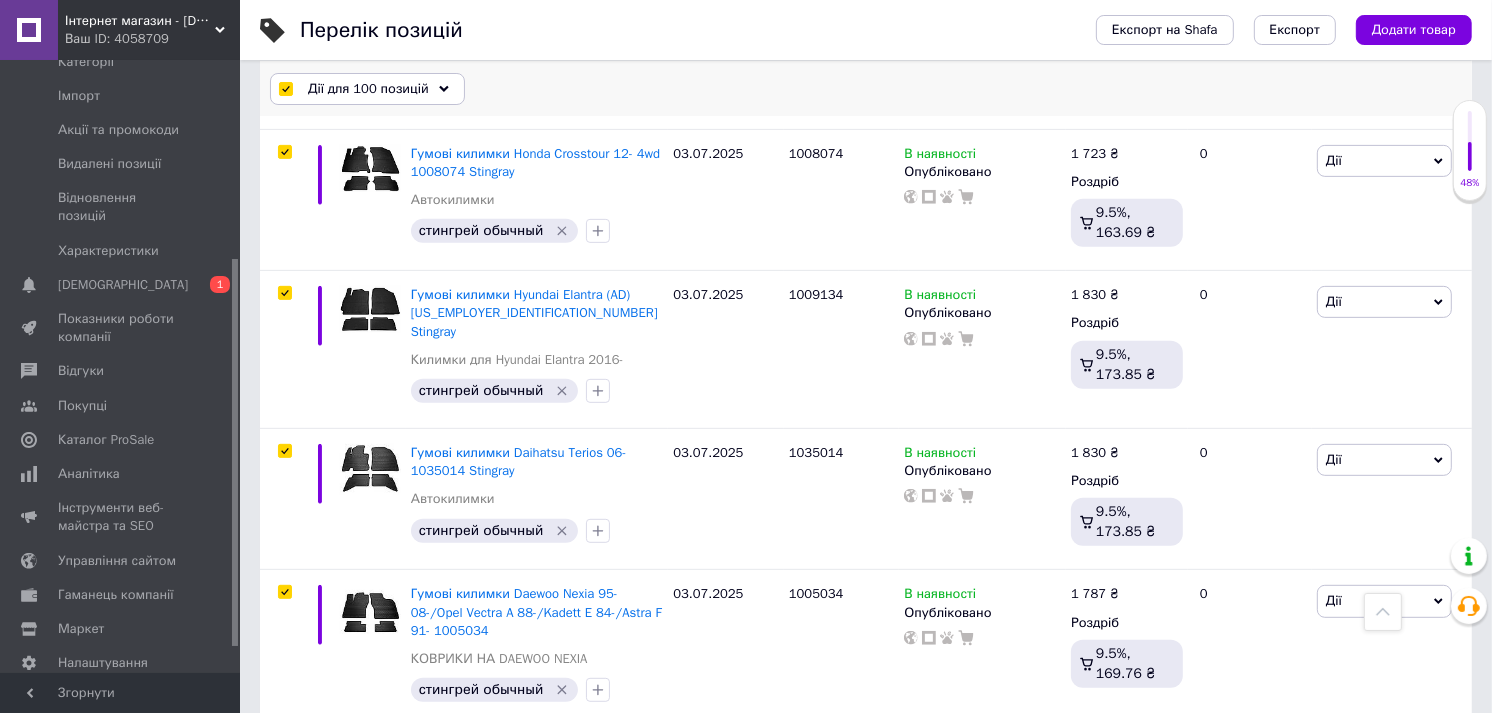 click on "Дії для 100 позицій" at bounding box center (368, 89) 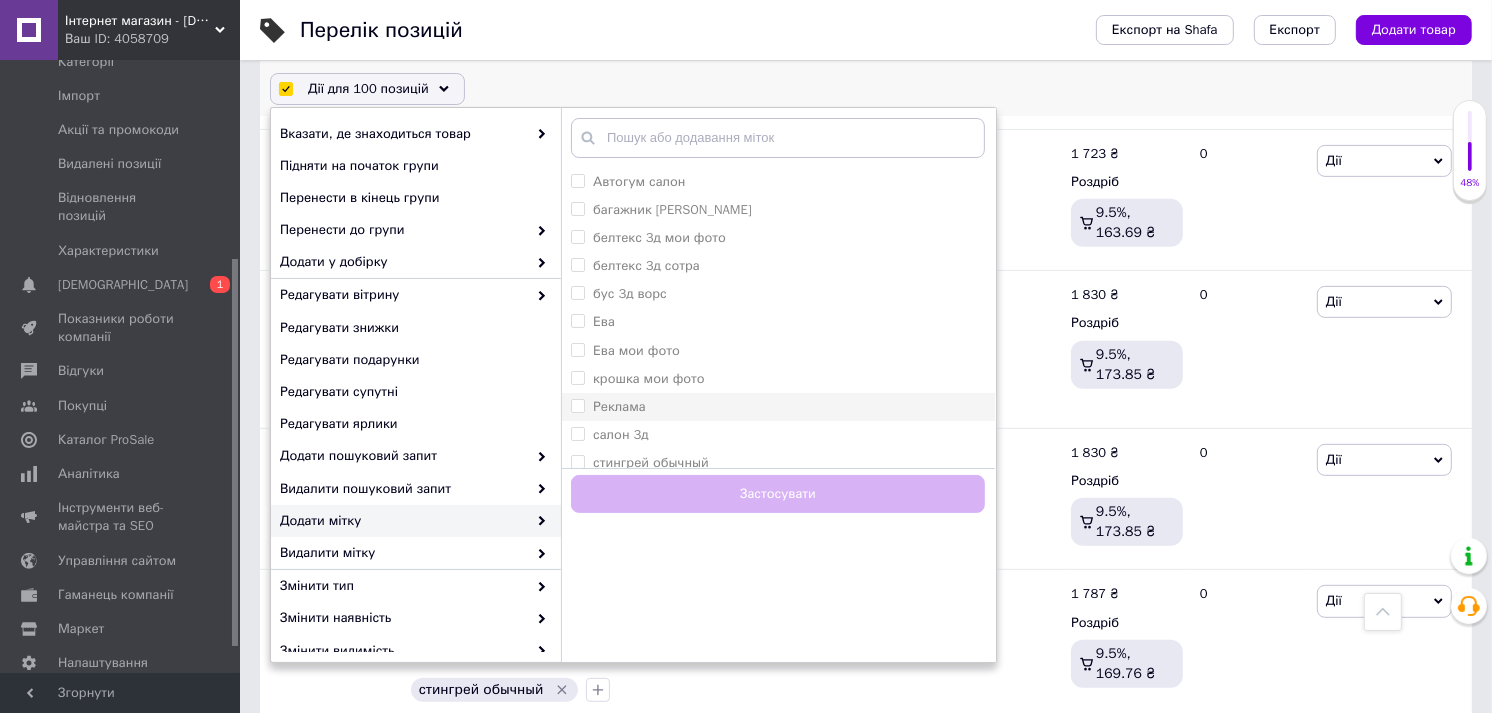 click on "Реклама" at bounding box center (778, 407) 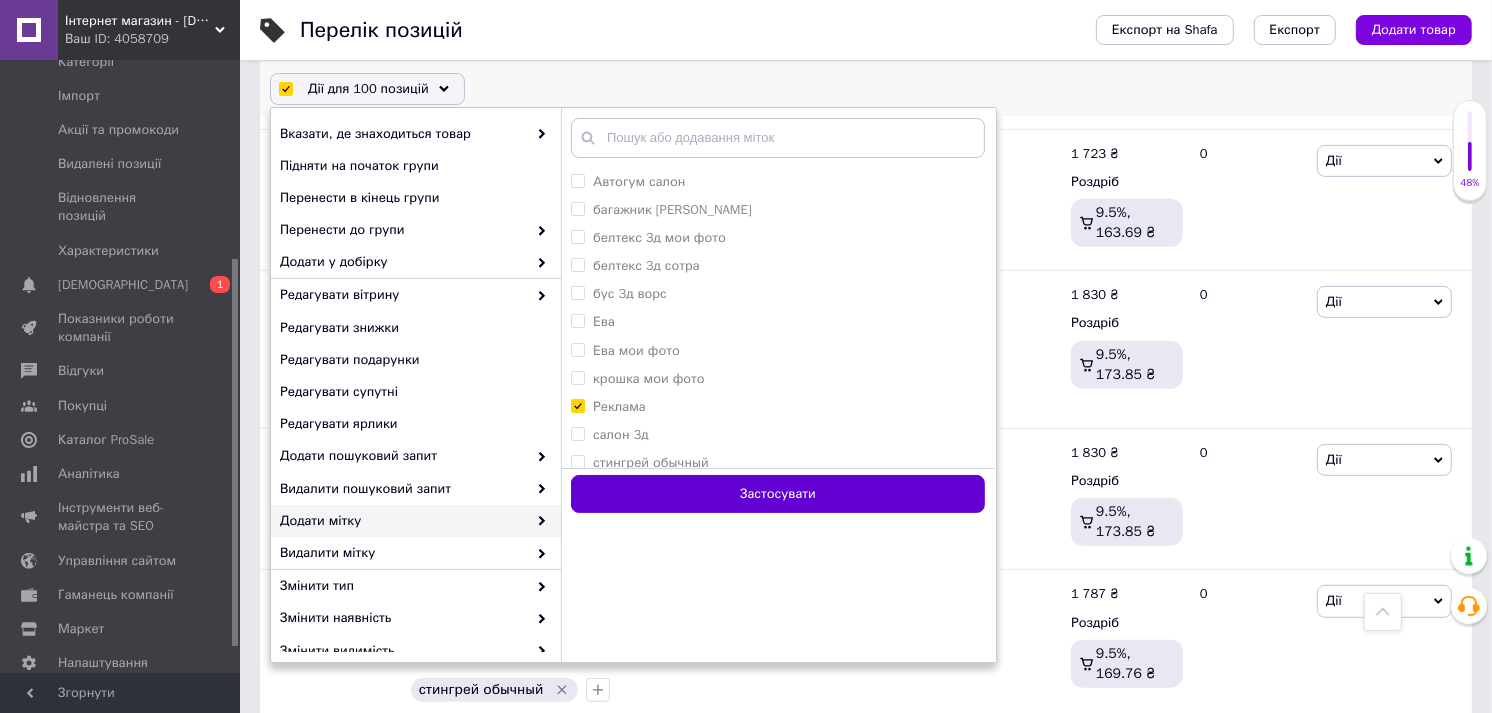 click on "Застосувати" at bounding box center [778, 494] 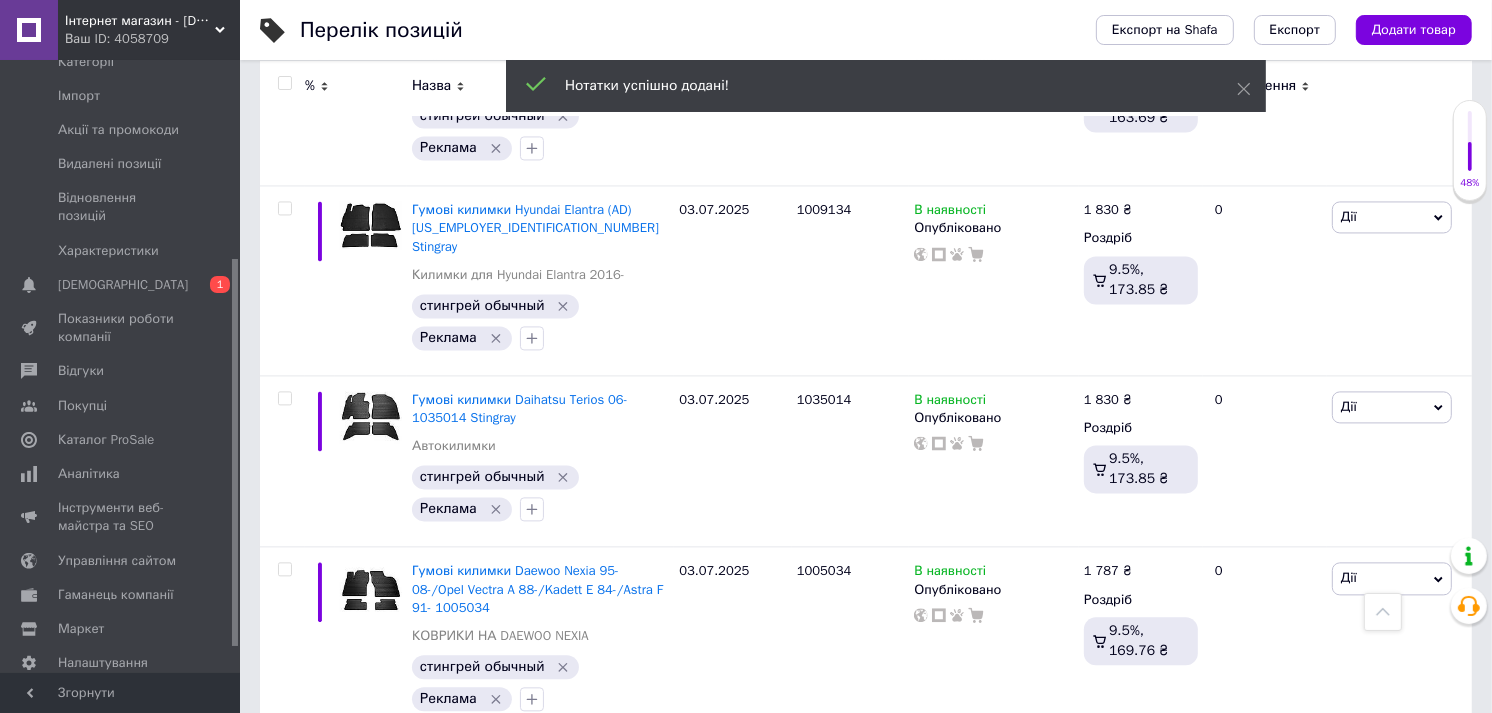scroll, scrollTop: 17120, scrollLeft: 0, axis: vertical 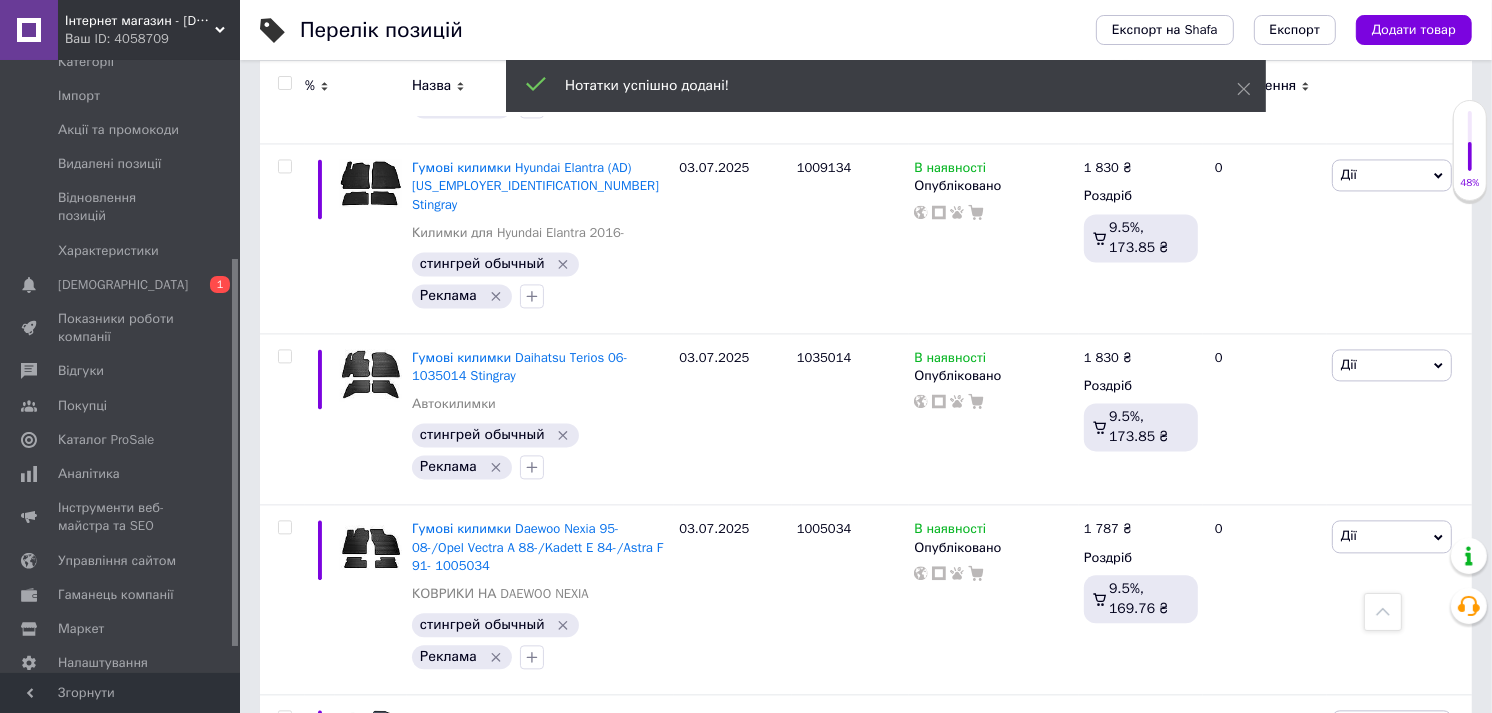 click on "3" at bounding box center (494, 1097) 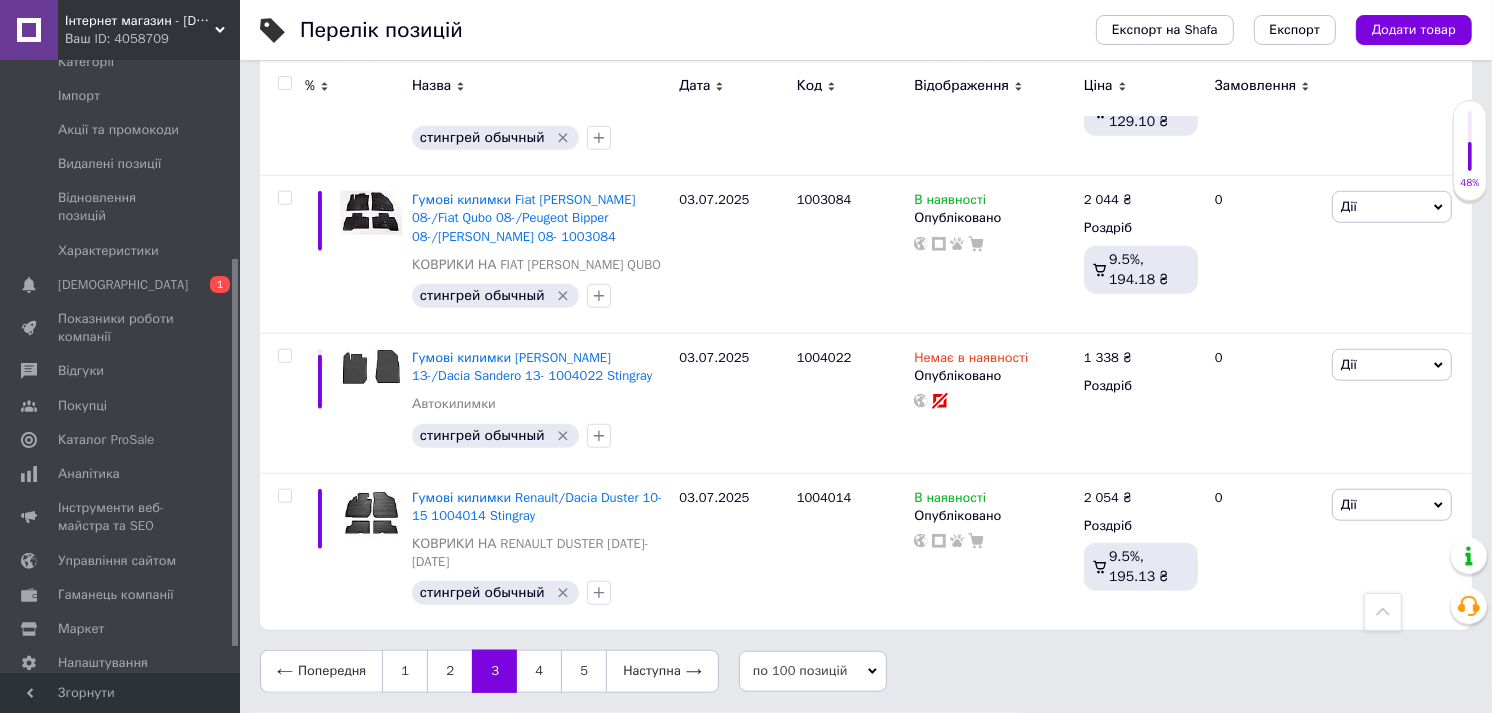 click at bounding box center (284, 83) 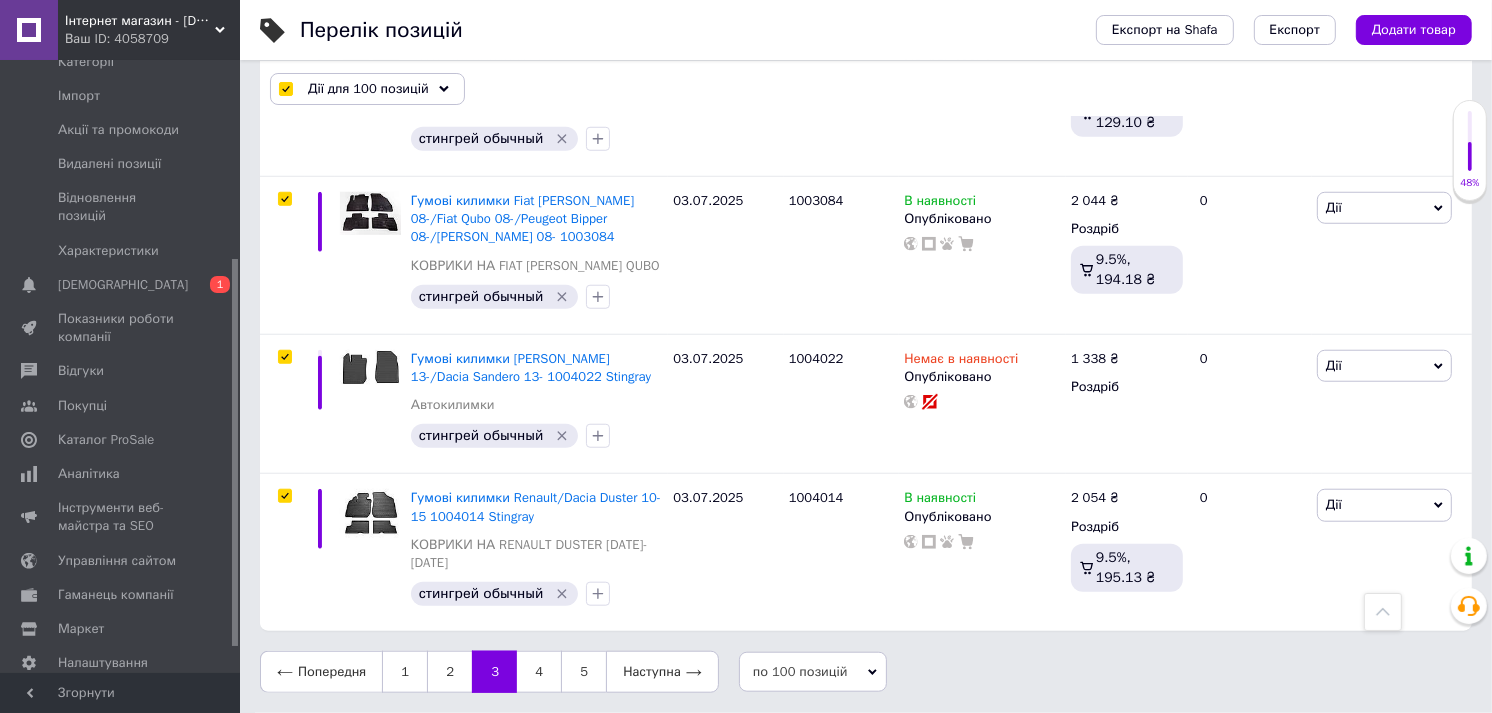 scroll, scrollTop: 14443, scrollLeft: 0, axis: vertical 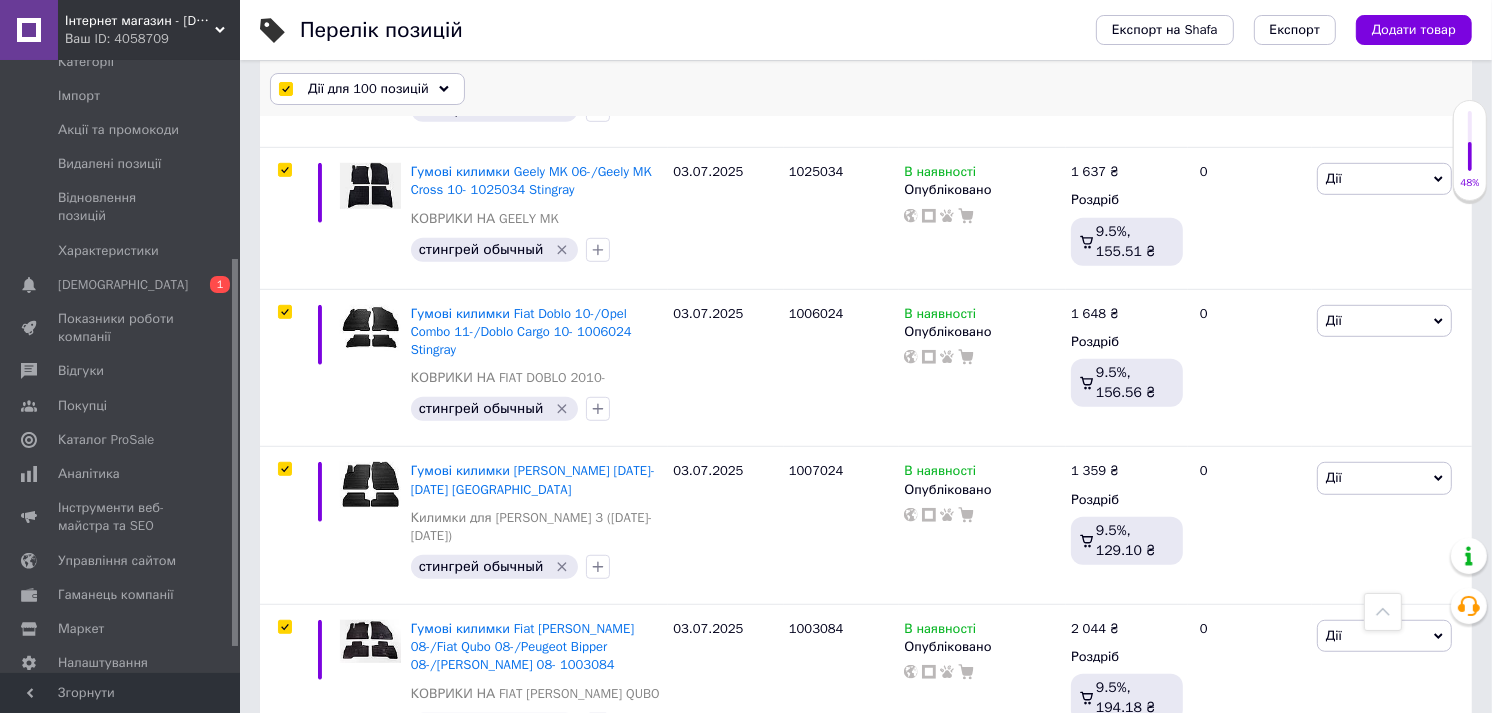click on "Дії для 100 позицій" at bounding box center (368, 89) 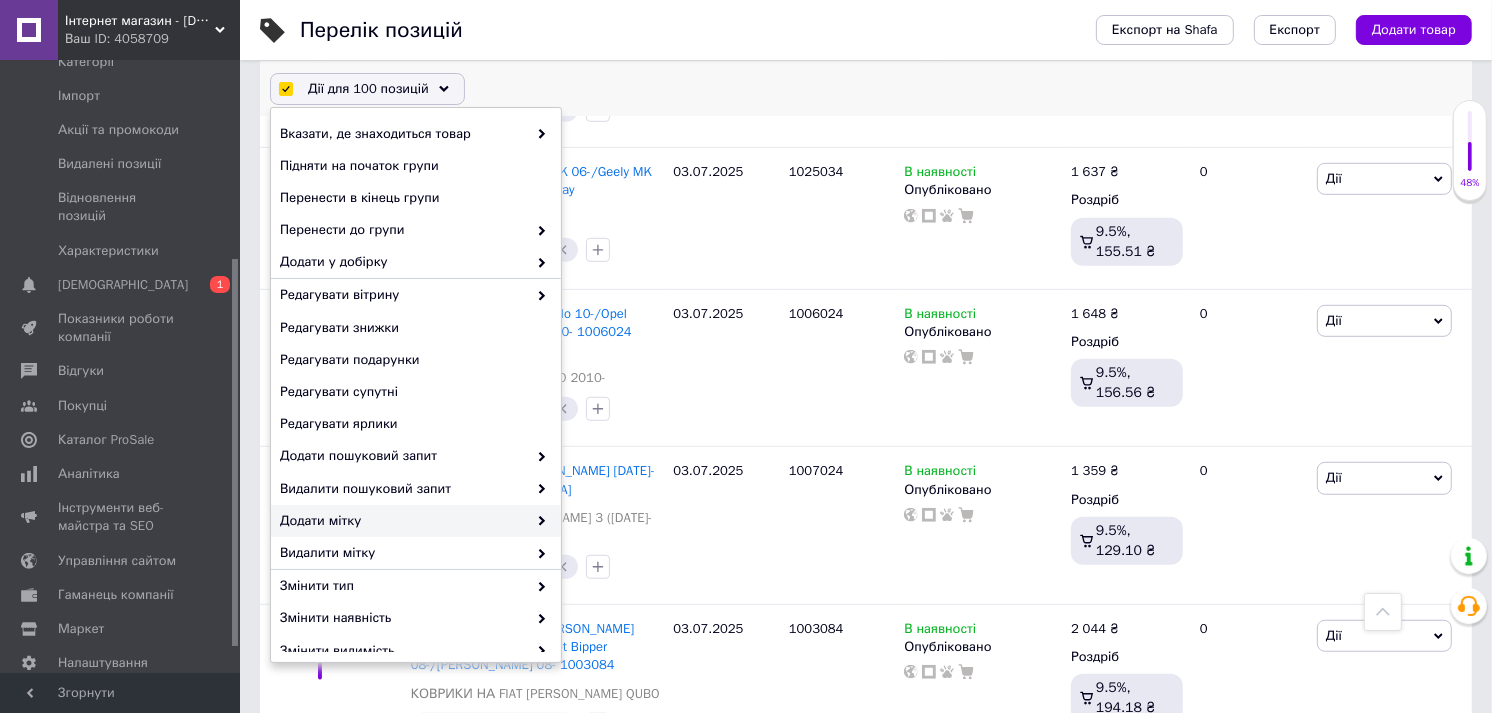 click on "Додати мітку" at bounding box center [403, 521] 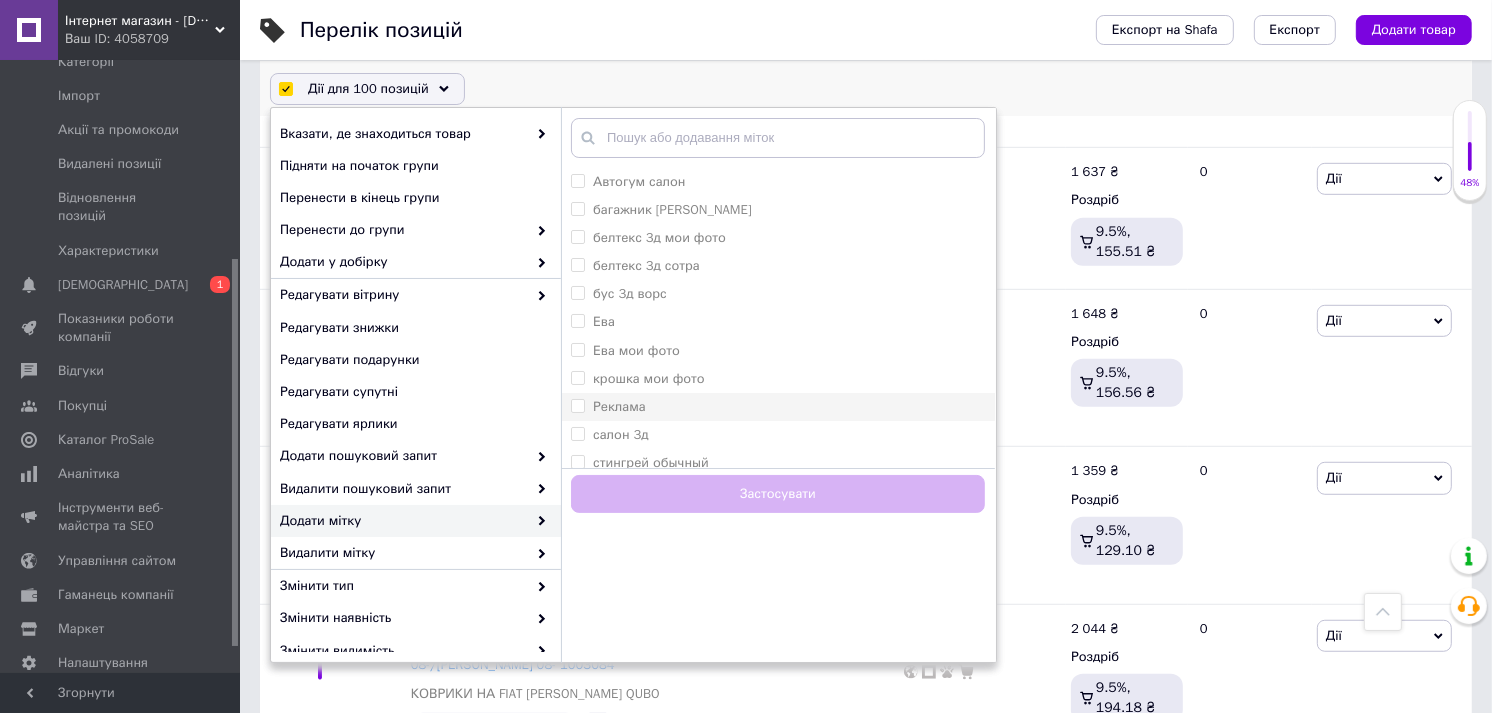 click on "Реклама" at bounding box center [619, 406] 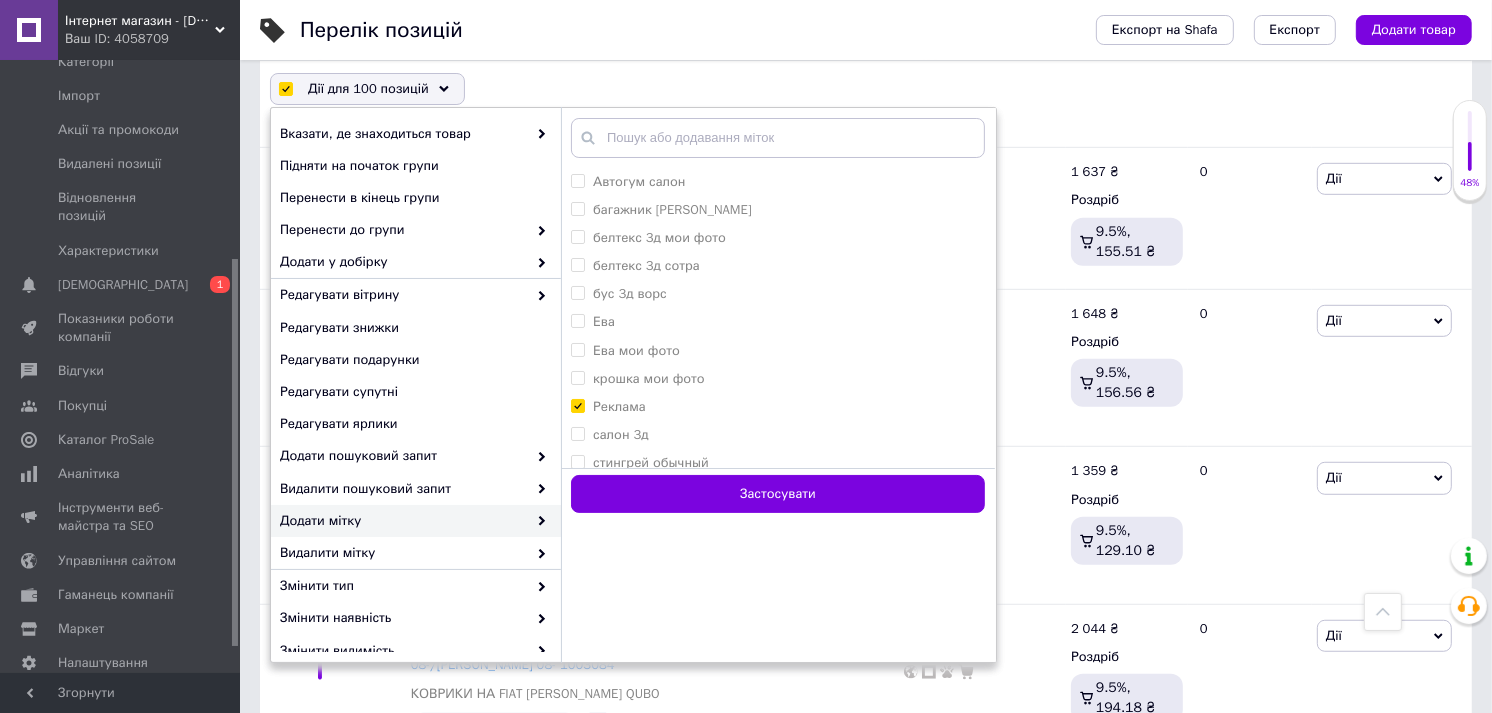 click on "Застосувати" at bounding box center [778, 494] 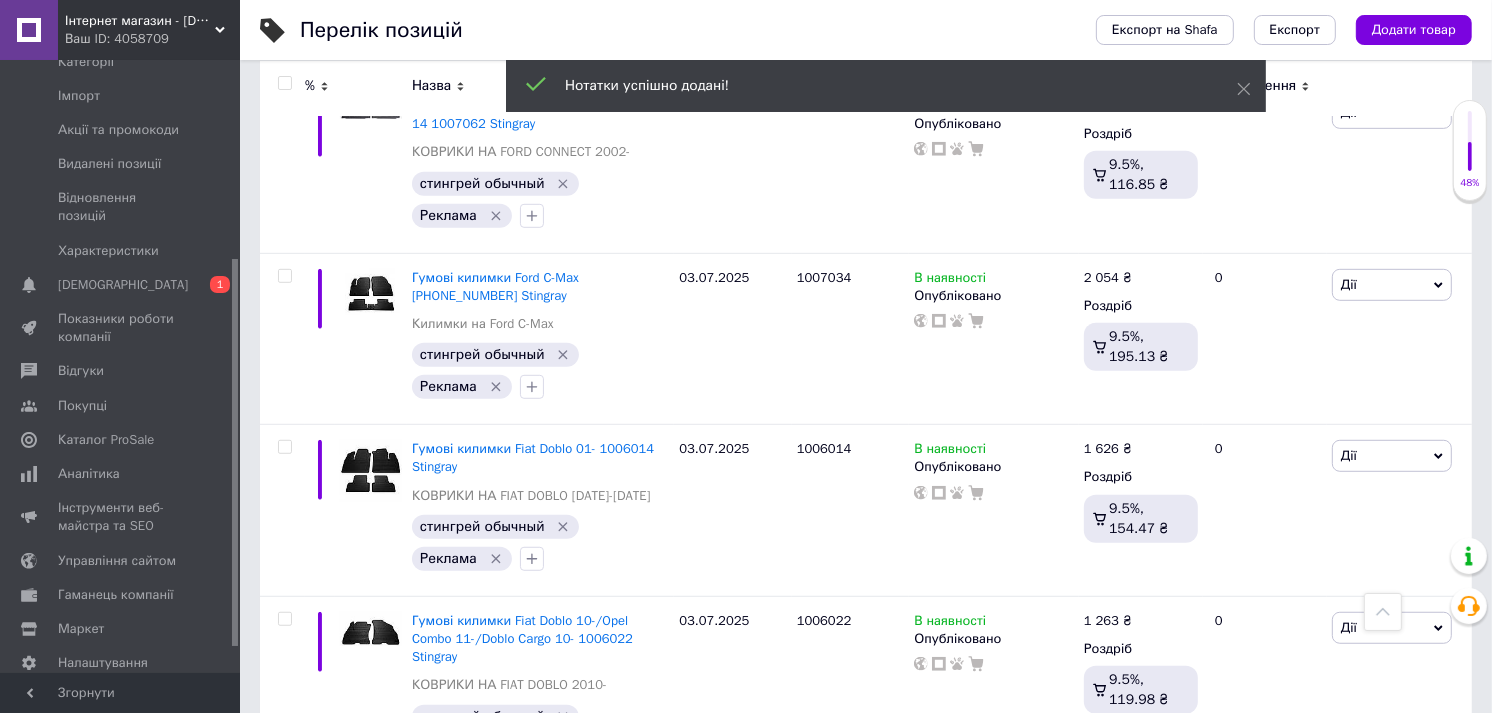 scroll, scrollTop: 17327, scrollLeft: 0, axis: vertical 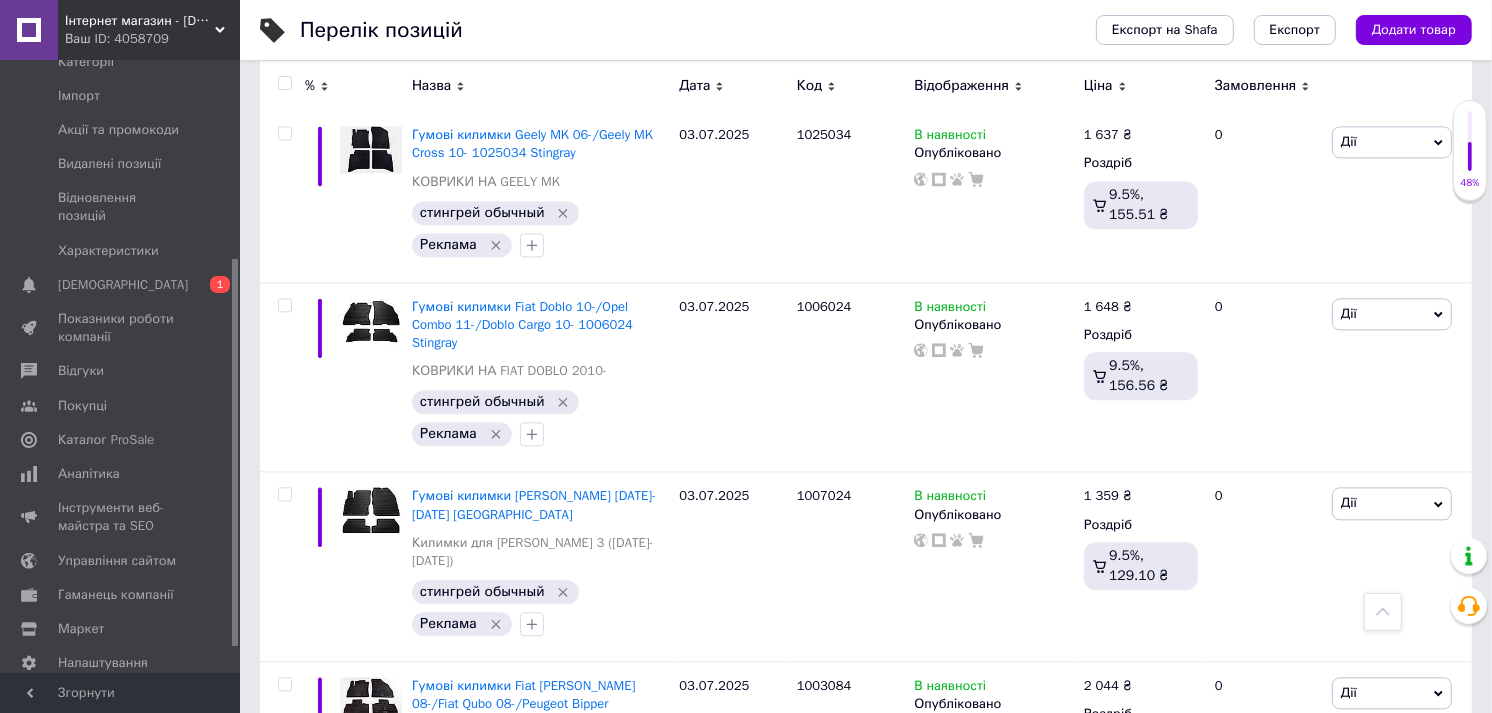 click 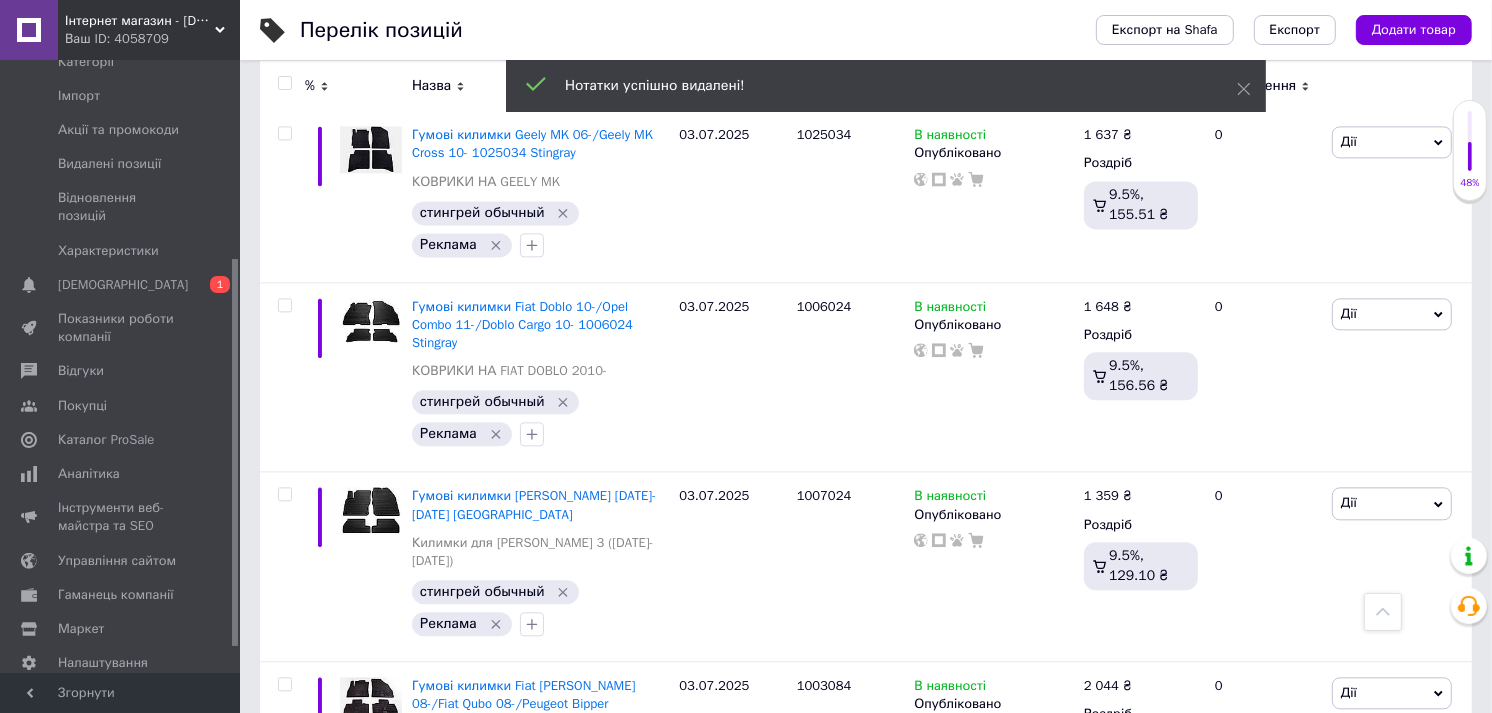 click 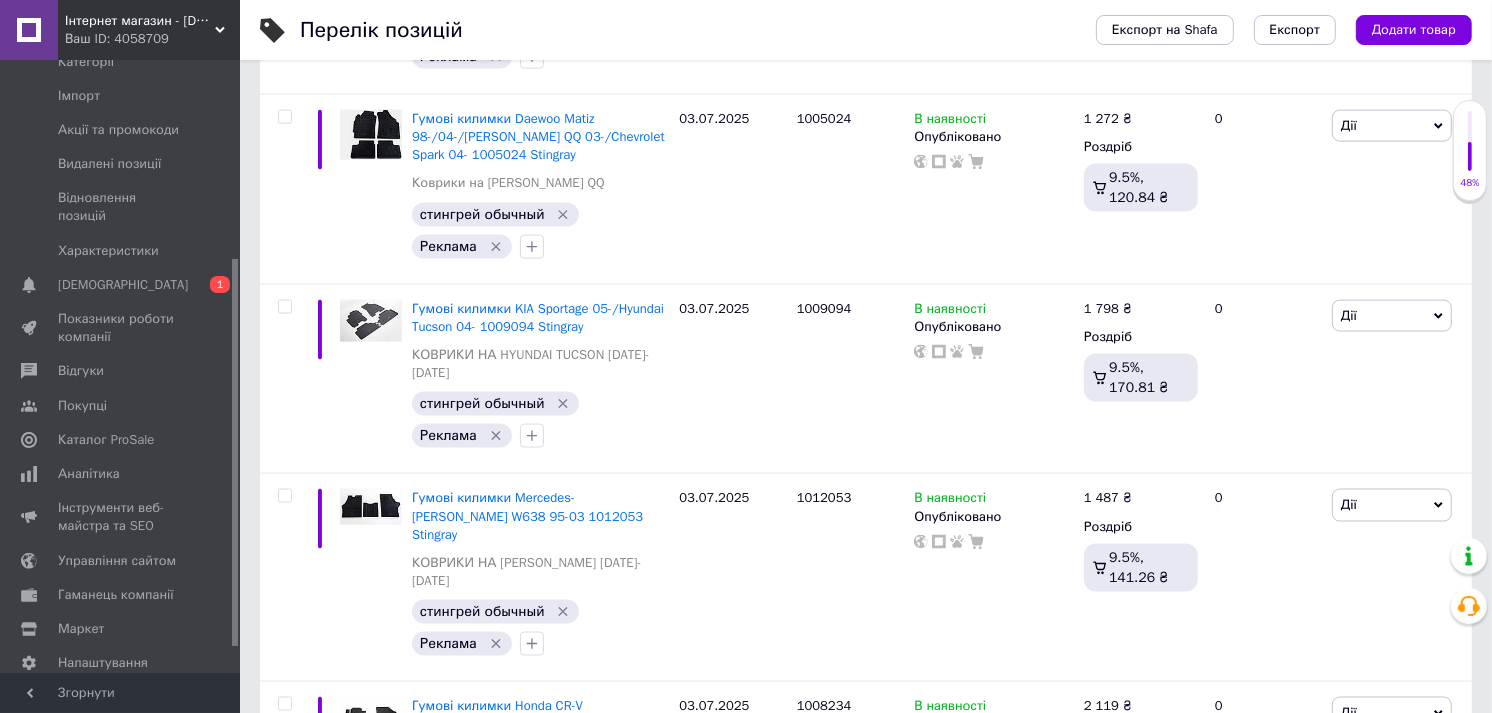 scroll, scrollTop: 17433, scrollLeft: 0, axis: vertical 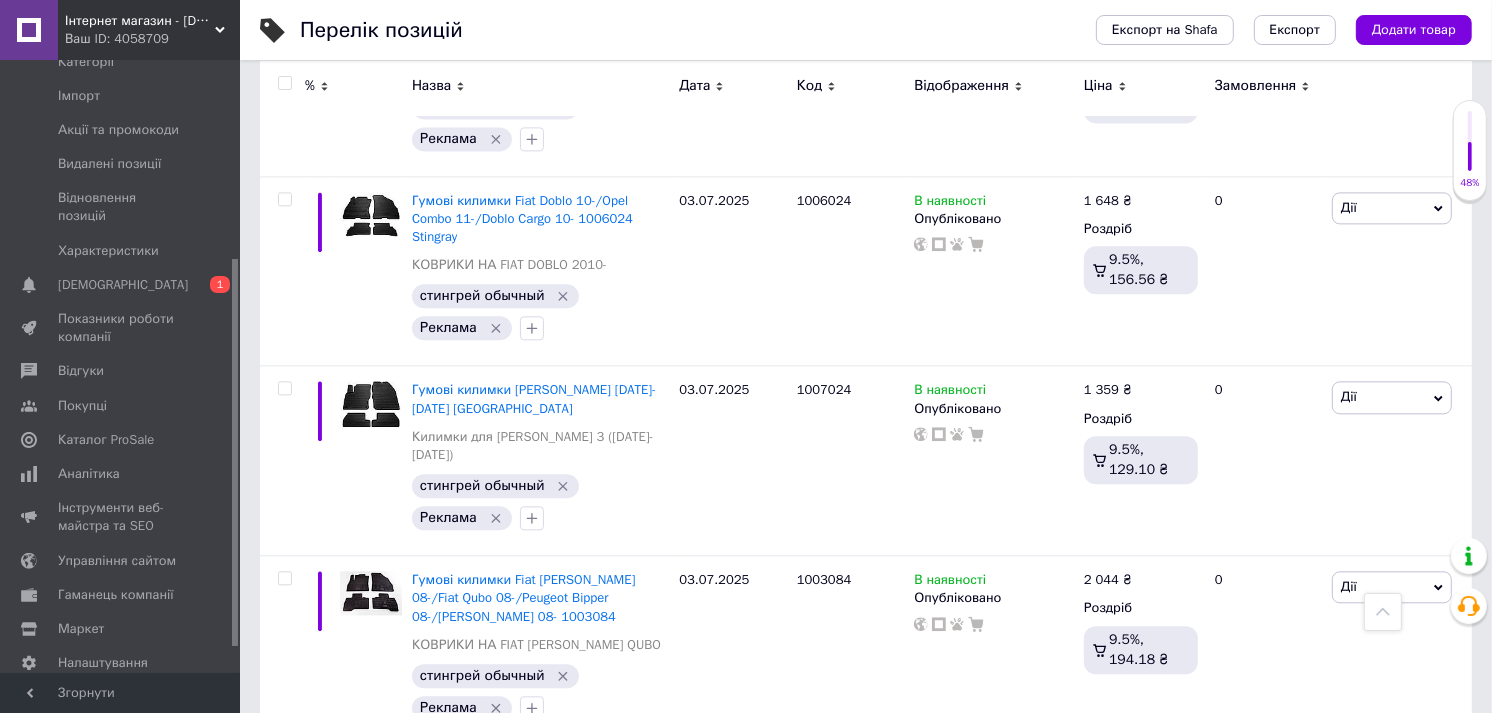 click on "4" at bounding box center (539, 1115) 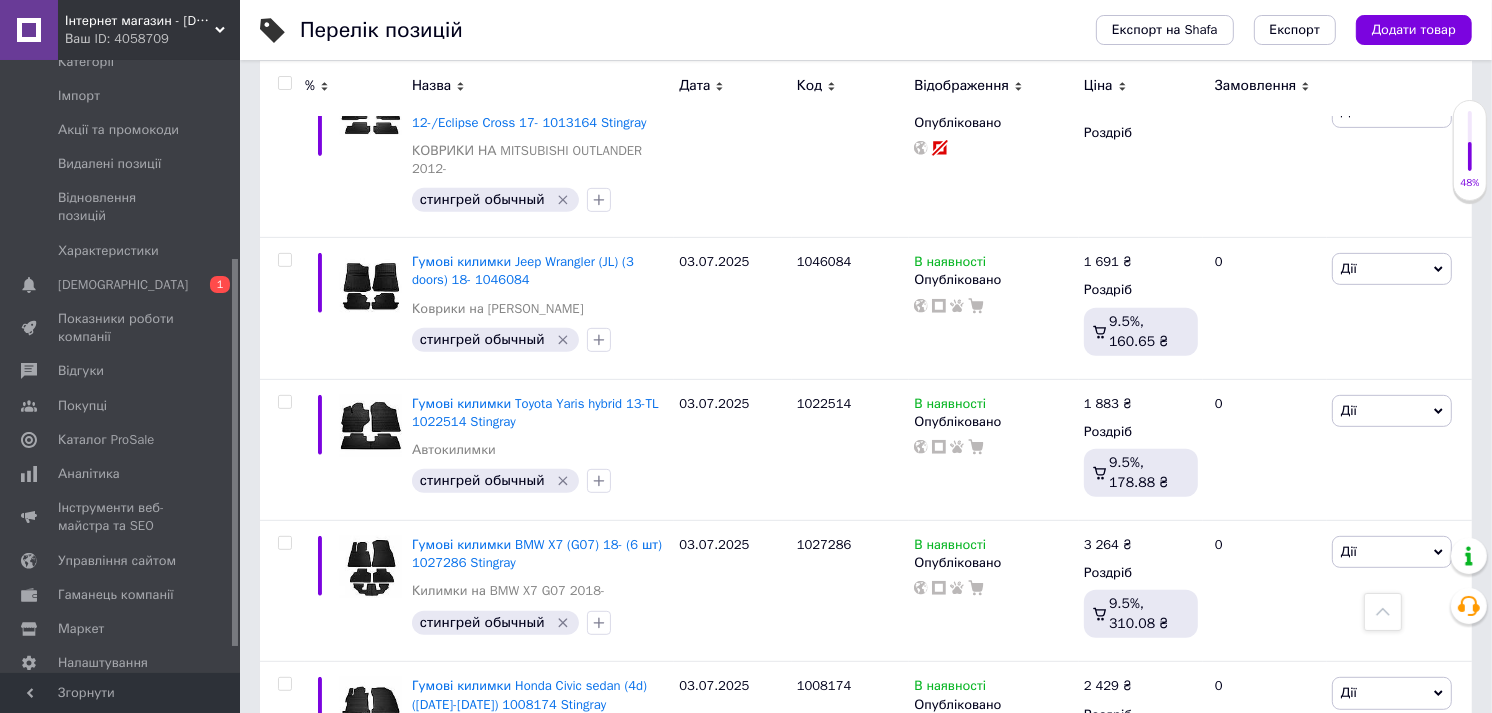 scroll, scrollTop: 13085, scrollLeft: 0, axis: vertical 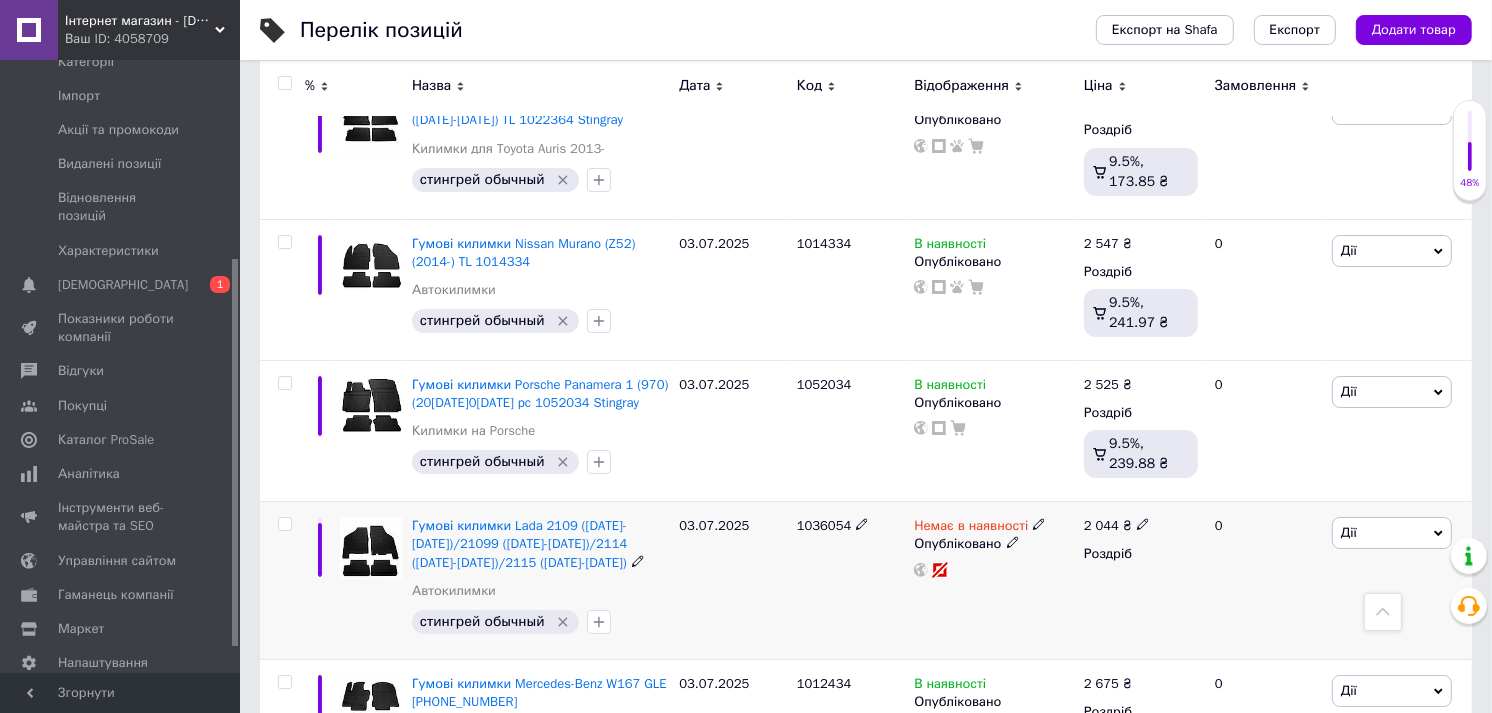 click 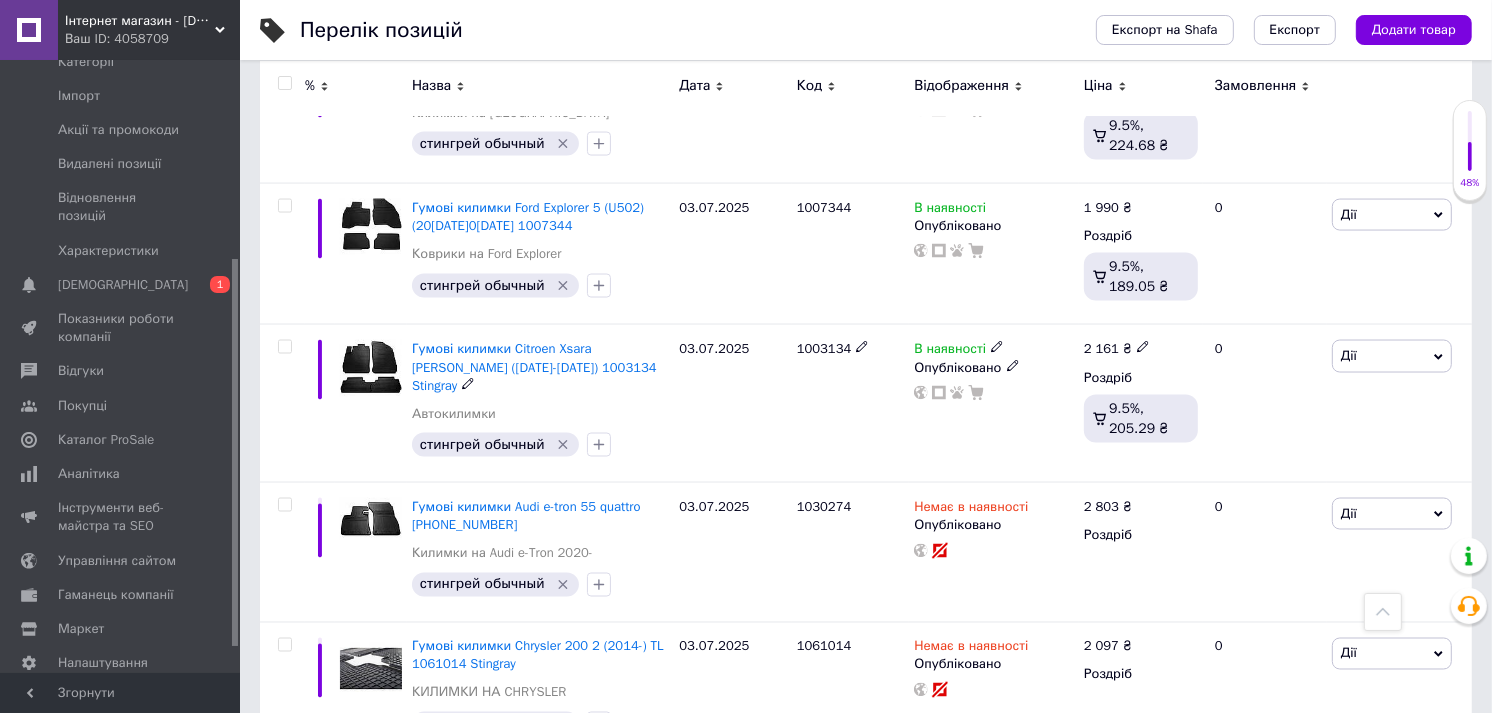 scroll, scrollTop: 9641, scrollLeft: 0, axis: vertical 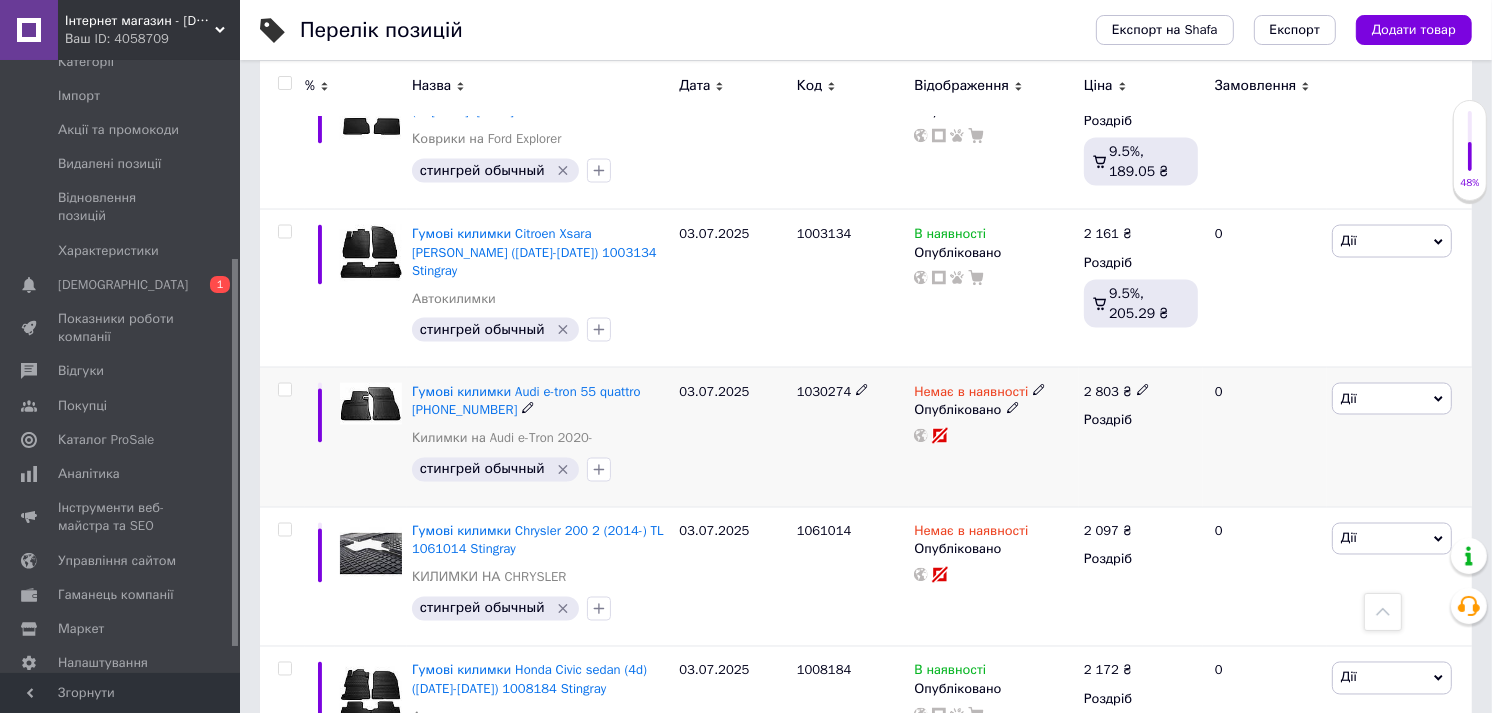 click 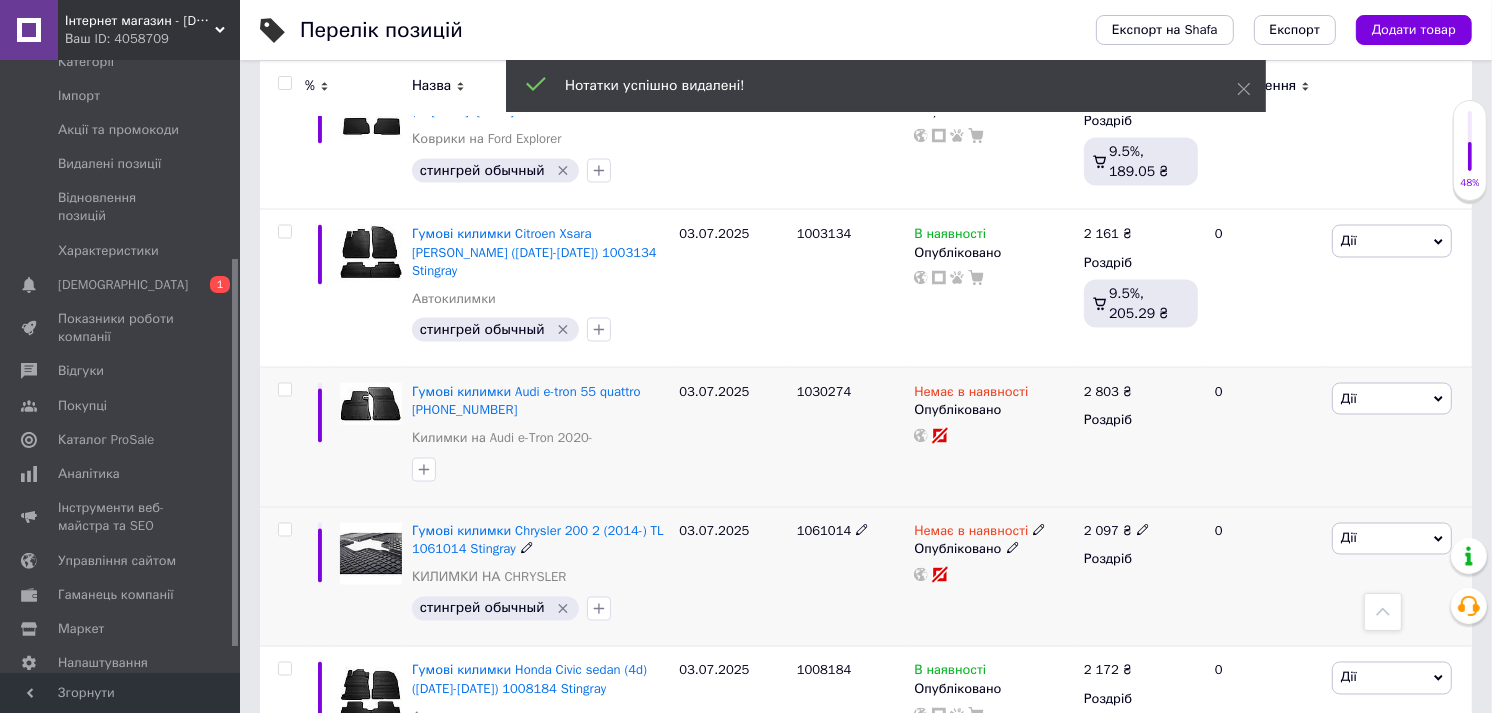 click 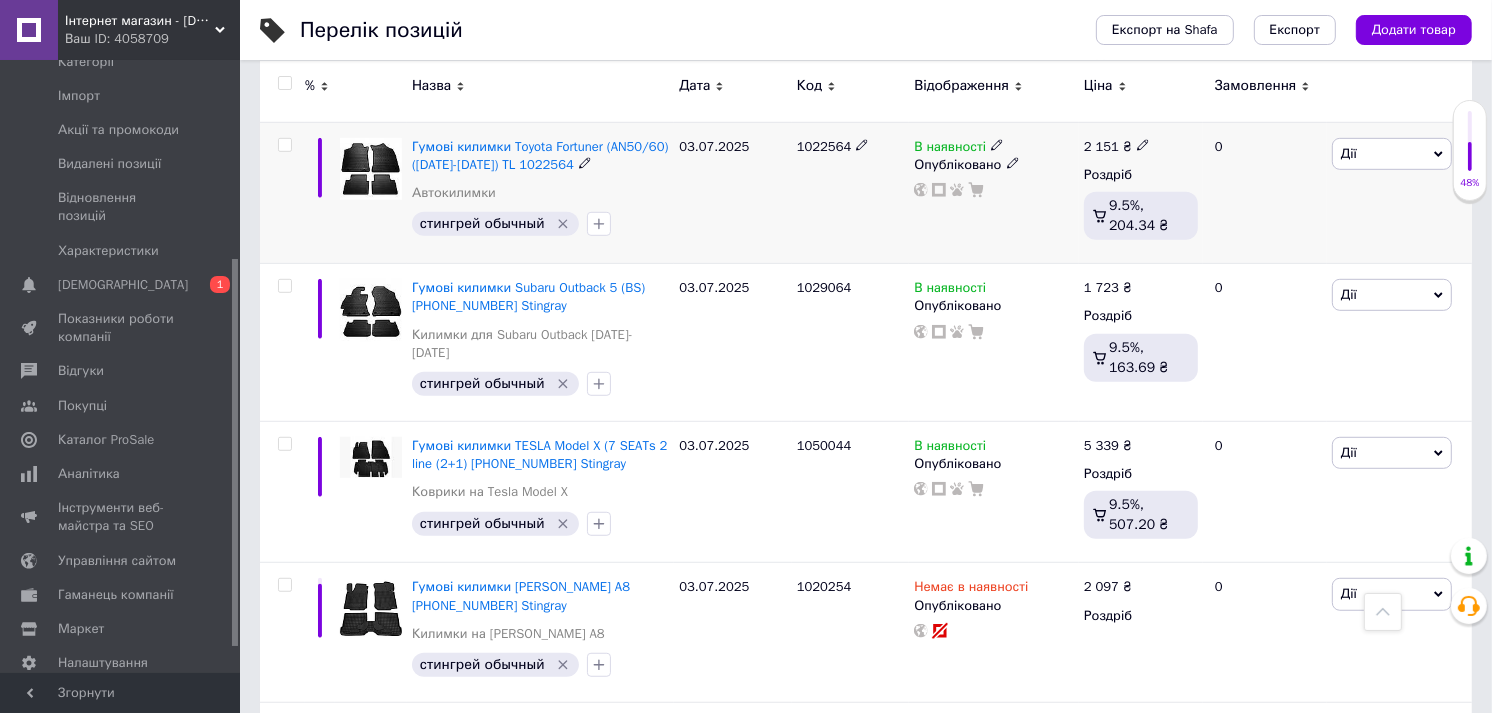 scroll, scrollTop: 7974, scrollLeft: 0, axis: vertical 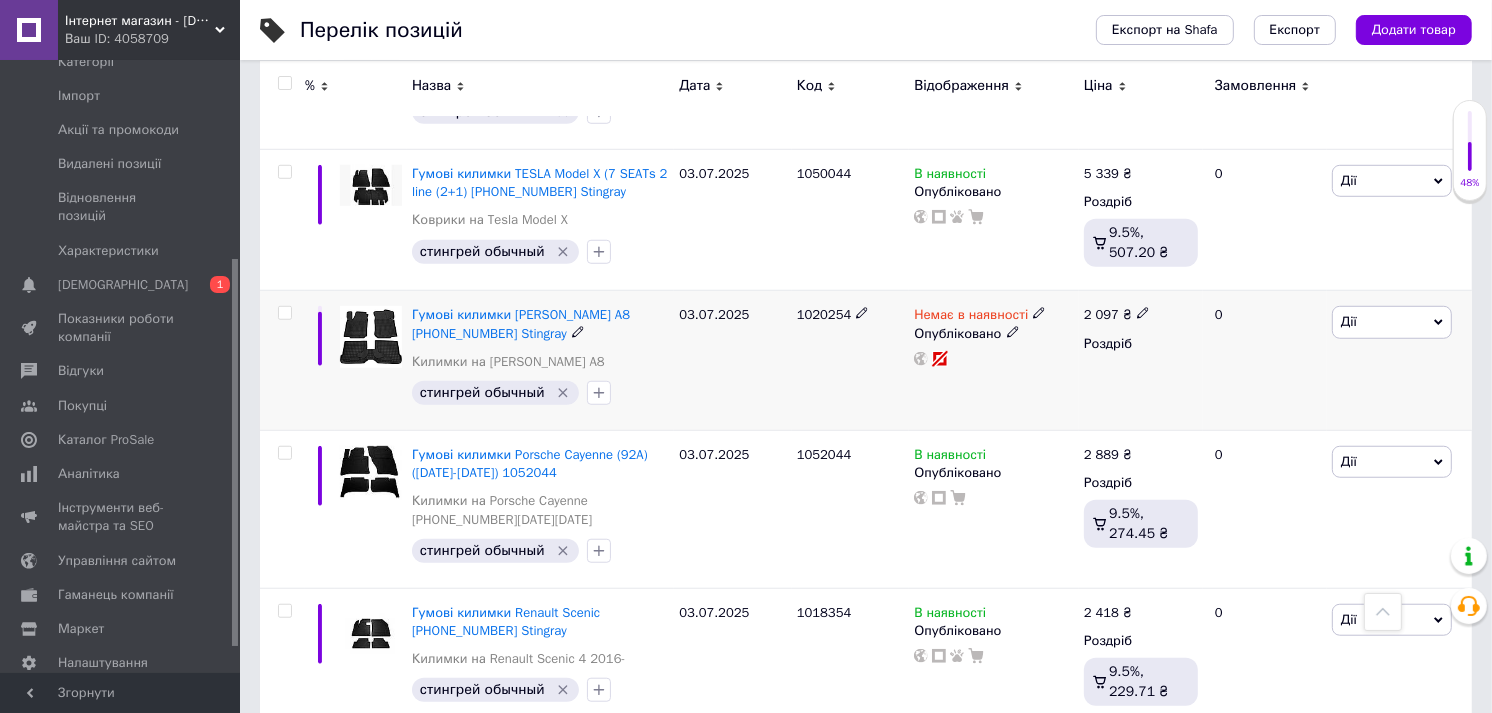 click 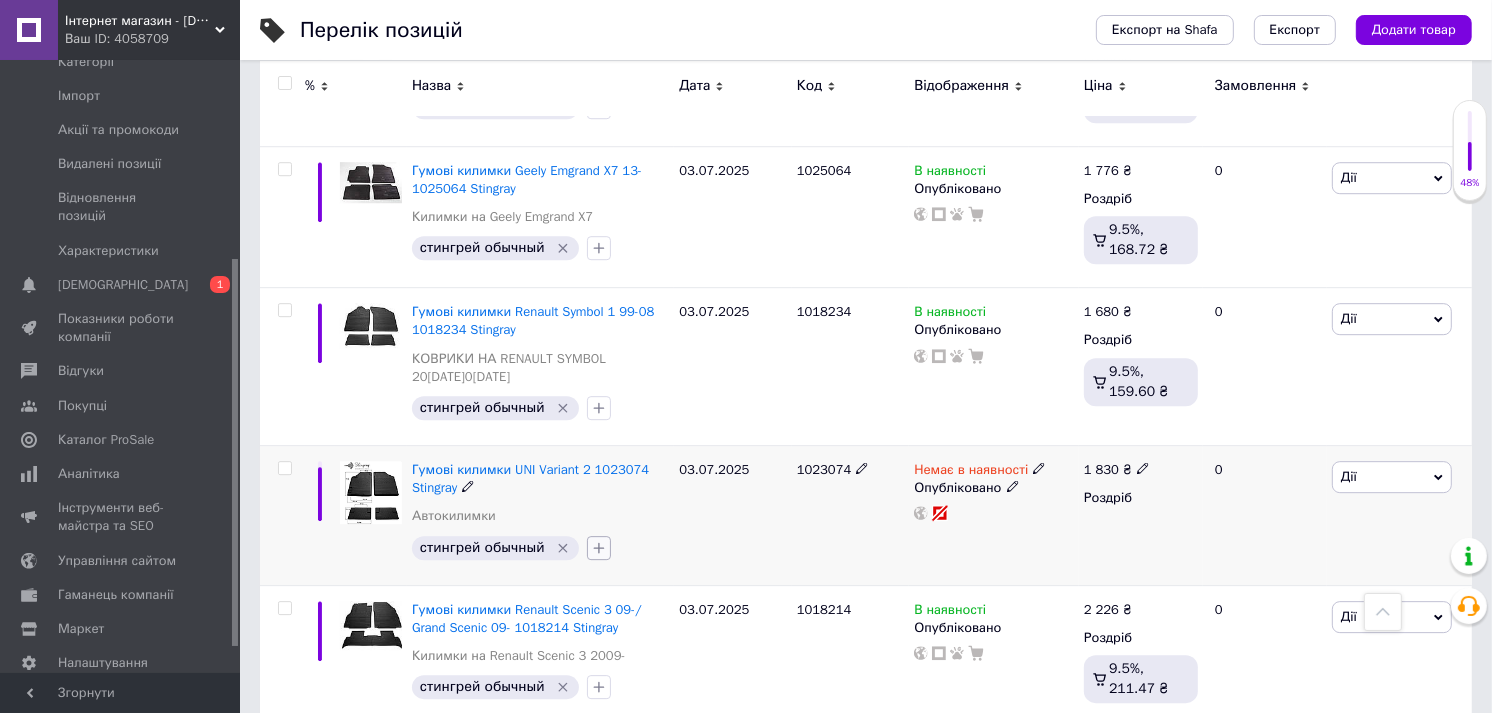 scroll, scrollTop: 5196, scrollLeft: 0, axis: vertical 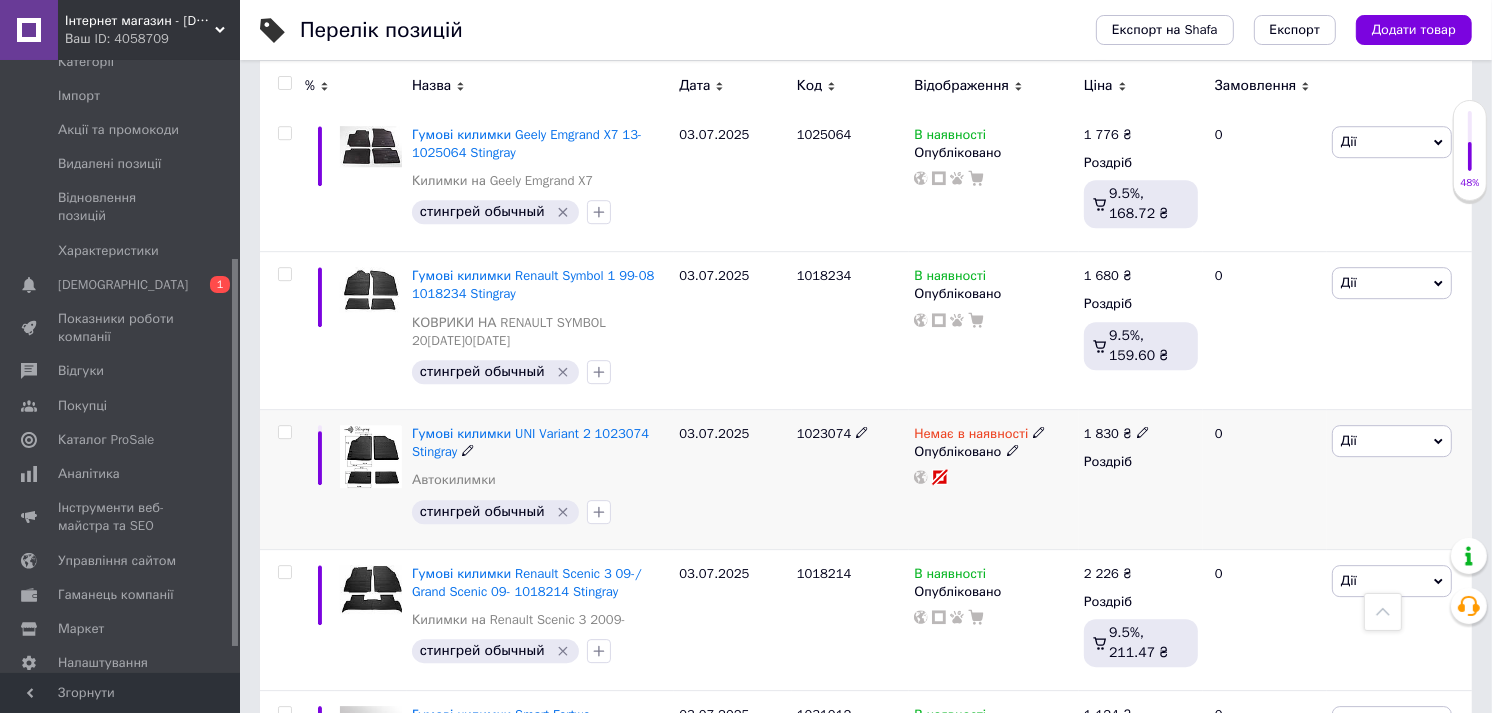 click 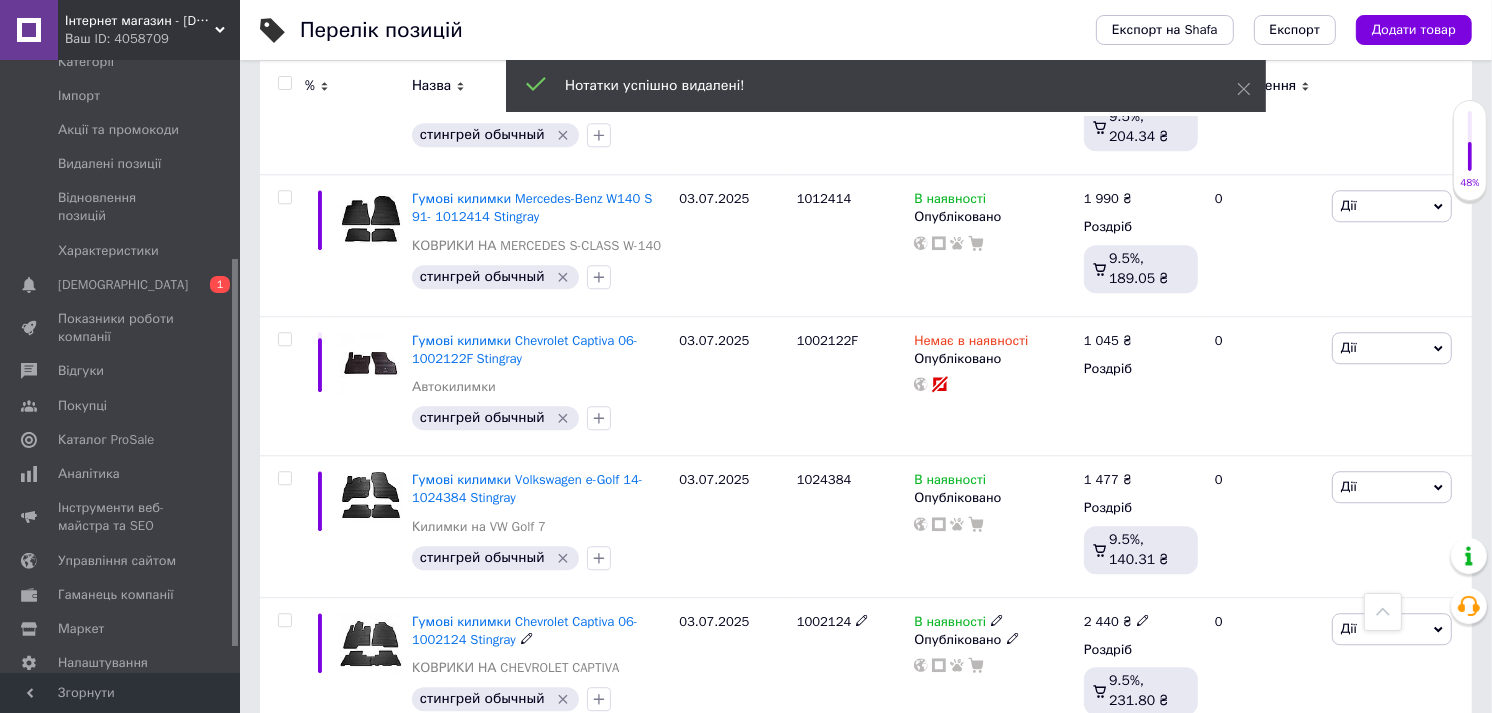 scroll, scrollTop: 4530, scrollLeft: 0, axis: vertical 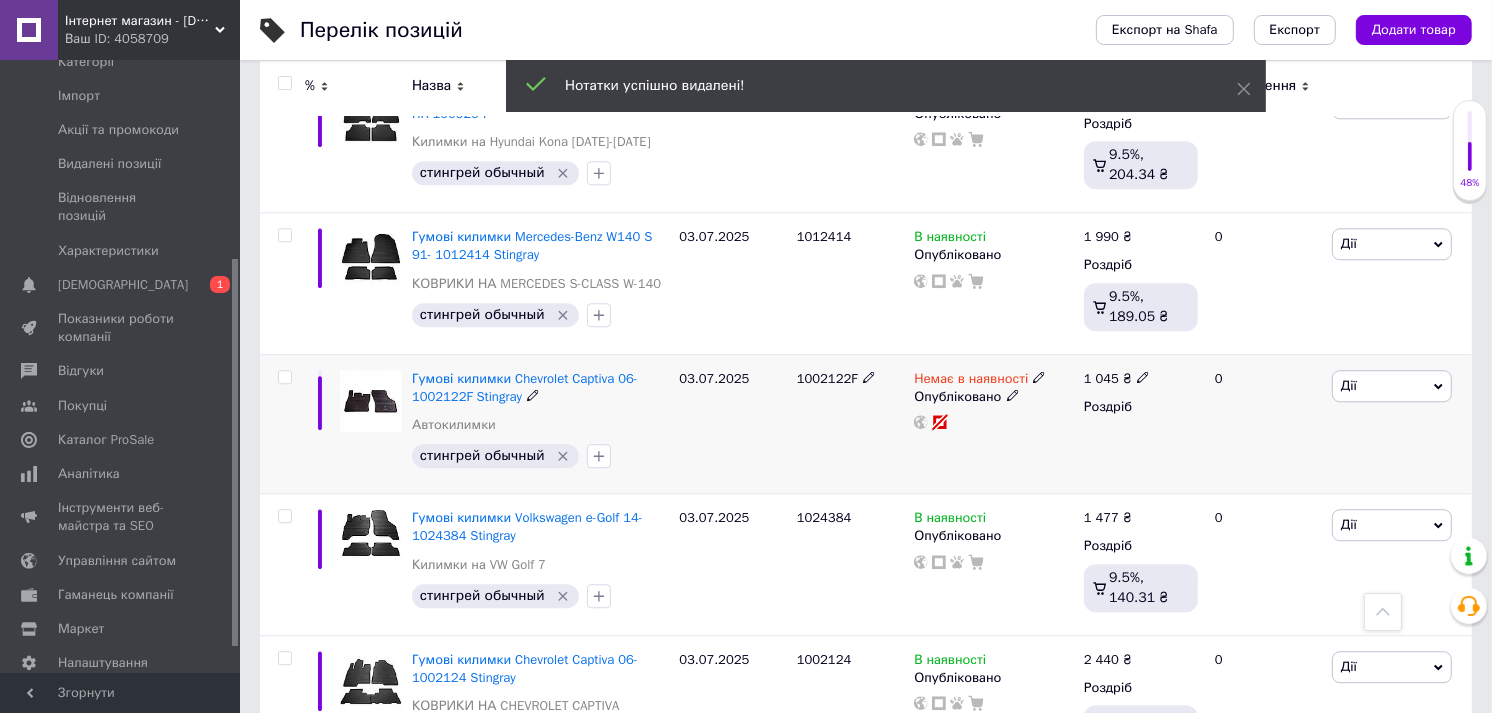 click 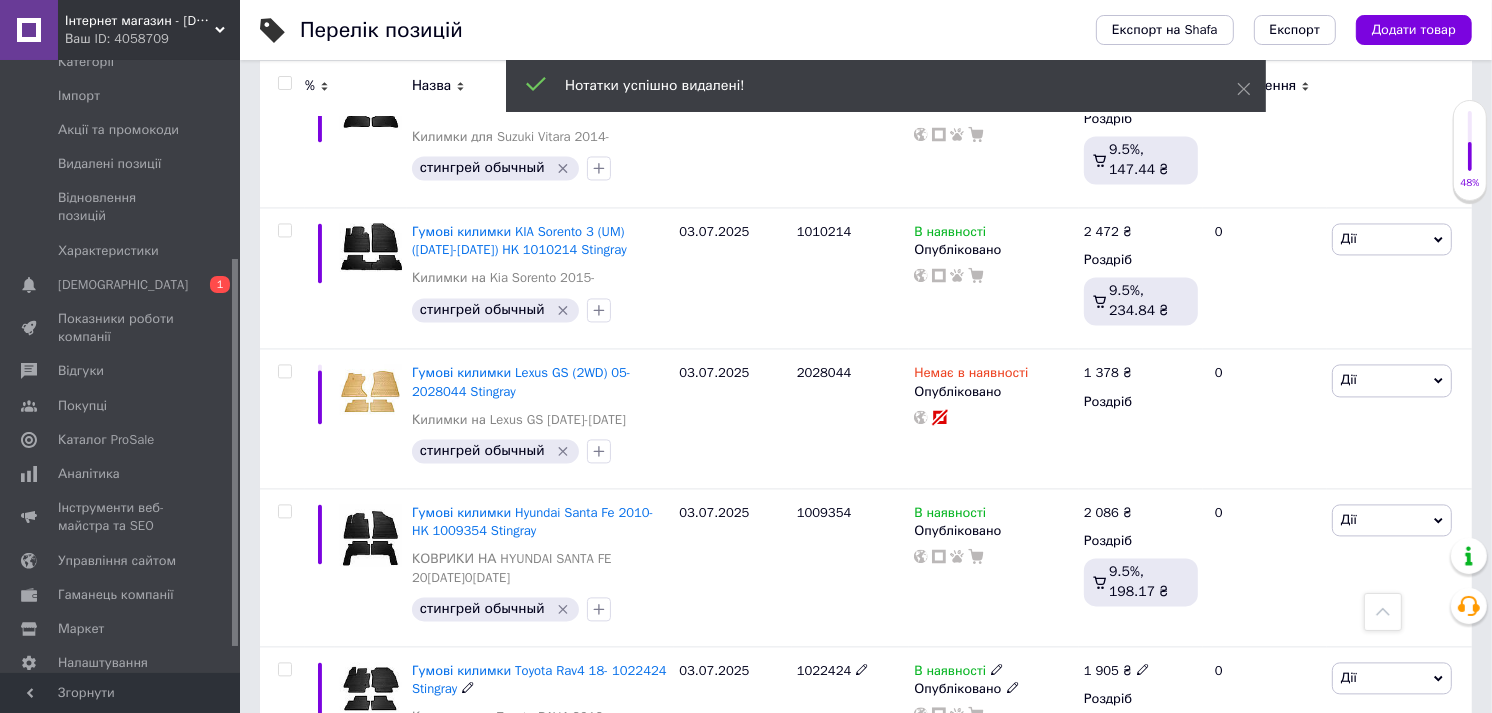 scroll, scrollTop: 3530, scrollLeft: 0, axis: vertical 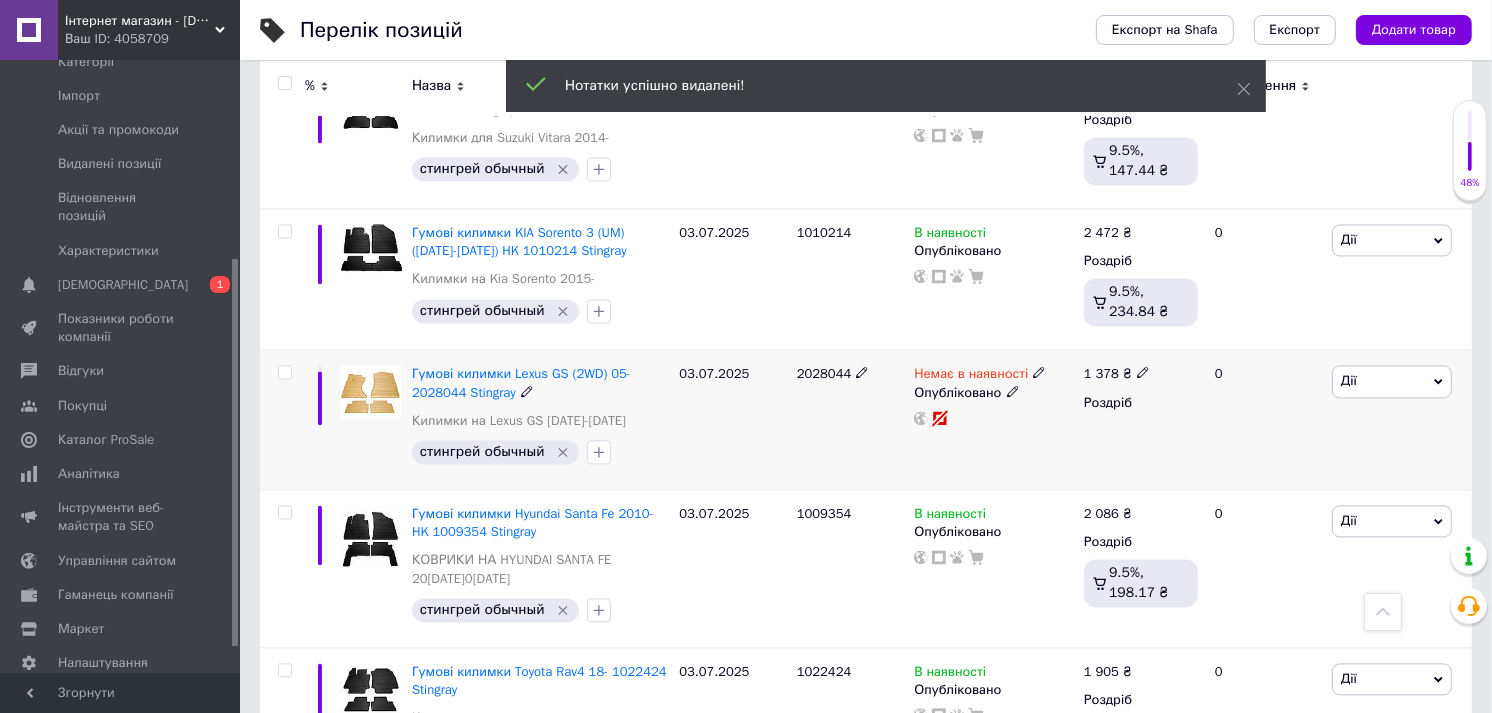 click 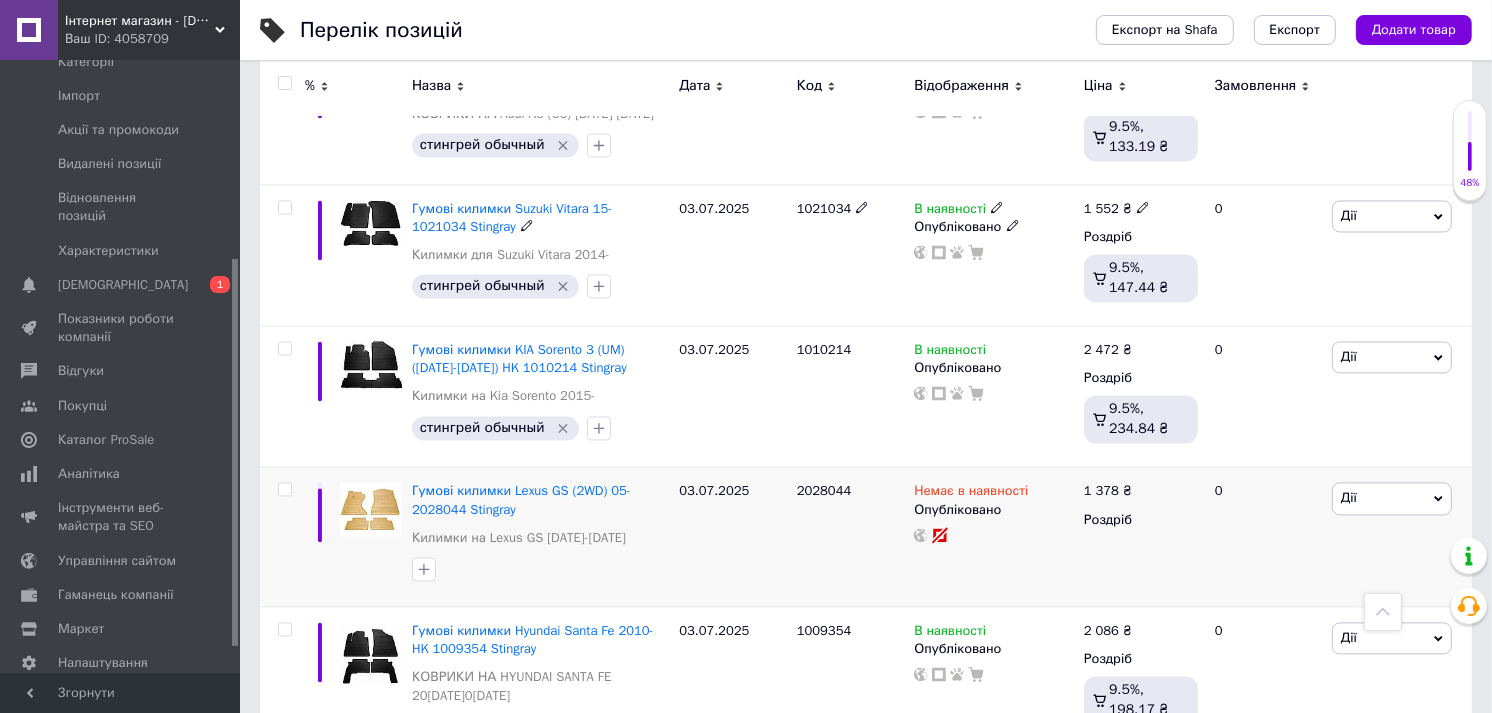 scroll, scrollTop: 3444, scrollLeft: 0, axis: vertical 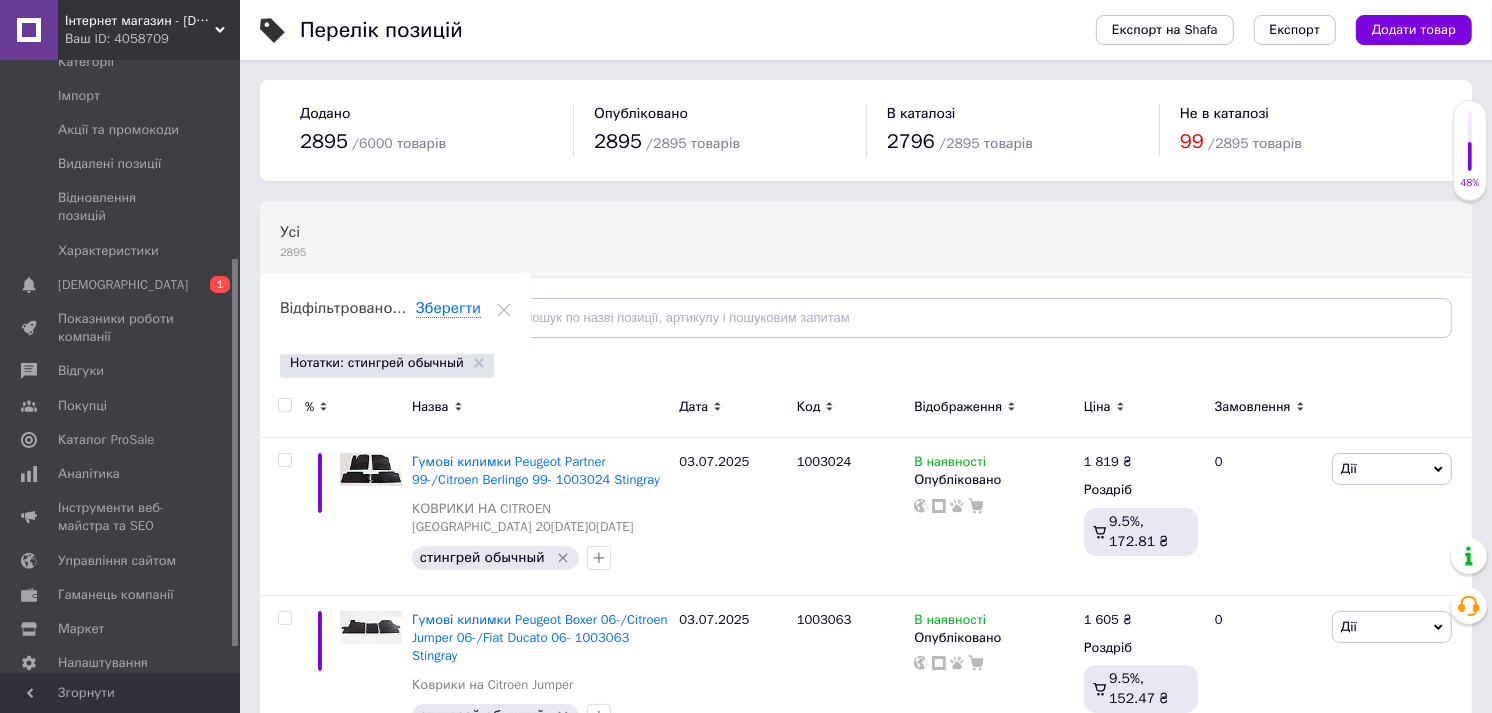 click on "Відфільтруйте товари" at bounding box center [378, 318] 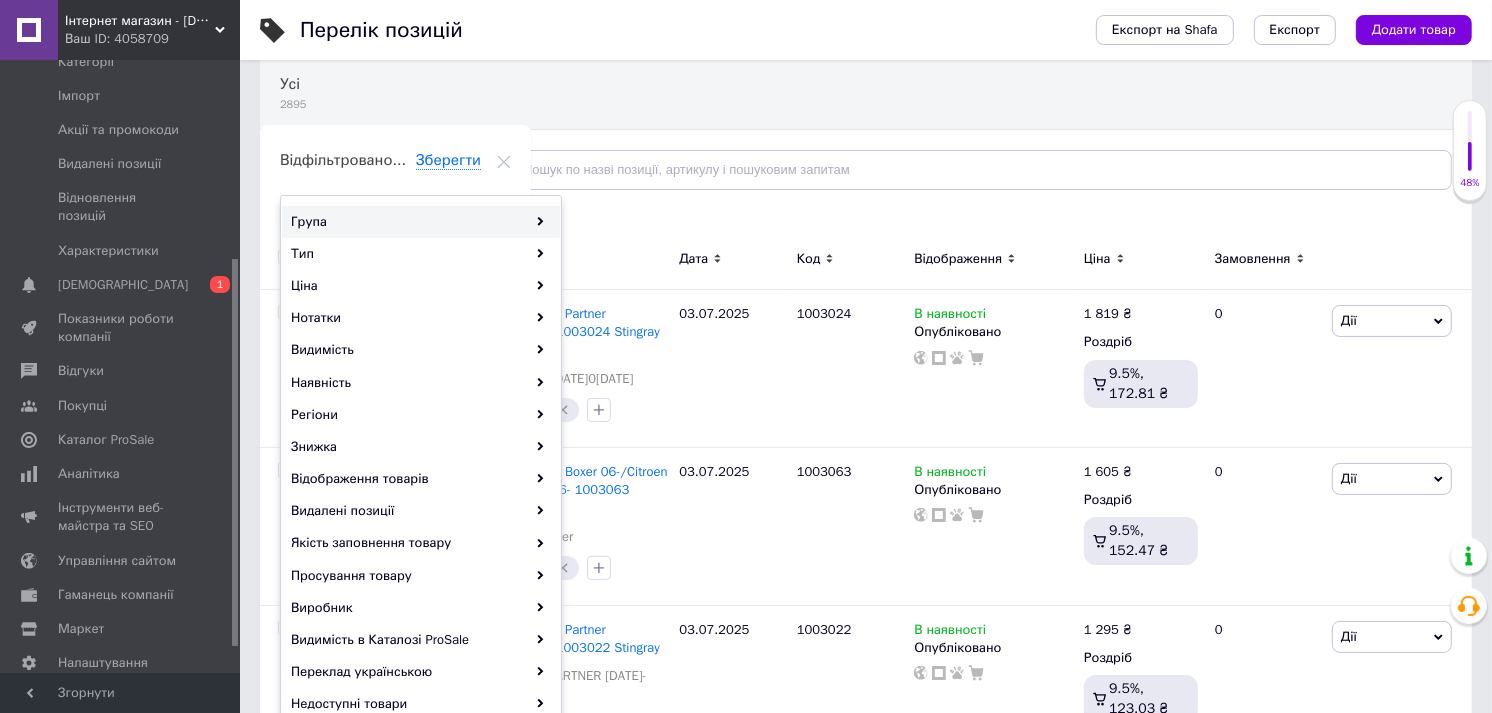 scroll, scrollTop: 222, scrollLeft: 0, axis: vertical 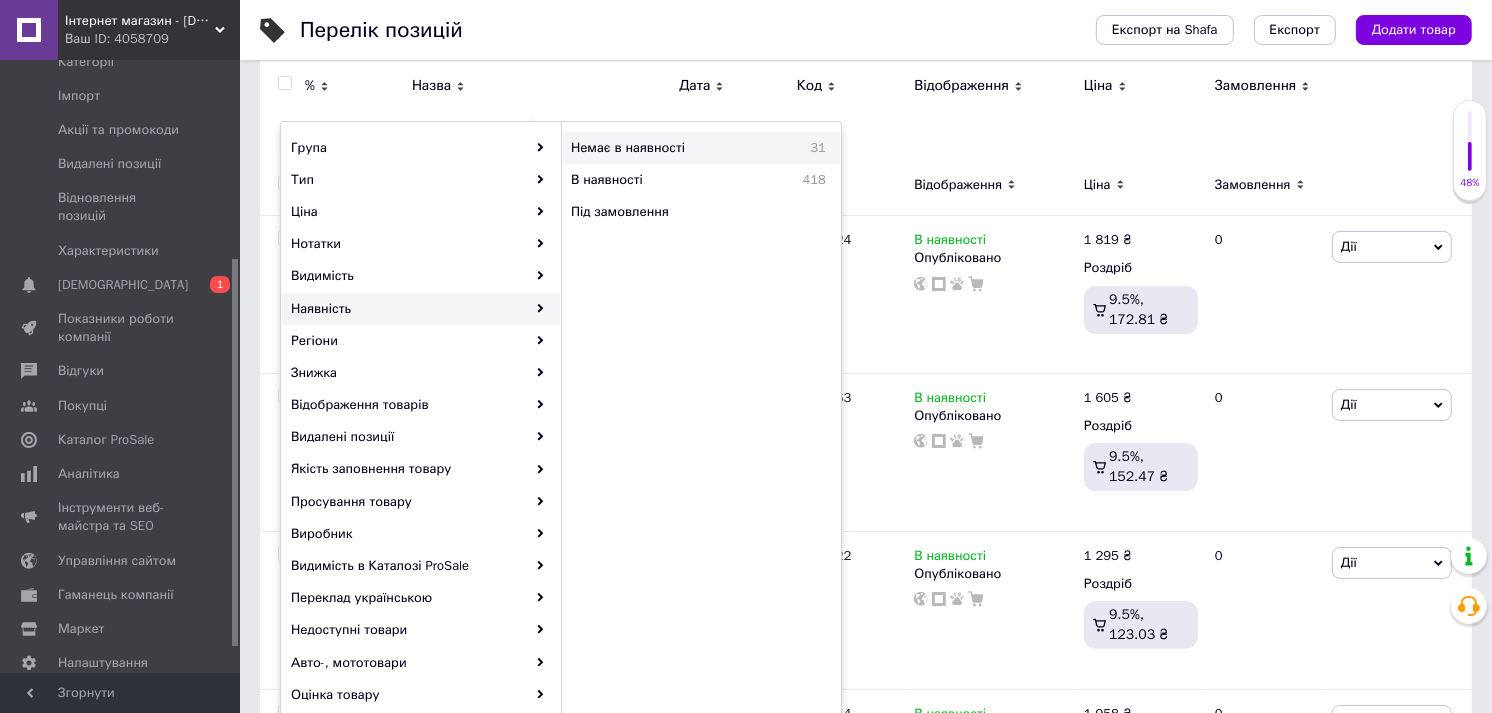 click on "Немає в наявності" at bounding box center (675, 148) 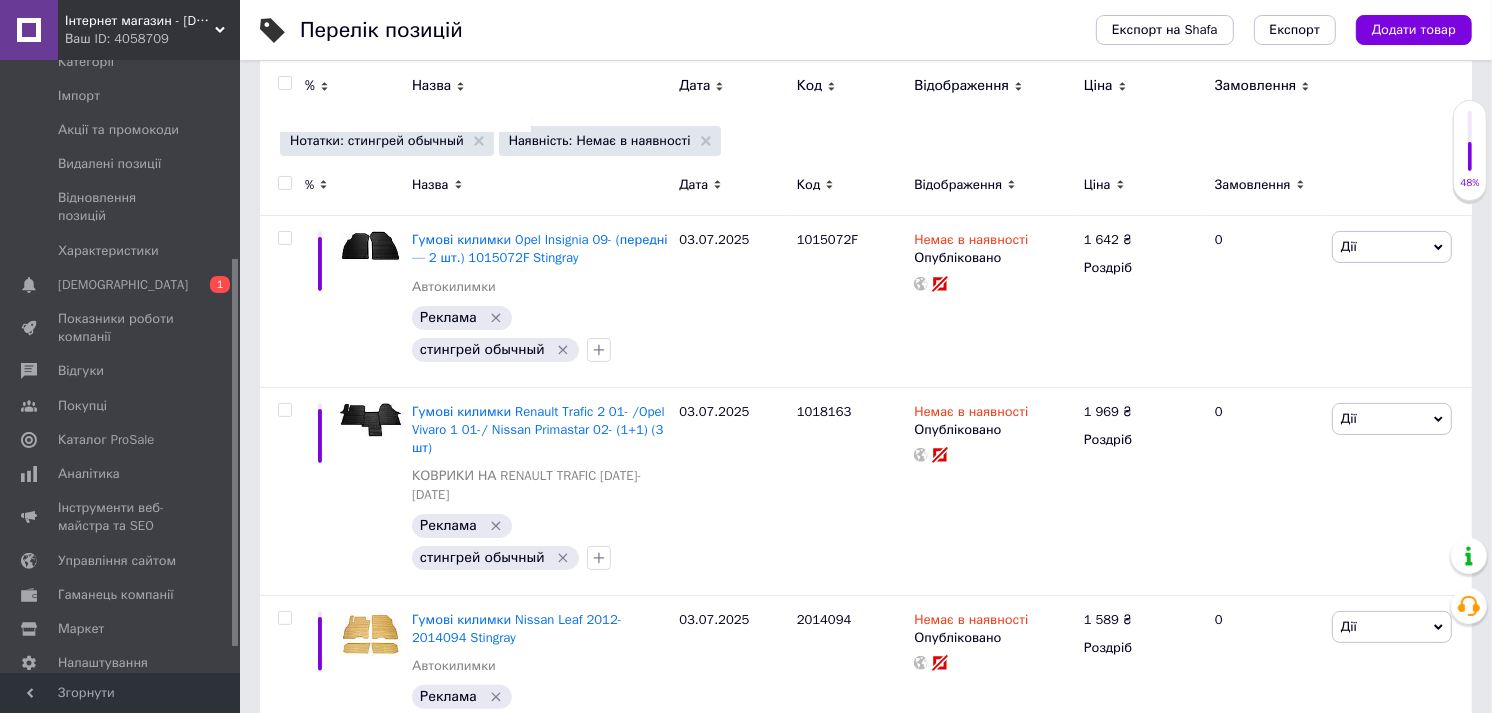 click at bounding box center (284, 183) 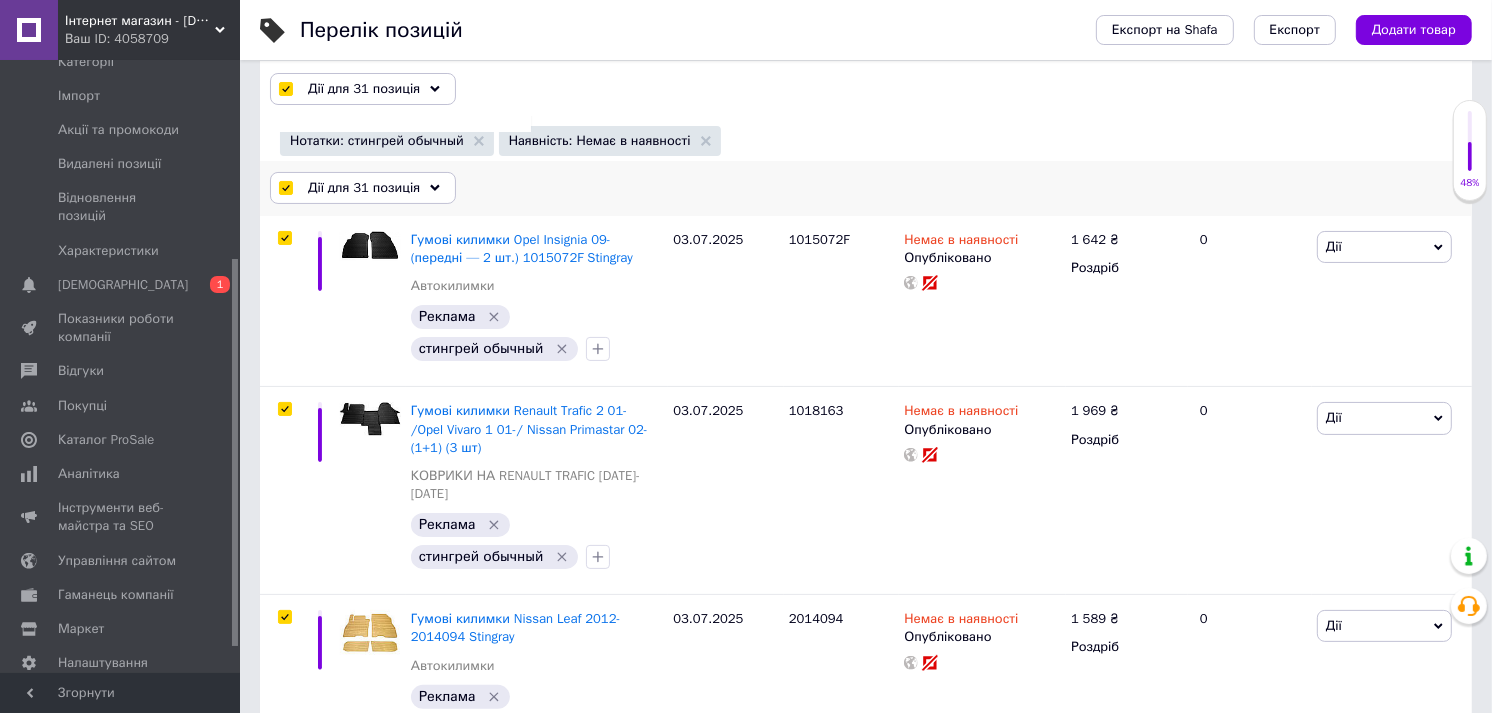click on "Дії для 31 позиція" at bounding box center [364, 188] 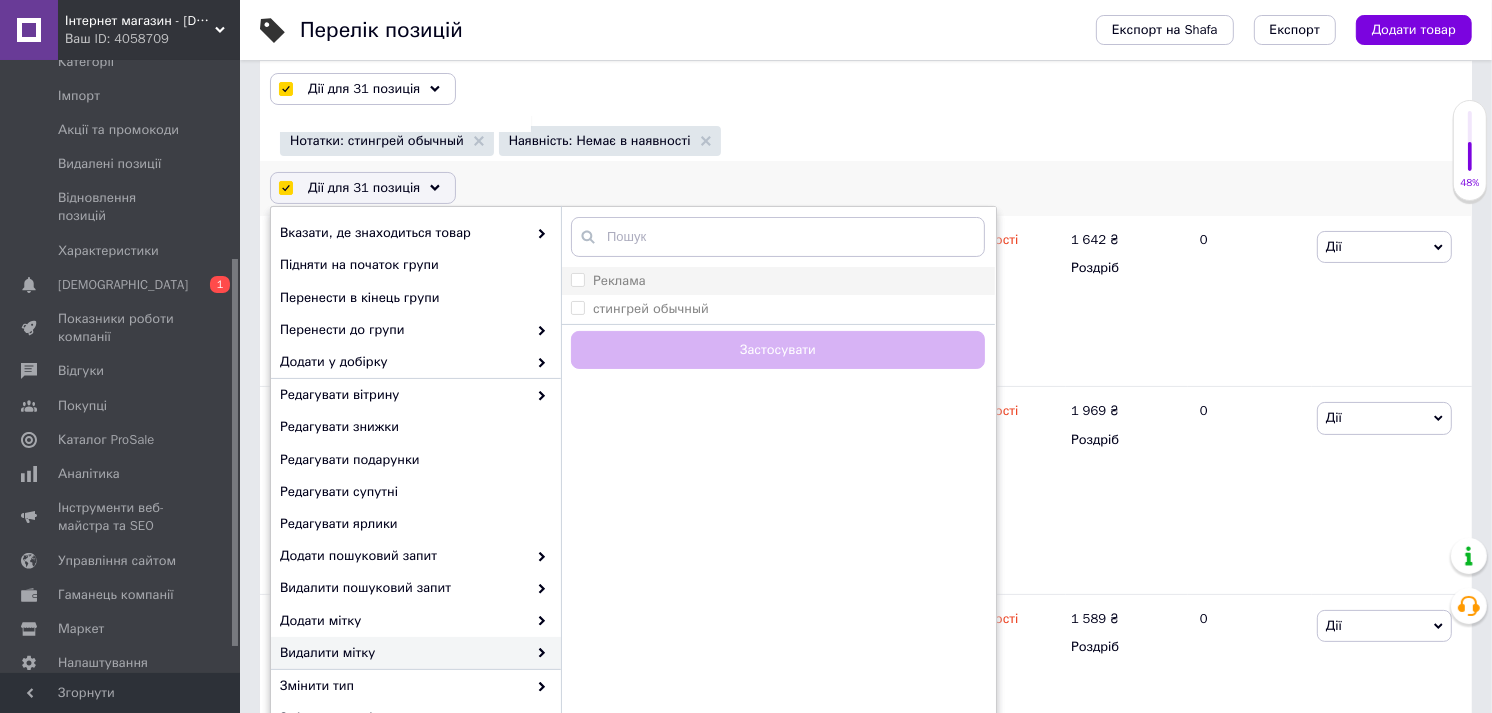 click on "Реклама" at bounding box center [619, 280] 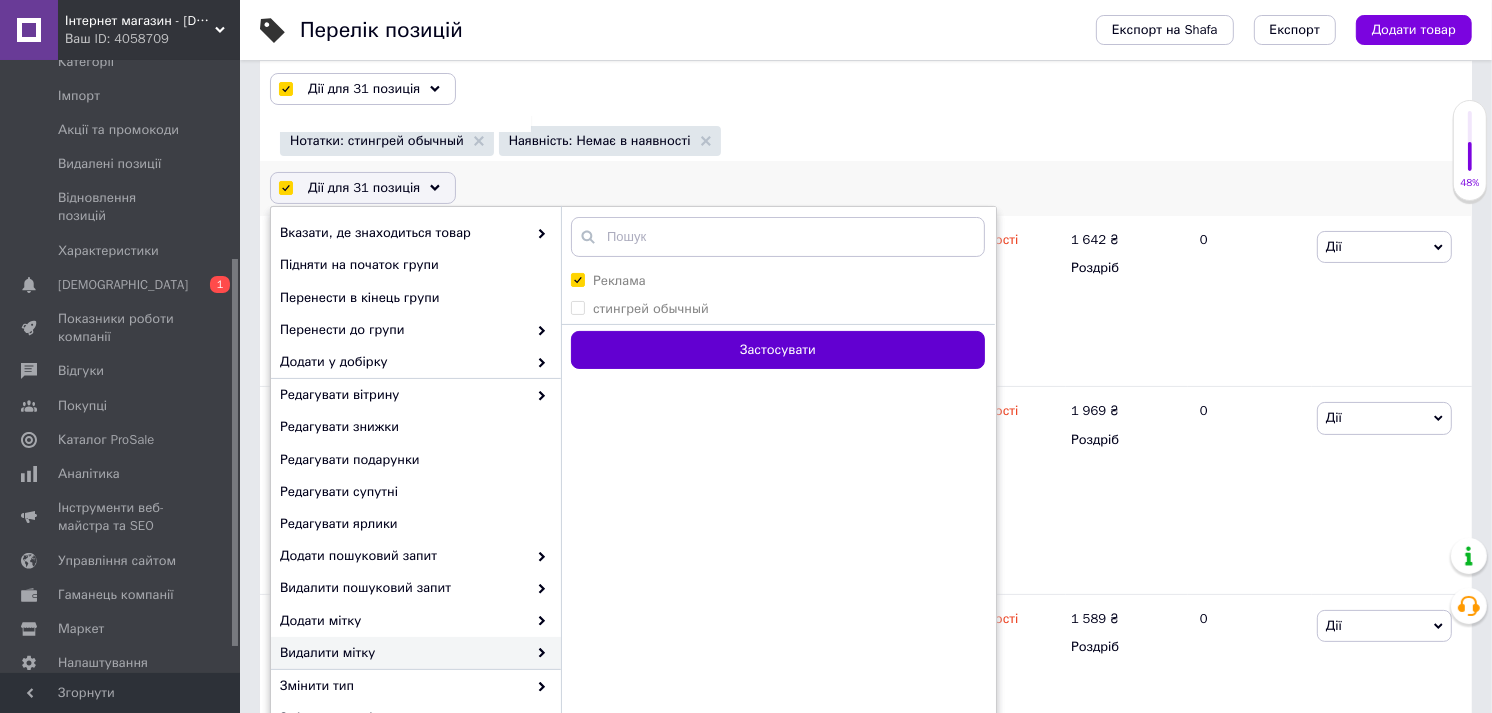 click on "Застосувати" at bounding box center (778, 350) 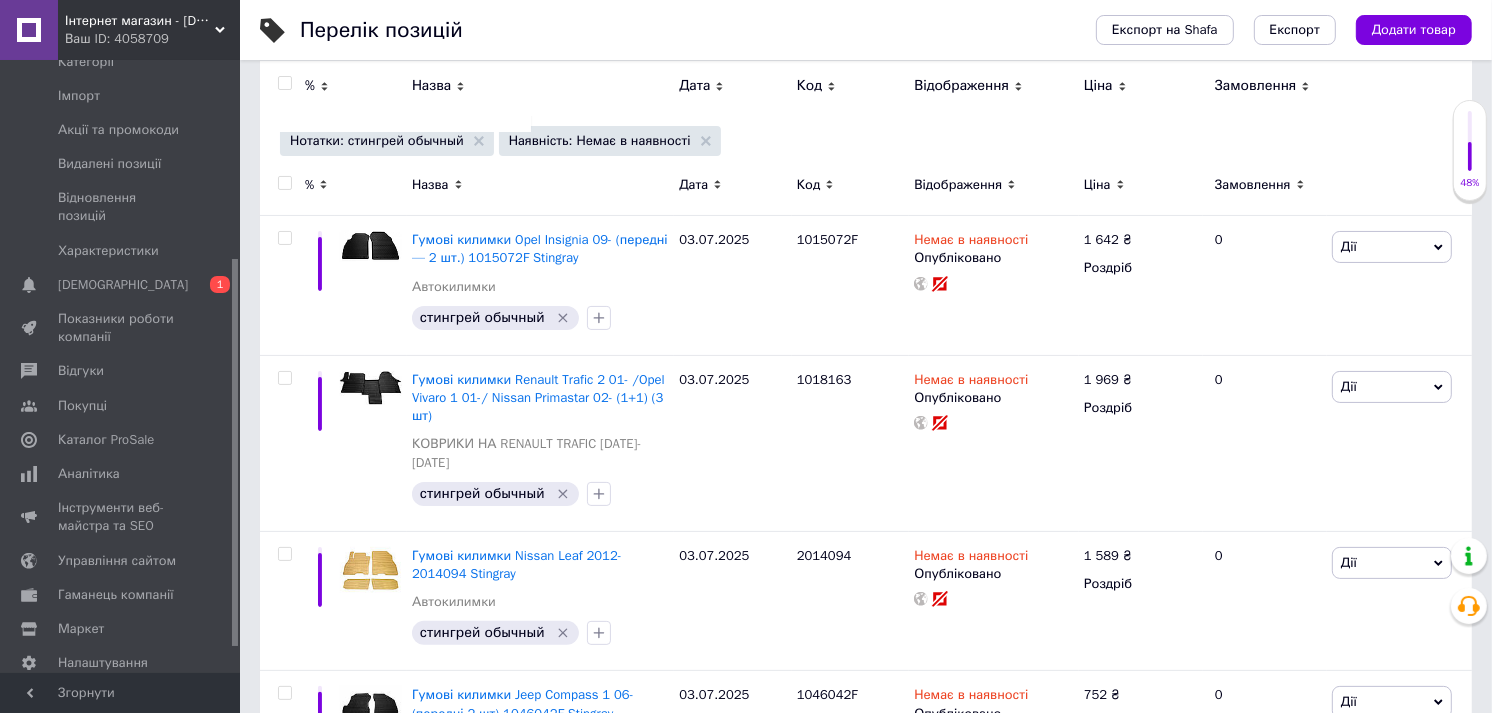 click at bounding box center [285, 183] 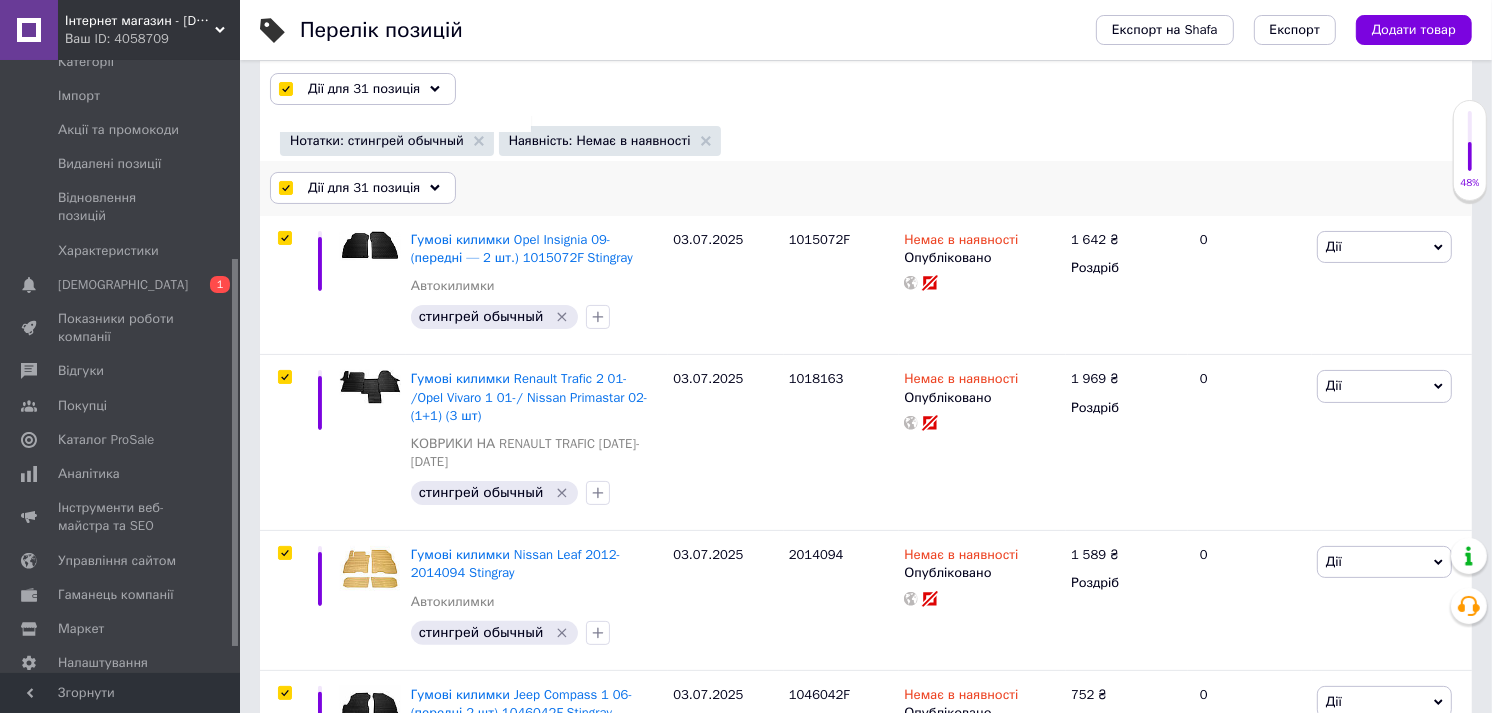 click on "Дії для 31 позиція" at bounding box center (364, 188) 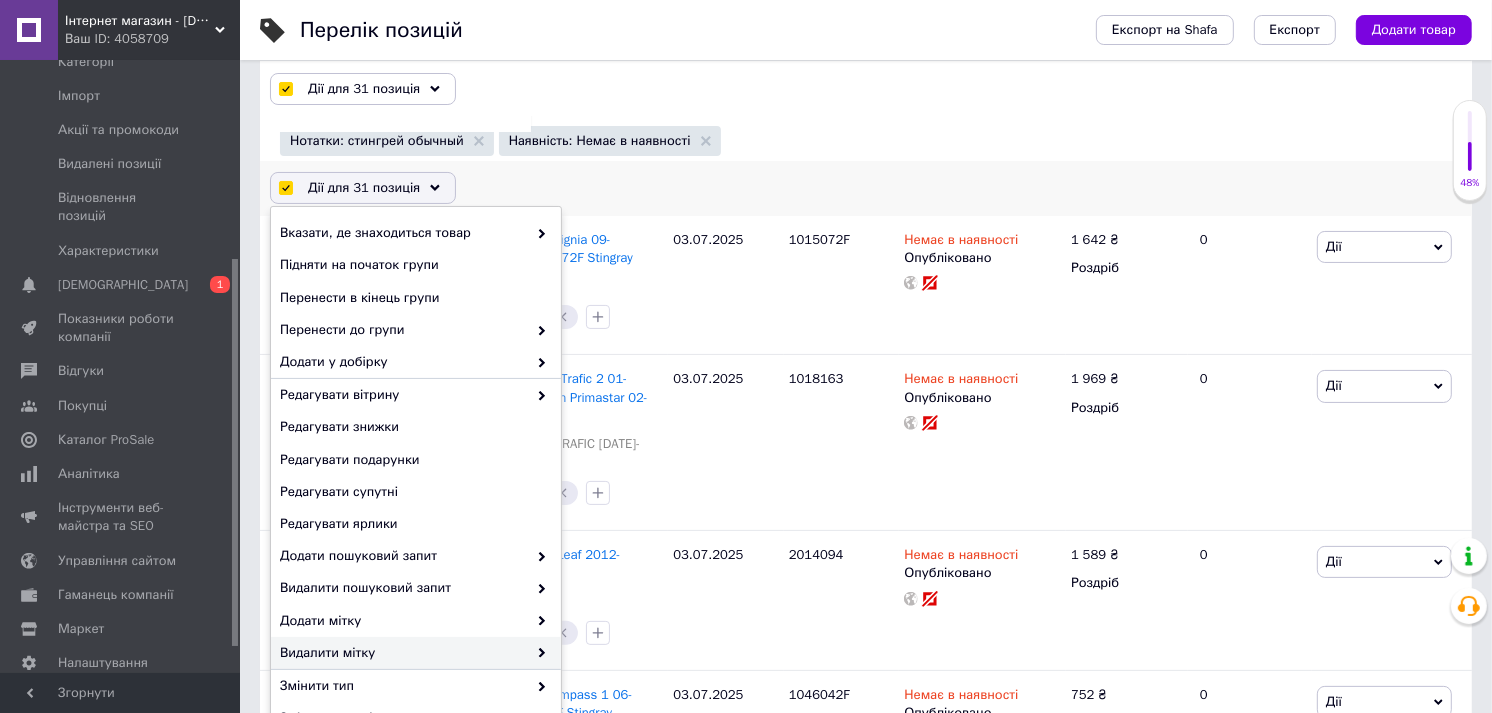 click on "Видалити мітку" at bounding box center [403, 653] 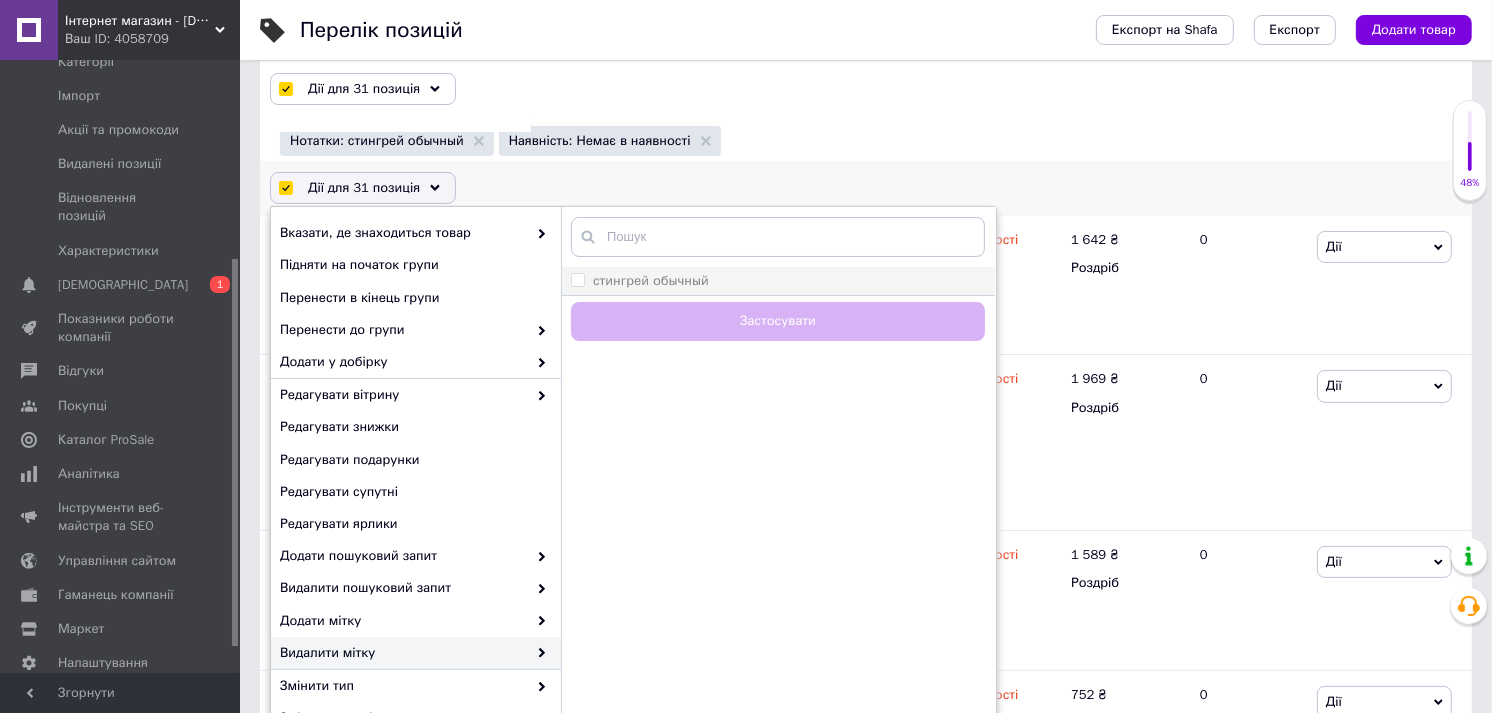 click on "стингрей обычный" at bounding box center [651, 280] 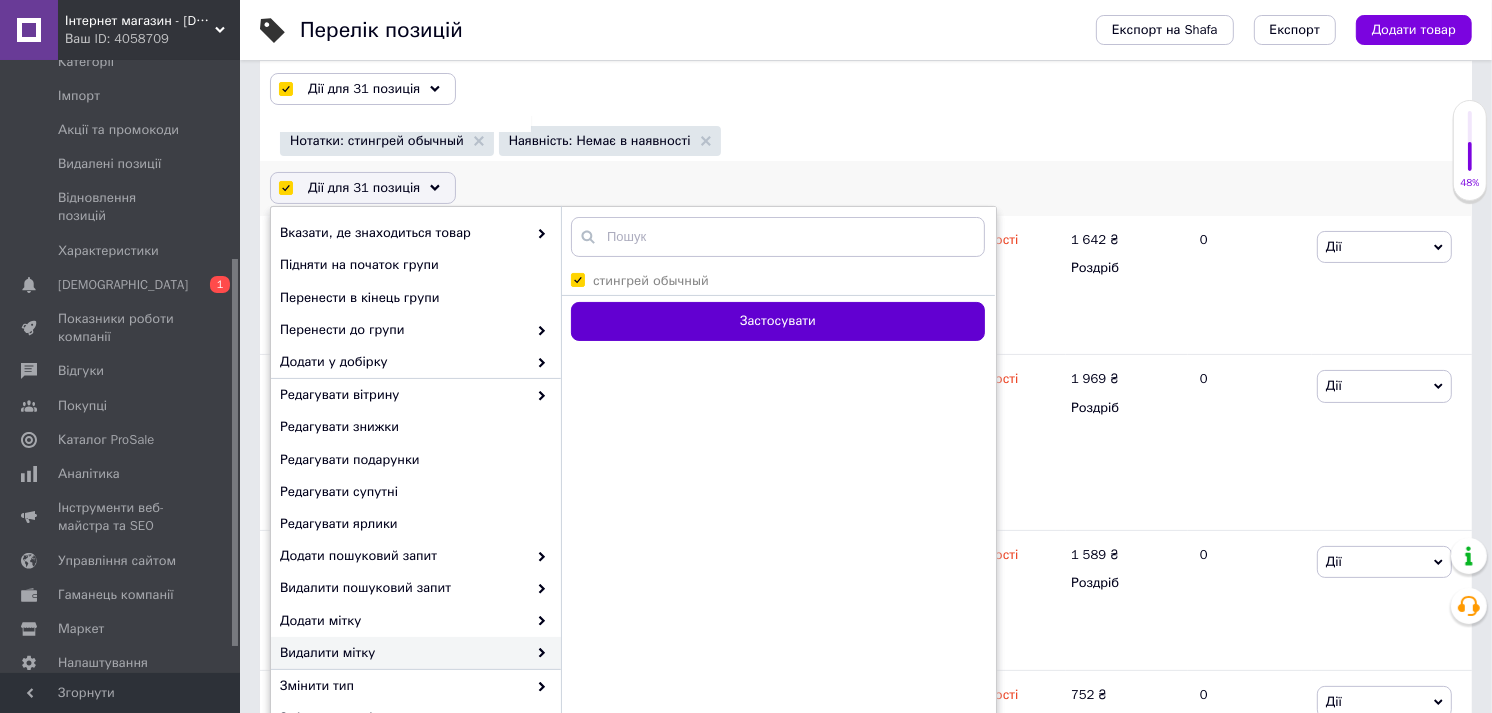 click on "Застосувати" at bounding box center [778, 321] 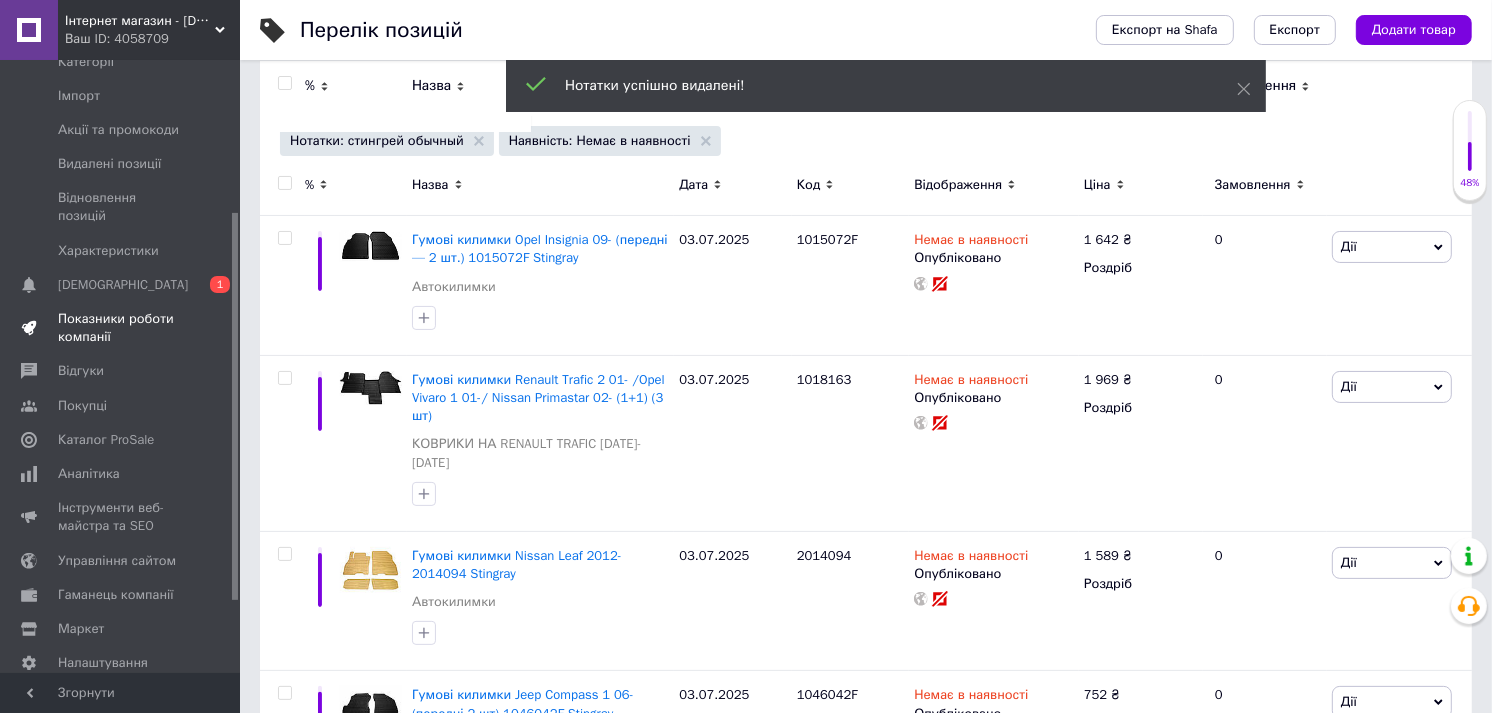 scroll, scrollTop: 0, scrollLeft: 0, axis: both 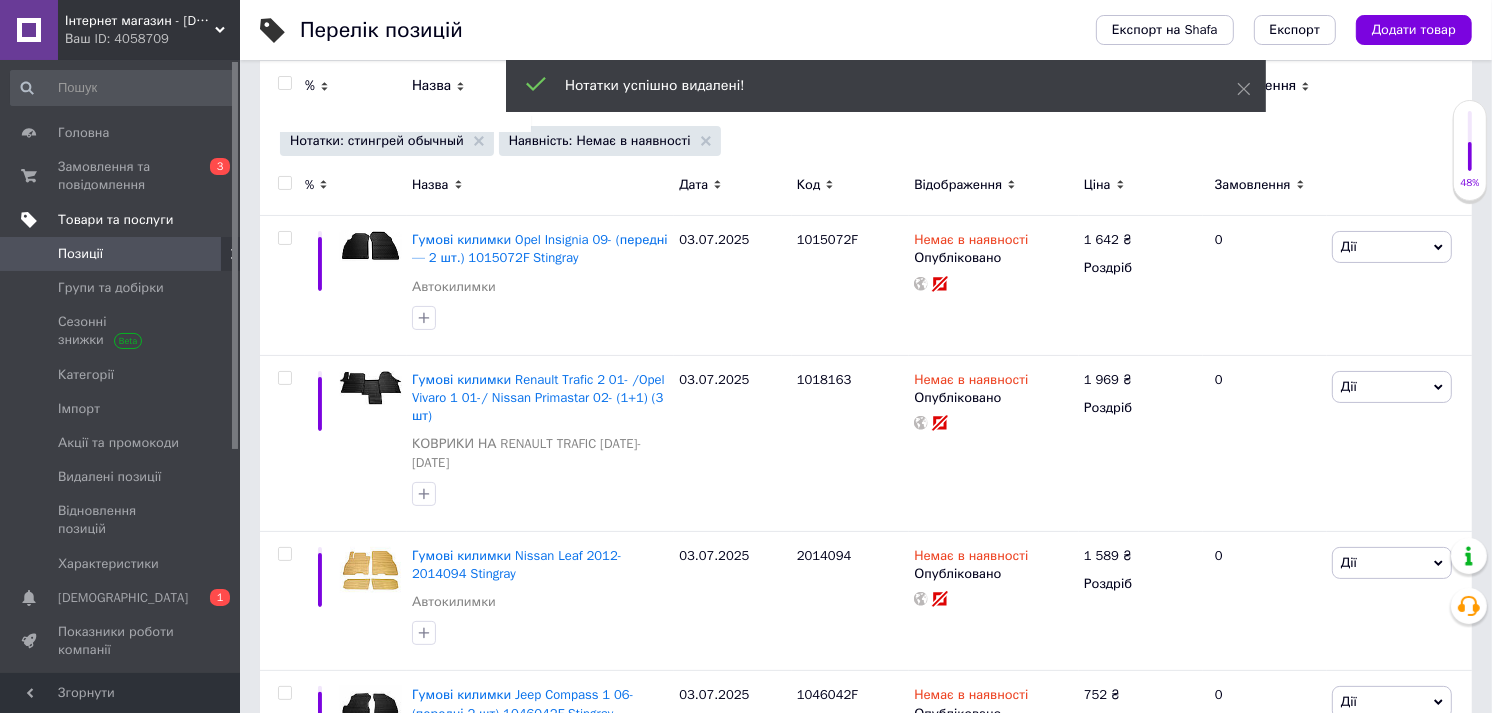 click on "Позиції" at bounding box center [121, 254] 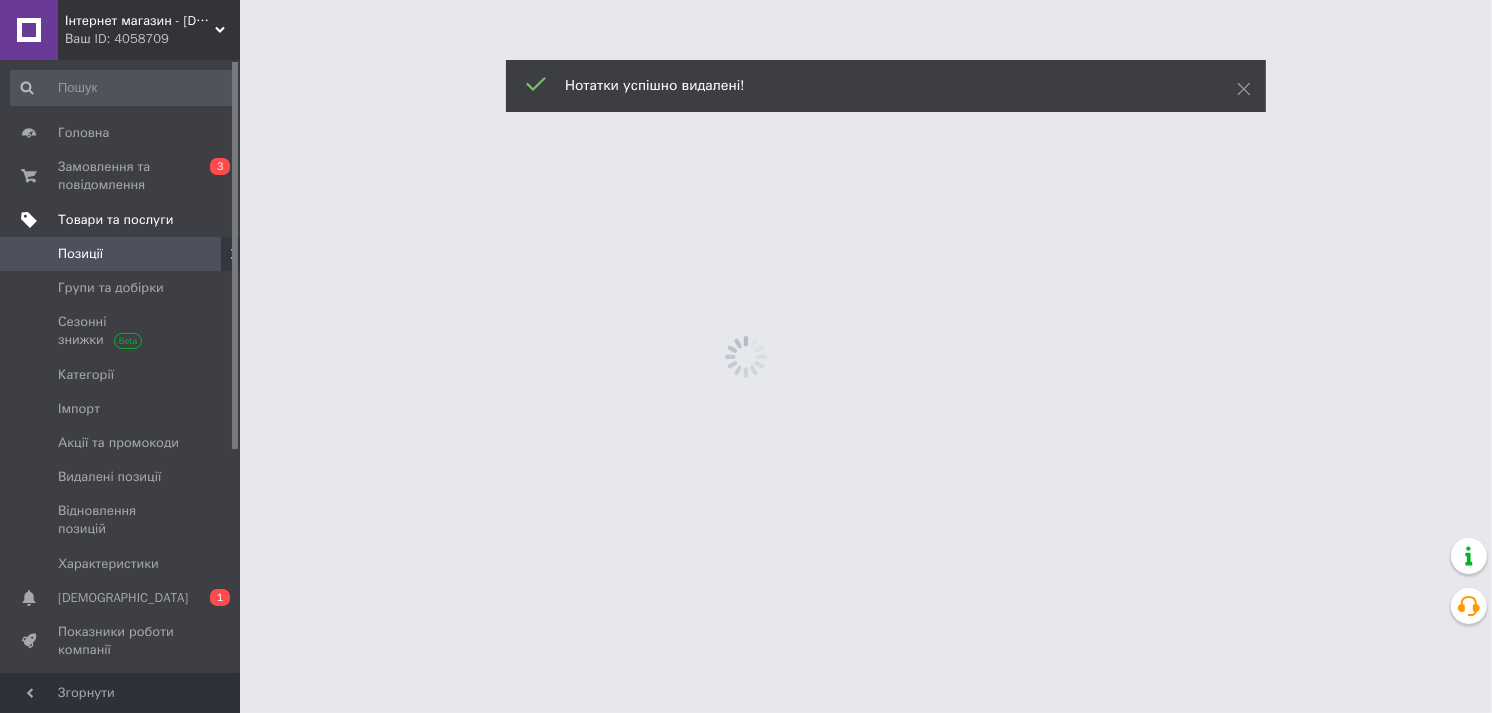 scroll, scrollTop: 0, scrollLeft: 0, axis: both 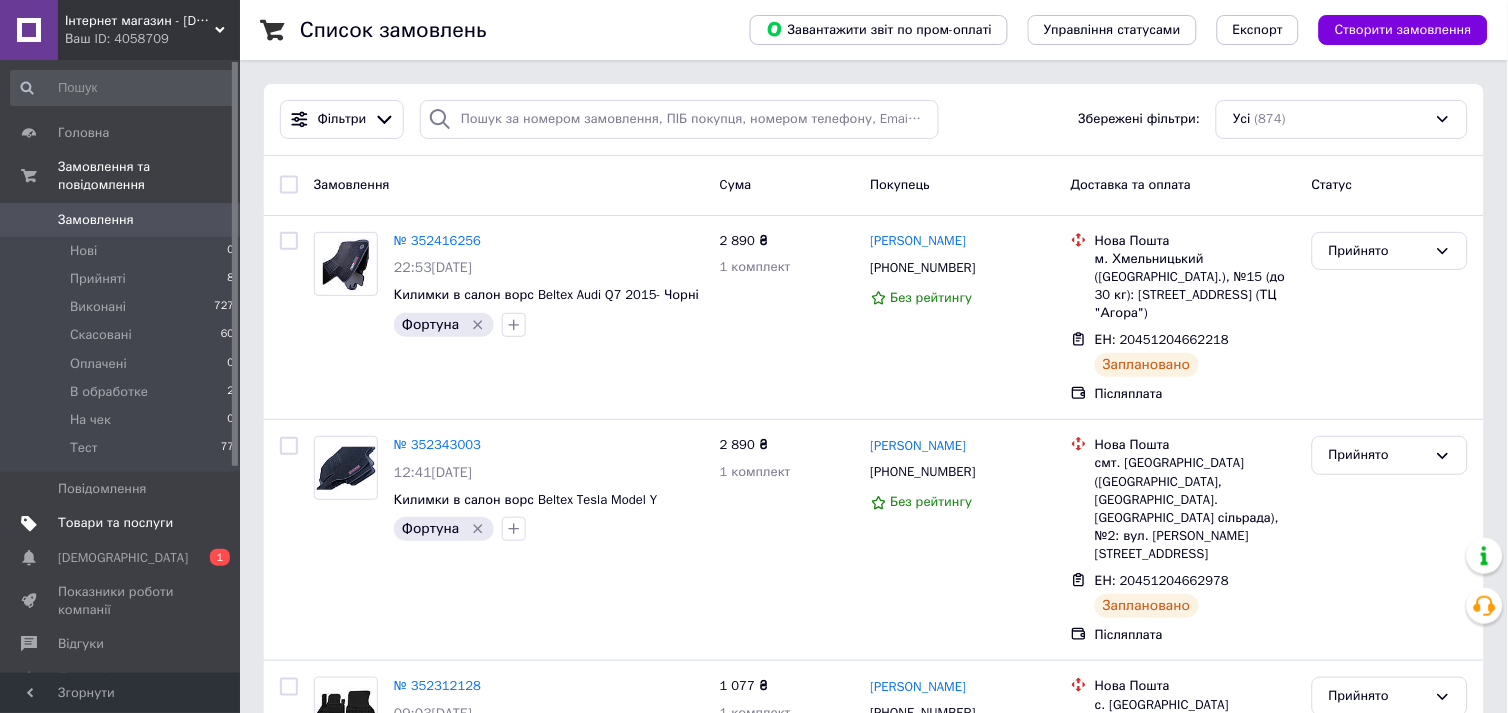 click at bounding box center (212, 523) 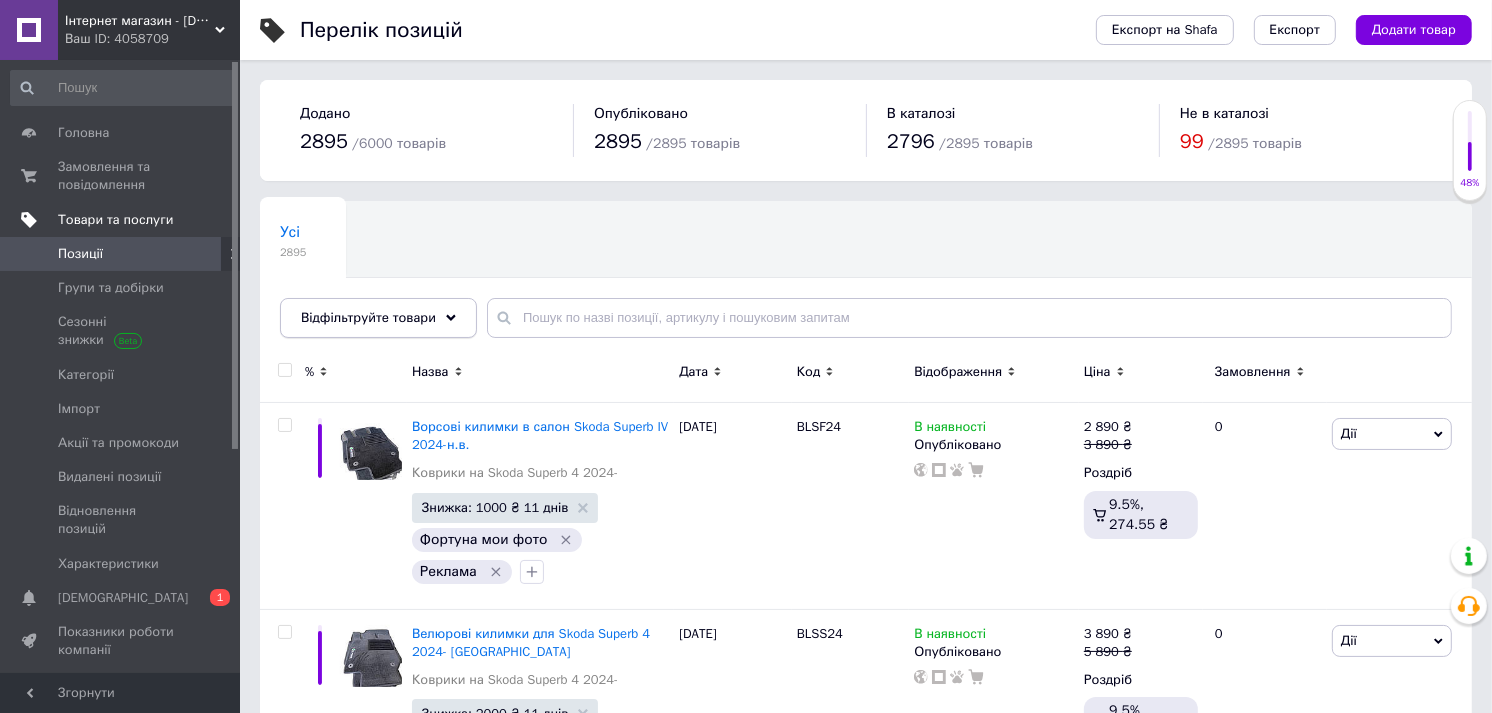 click on "Відфільтруйте товари" at bounding box center [378, 318] 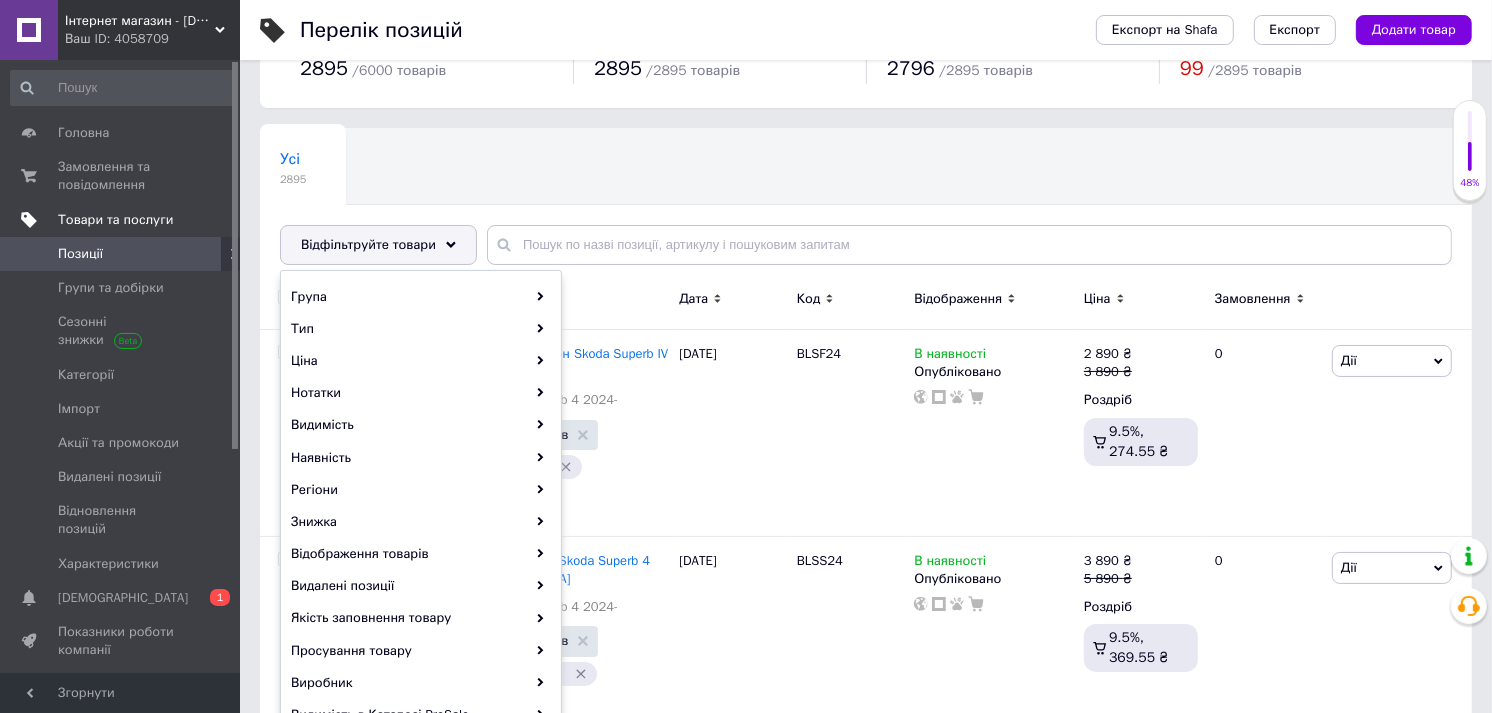 scroll, scrollTop: 111, scrollLeft: 0, axis: vertical 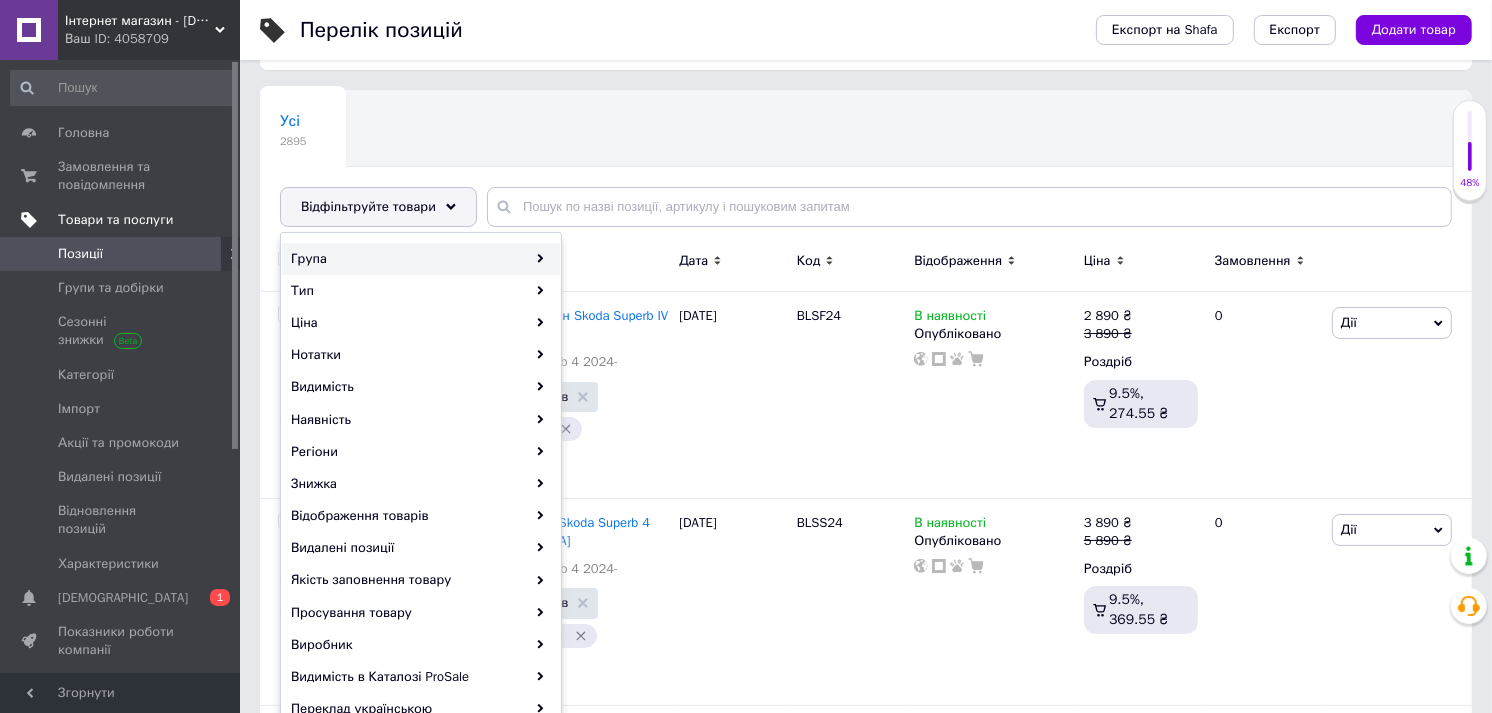 click on "Група" at bounding box center (421, 259) 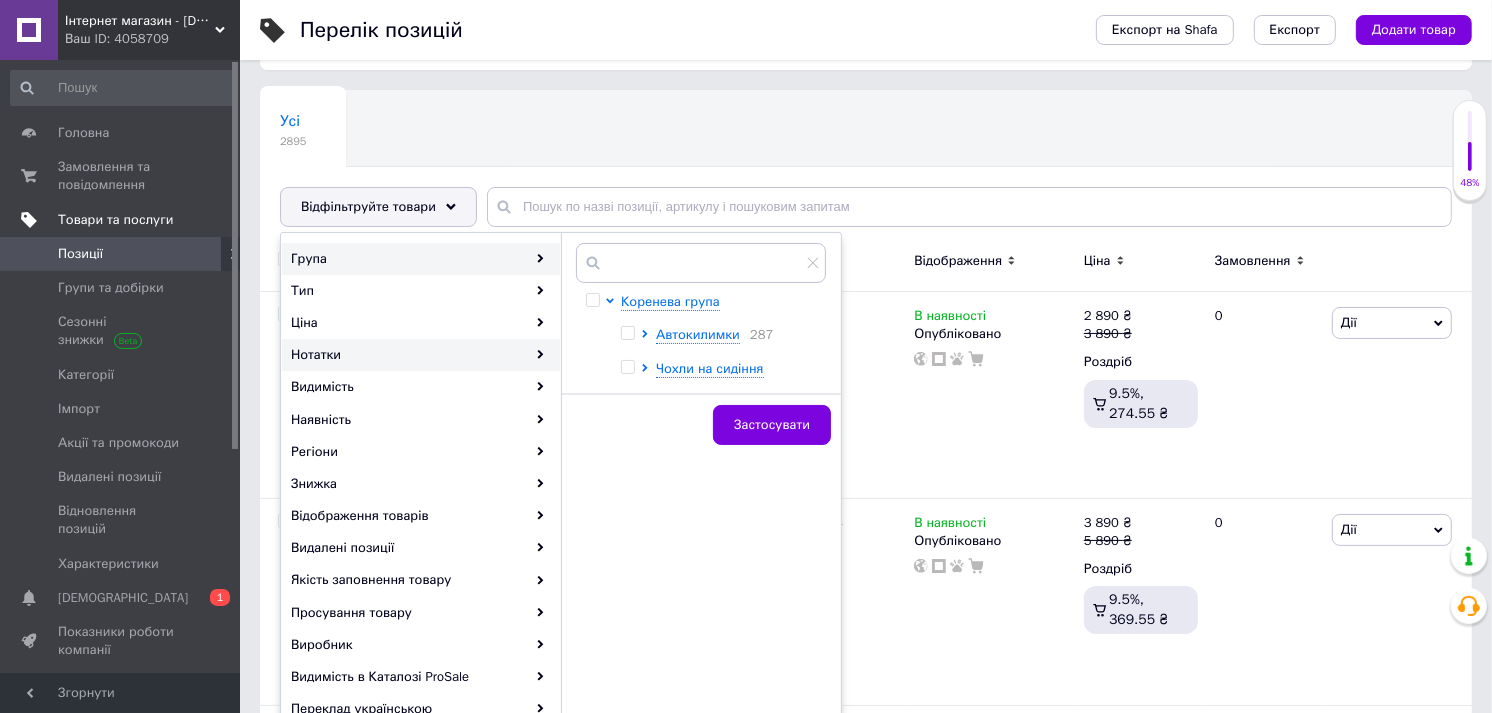 click on "Нотатки" at bounding box center (421, 355) 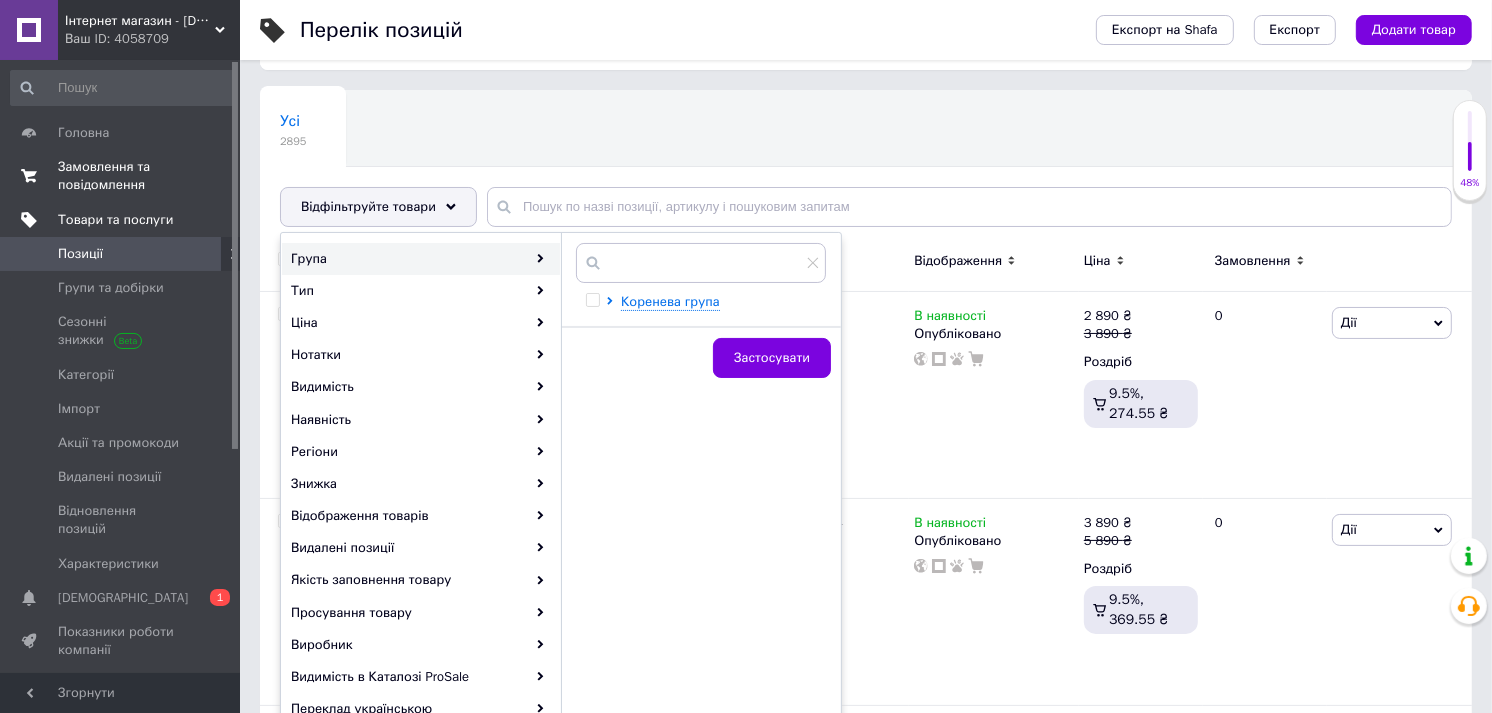 scroll, scrollTop: 0, scrollLeft: 0, axis: both 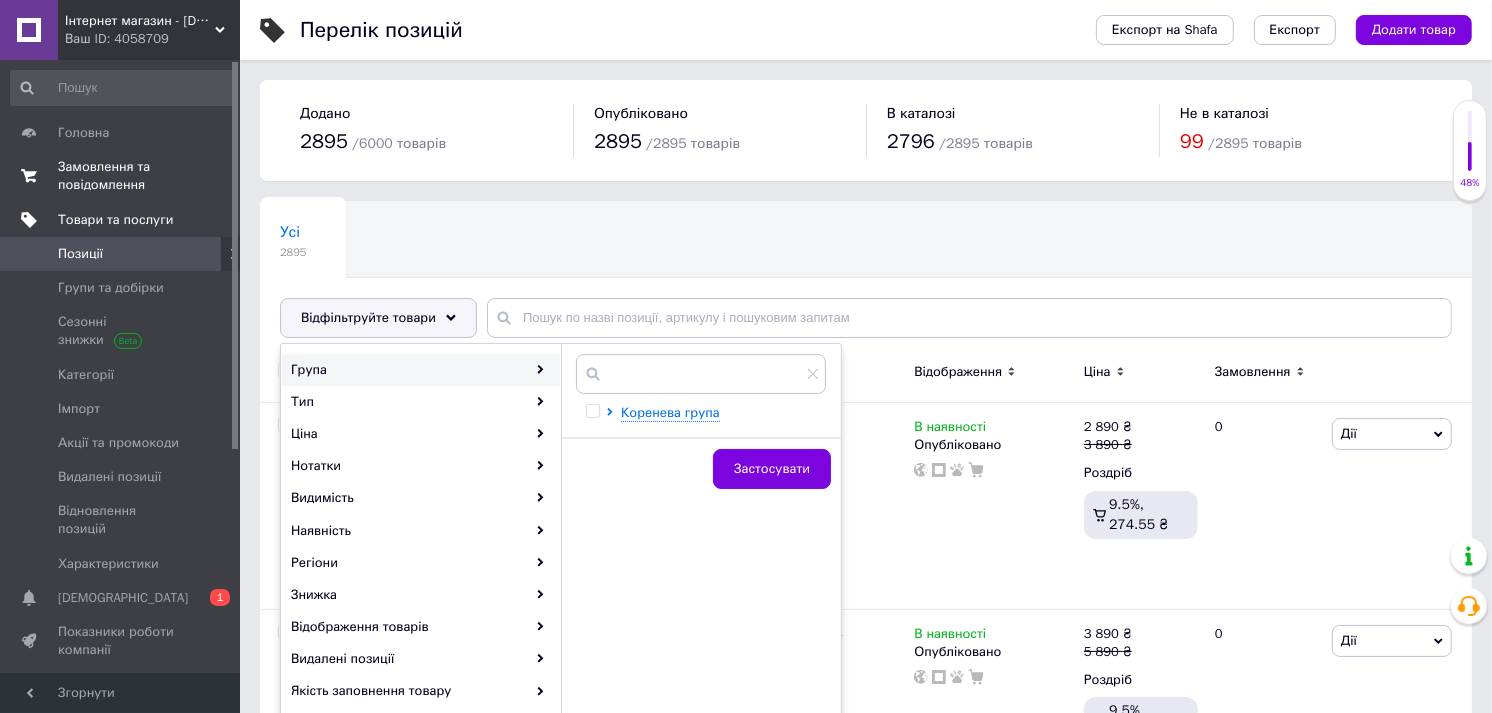 click on "Замовлення та повідомлення" at bounding box center (121, 176) 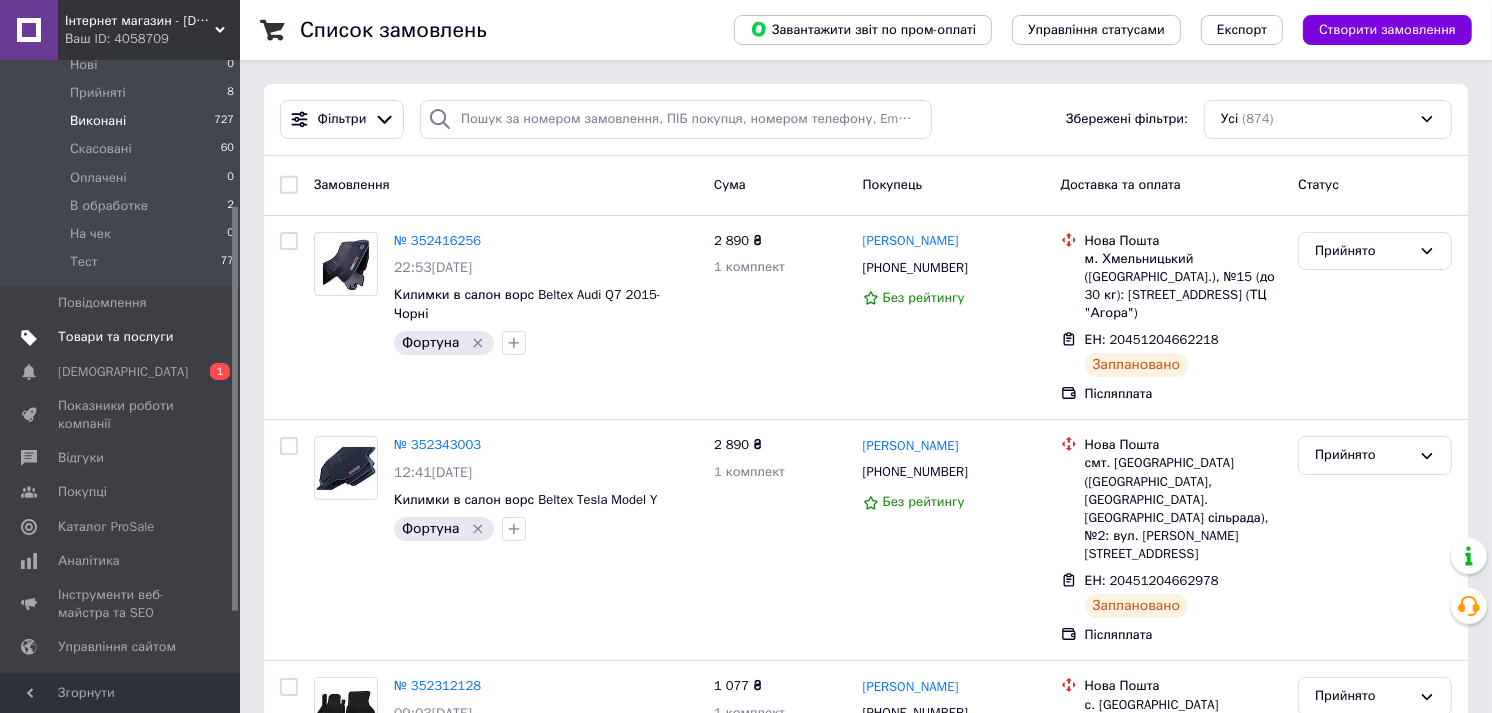 scroll, scrollTop: 222, scrollLeft: 0, axis: vertical 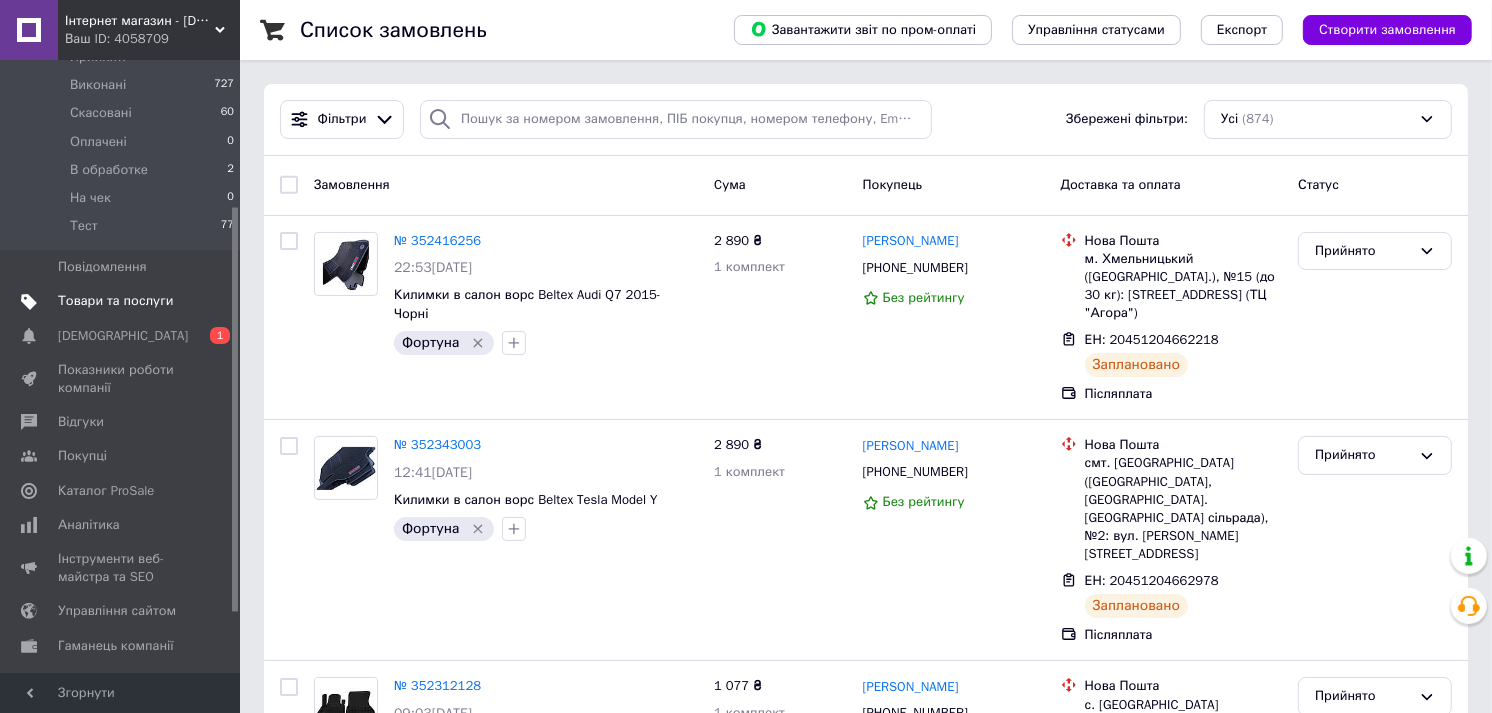 click on "Товари та послуги" at bounding box center (115, 301) 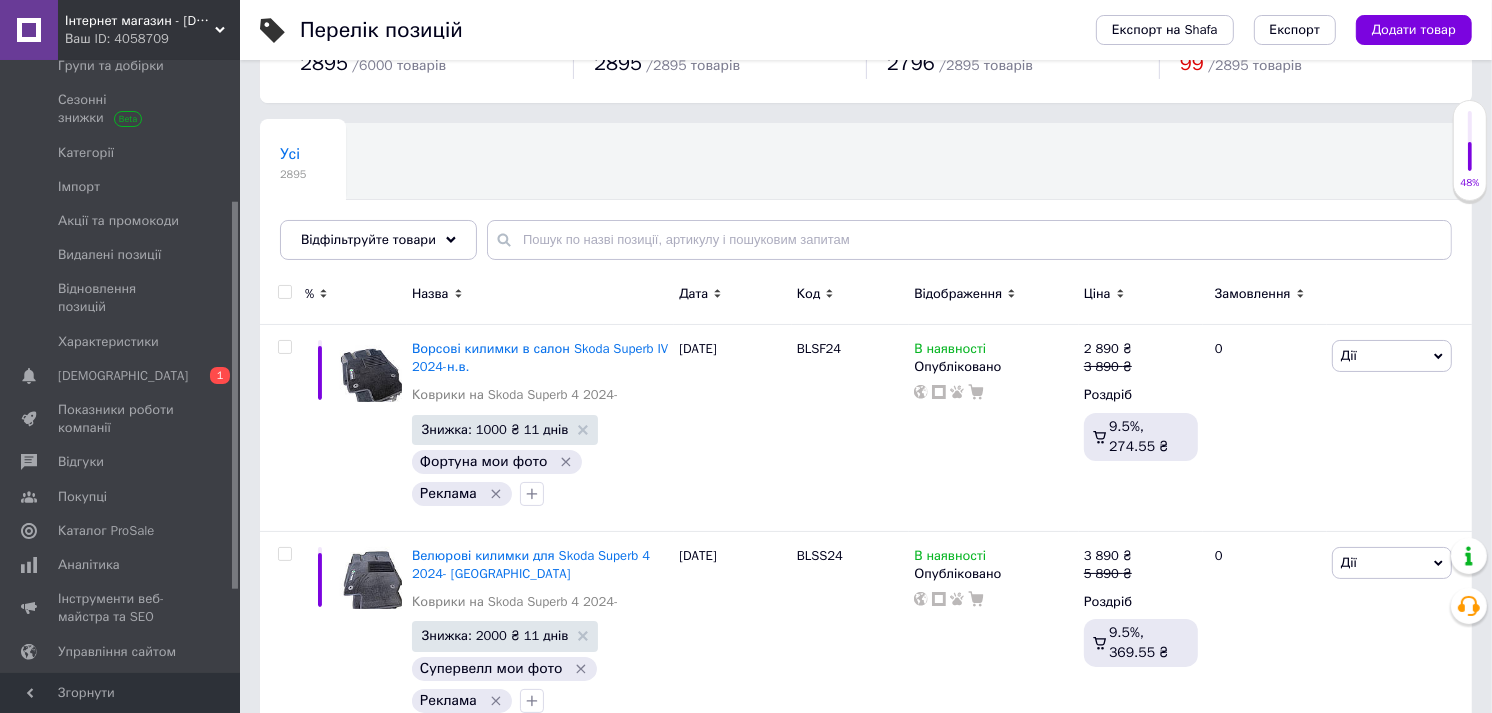 scroll, scrollTop: 111, scrollLeft: 0, axis: vertical 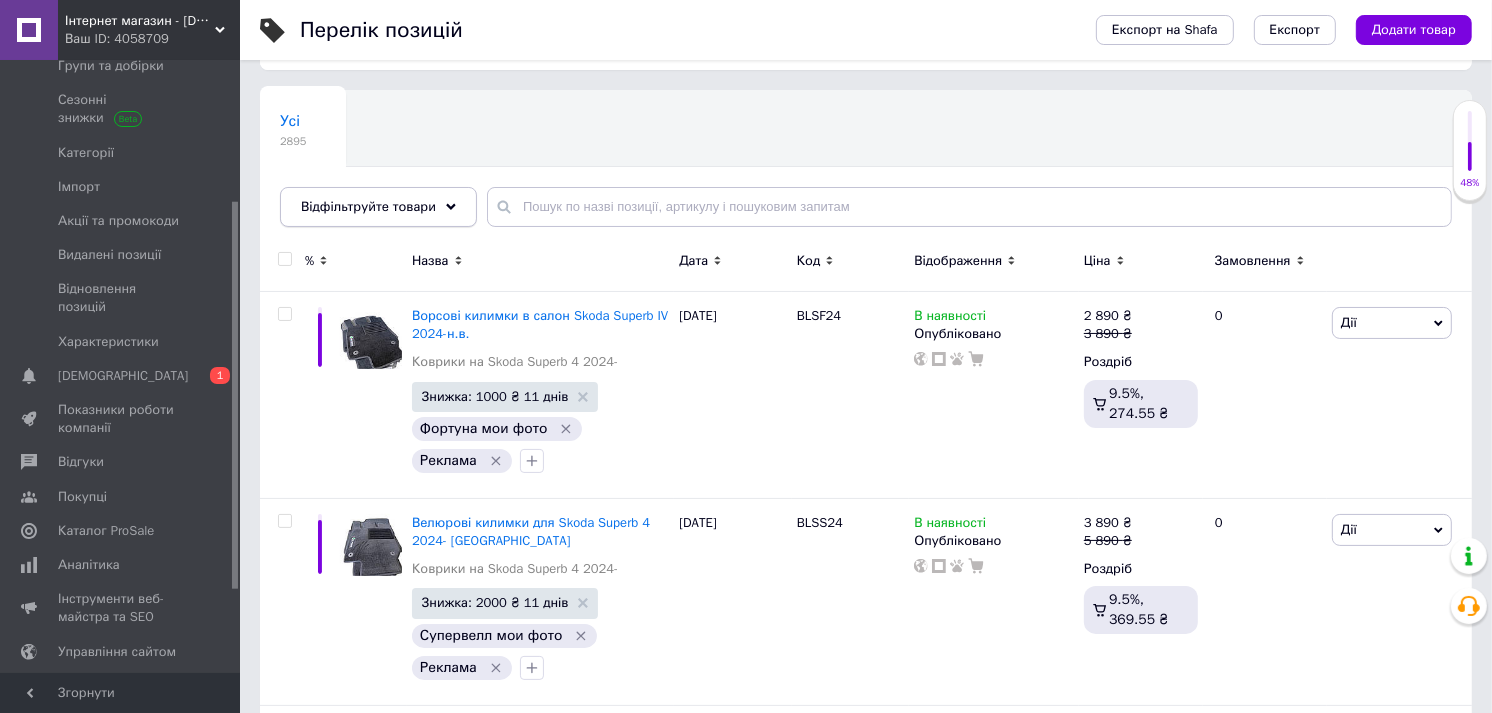 click on "Відфільтруйте товари" at bounding box center (378, 207) 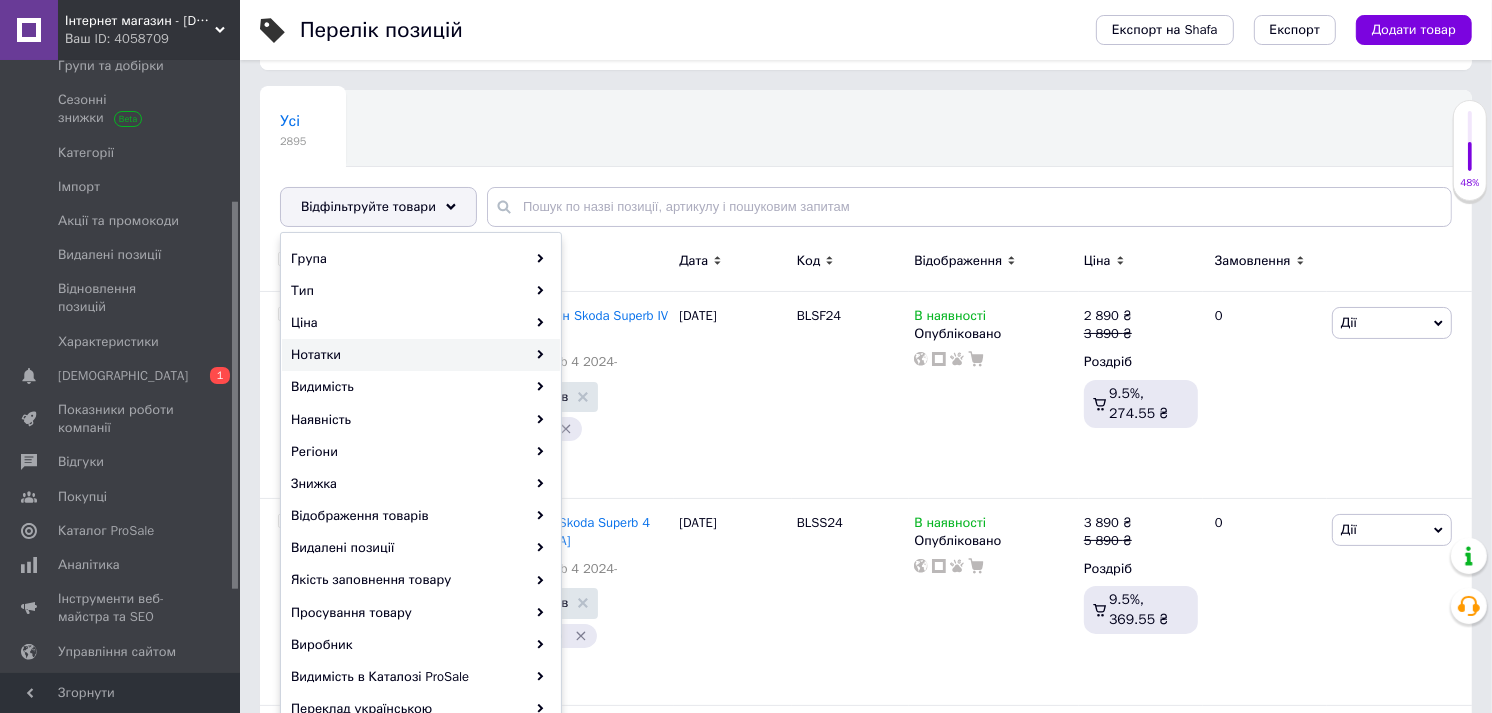 click on "Нотатки" at bounding box center [421, 355] 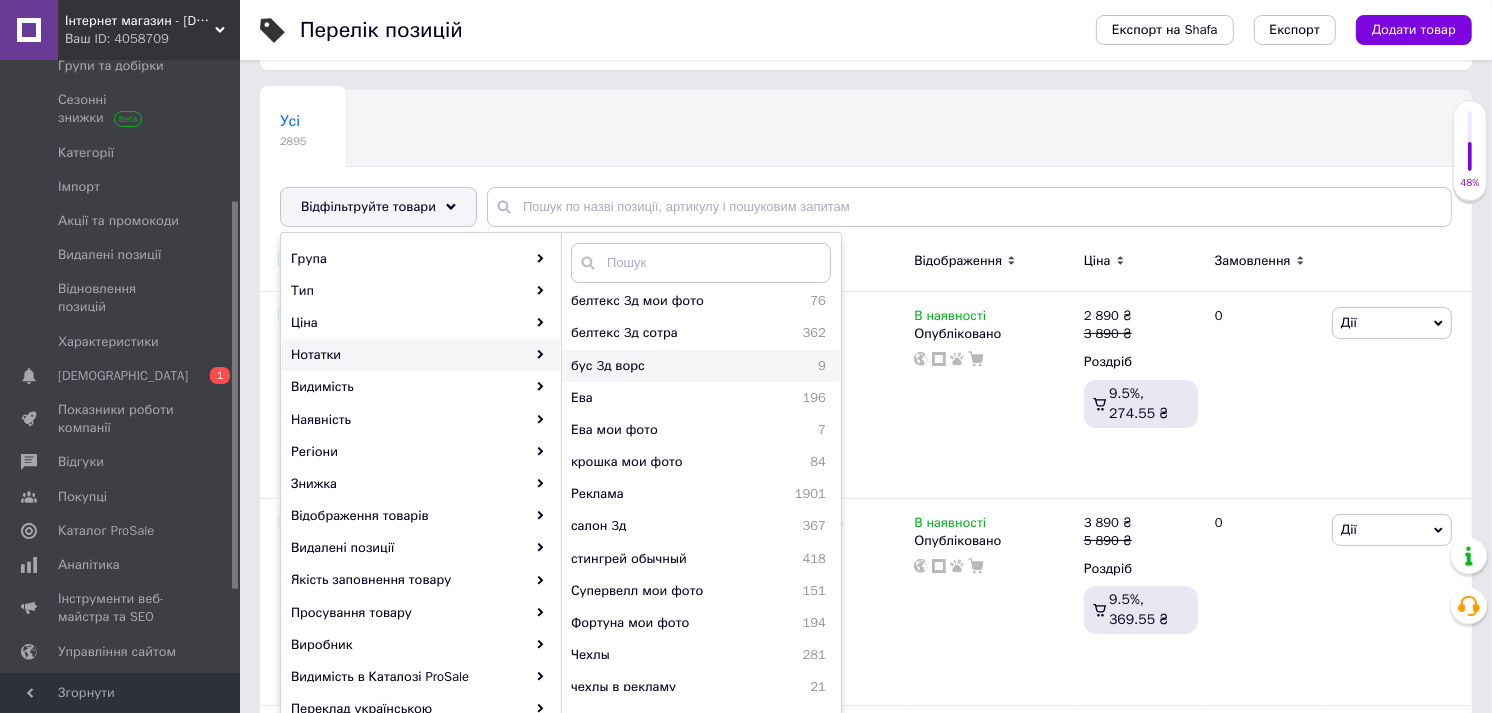 scroll, scrollTop: 146, scrollLeft: 0, axis: vertical 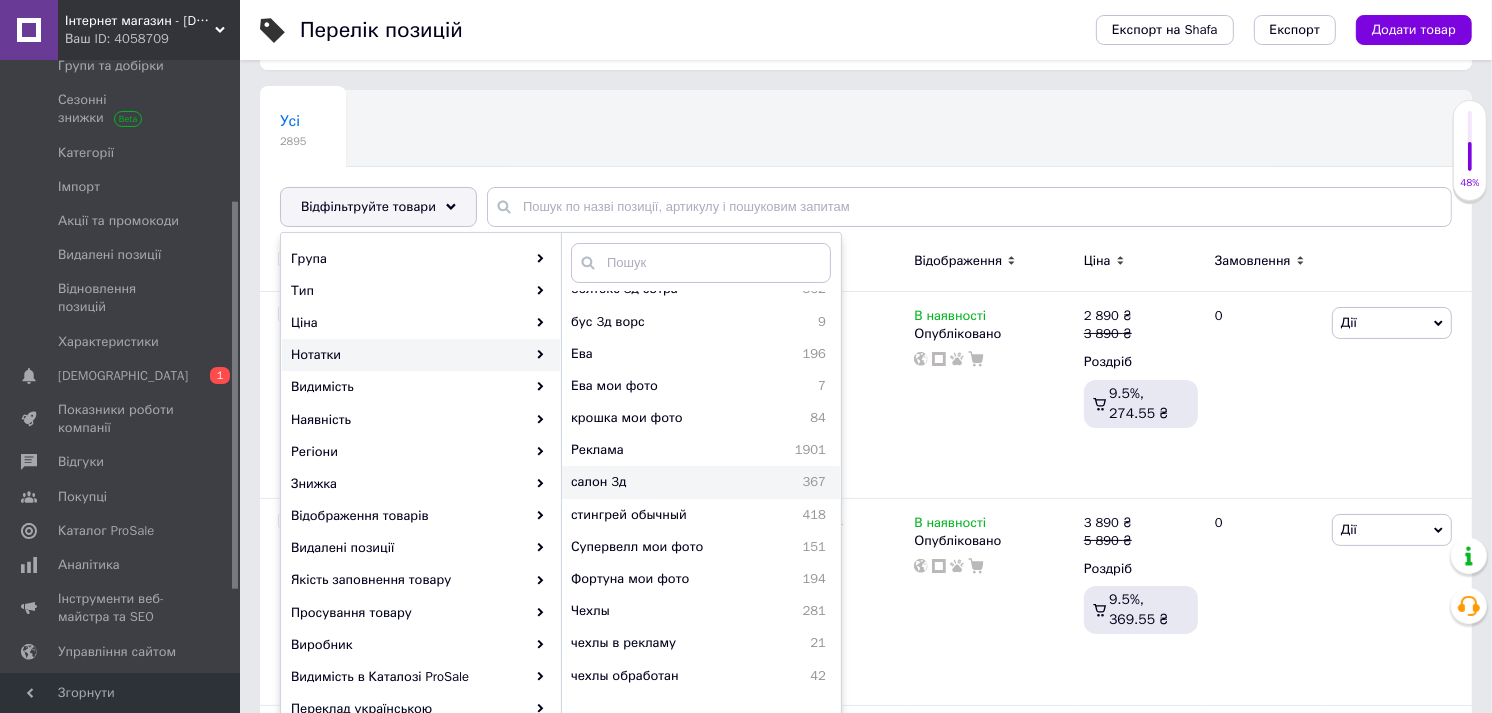 click on "салон 3д" at bounding box center [650, 482] 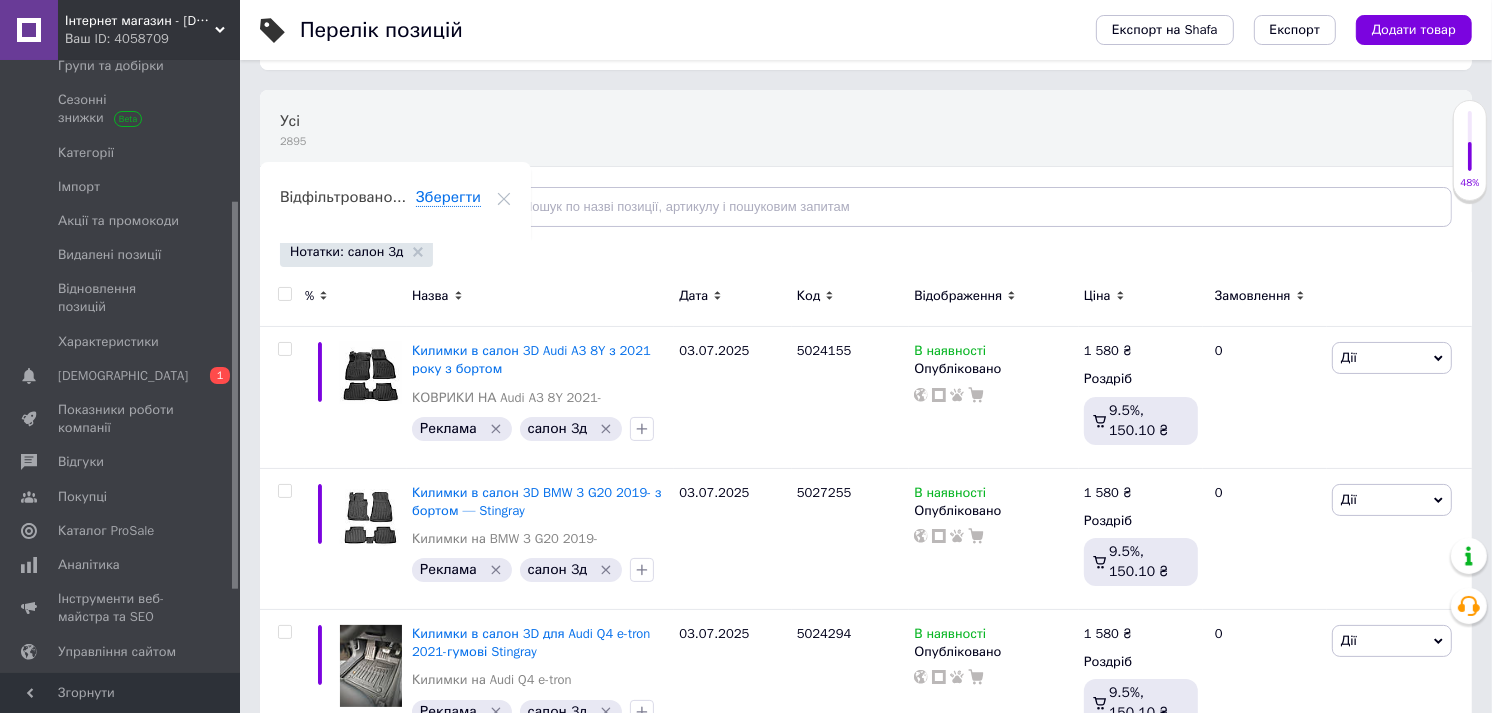 click at bounding box center [285, 294] 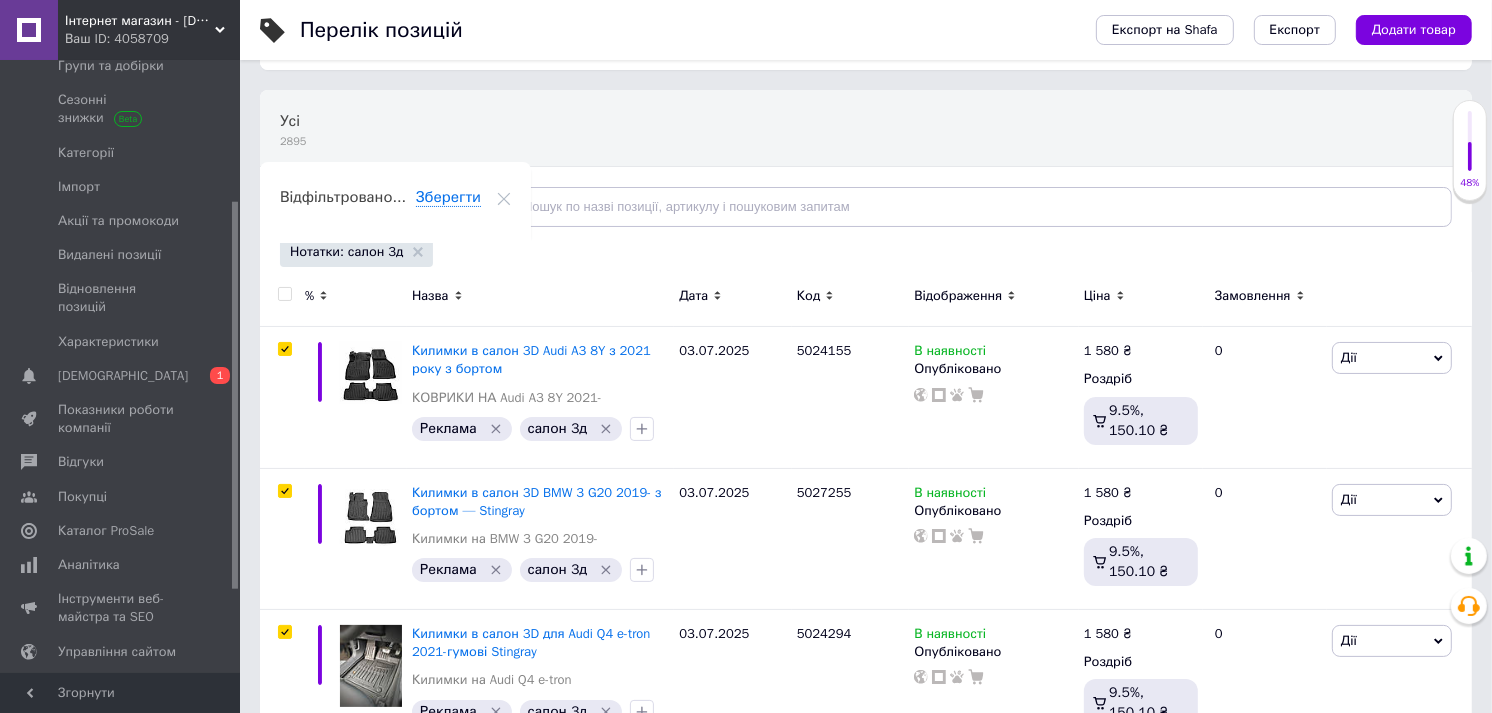 checkbox on "true" 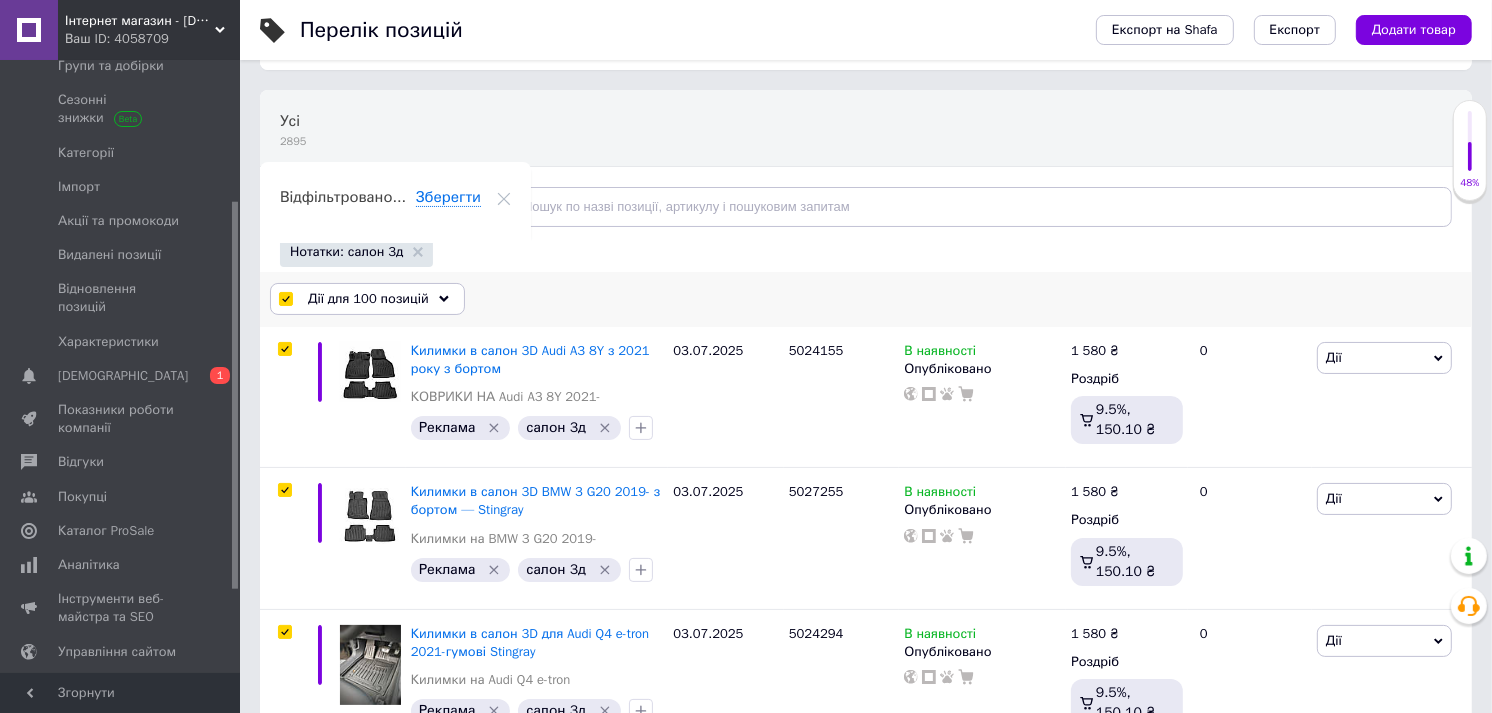 click on "Дії для 100 позицій" at bounding box center (368, 299) 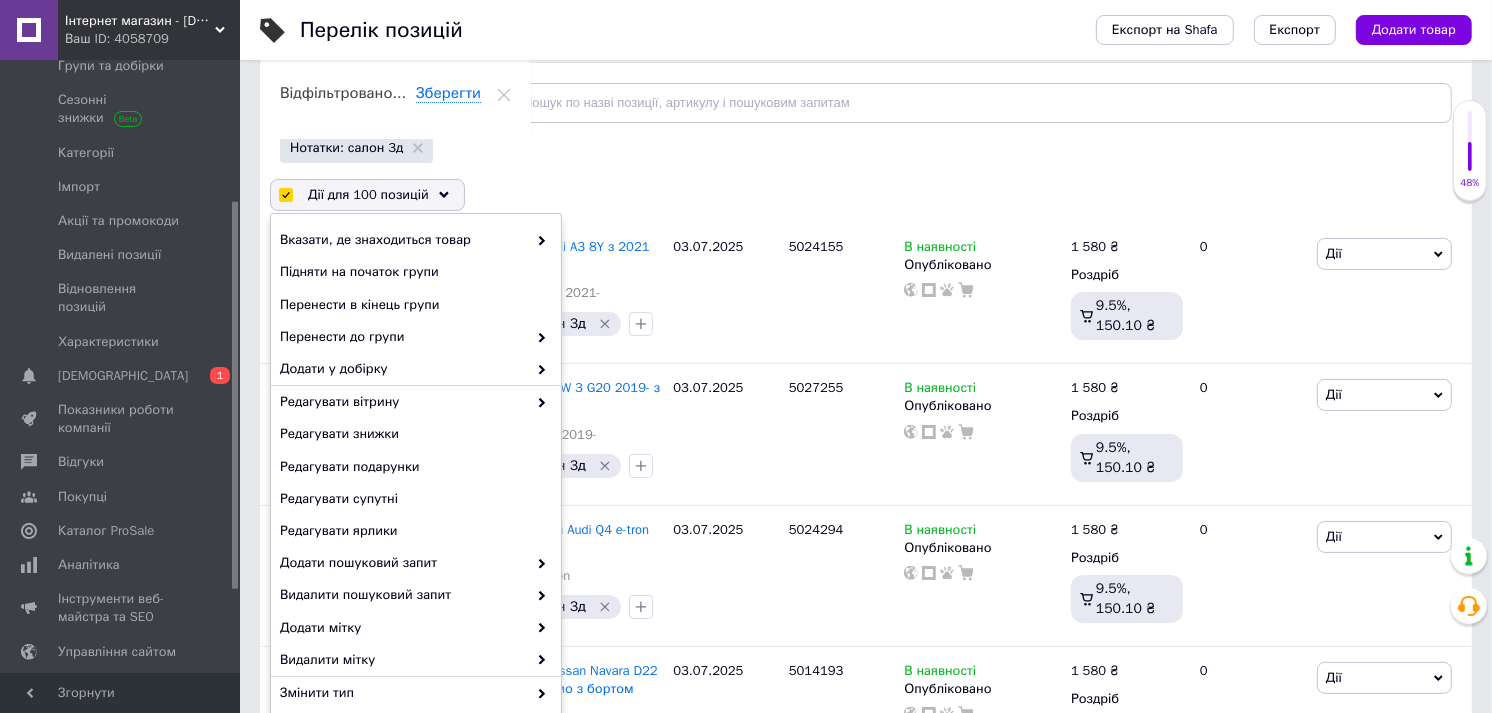 scroll, scrollTop: 333, scrollLeft: 0, axis: vertical 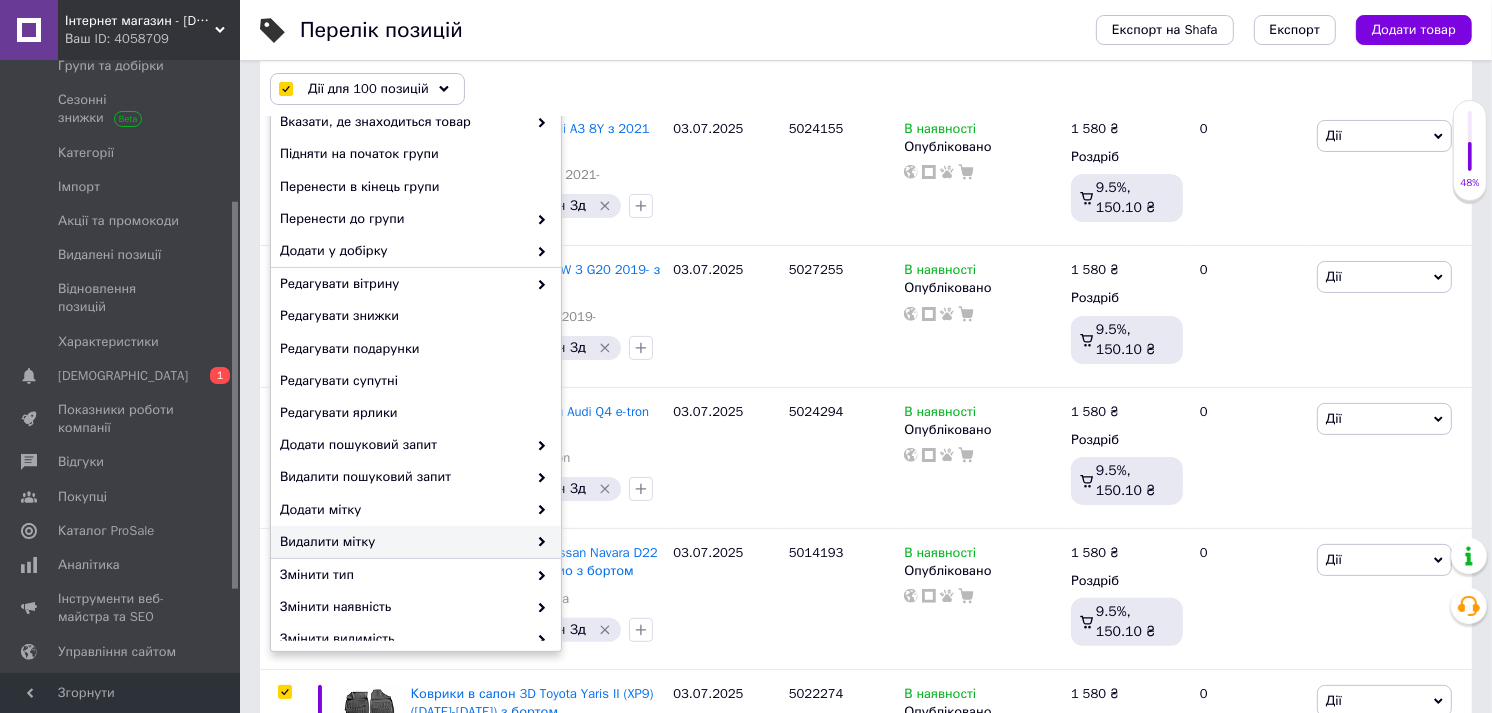 click on "Видалити мітку" at bounding box center [403, 542] 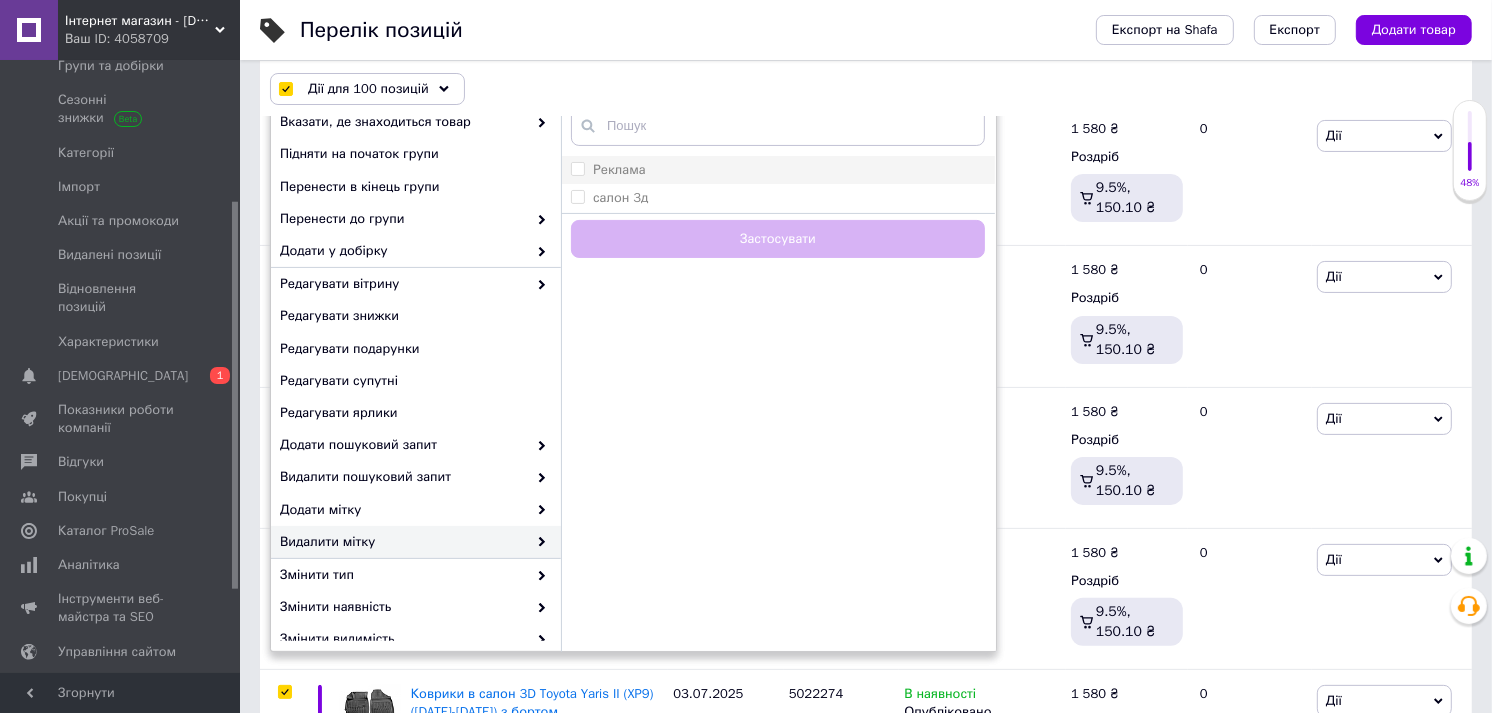 click on "Реклама" at bounding box center (619, 169) 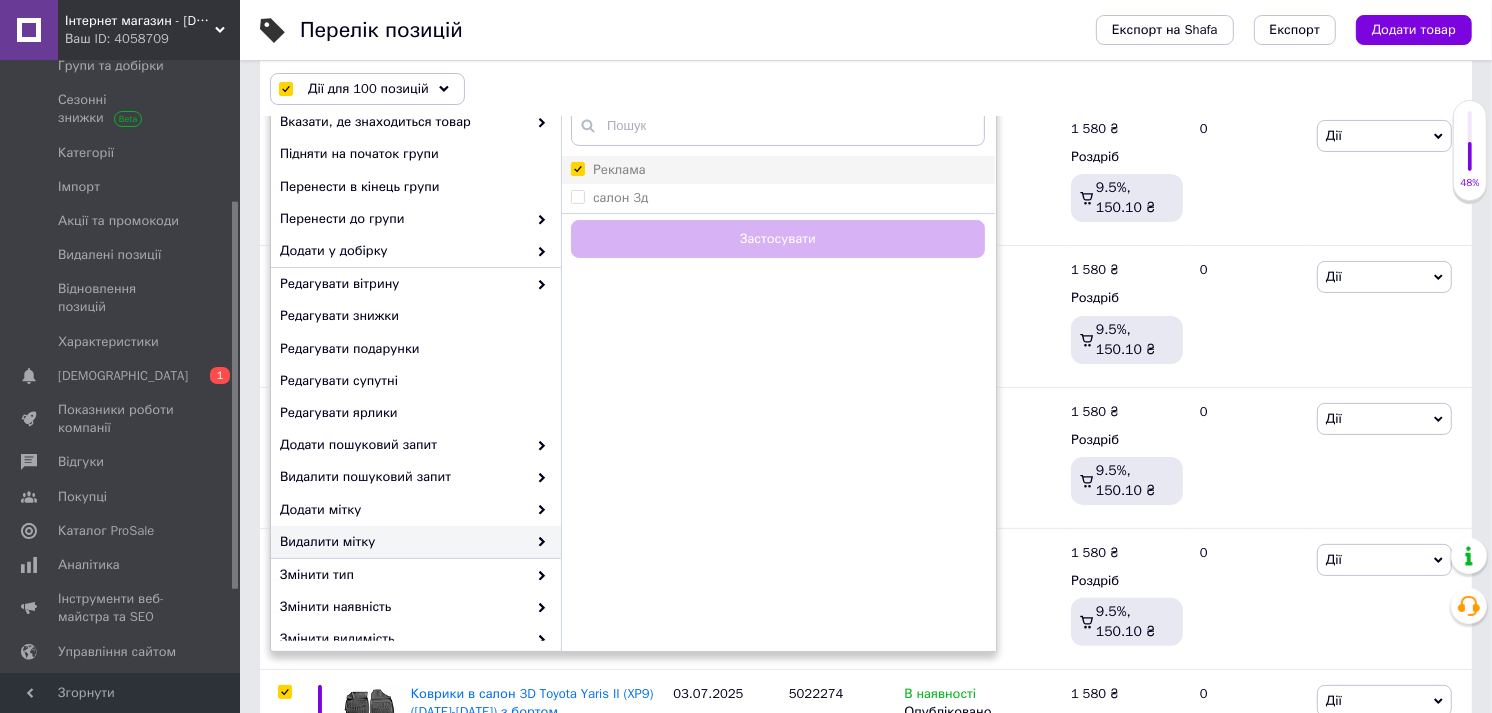 checkbox on "true" 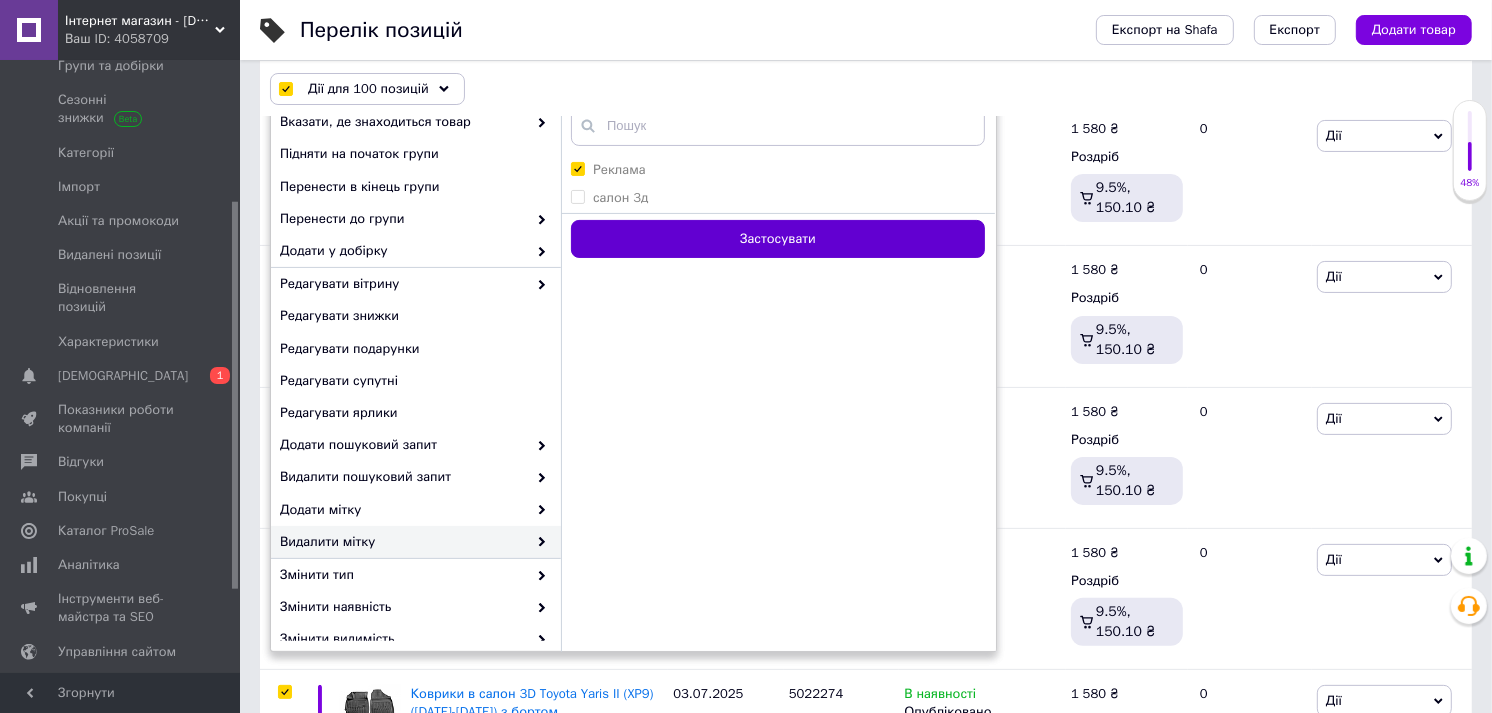 click on "Застосувати" at bounding box center [778, 239] 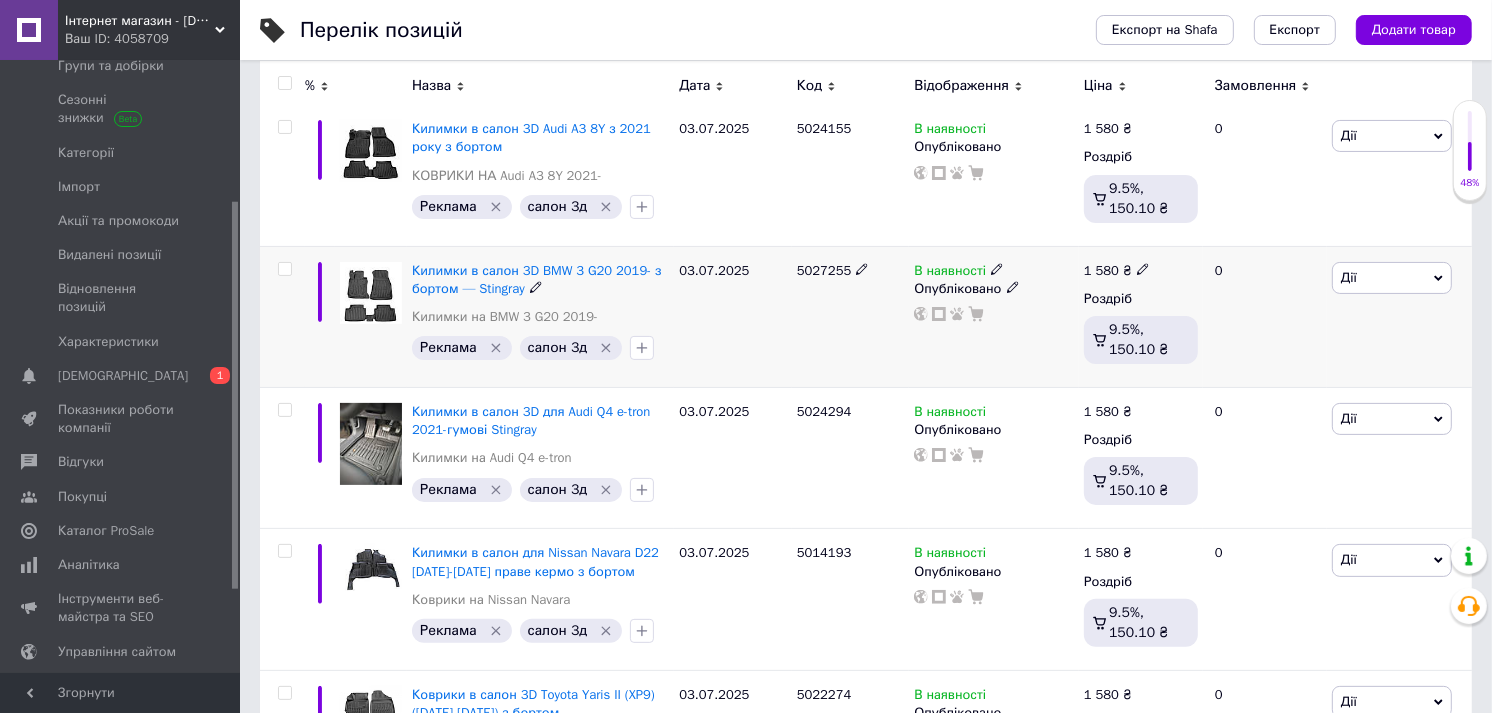 checkbox on "false" 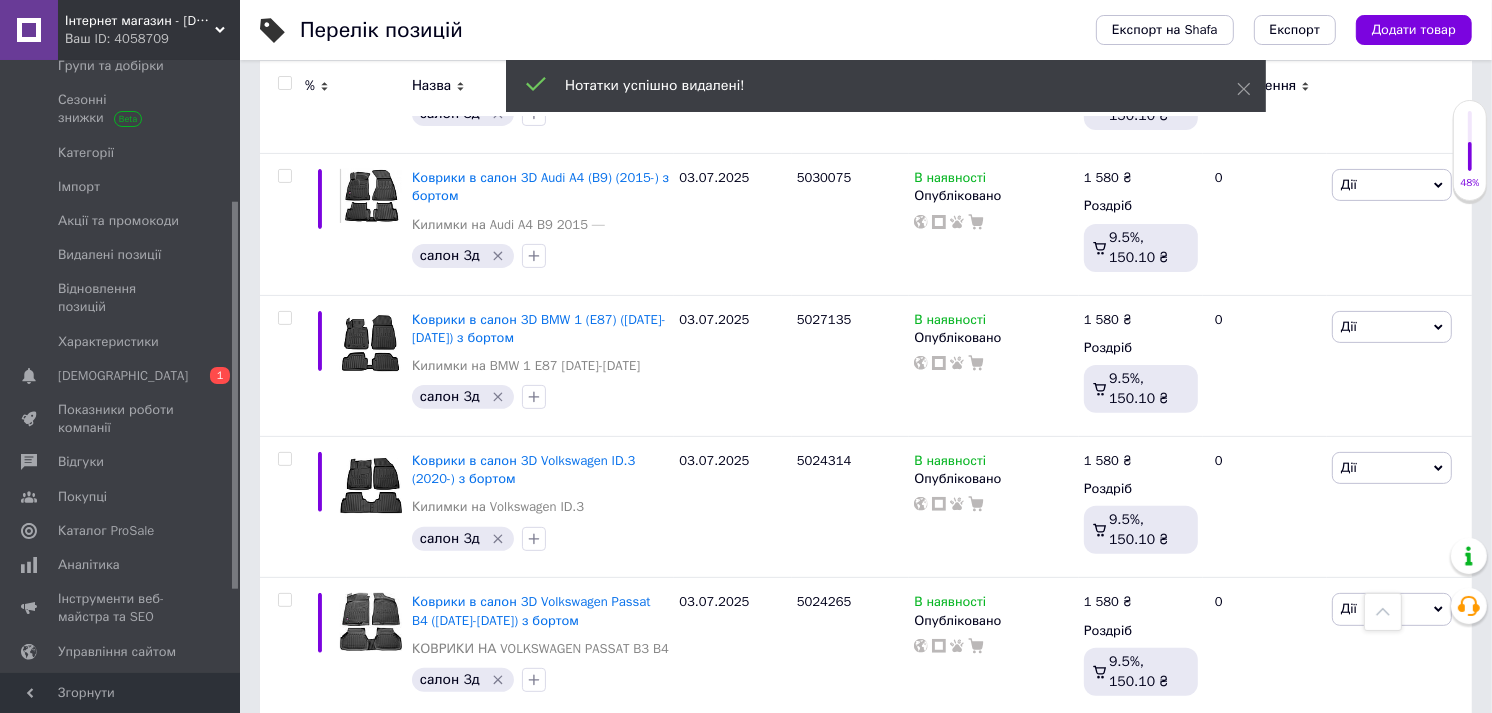 scroll, scrollTop: 14216, scrollLeft: 0, axis: vertical 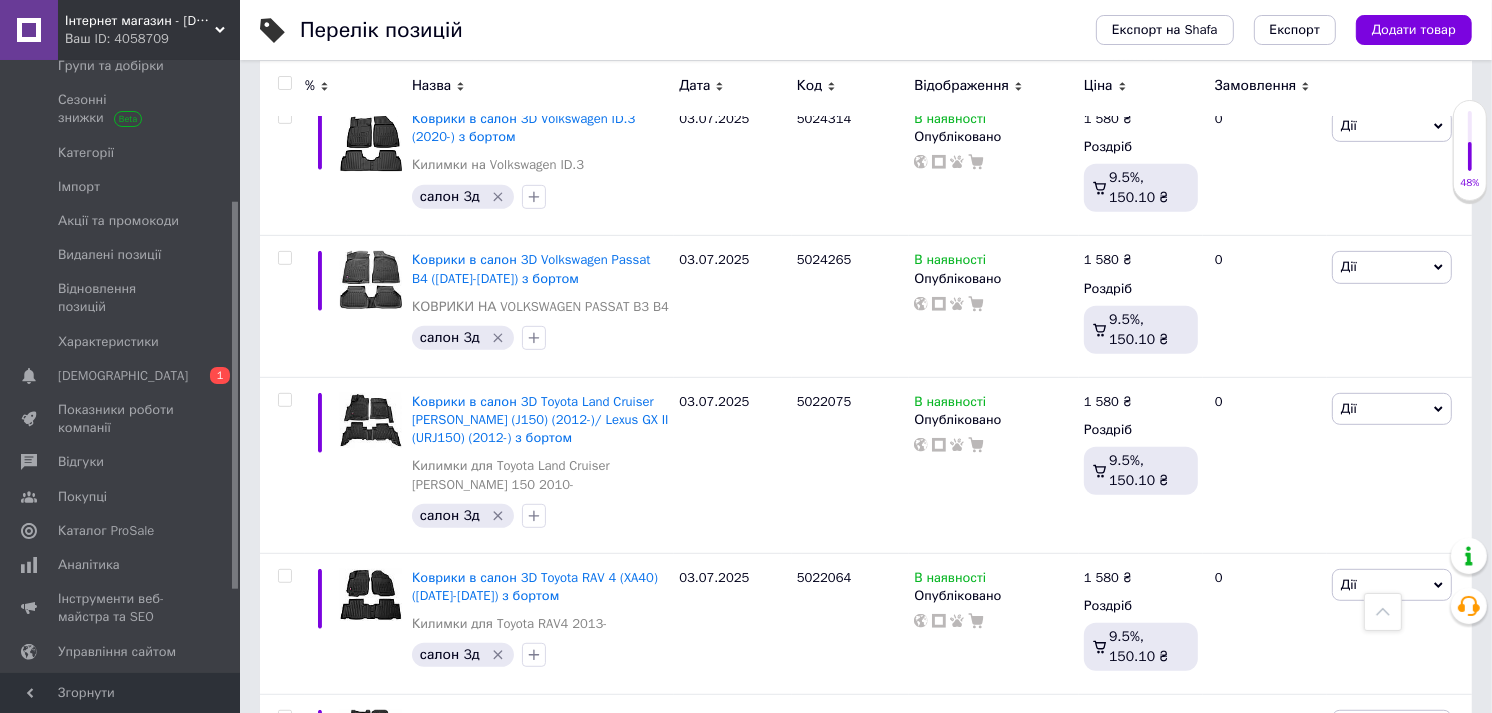 click on "2" at bounding box center [327, 893] 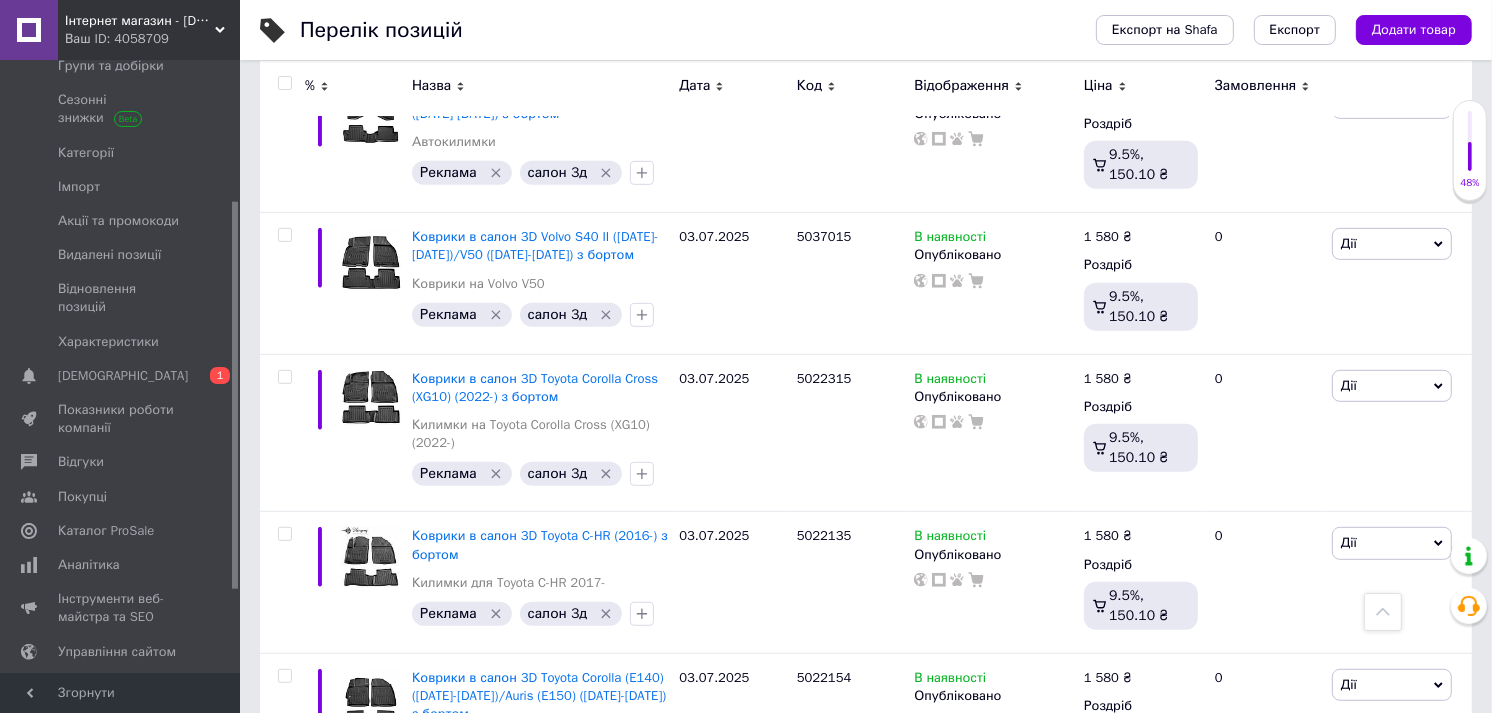 click at bounding box center [284, 83] 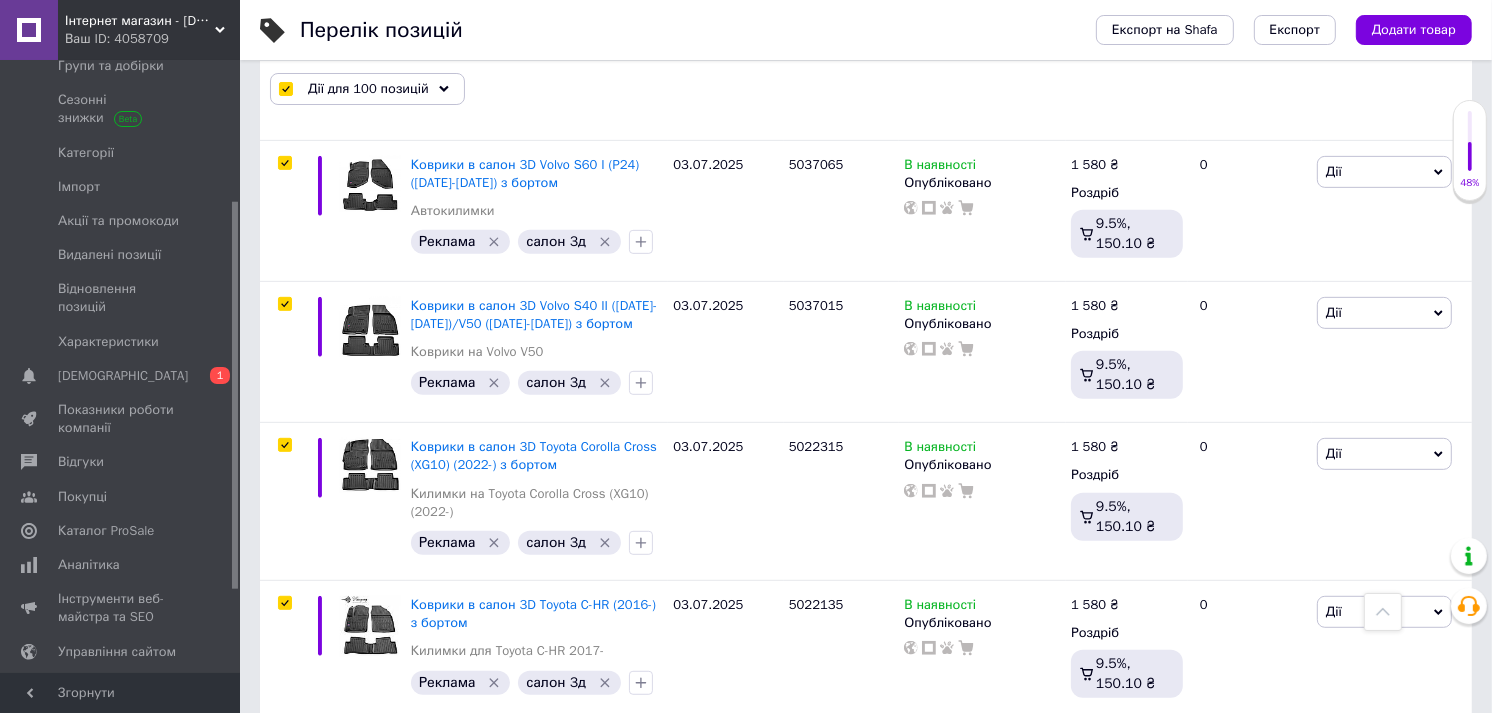 scroll, scrollTop: 14265, scrollLeft: 0, axis: vertical 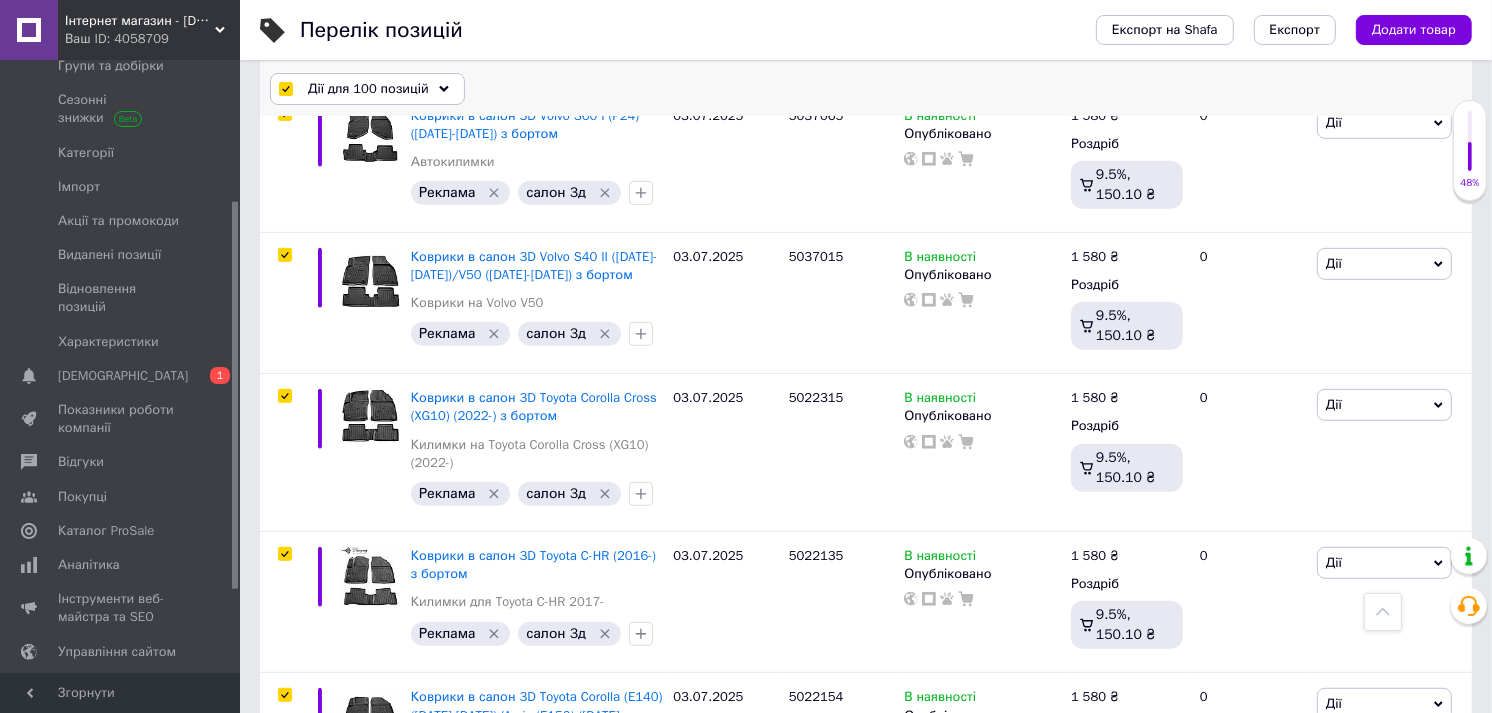 click on "Дії для 100 позицій" at bounding box center [368, 89] 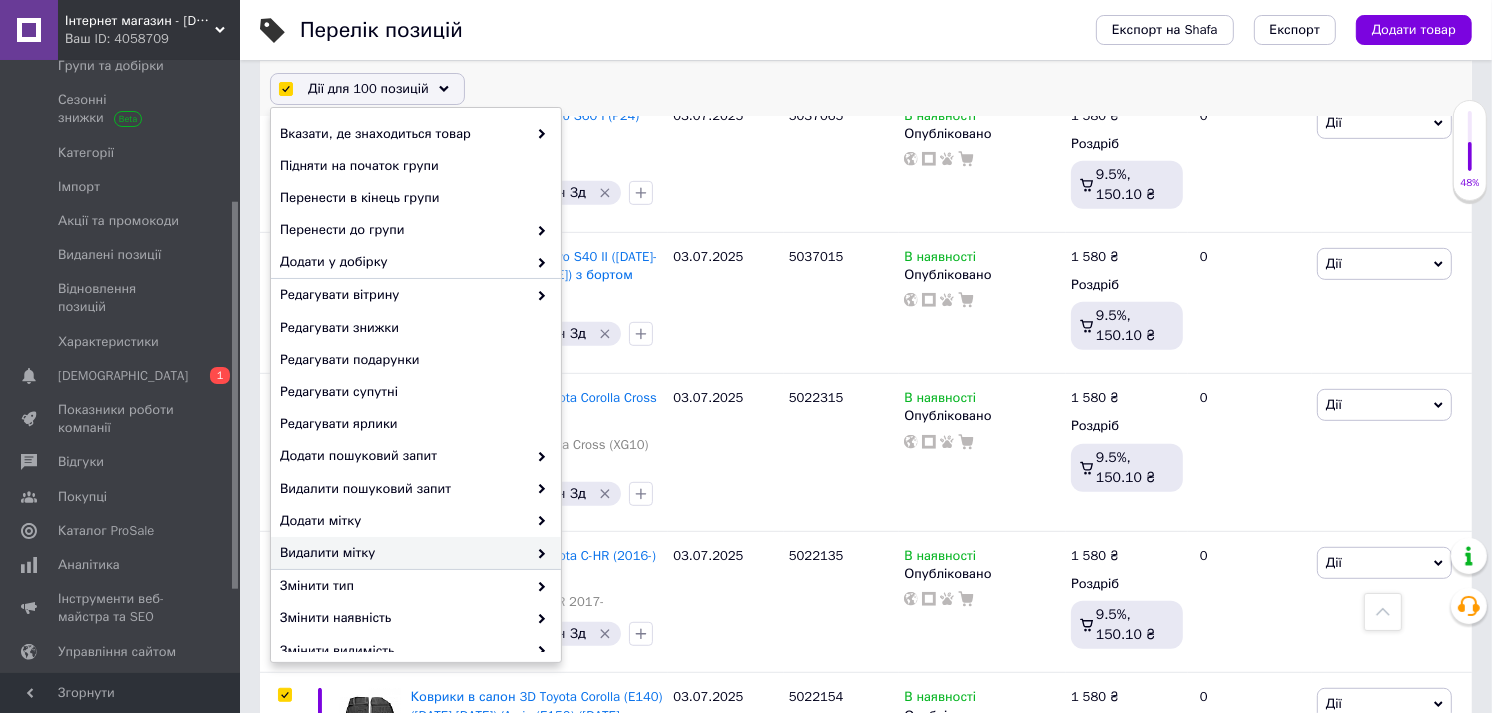 click on "Видалити мітку" at bounding box center (403, 553) 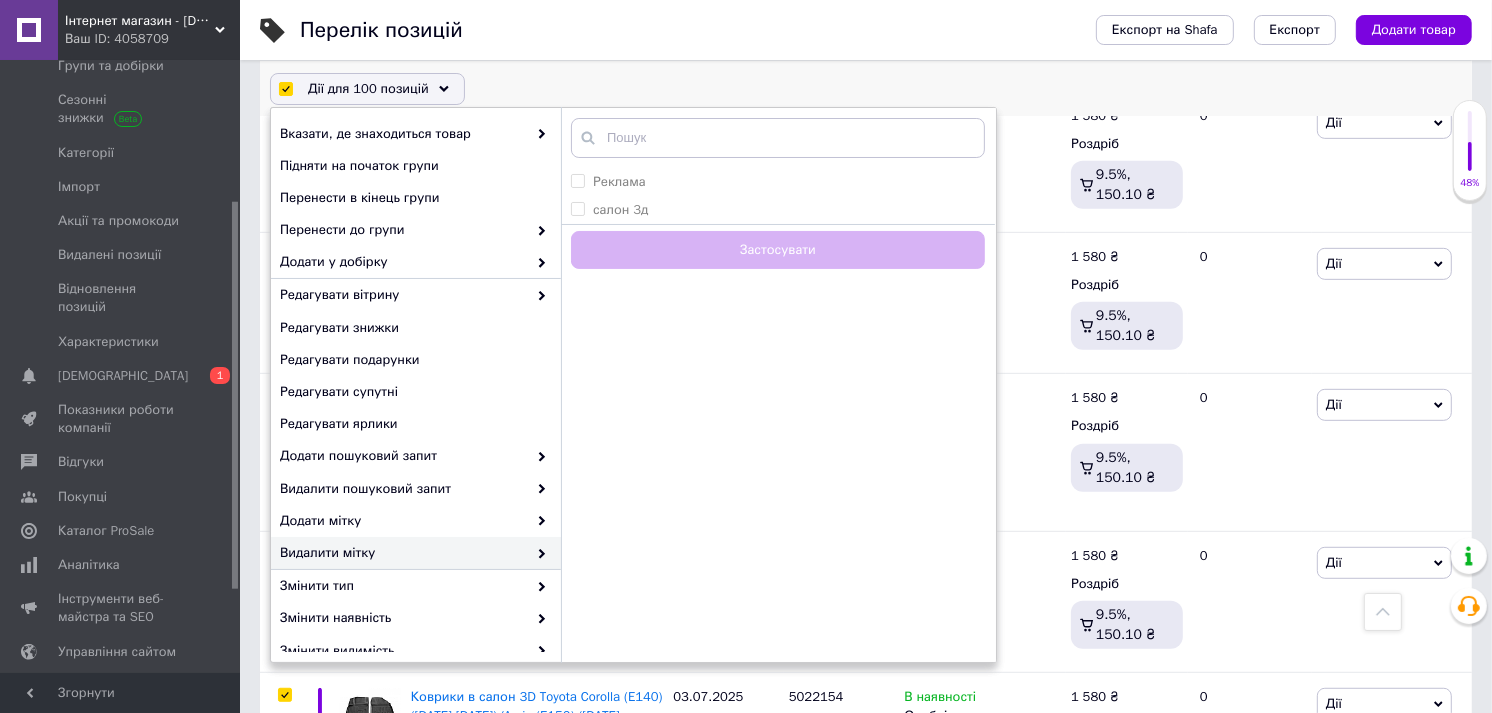 click on "Реклама салон 3д Створити мітку   Застосувати" at bounding box center (778, 194) 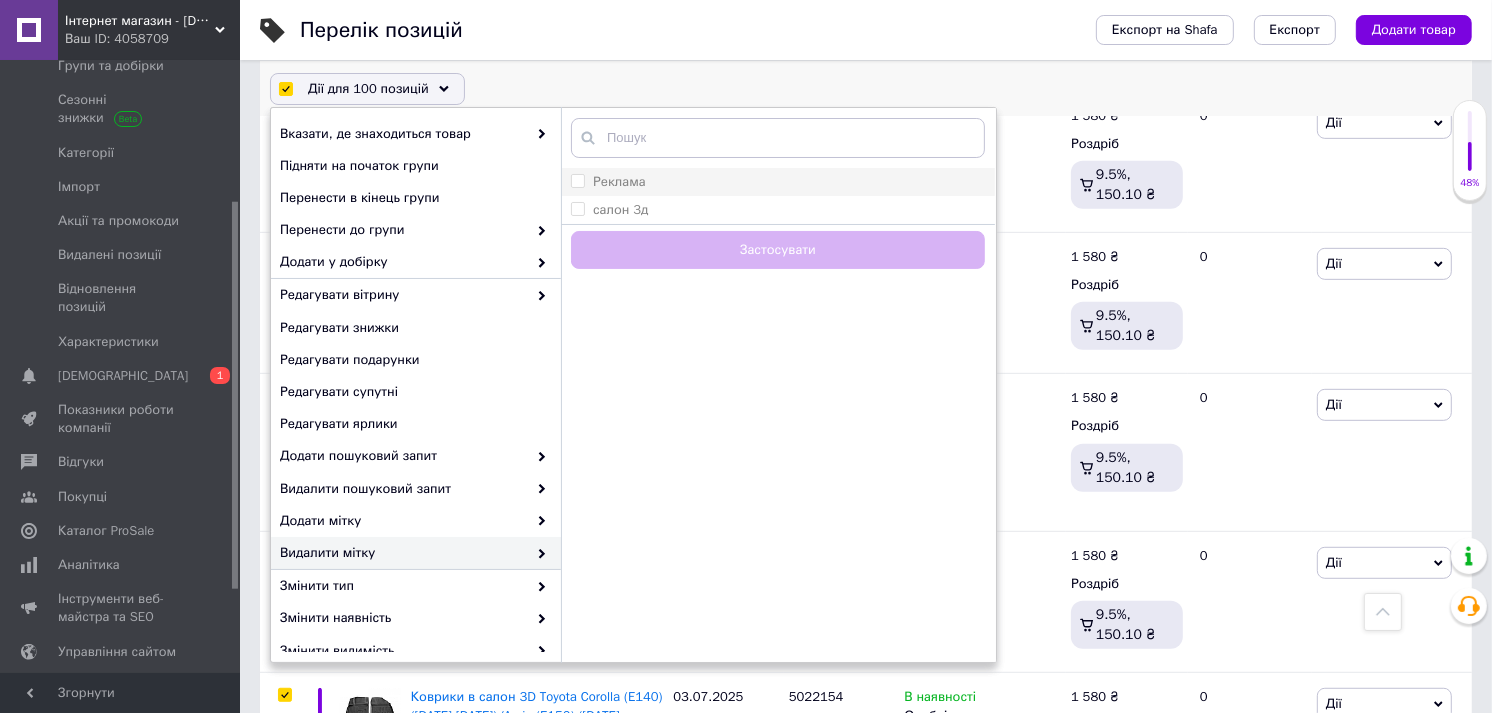 click on "Реклама" at bounding box center [619, 181] 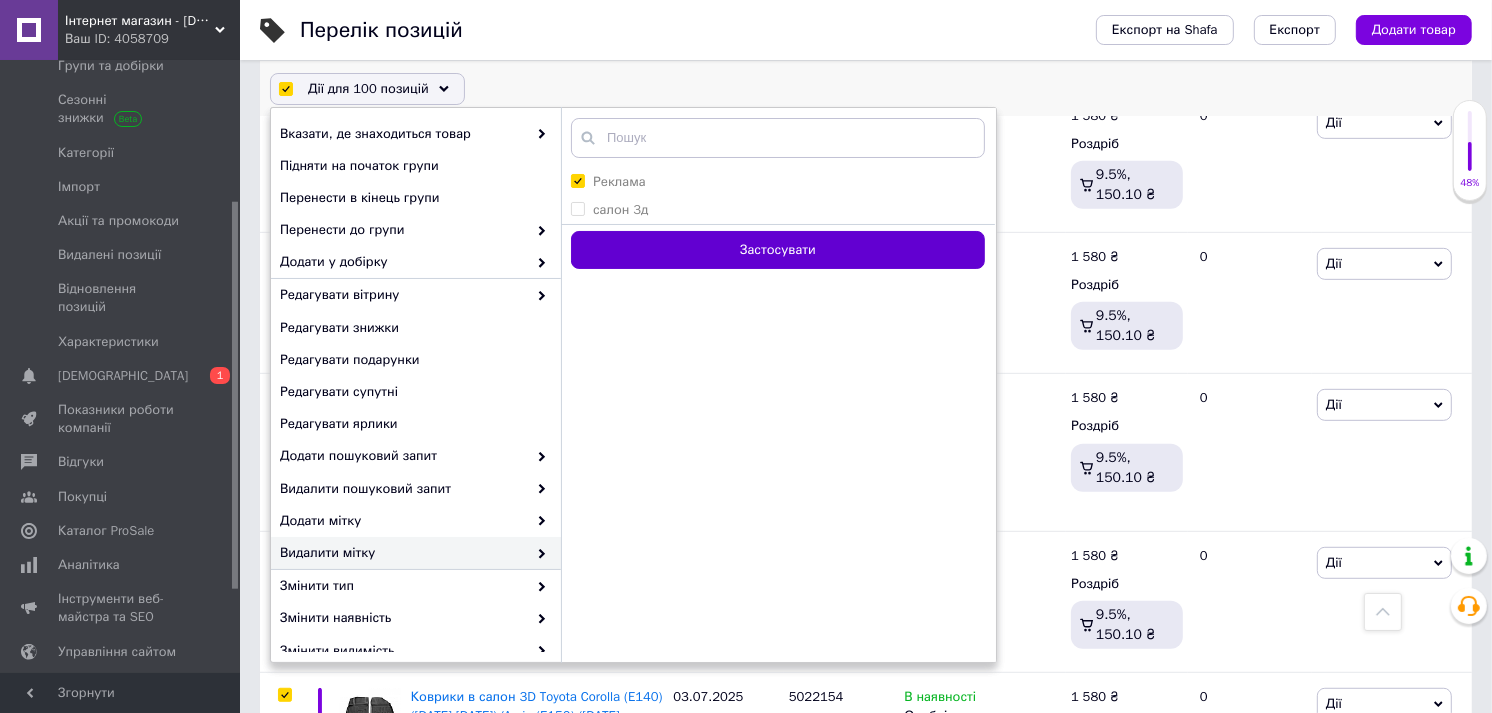 click on "Застосувати" at bounding box center (778, 250) 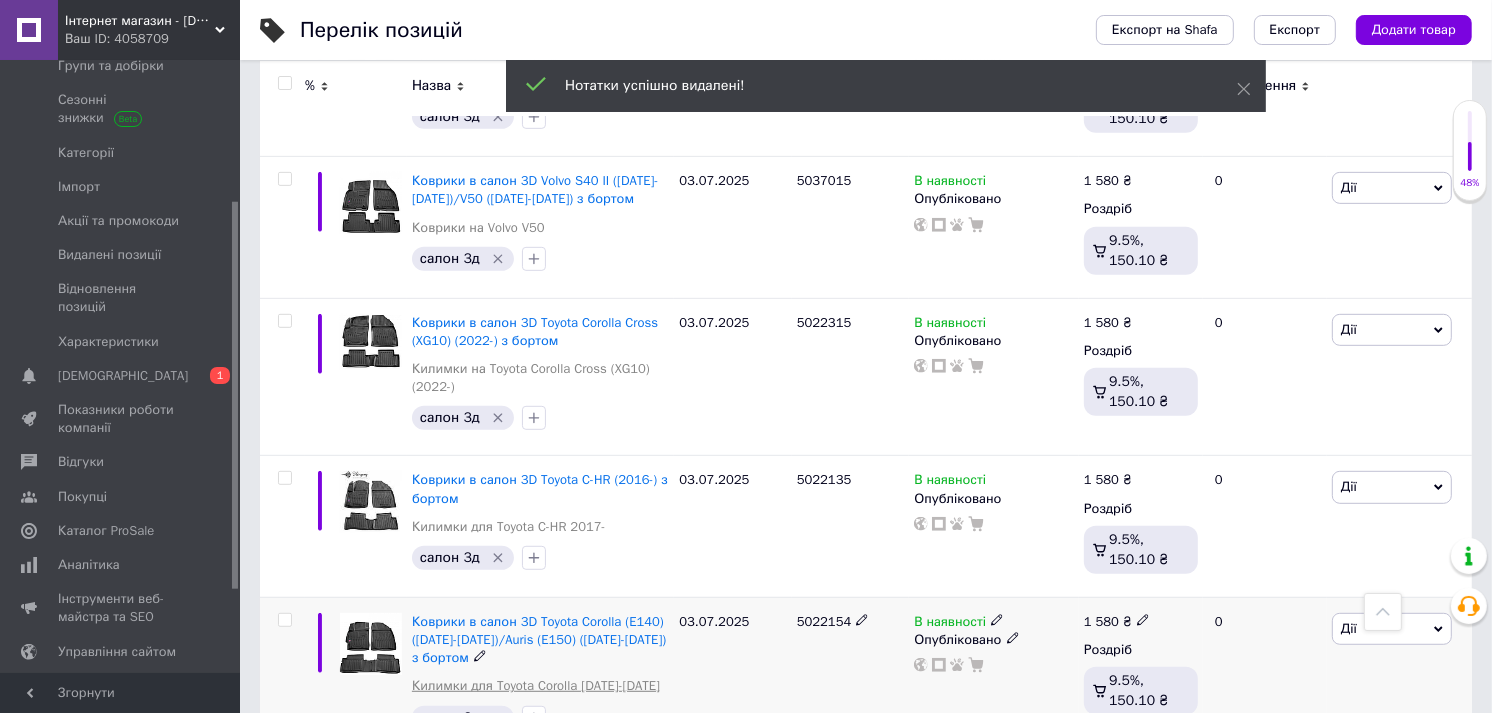 scroll, scrollTop: 14300, scrollLeft: 0, axis: vertical 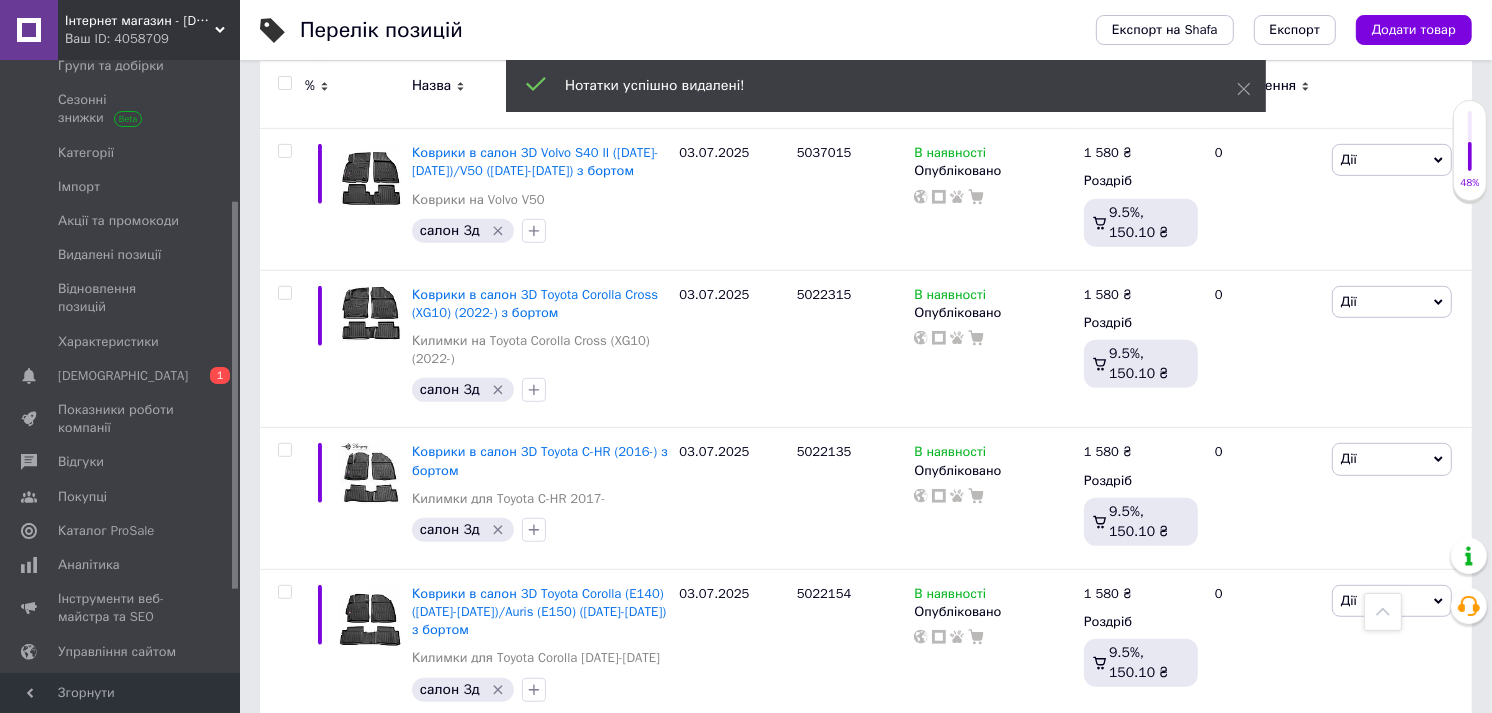 click on "3" at bounding box center (494, 909) 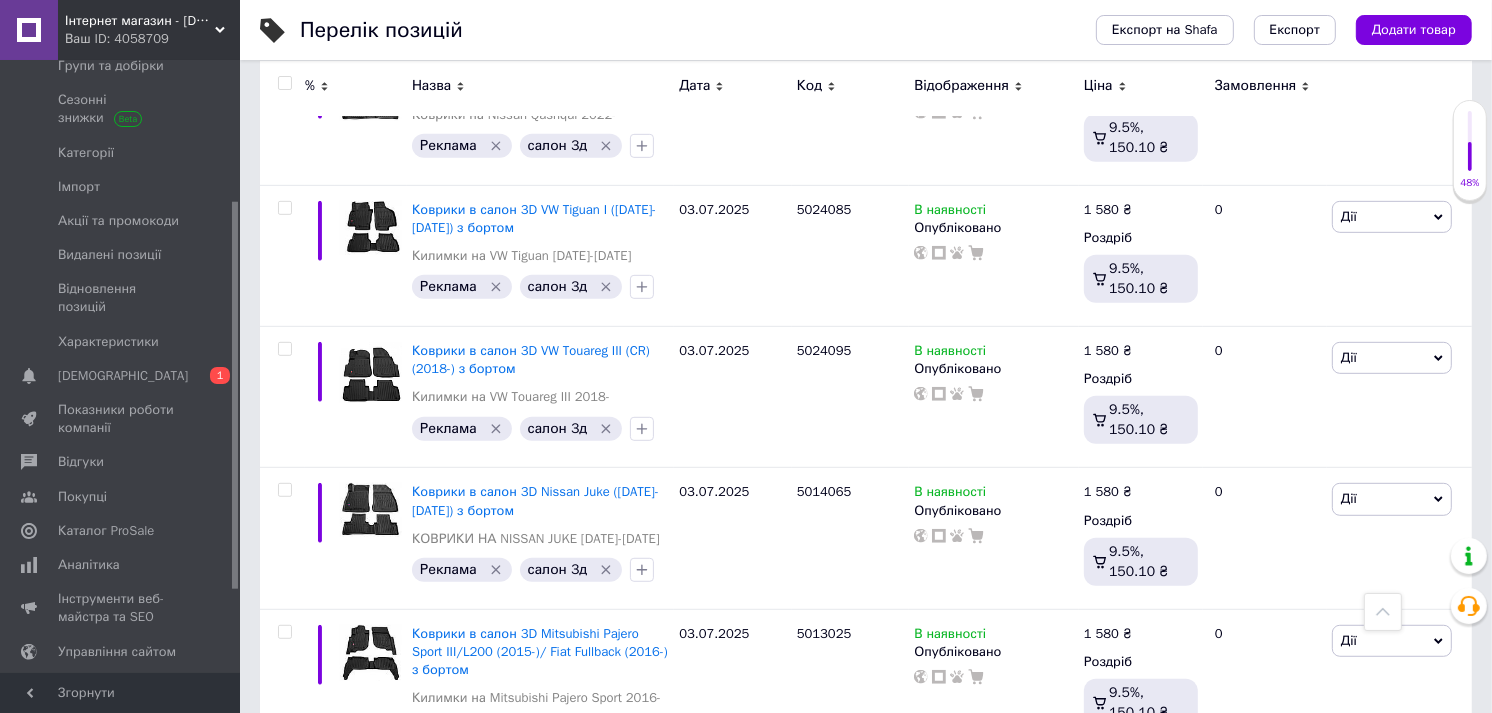 click at bounding box center (284, 83) 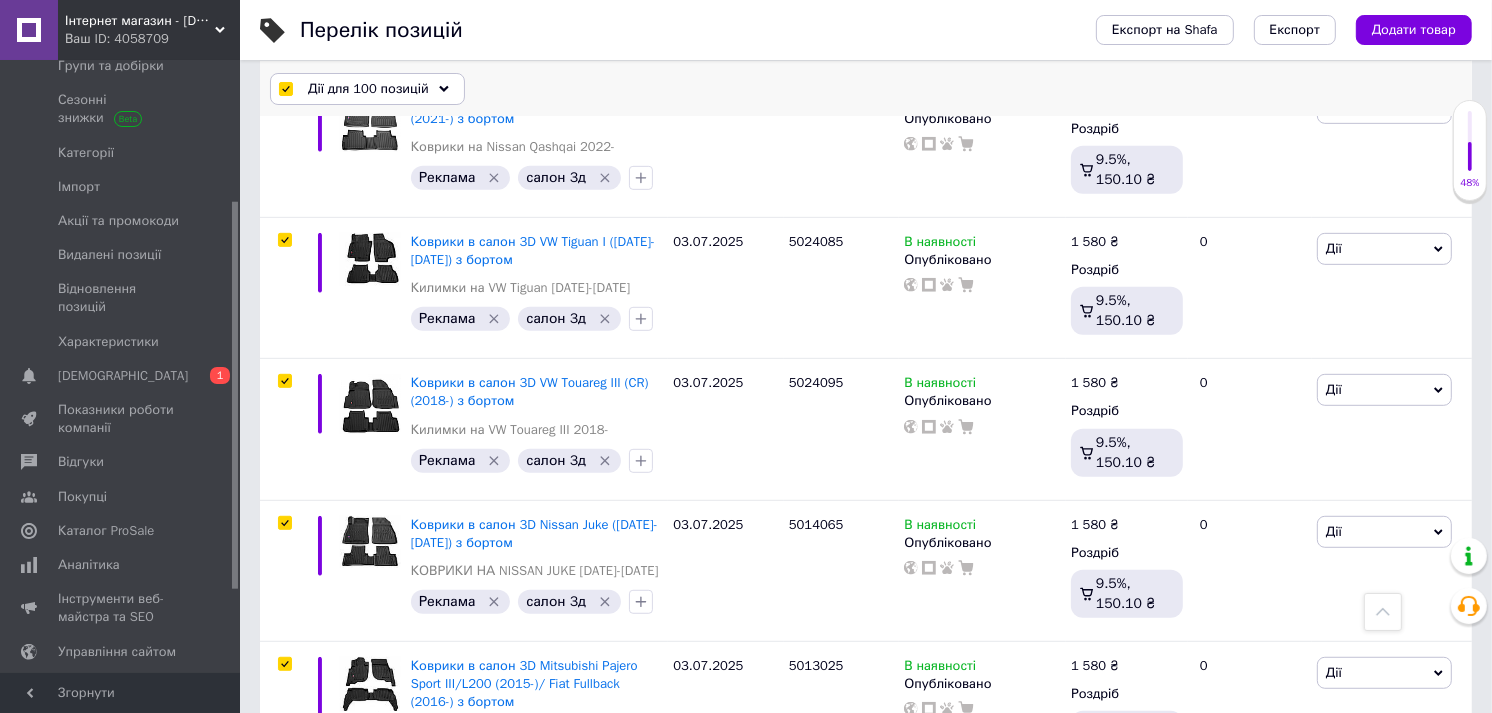 scroll, scrollTop: 14201, scrollLeft: 0, axis: vertical 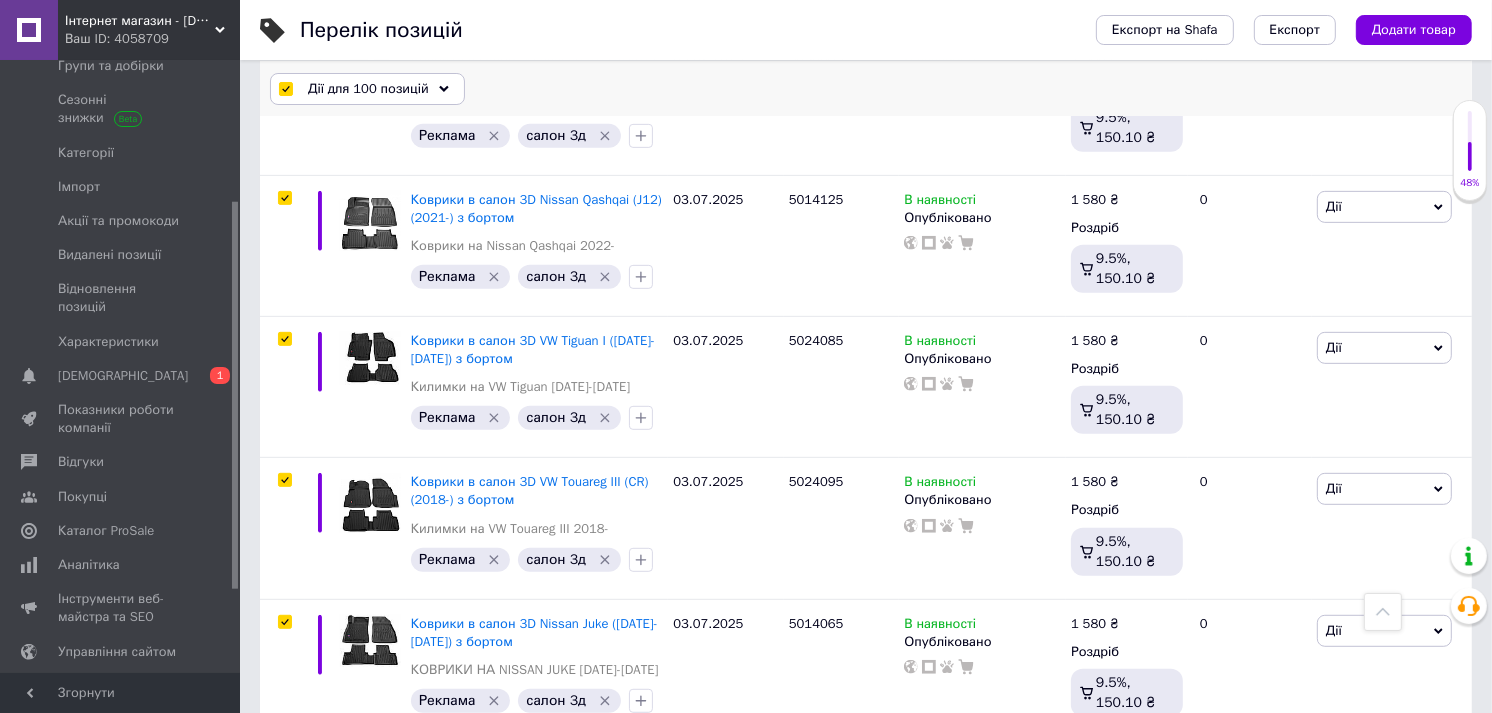 click on "Дії для 100 позицій" at bounding box center (368, 89) 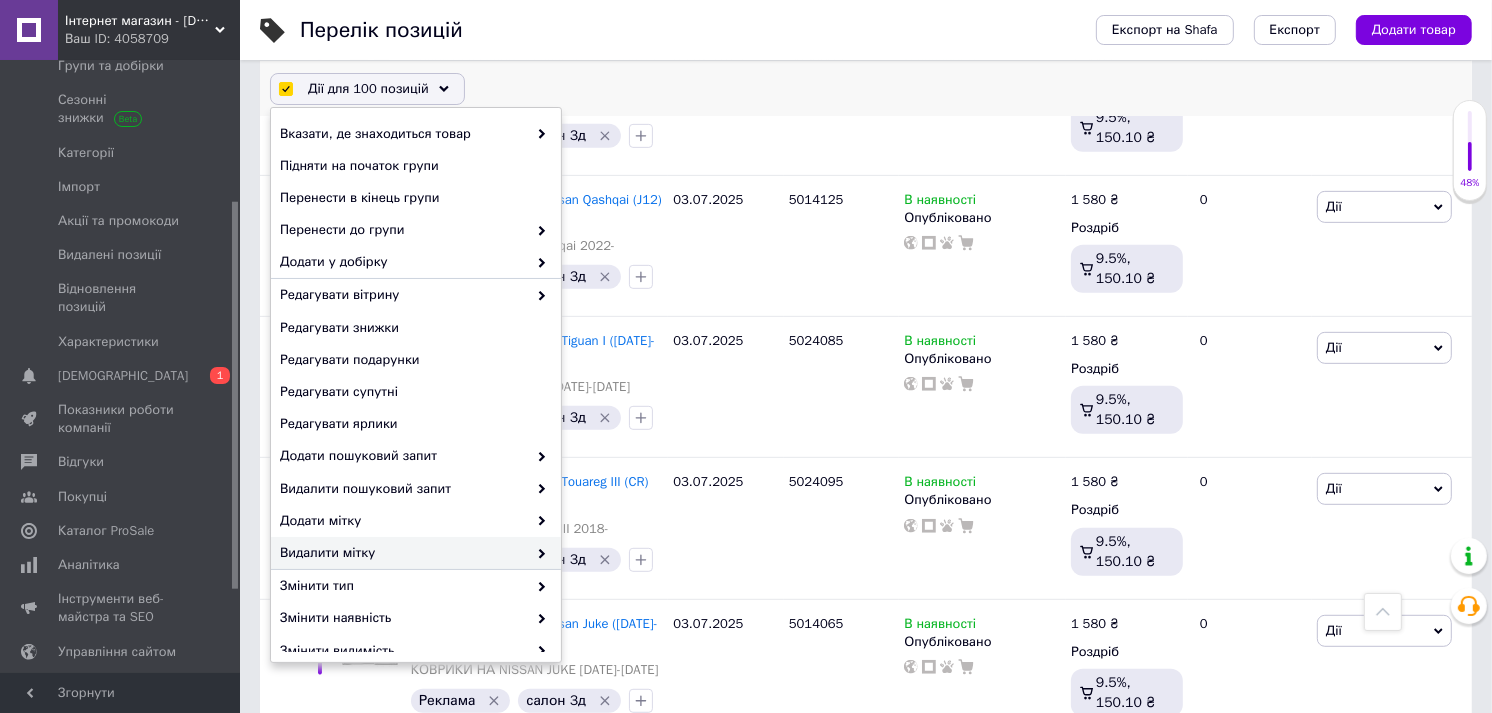 click on "Видалити мітку" at bounding box center [403, 553] 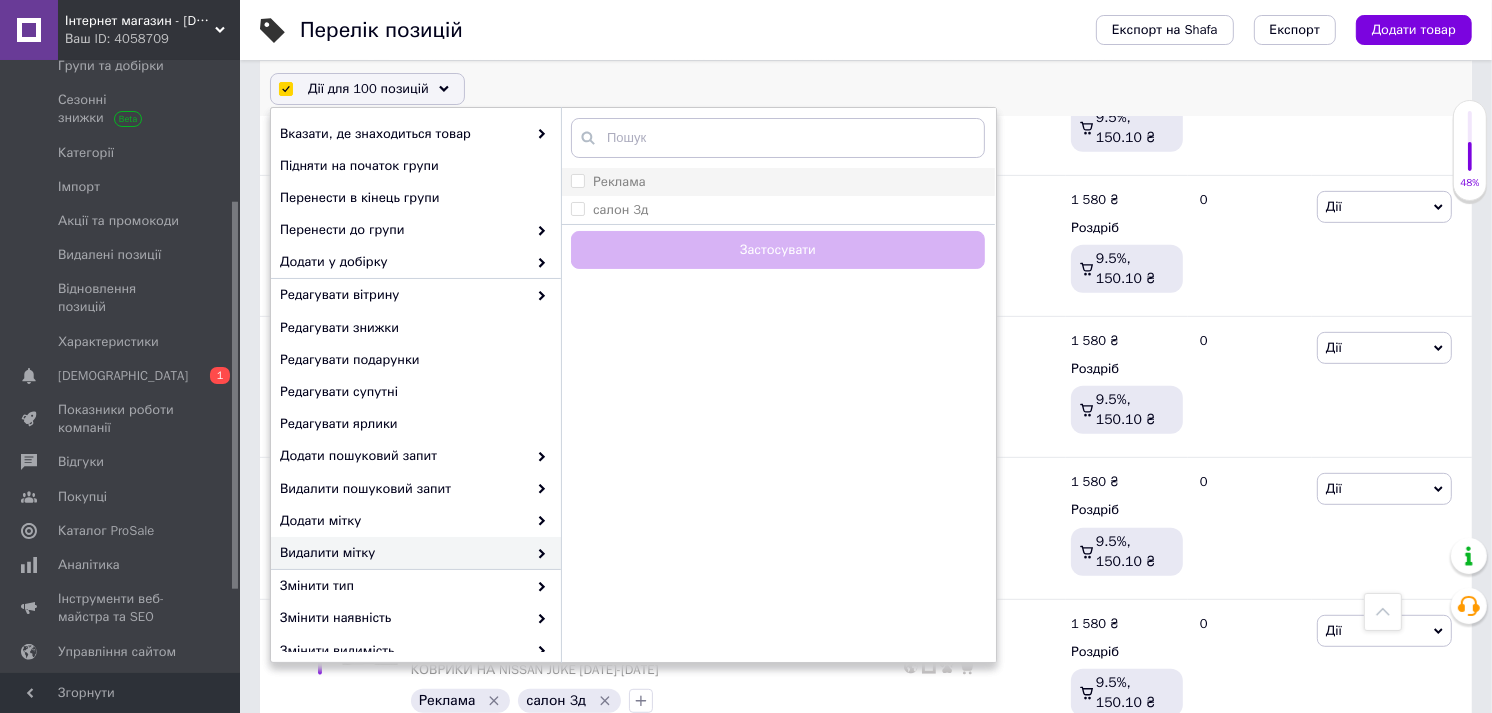 click on "Реклама" at bounding box center [619, 181] 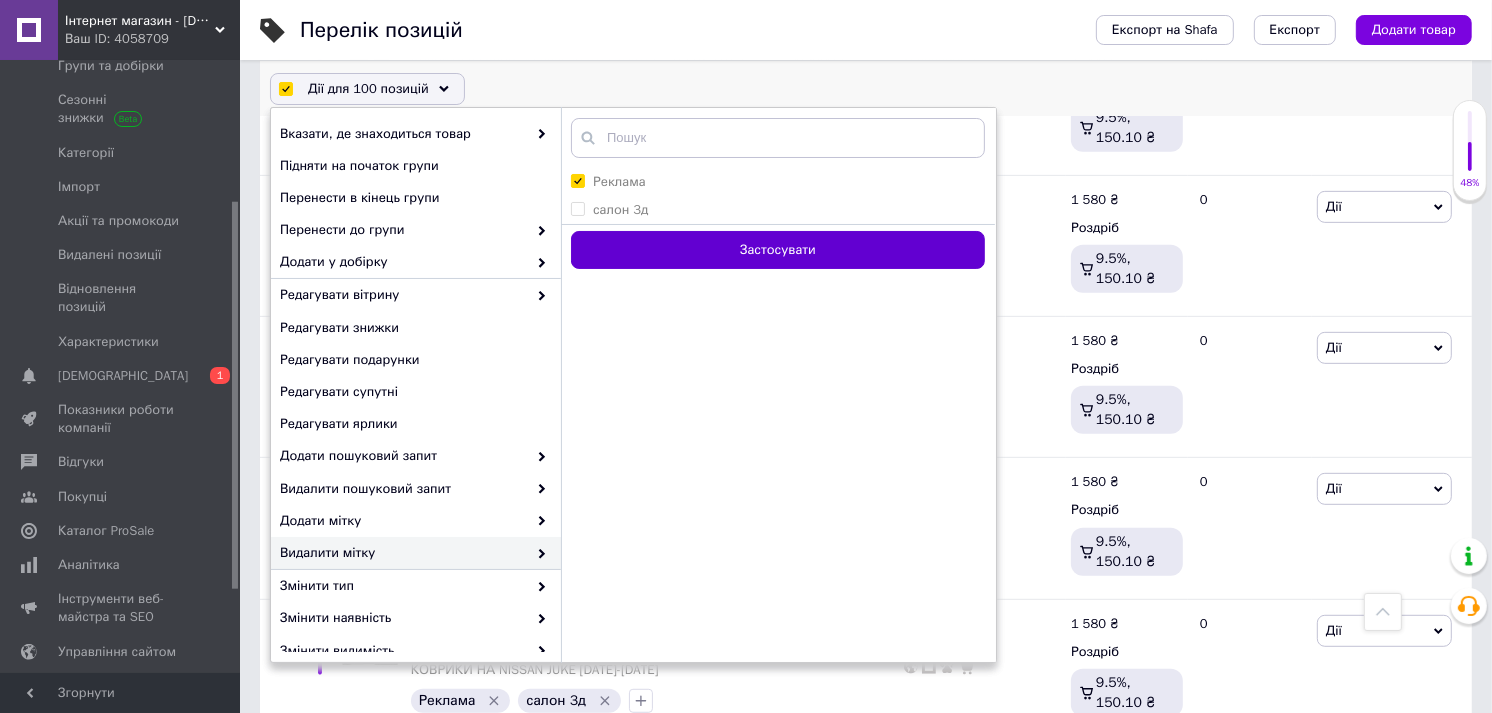 click on "Застосувати" at bounding box center [778, 250] 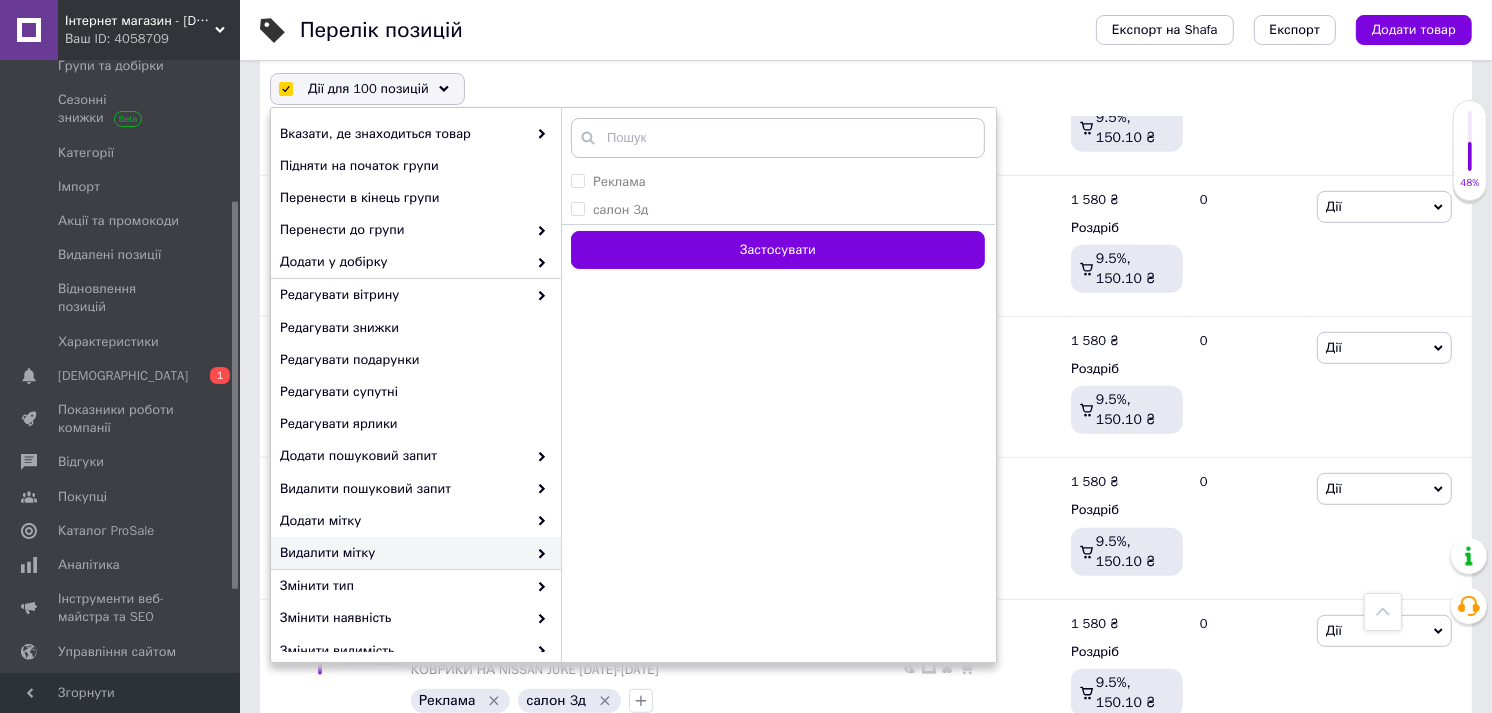 scroll, scrollTop: 14166, scrollLeft: 0, axis: vertical 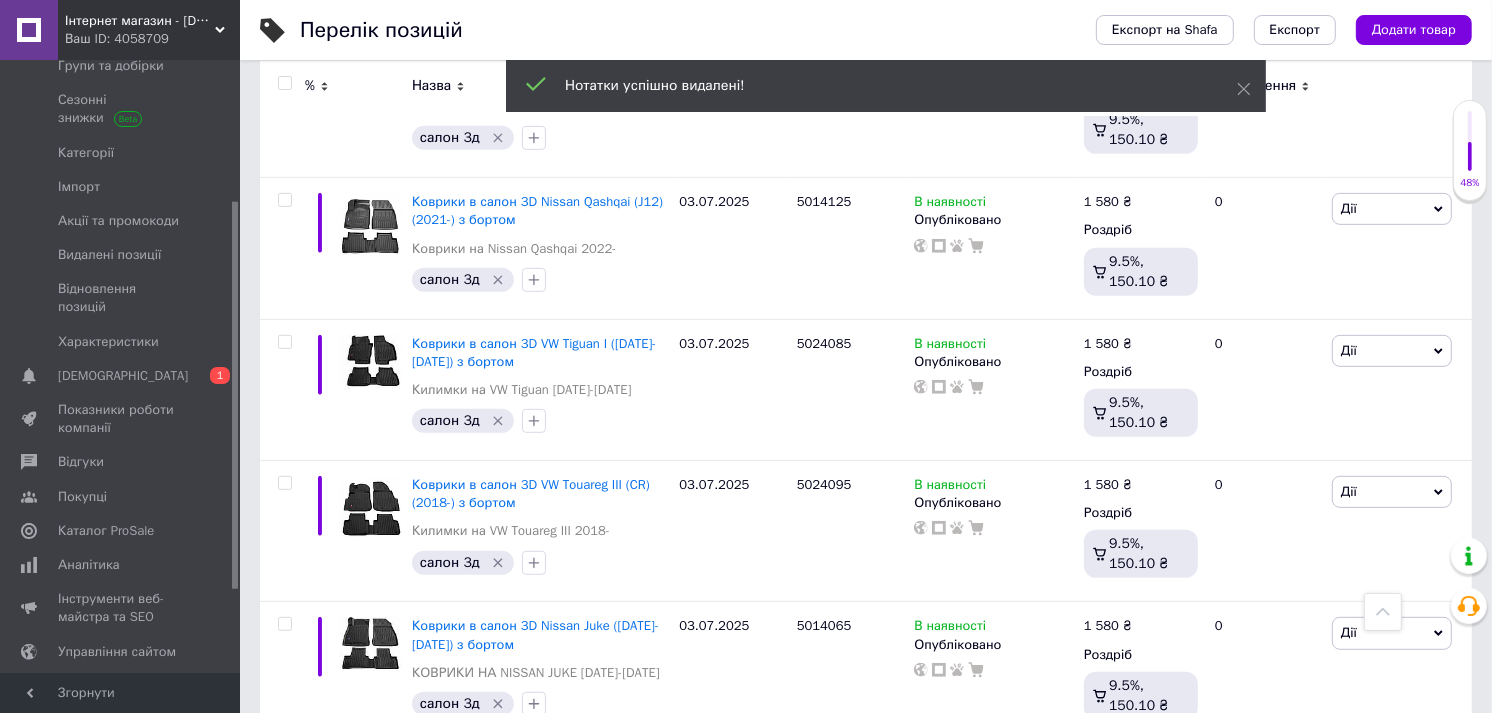 click on "4" at bounding box center (539, 1083) 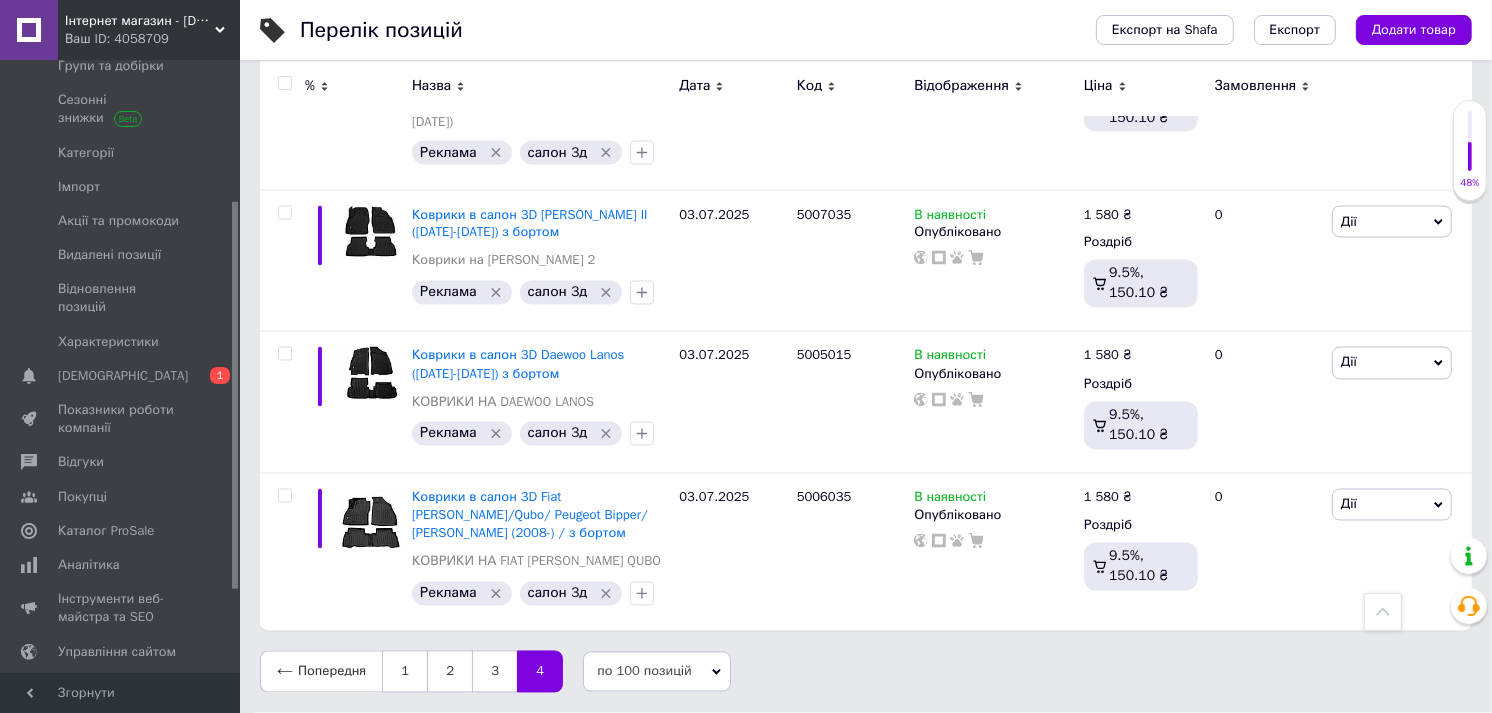 click at bounding box center [284, 83] 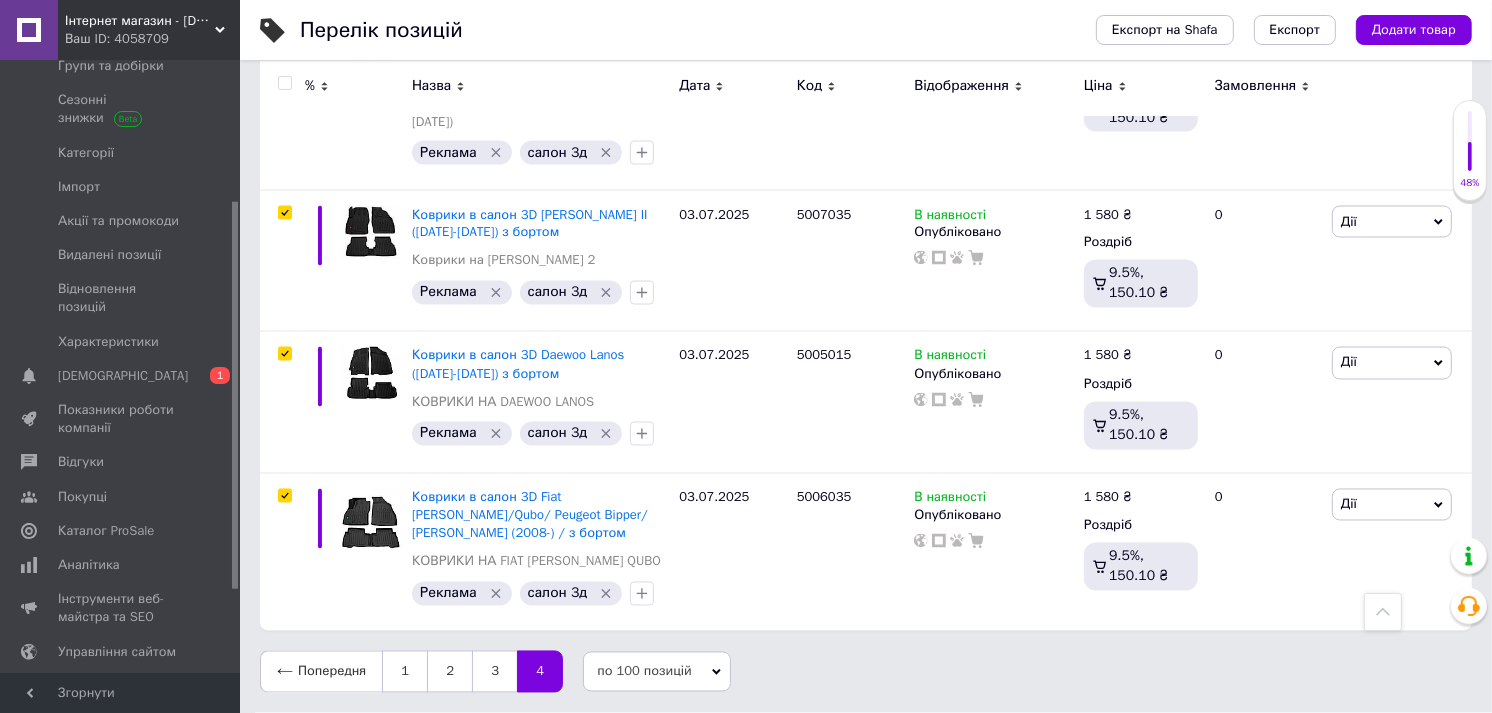 scroll, scrollTop: 9520, scrollLeft: 0, axis: vertical 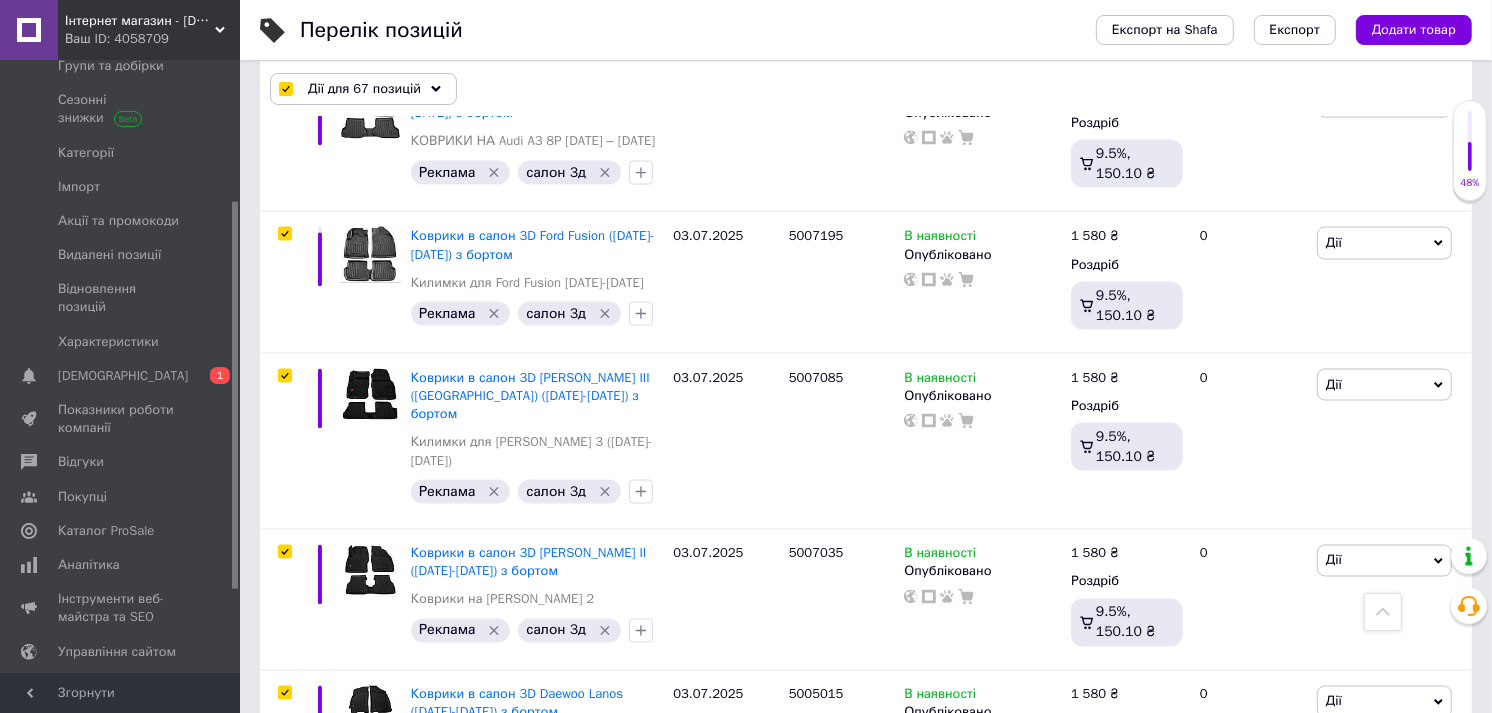 click on "Дії для 67 позицій" at bounding box center (364, 89) 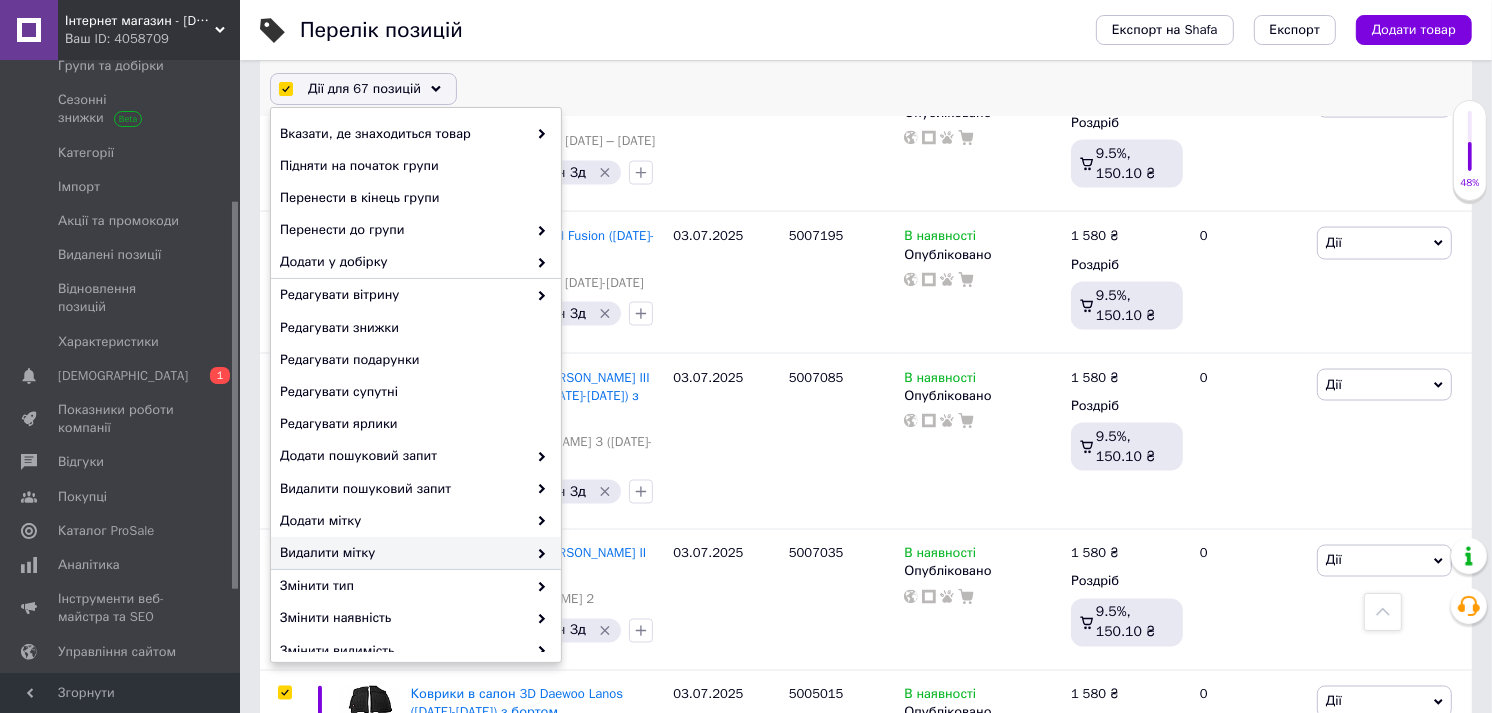 click on "Видалити мітку" at bounding box center [403, 553] 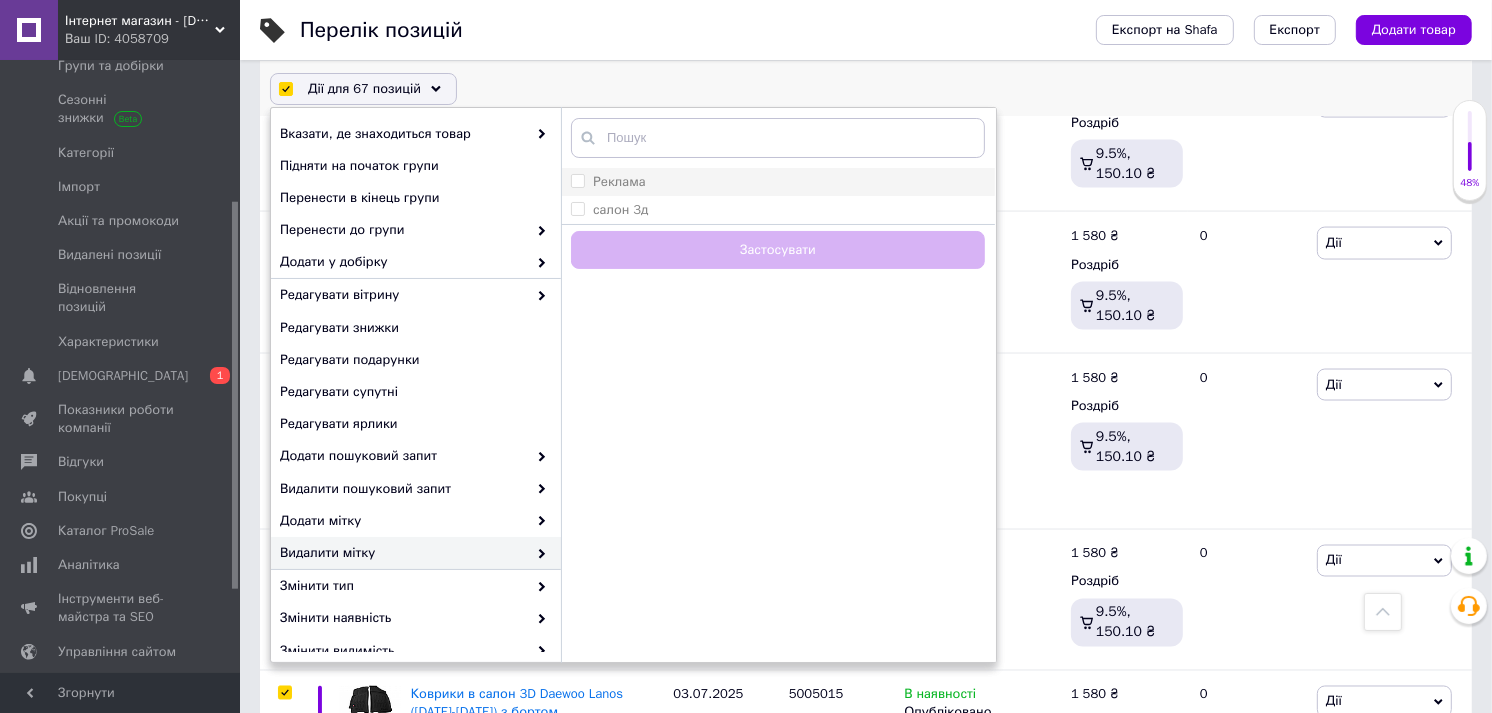 click on "Реклама" at bounding box center (778, 182) 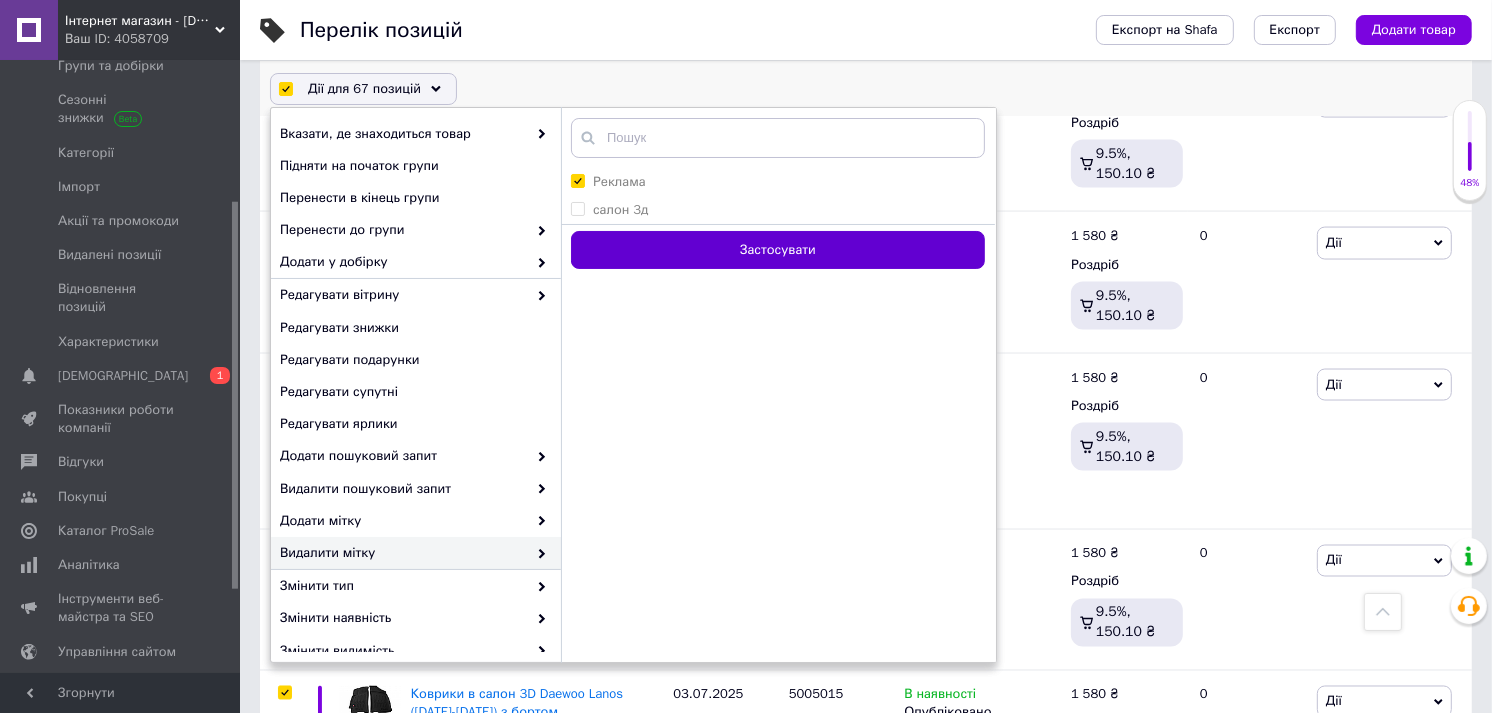 click on "Застосувати" at bounding box center [778, 250] 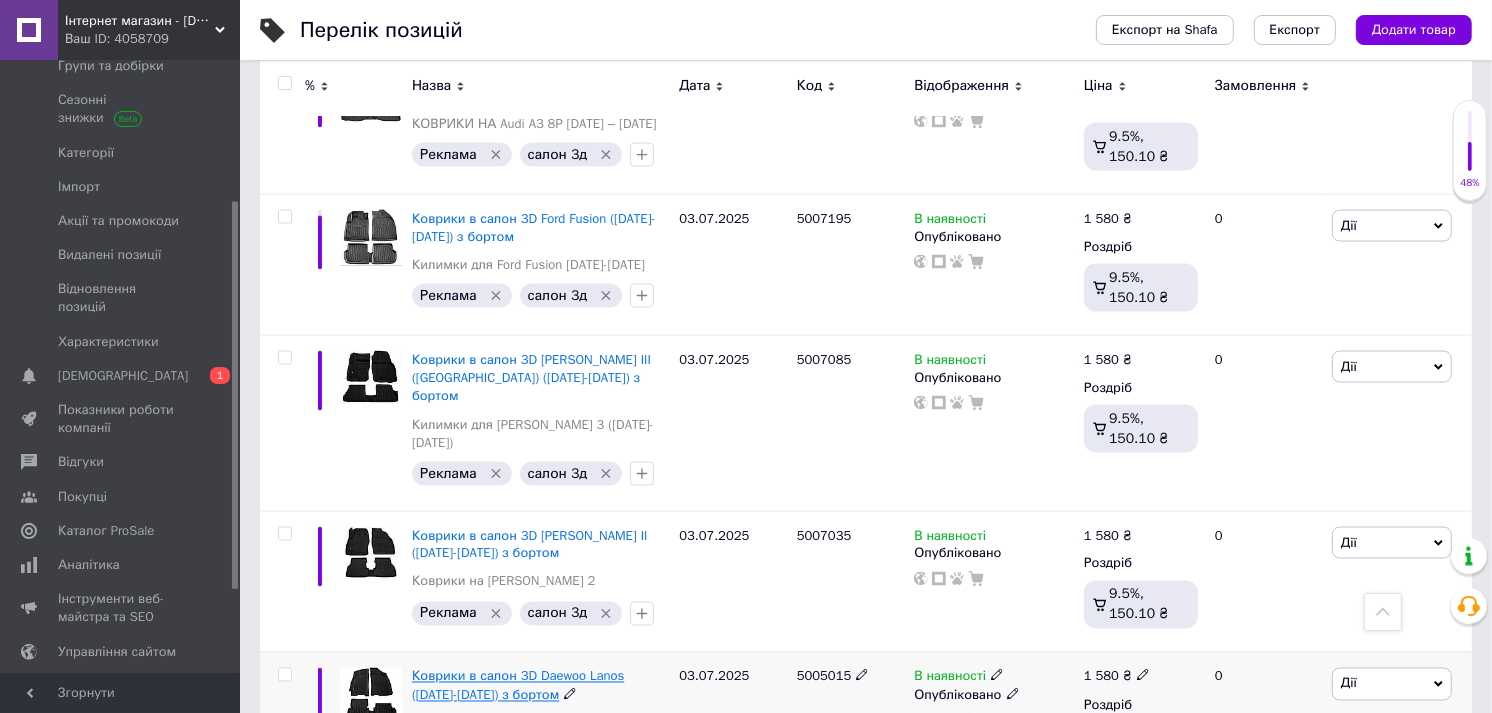 scroll, scrollTop: 9521, scrollLeft: 0, axis: vertical 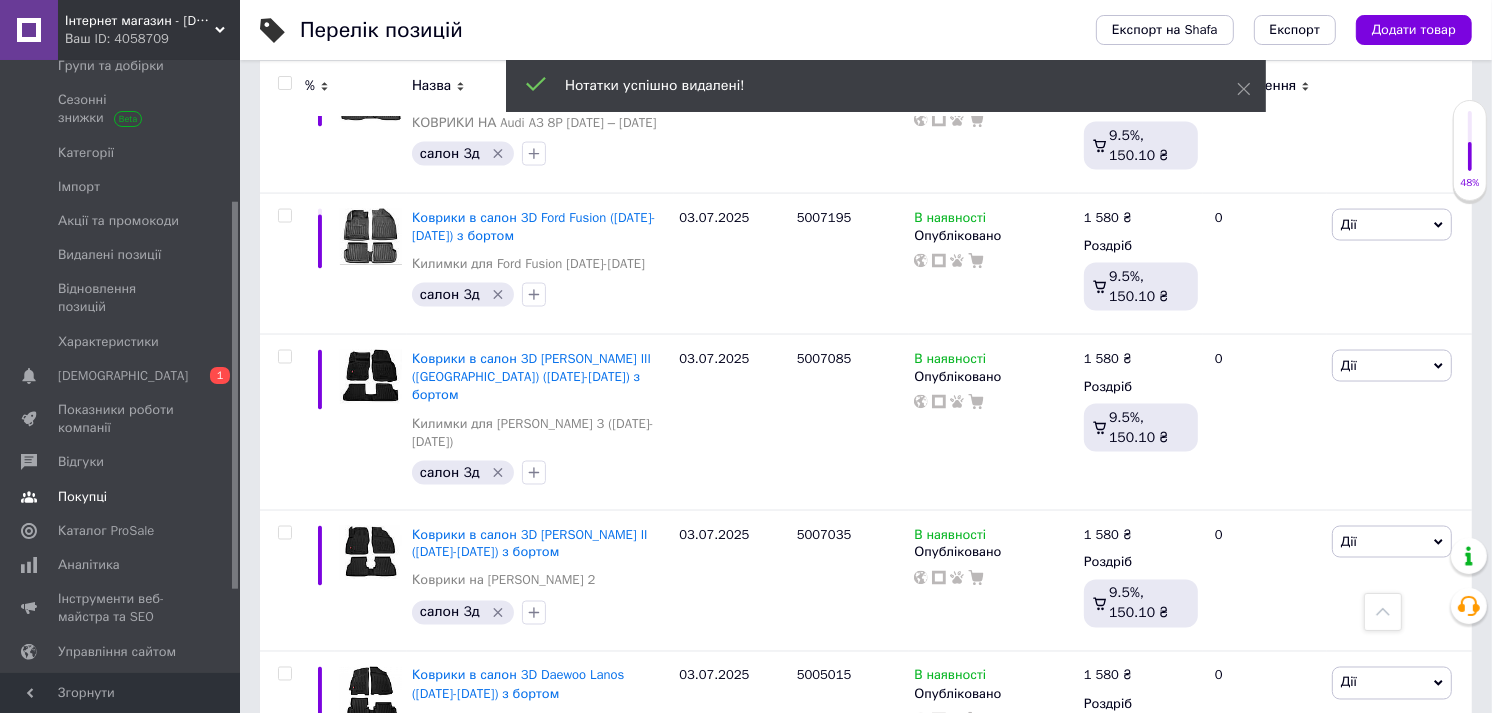 click on "[DEMOGRAPHIC_DATA]" at bounding box center [123, 376] 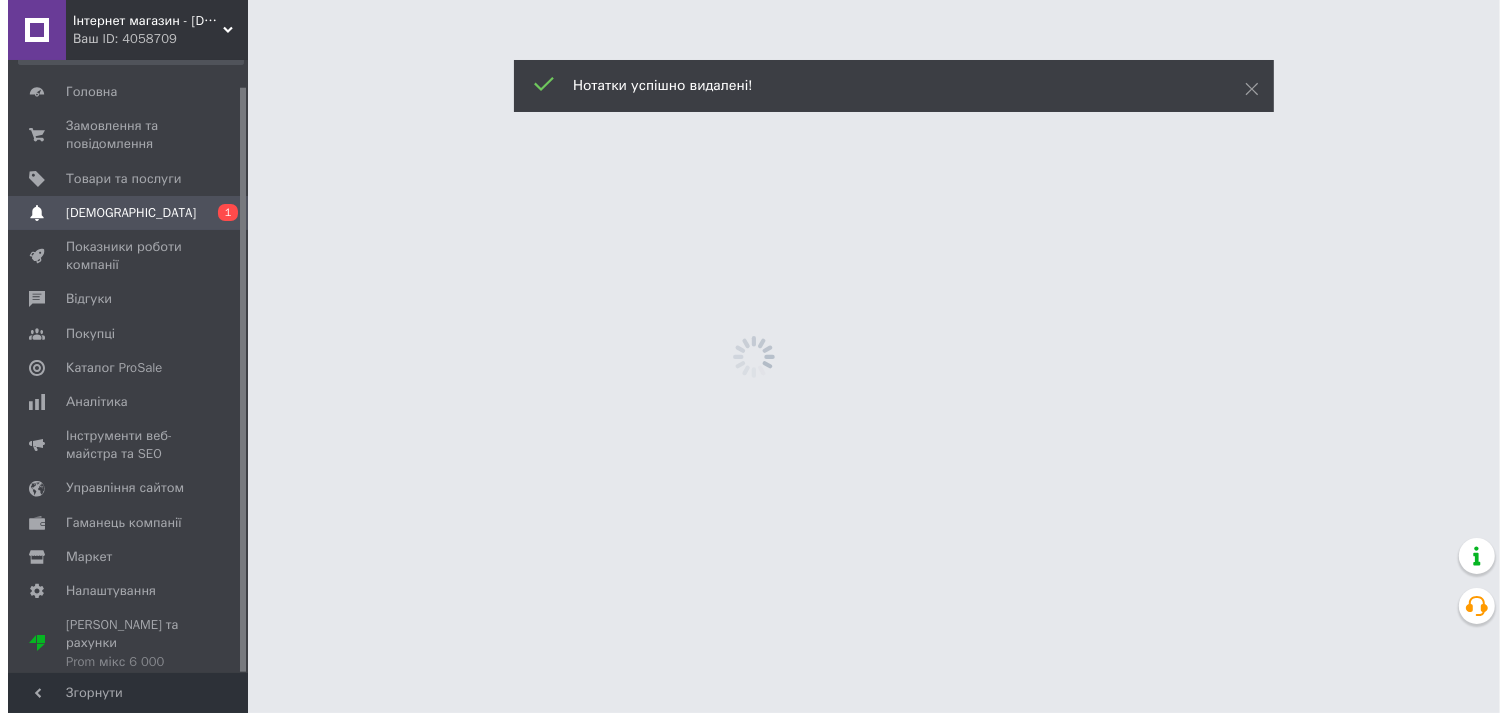 scroll, scrollTop: 0, scrollLeft: 0, axis: both 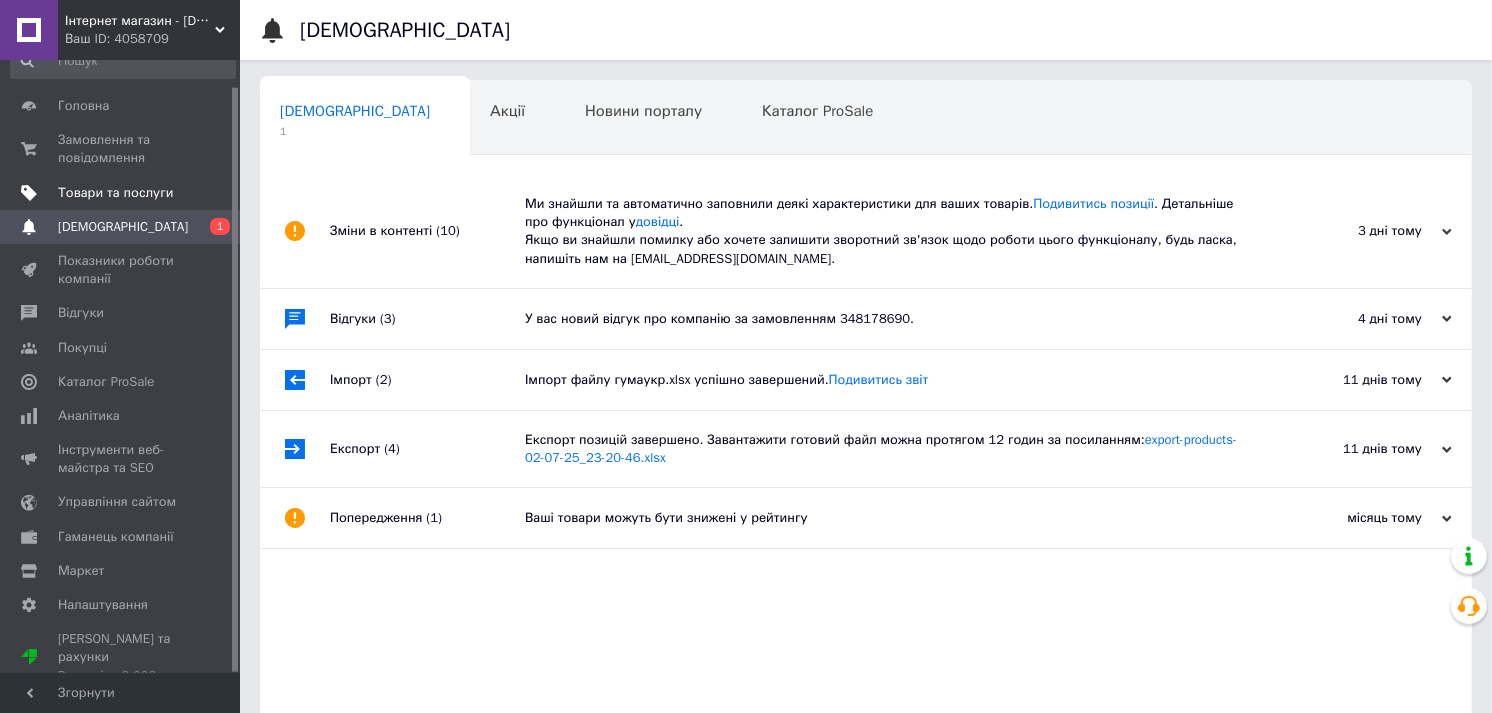 click on "Товари та послуги" at bounding box center (115, 193) 